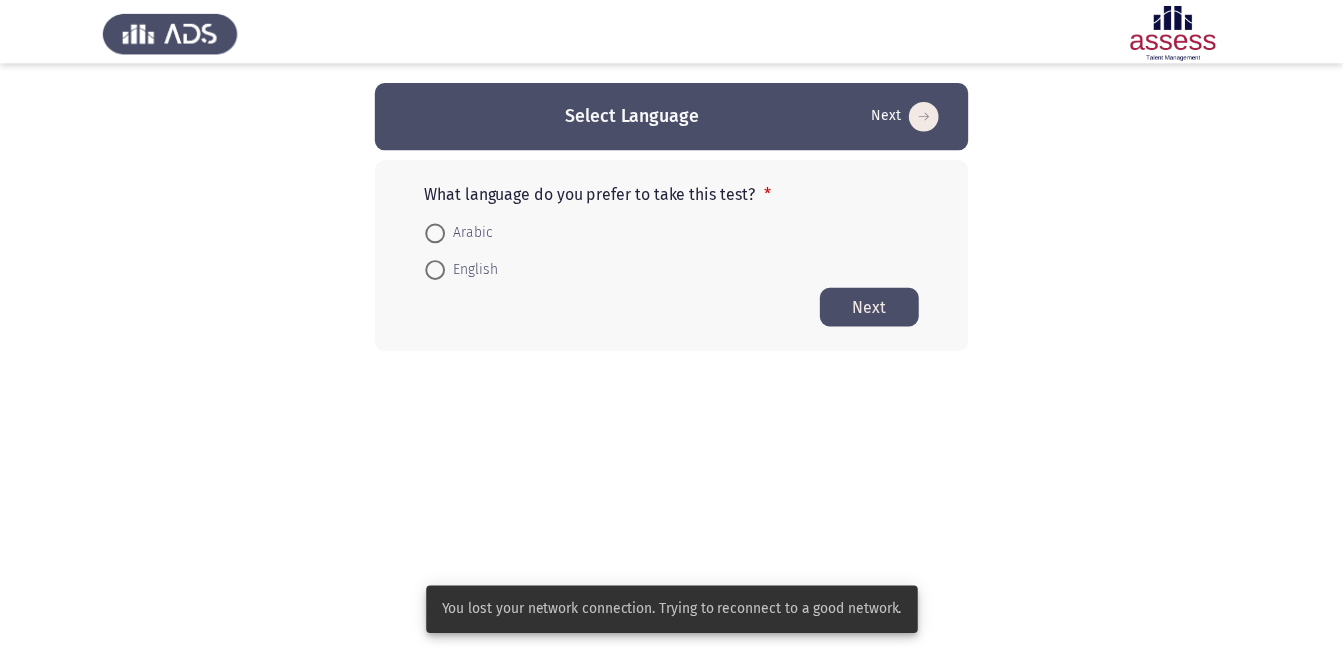 scroll, scrollTop: 0, scrollLeft: 0, axis: both 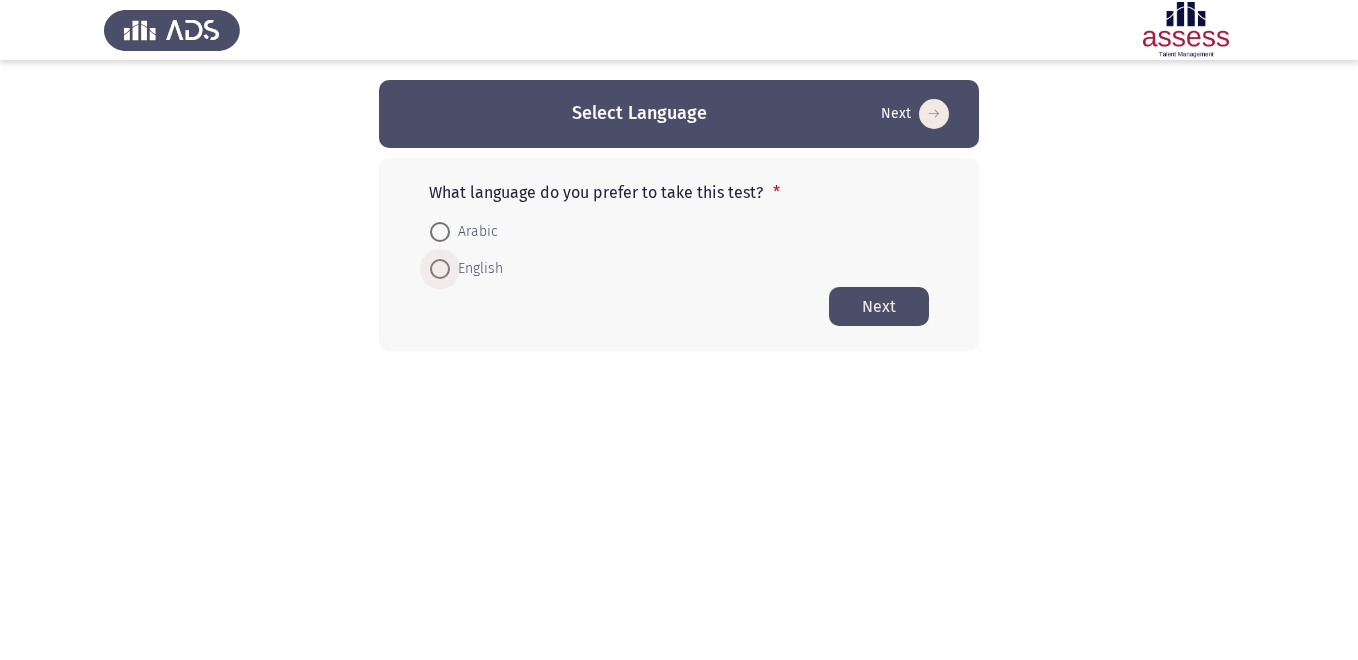 click at bounding box center (440, 269) 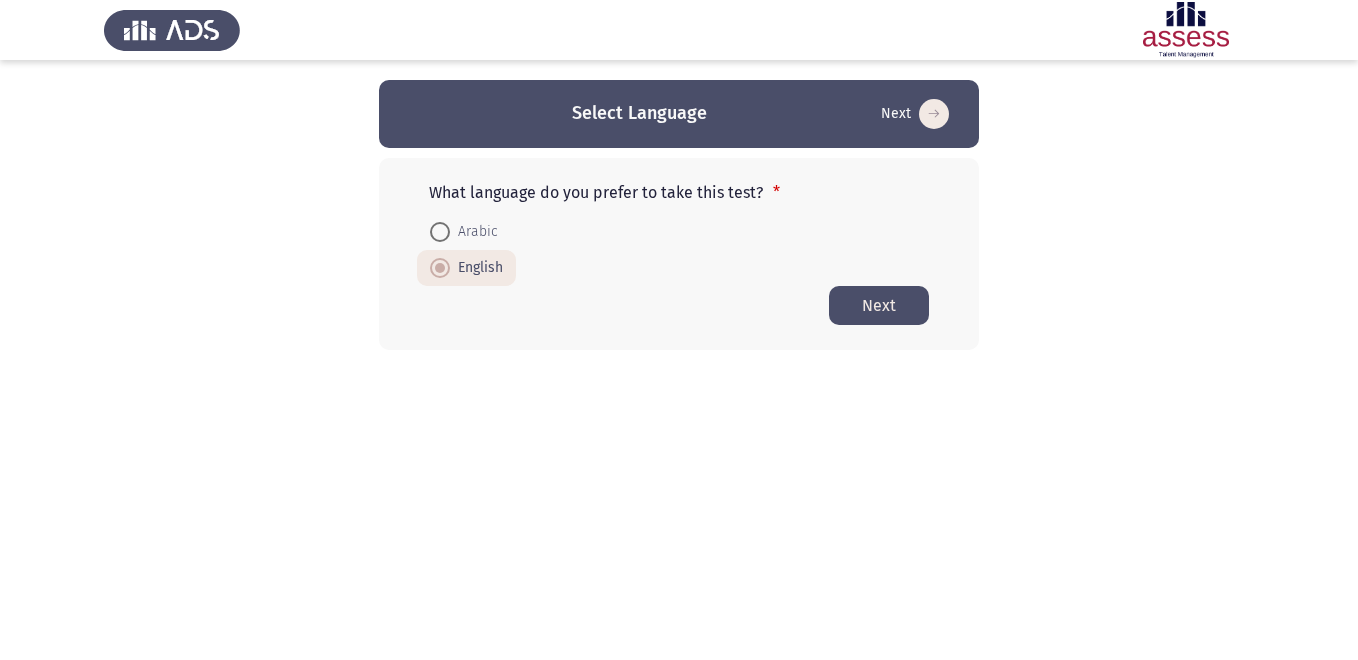 click on "Next" 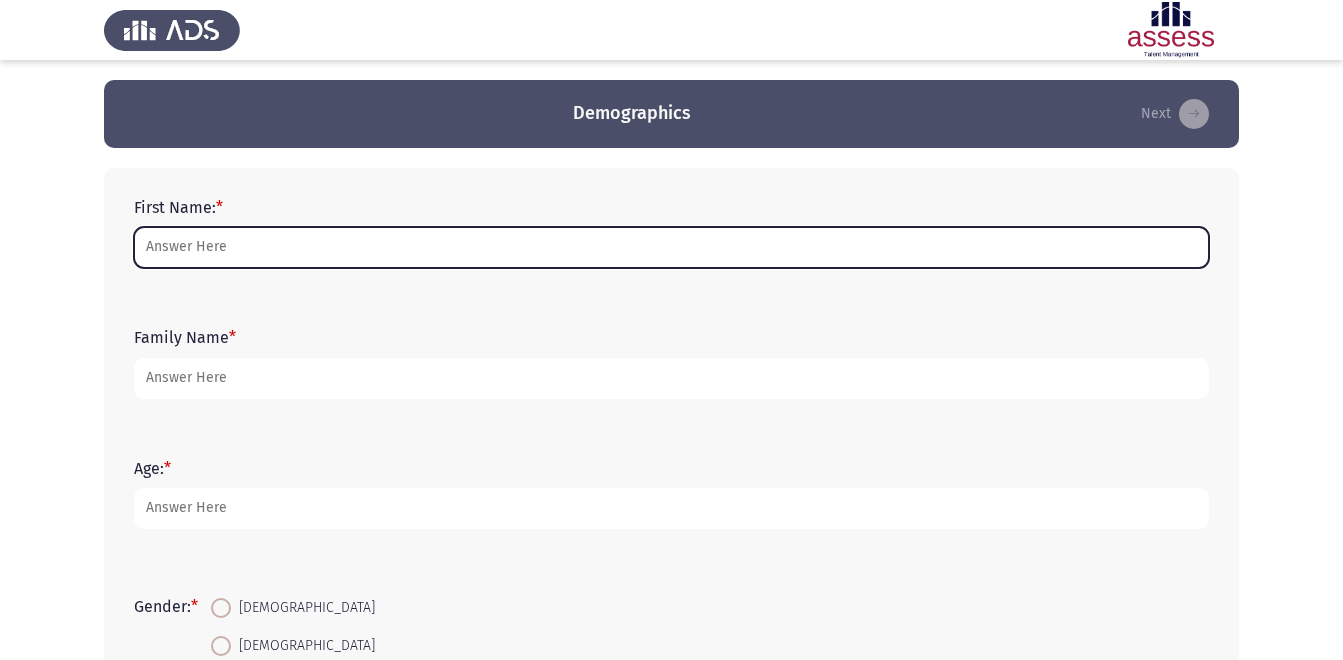 click on "First Name:   *" at bounding box center [671, 247] 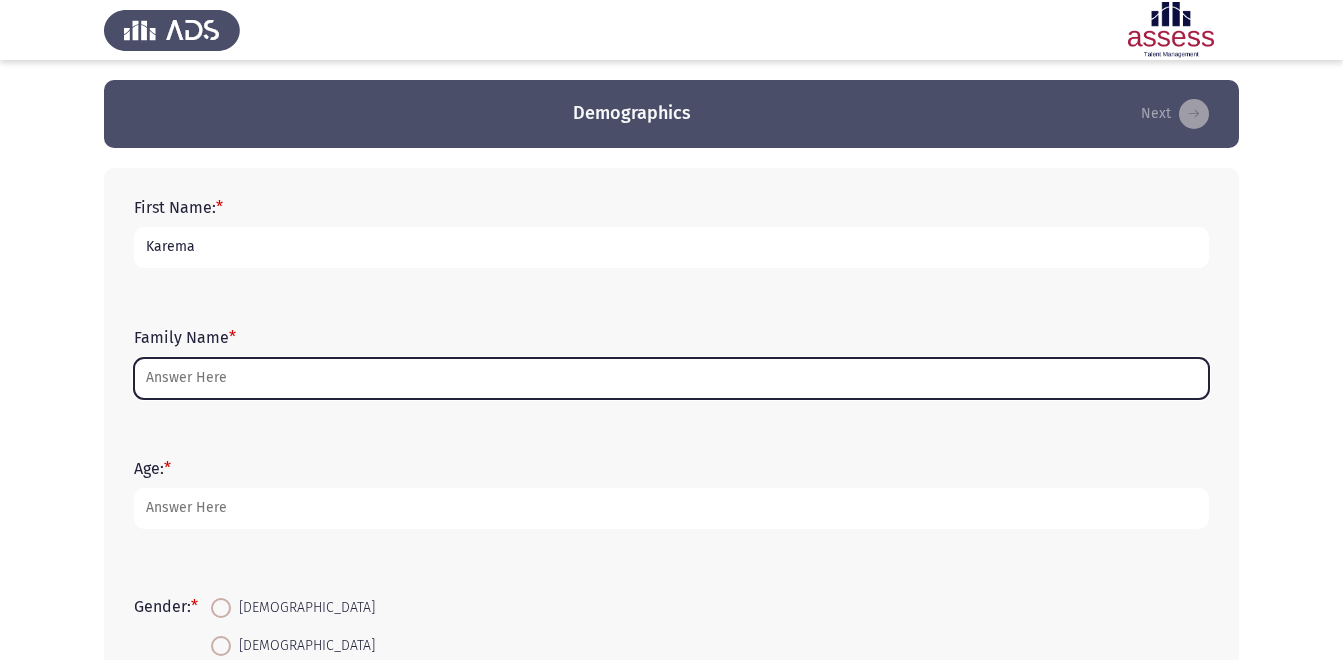 click on "Family Name   *" at bounding box center (671, 378) 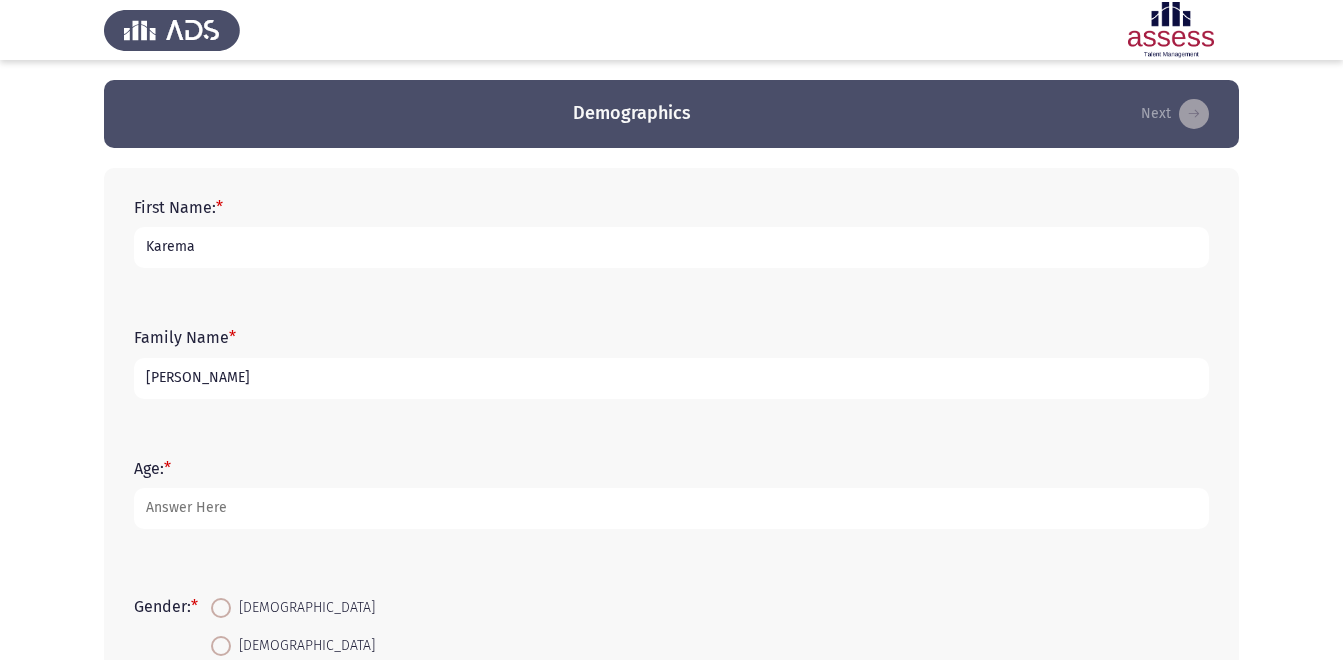type on "[PERSON_NAME]" 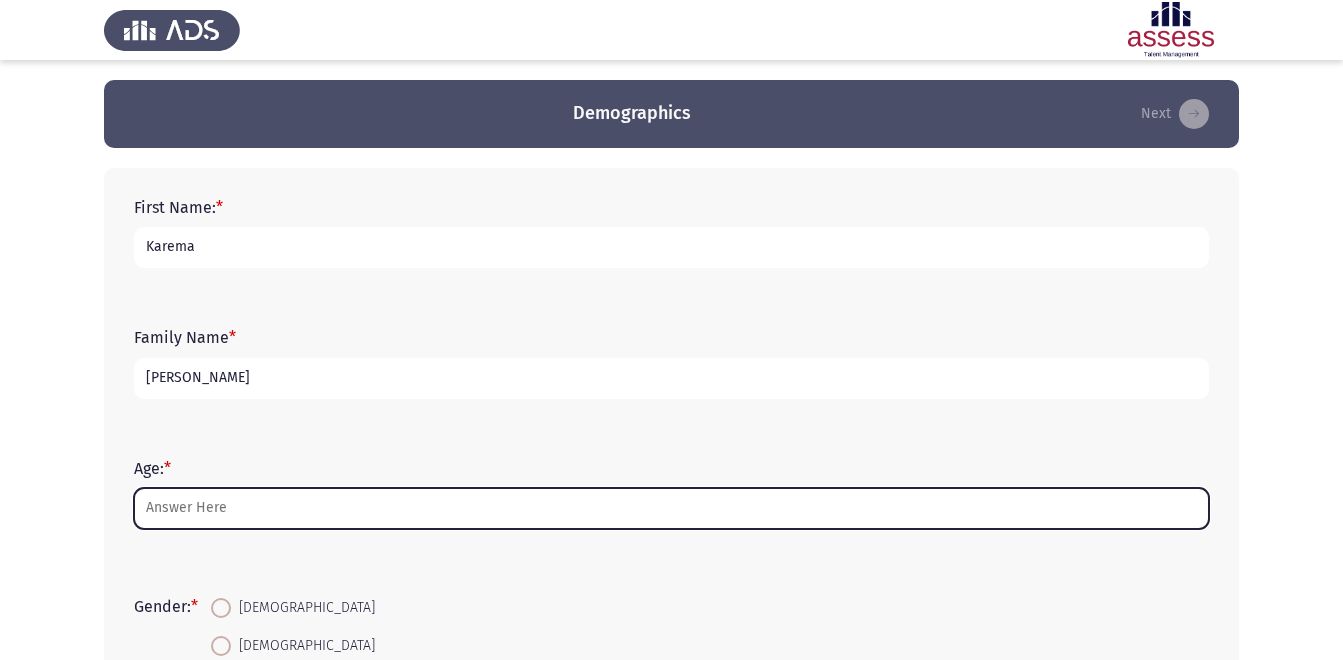 click on "Age:   *" at bounding box center (671, 508) 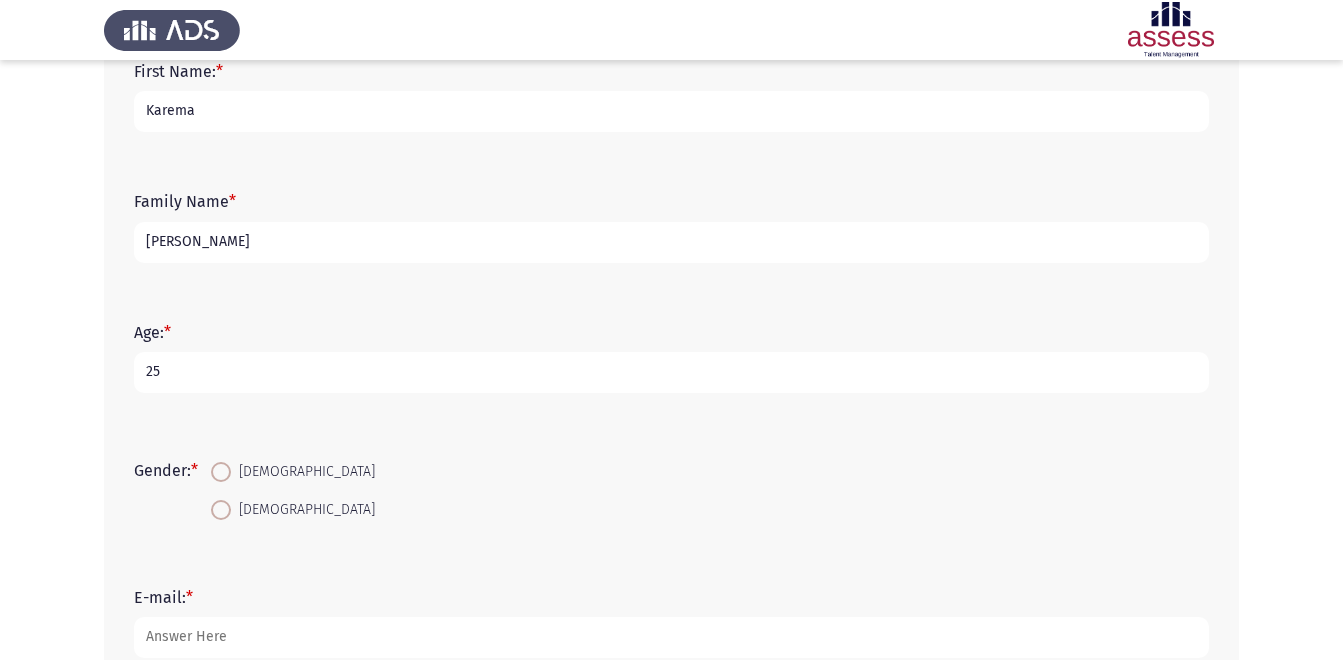 type on "25" 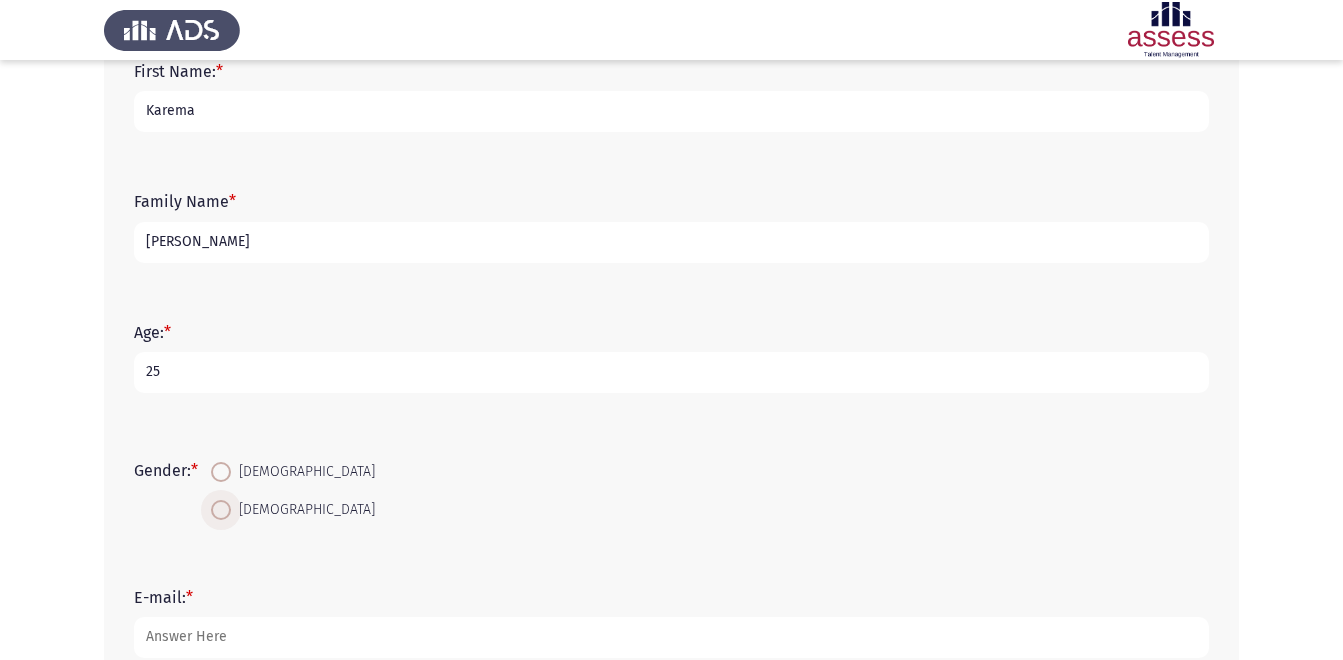 click on "[DEMOGRAPHIC_DATA]" at bounding box center [303, 510] 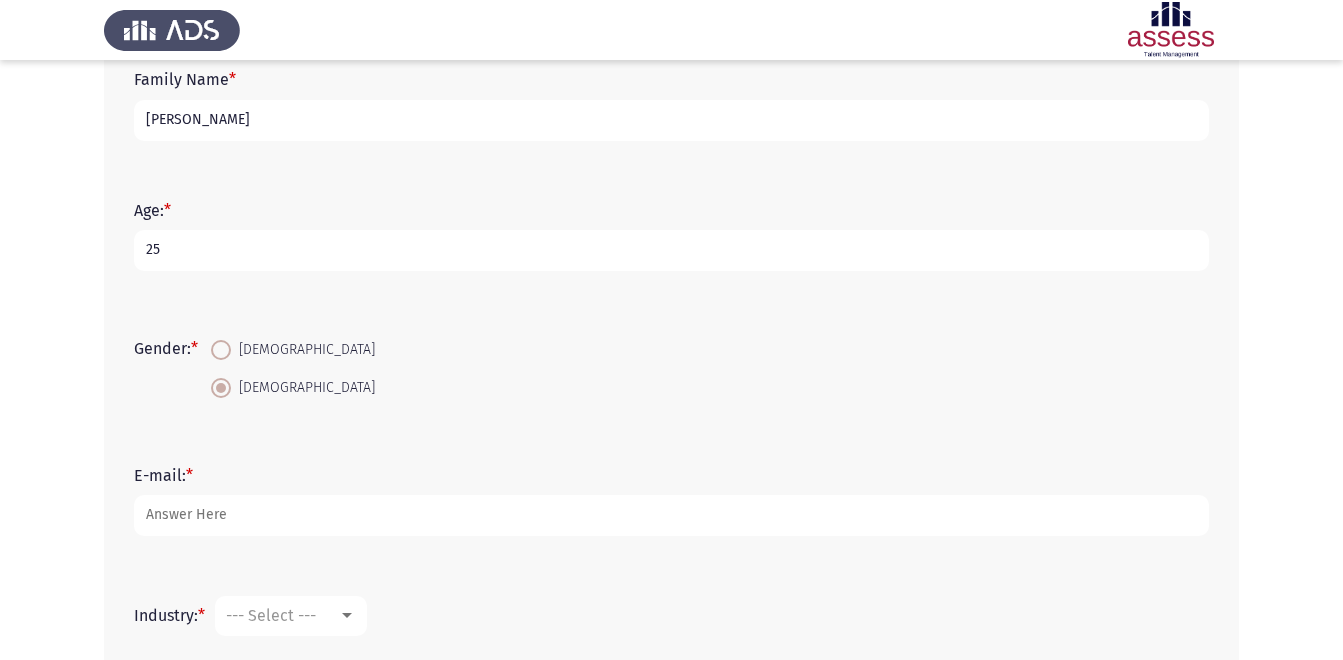 scroll, scrollTop: 259, scrollLeft: 0, axis: vertical 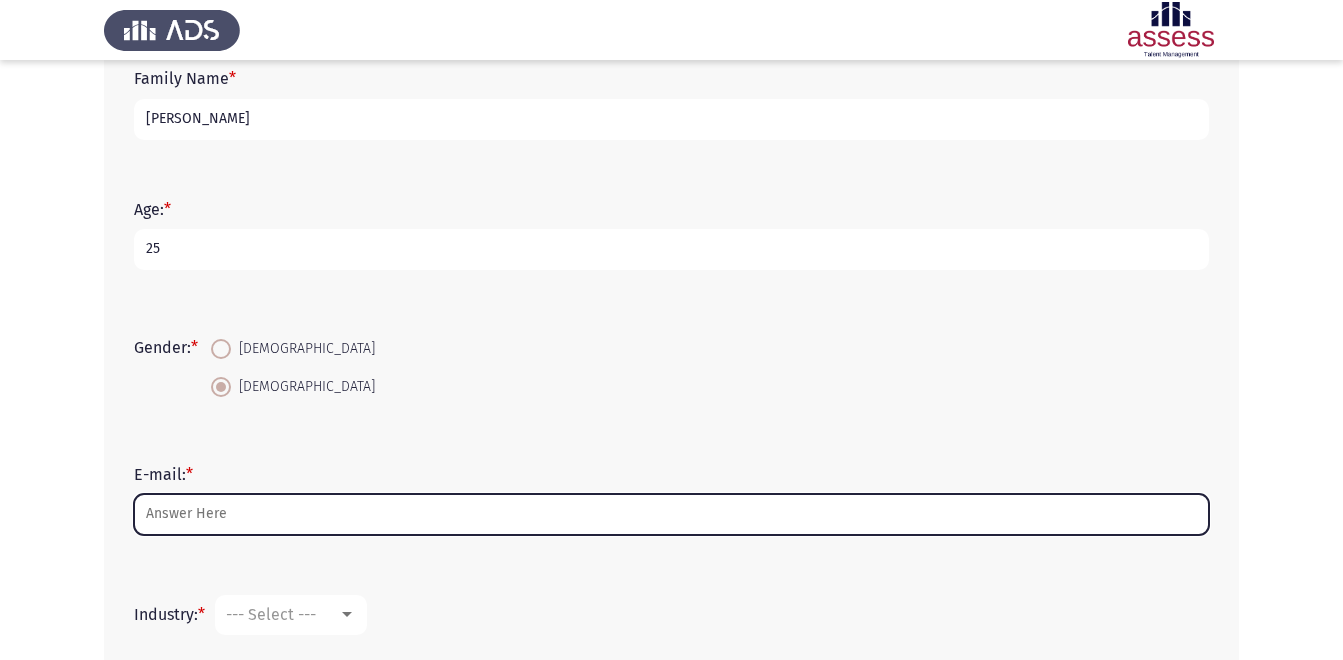 click on "E-mail:   *" at bounding box center [671, 514] 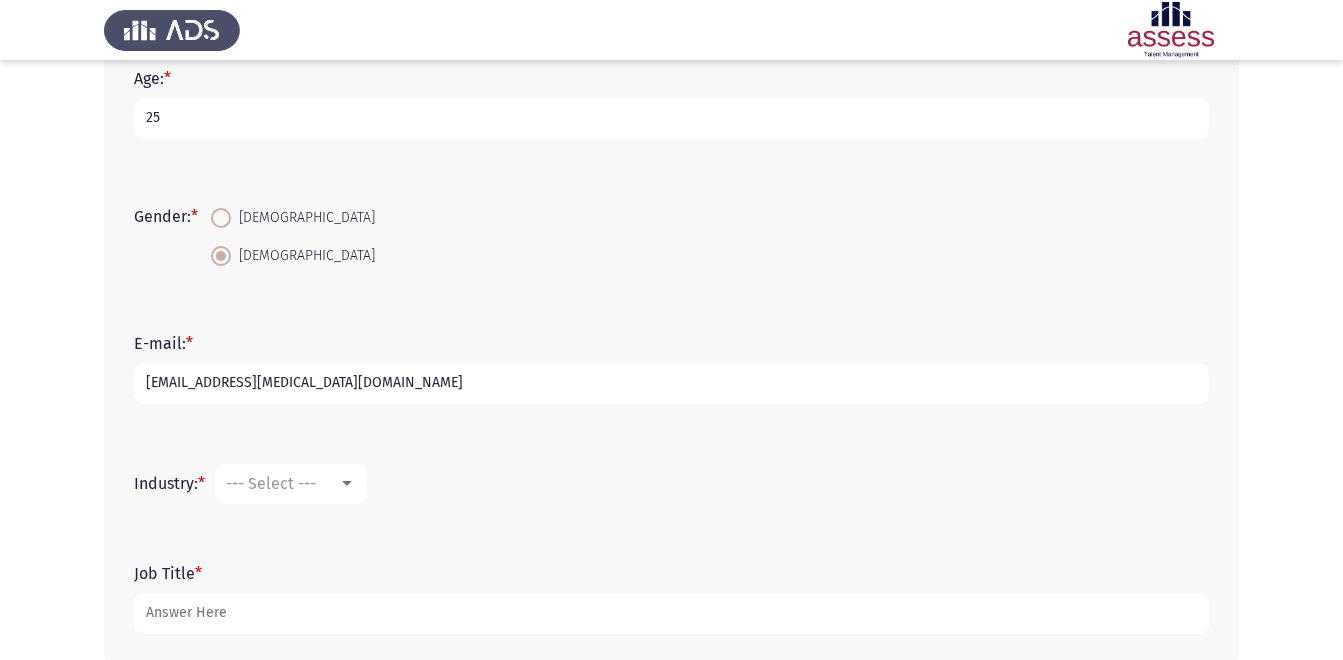 scroll, scrollTop: 391, scrollLeft: 0, axis: vertical 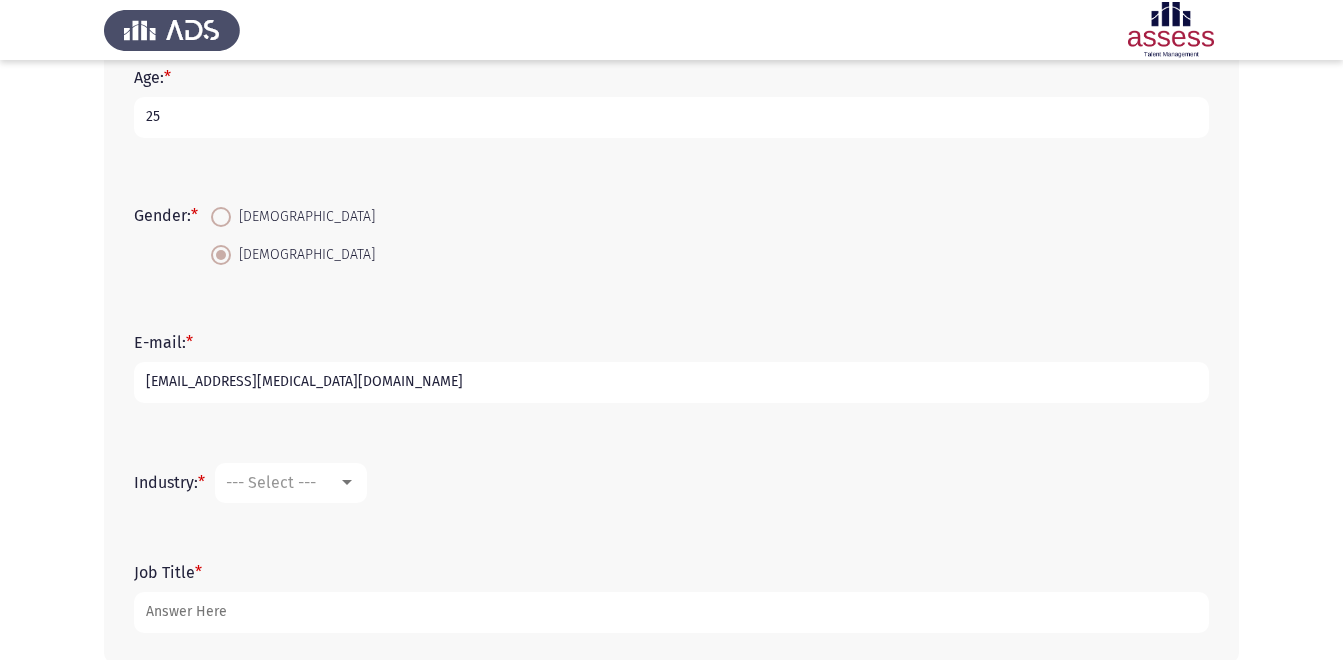 type on "[EMAIL_ADDRESS][MEDICAL_DATA][DOMAIN_NAME]" 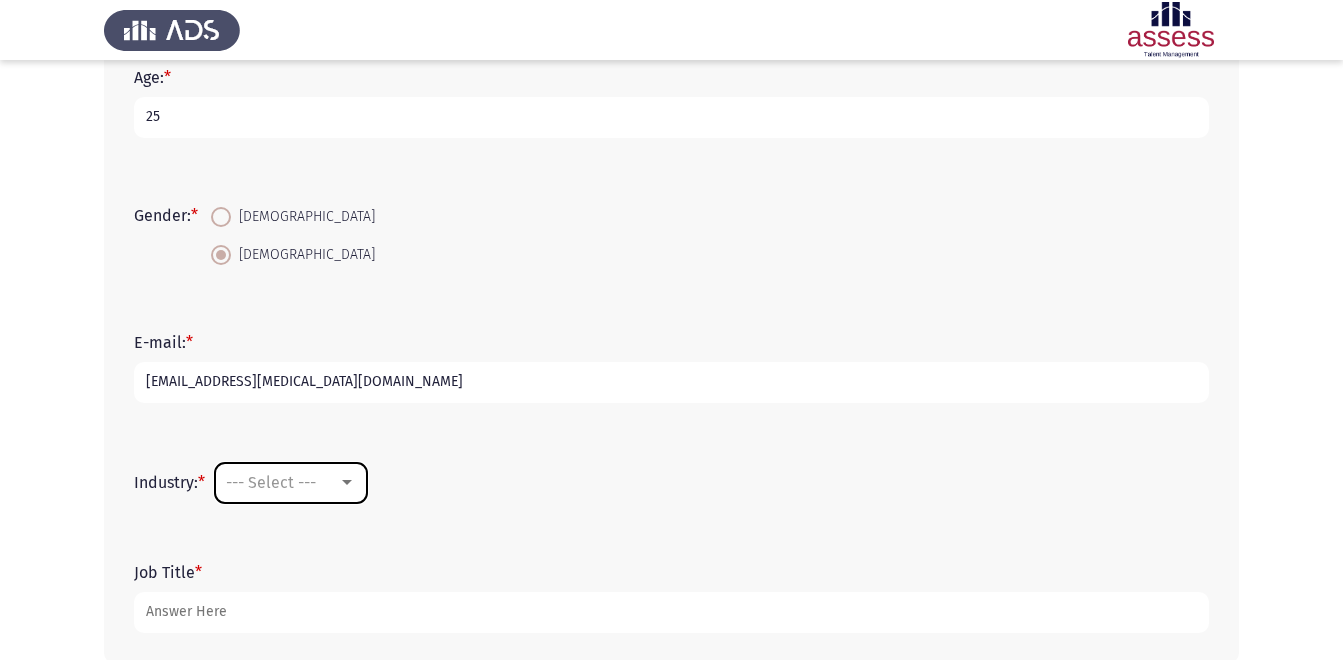 click on "--- Select ---" at bounding box center (271, 482) 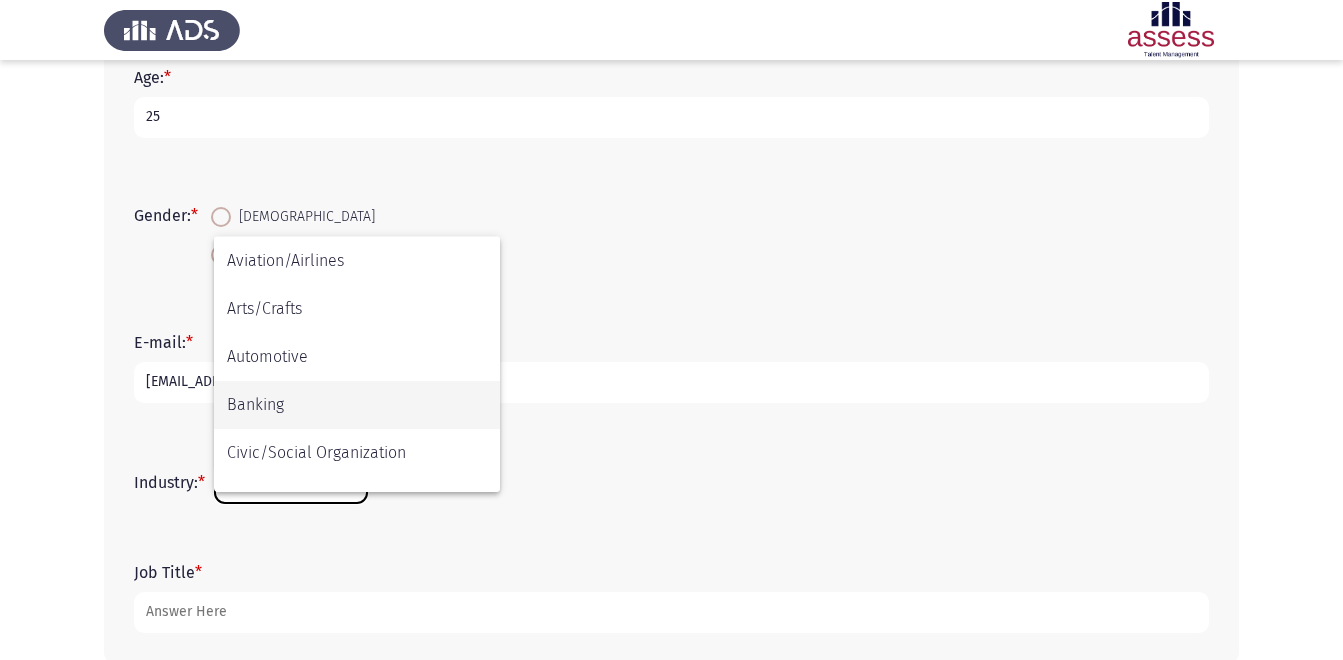 scroll, scrollTop: 0, scrollLeft: 0, axis: both 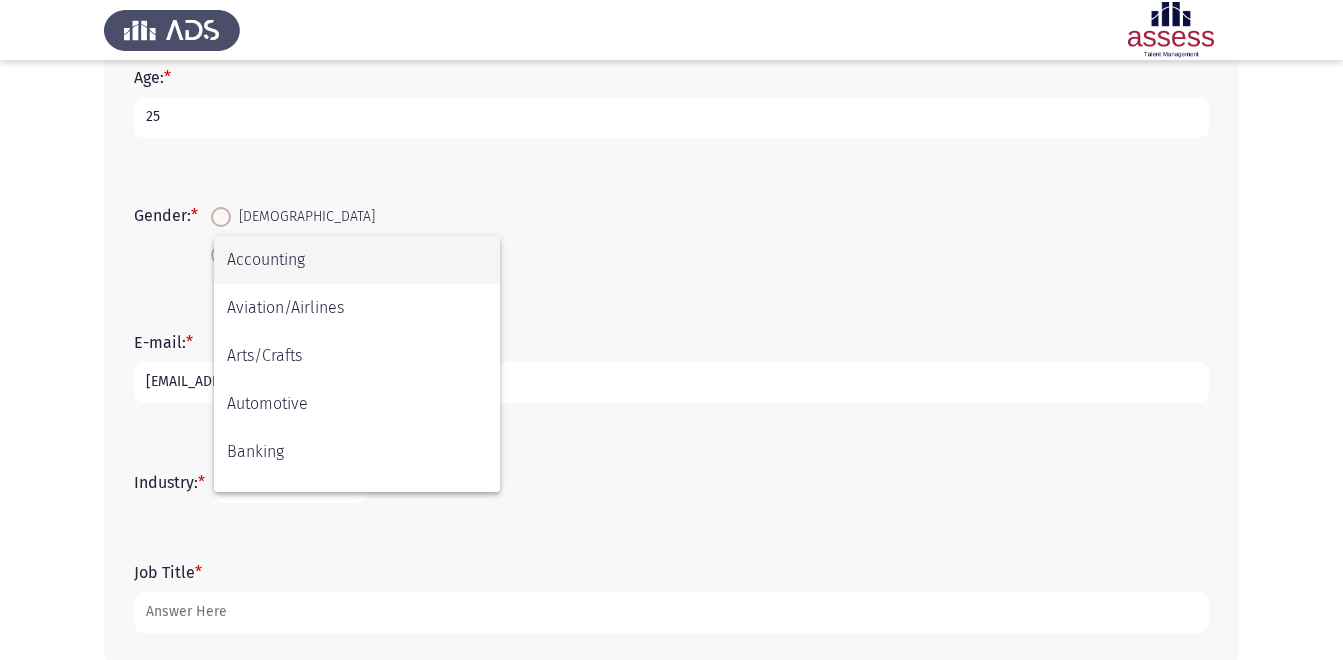 click at bounding box center (671, 330) 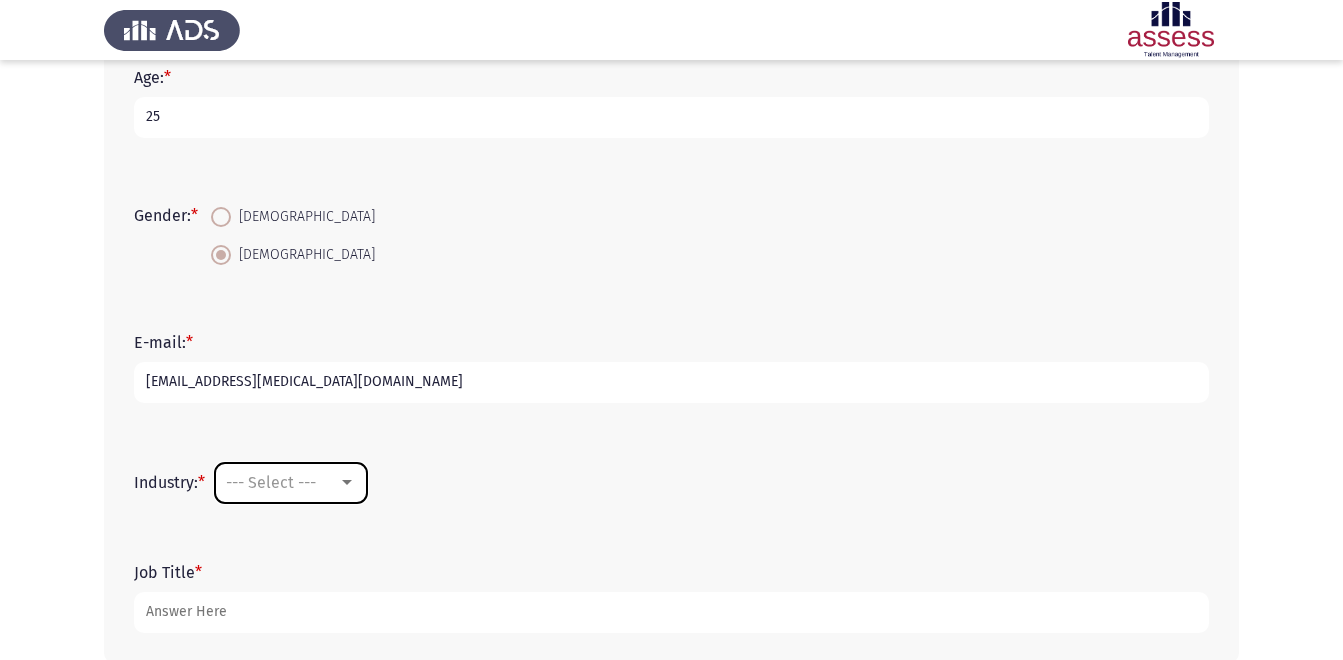 click on "--- Select ---" at bounding box center (271, 482) 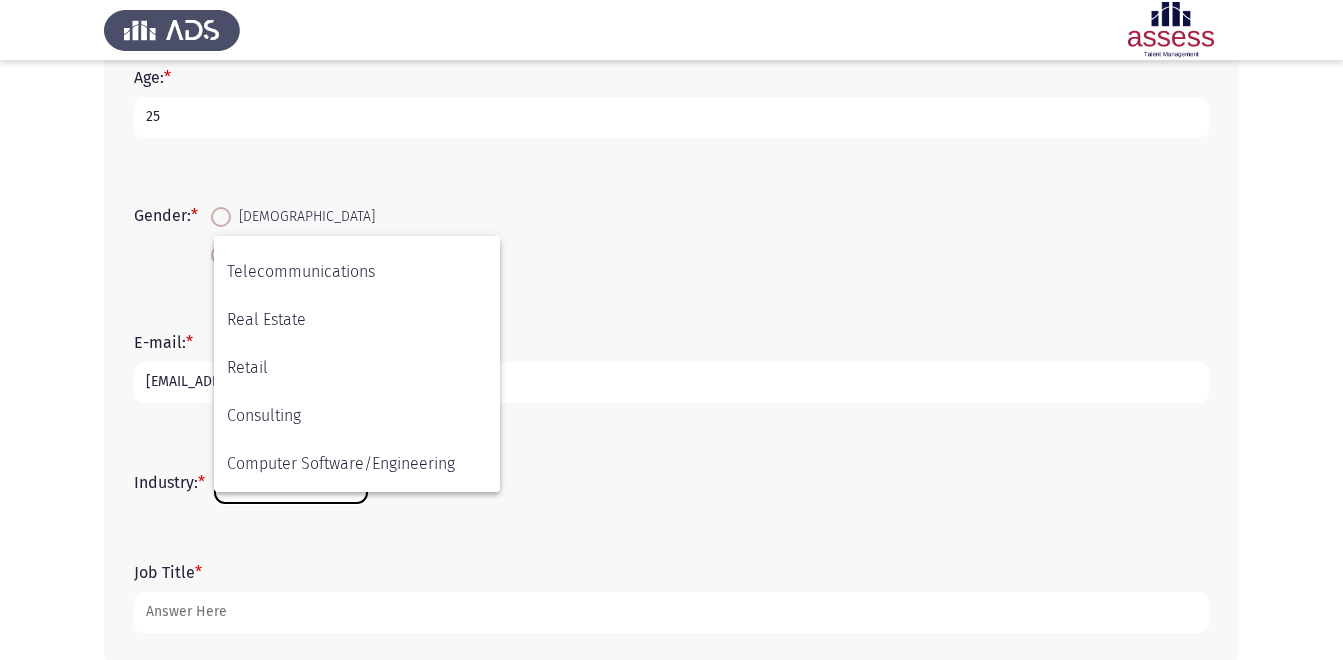 scroll, scrollTop: 656, scrollLeft: 0, axis: vertical 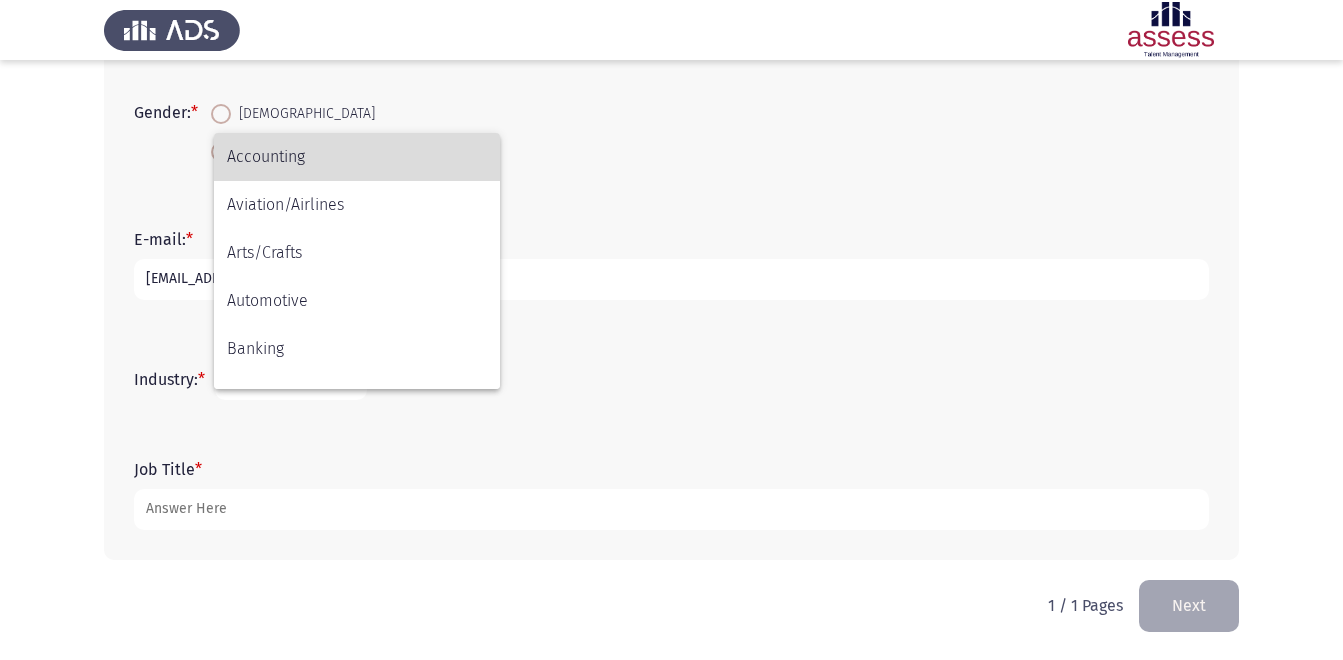 click on "Accounting" at bounding box center (357, 157) 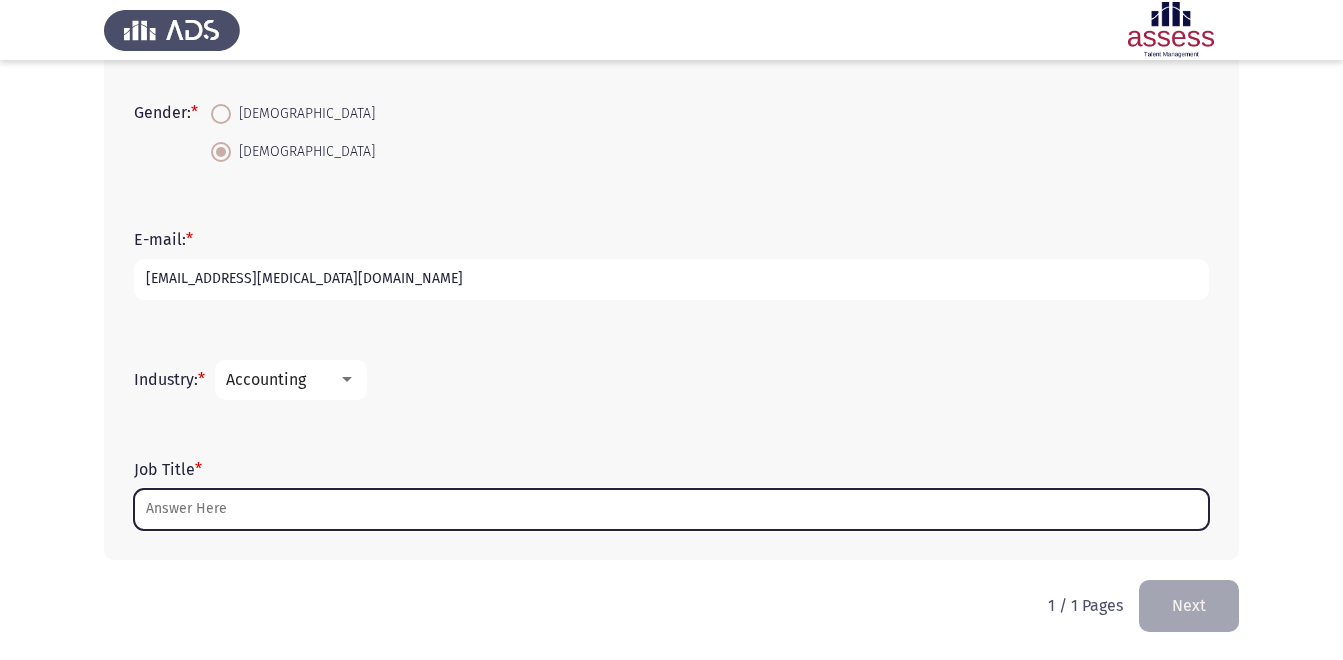 click on "Job Title   *" at bounding box center (671, 509) 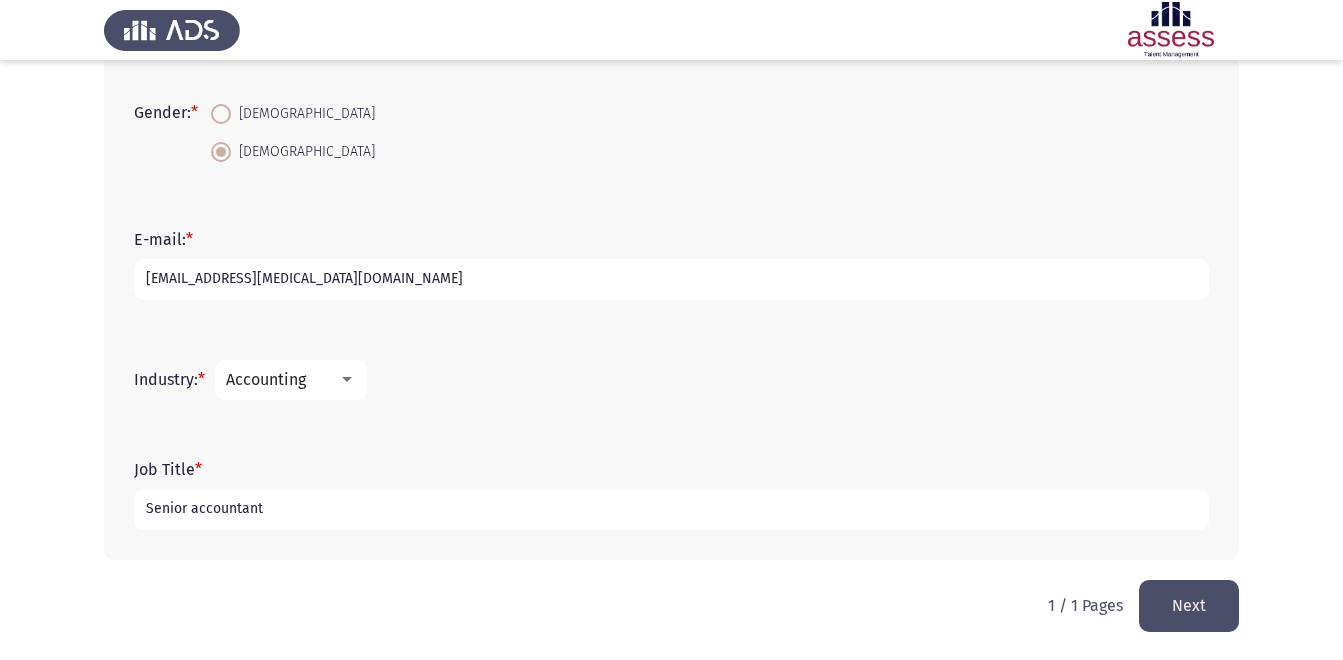type on "Senior accountant" 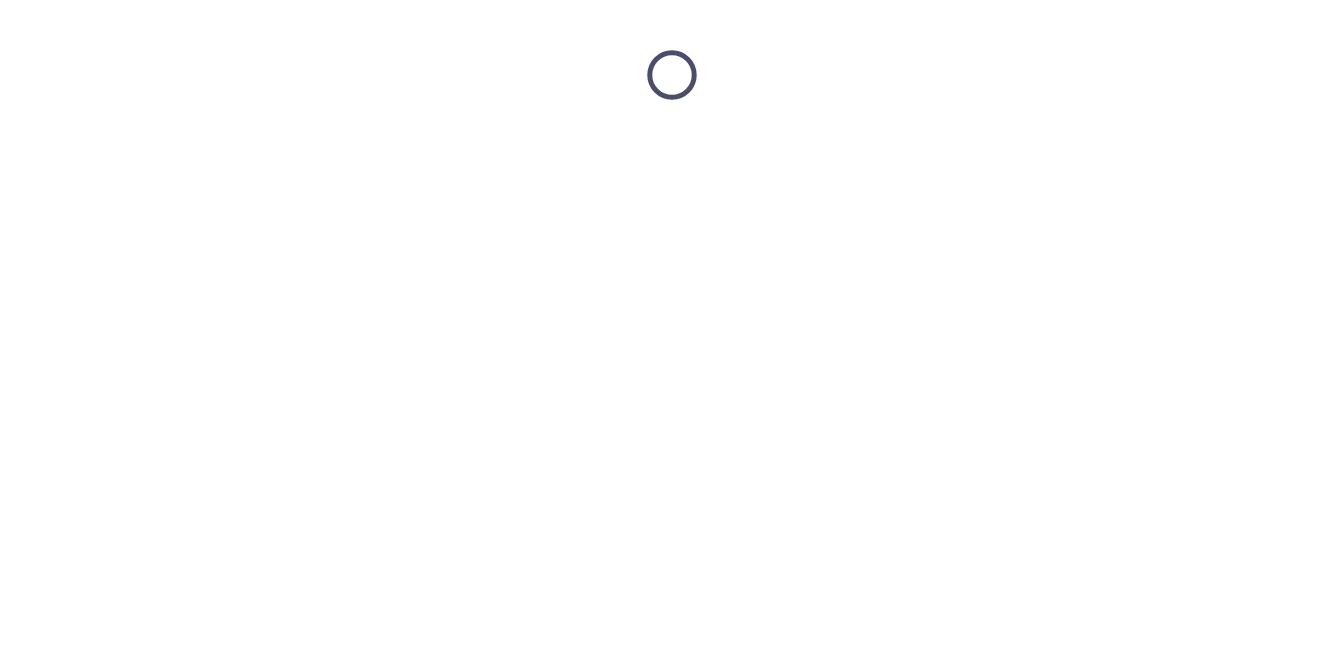 scroll, scrollTop: 0, scrollLeft: 0, axis: both 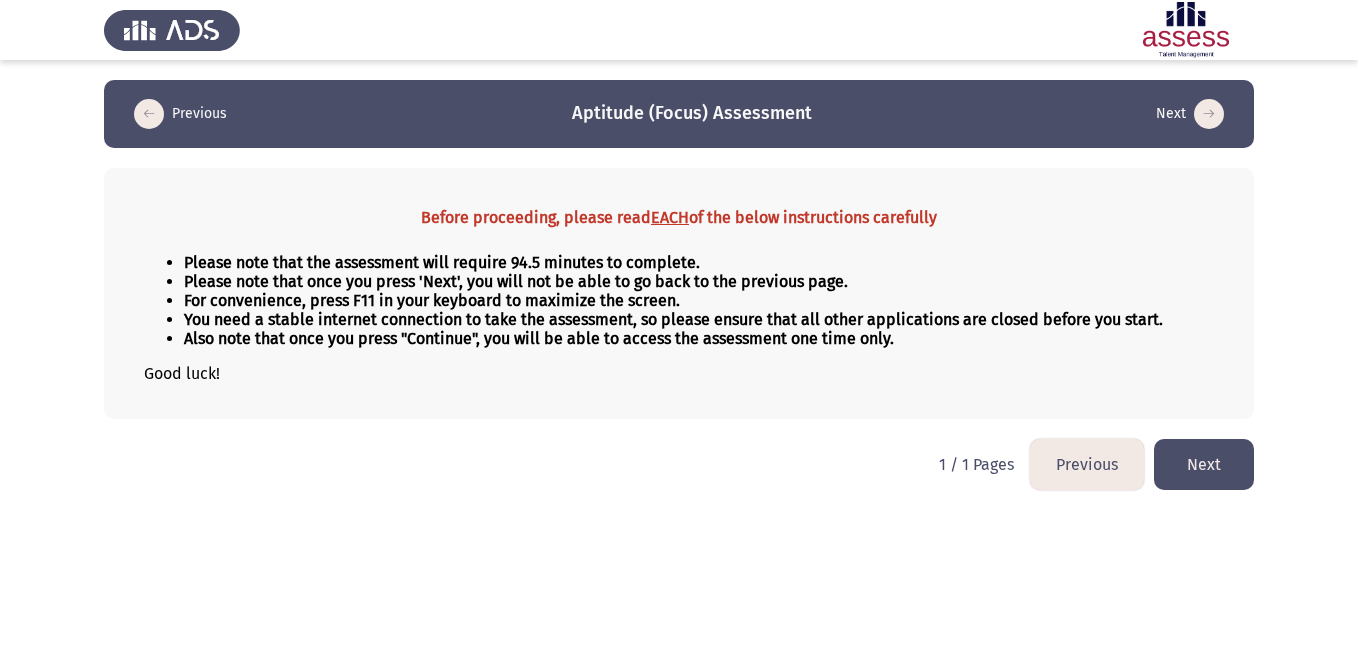 click on "Next" 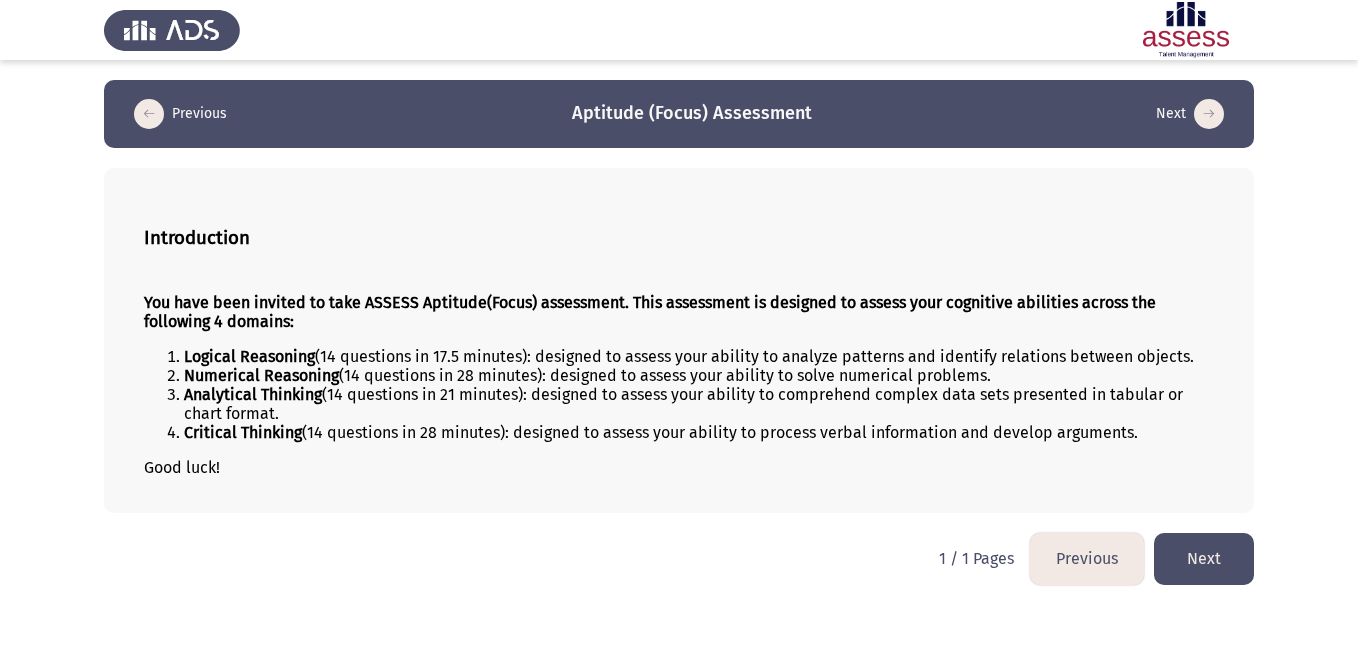 click on "Next" 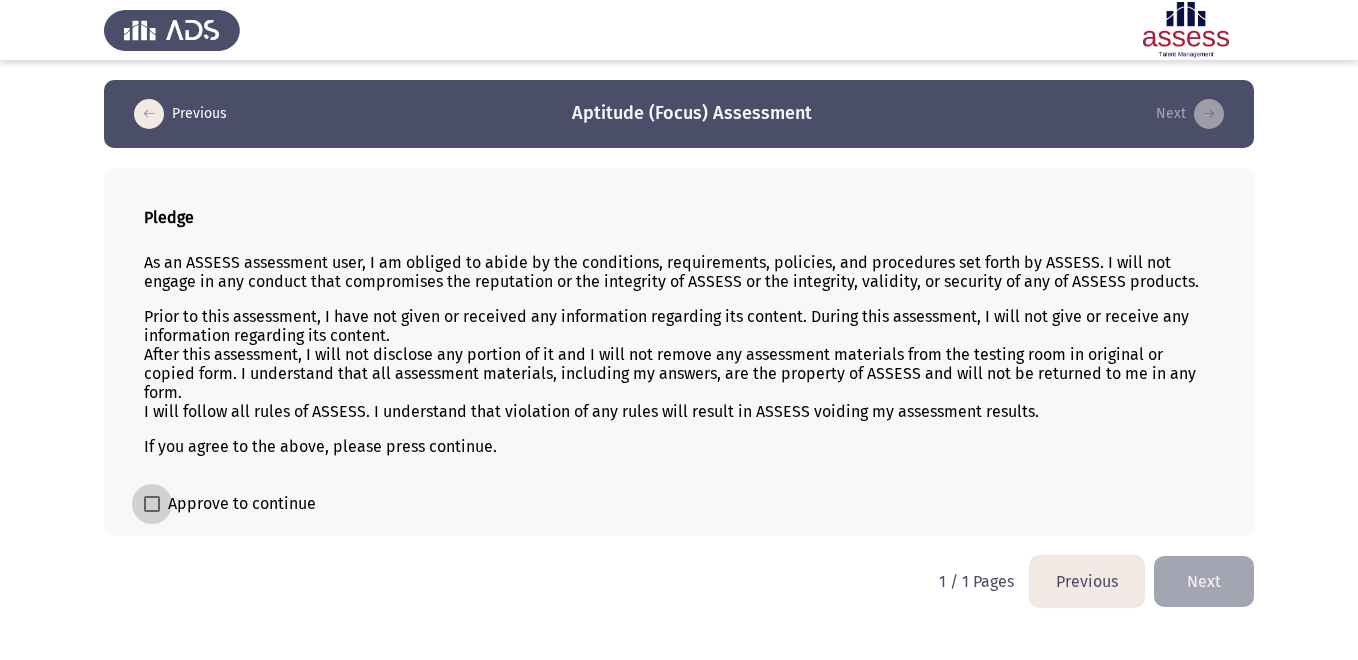 click on "Approve to continue" at bounding box center [242, 504] 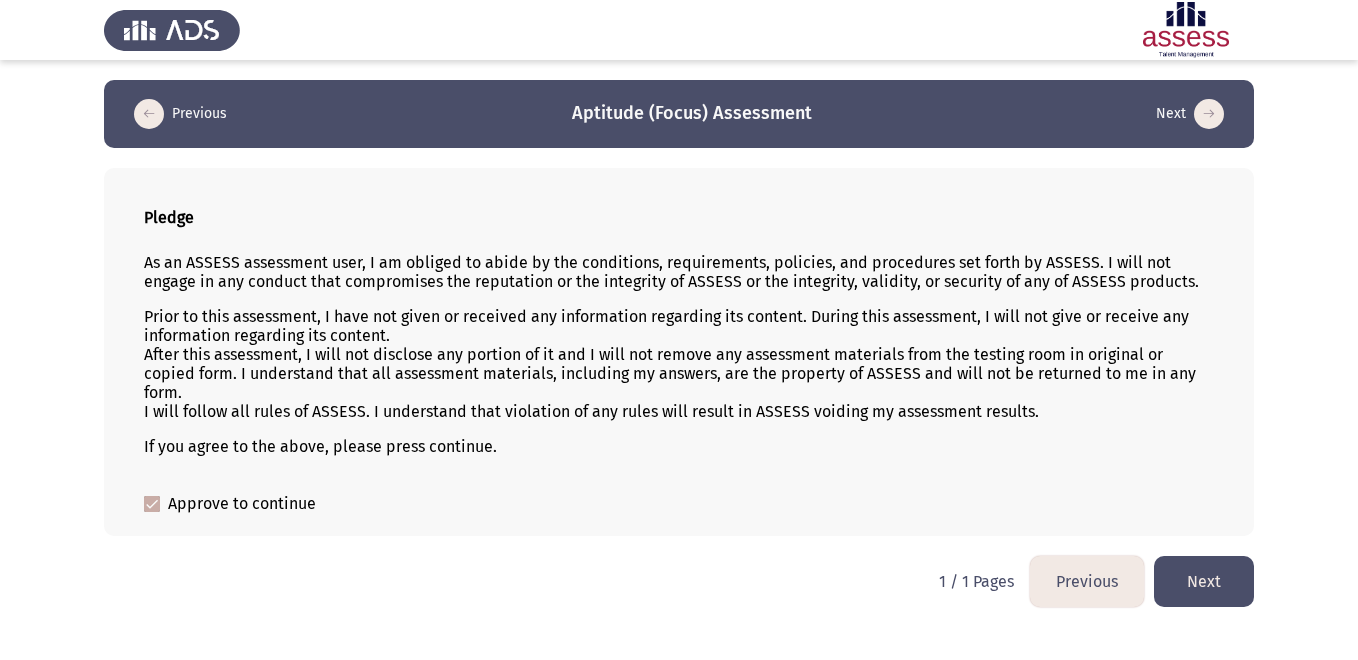 drag, startPoint x: 518, startPoint y: 444, endPoint x: 140, endPoint y: 250, distance: 424.87646 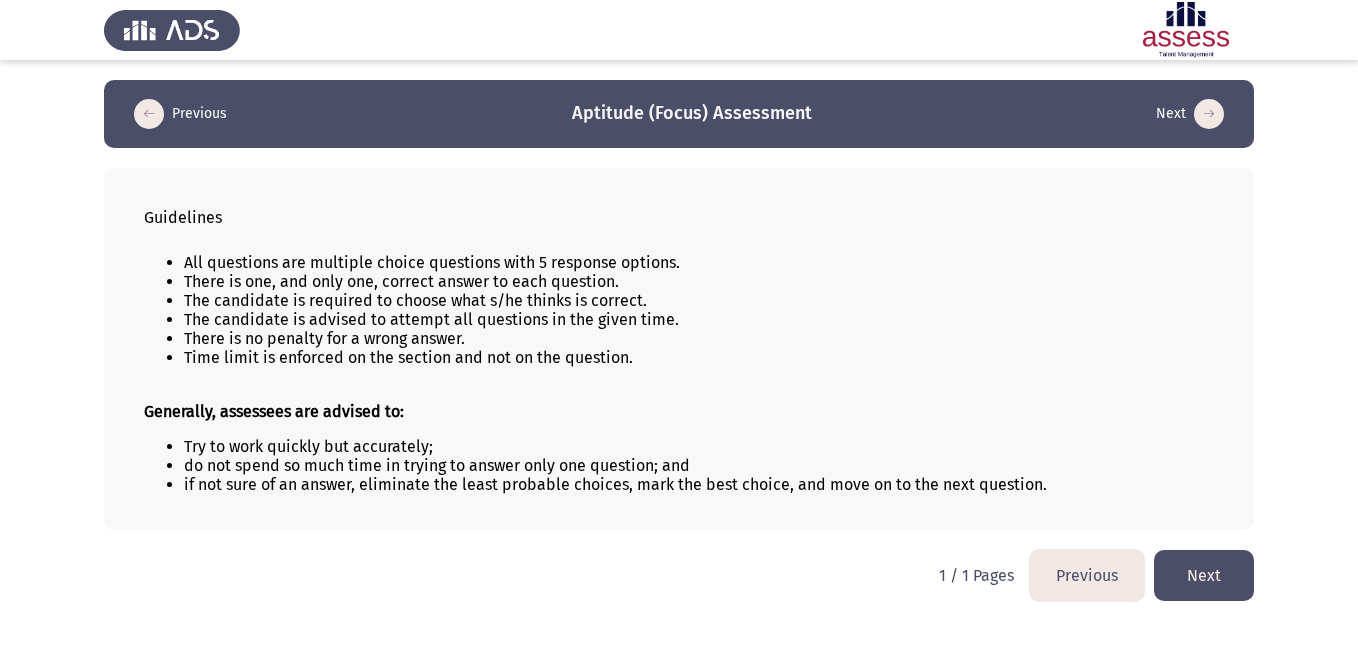 click on "Next" 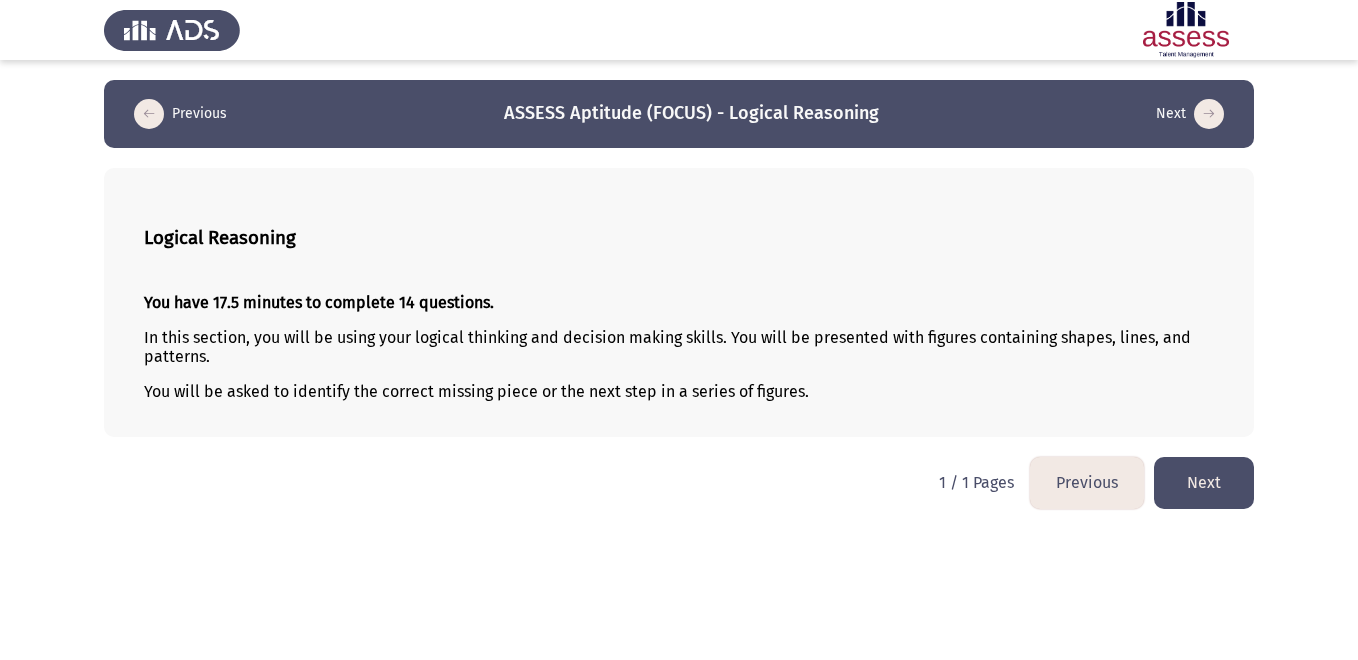 click on "Next" 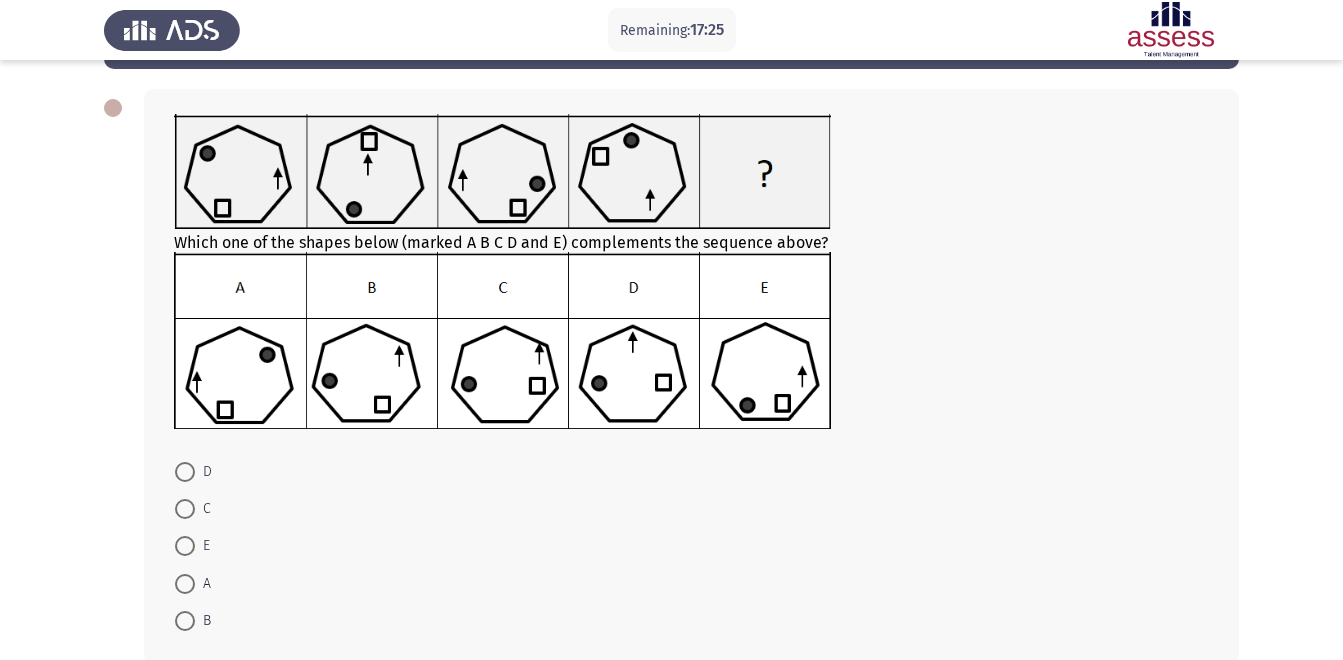scroll, scrollTop: 80, scrollLeft: 0, axis: vertical 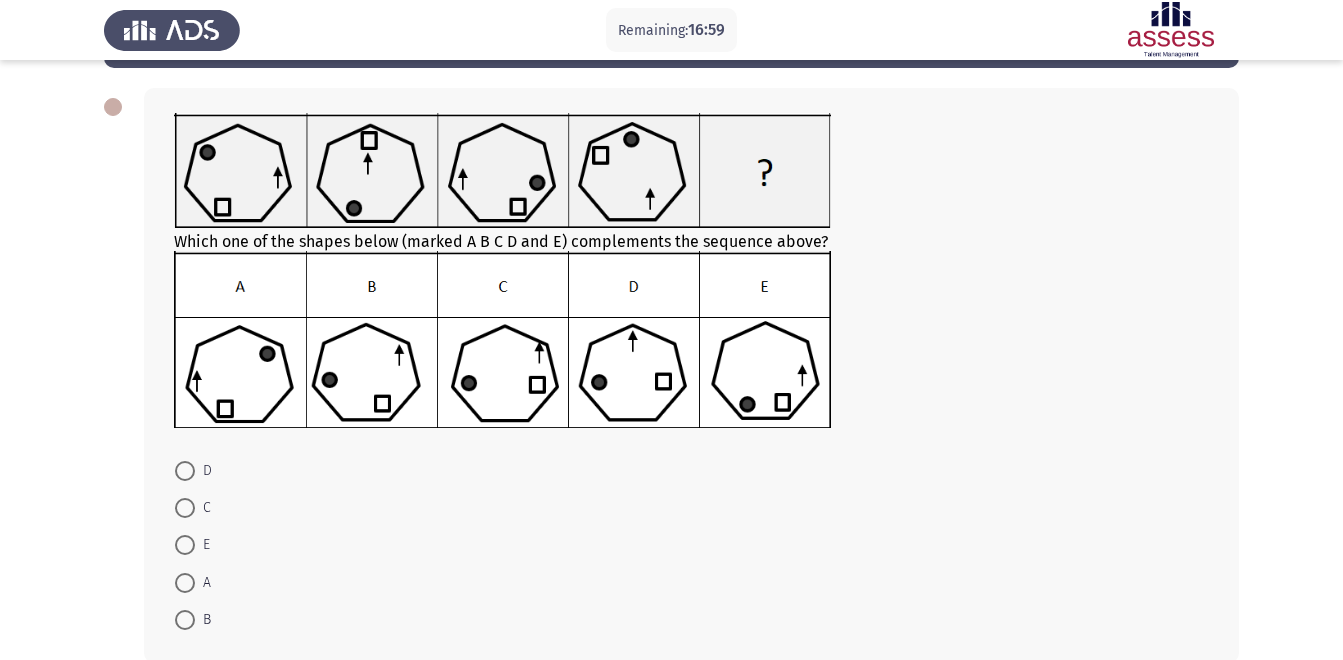 click on "D" at bounding box center [193, 471] 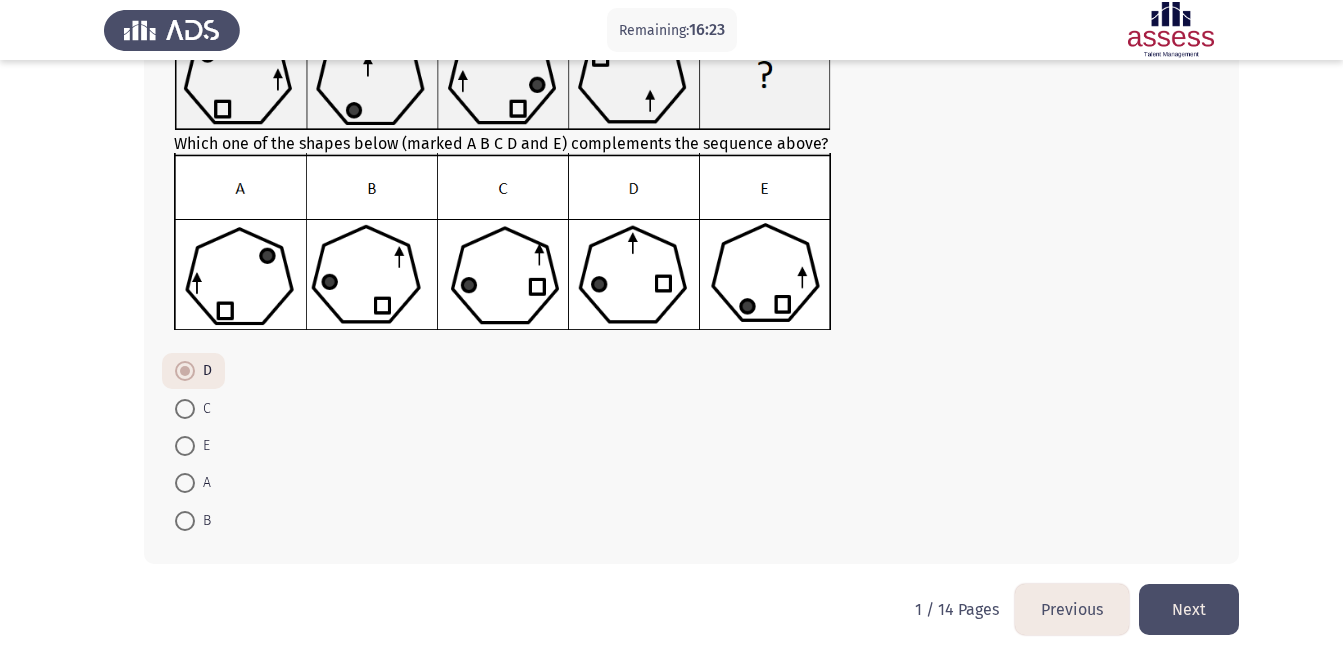 scroll, scrollTop: 182, scrollLeft: 0, axis: vertical 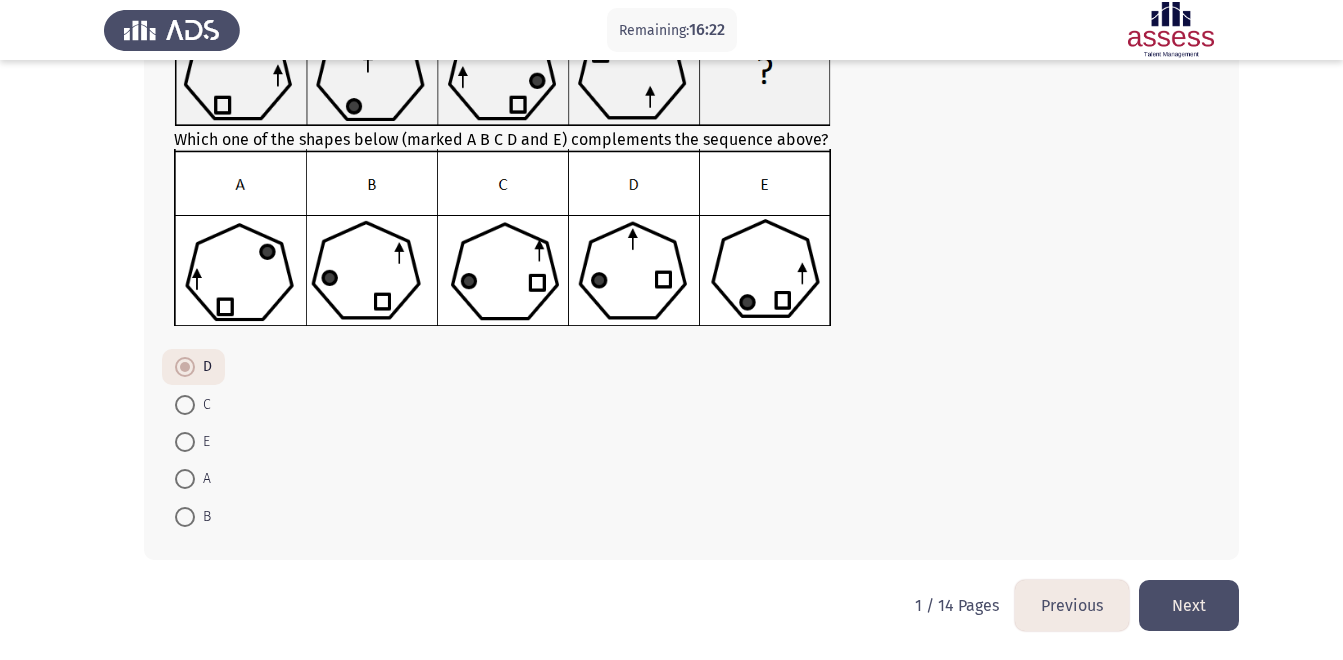 click on "Next" 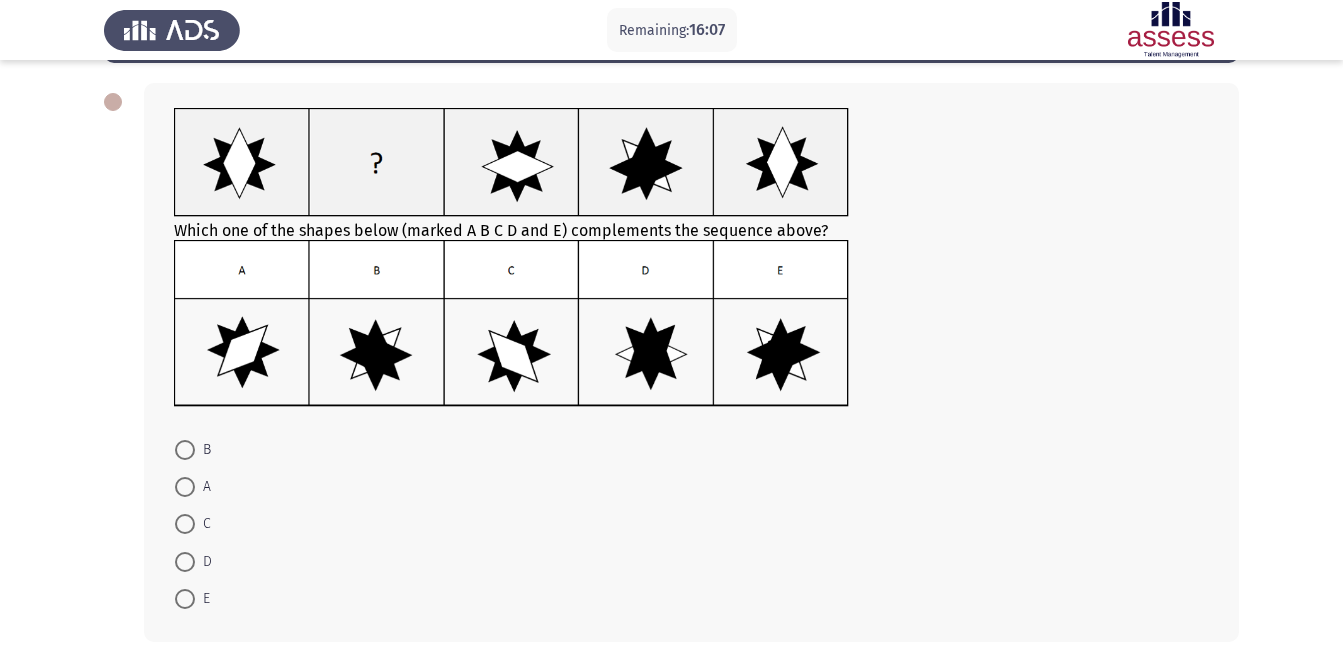scroll, scrollTop: 86, scrollLeft: 0, axis: vertical 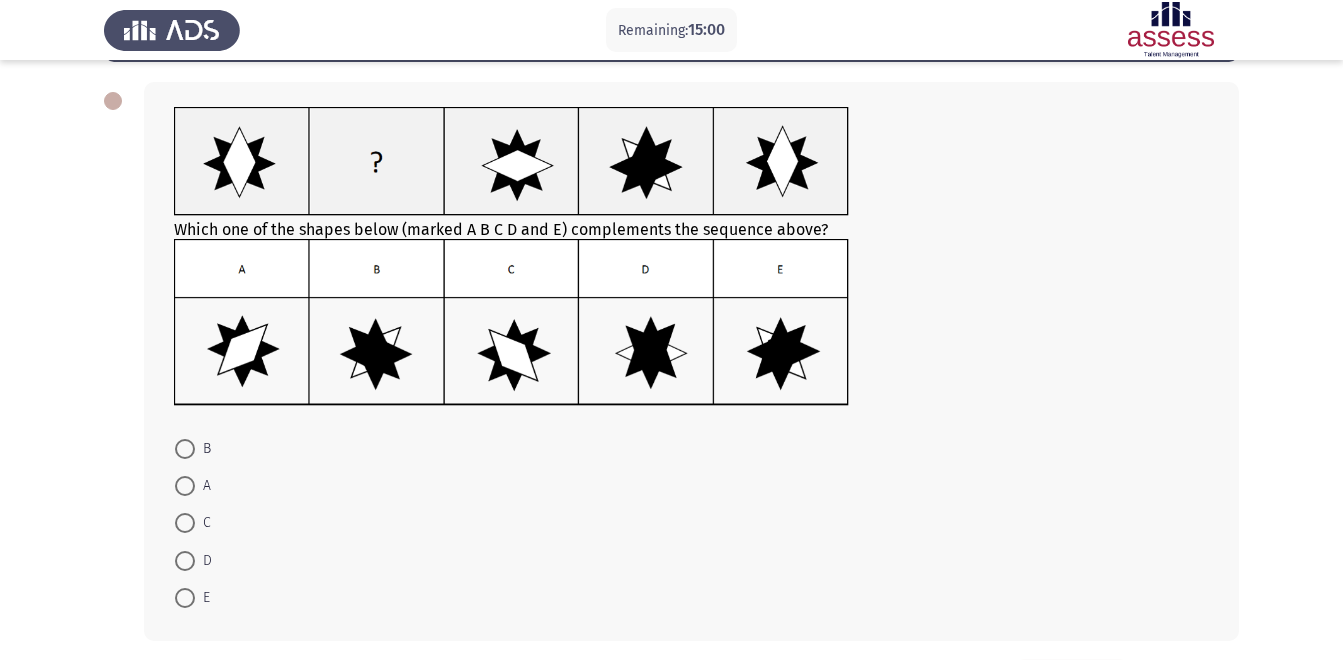click 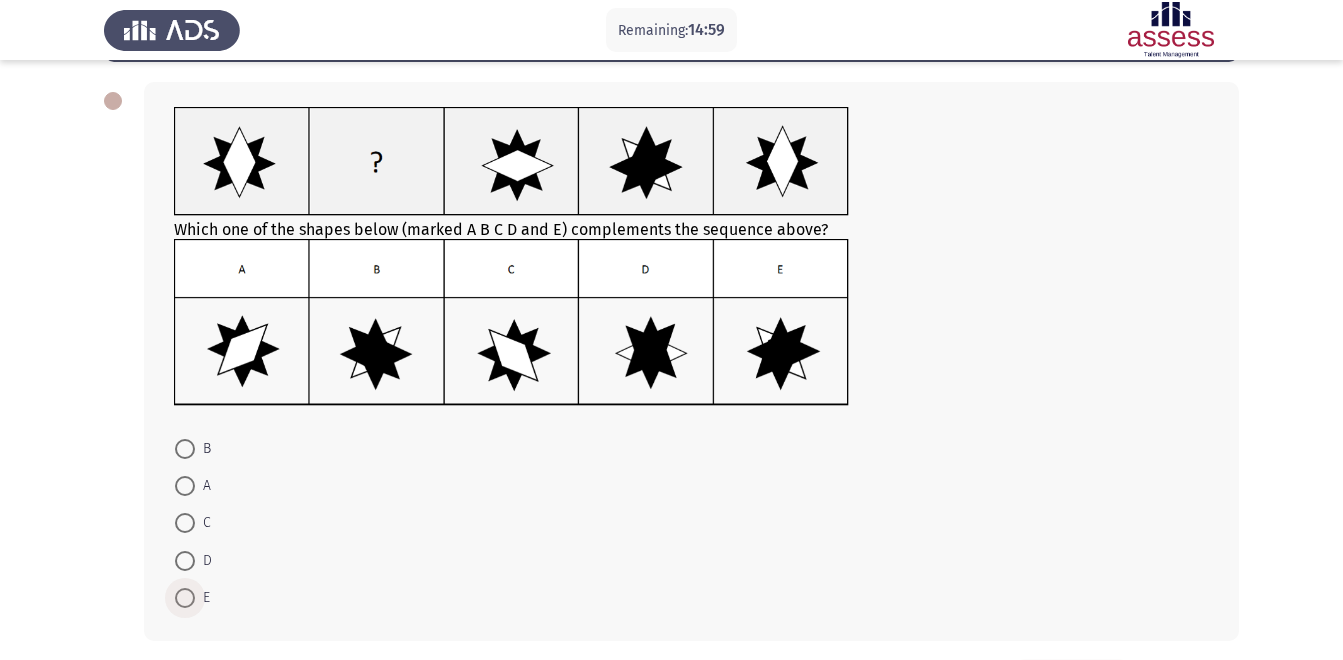 click at bounding box center [185, 598] 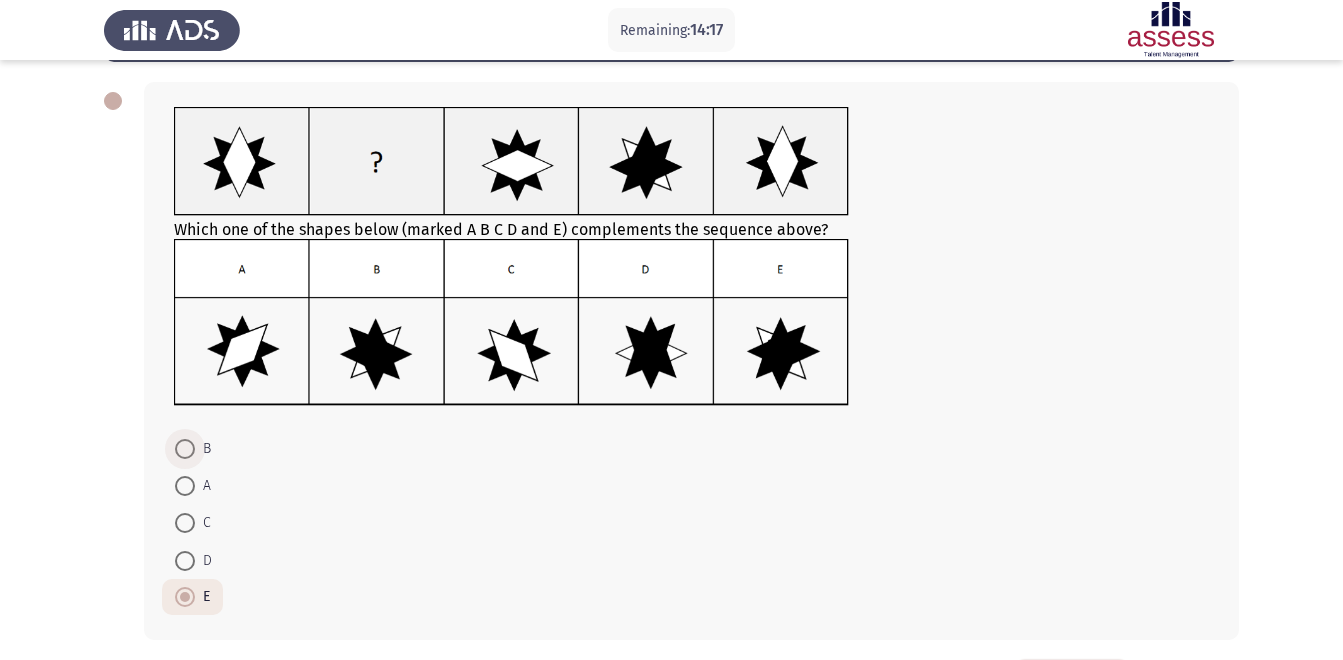 click at bounding box center (185, 449) 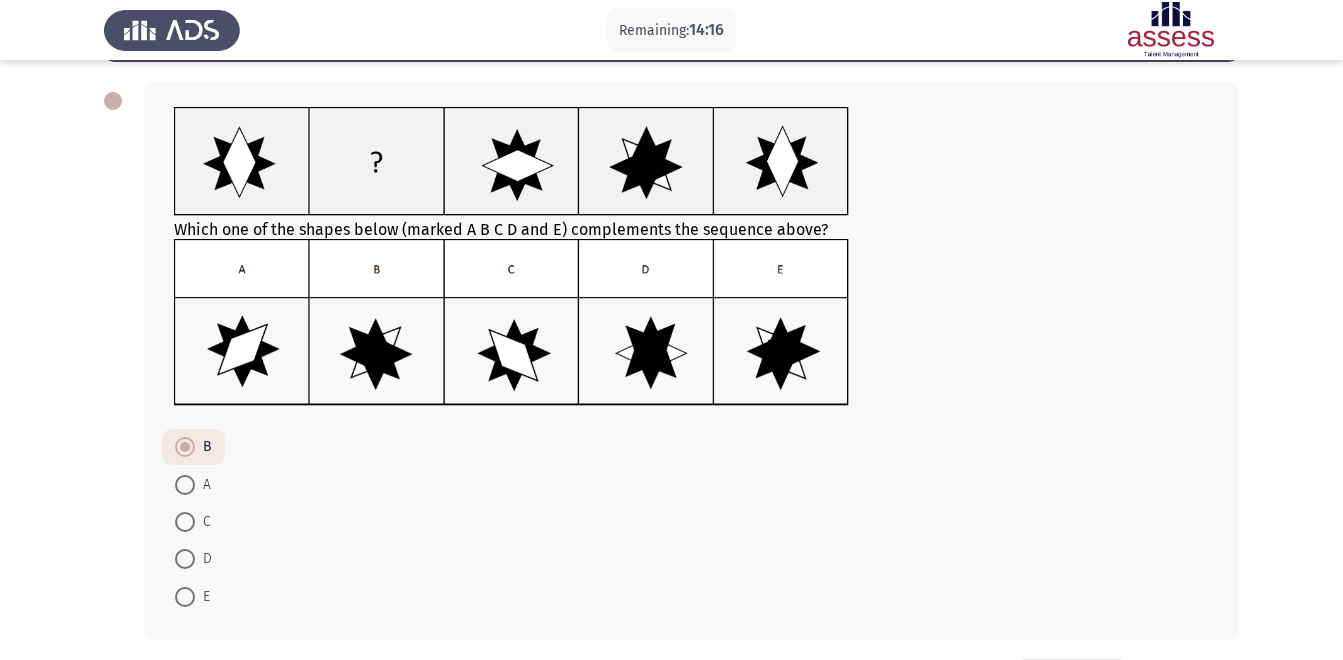 scroll, scrollTop: 134, scrollLeft: 0, axis: vertical 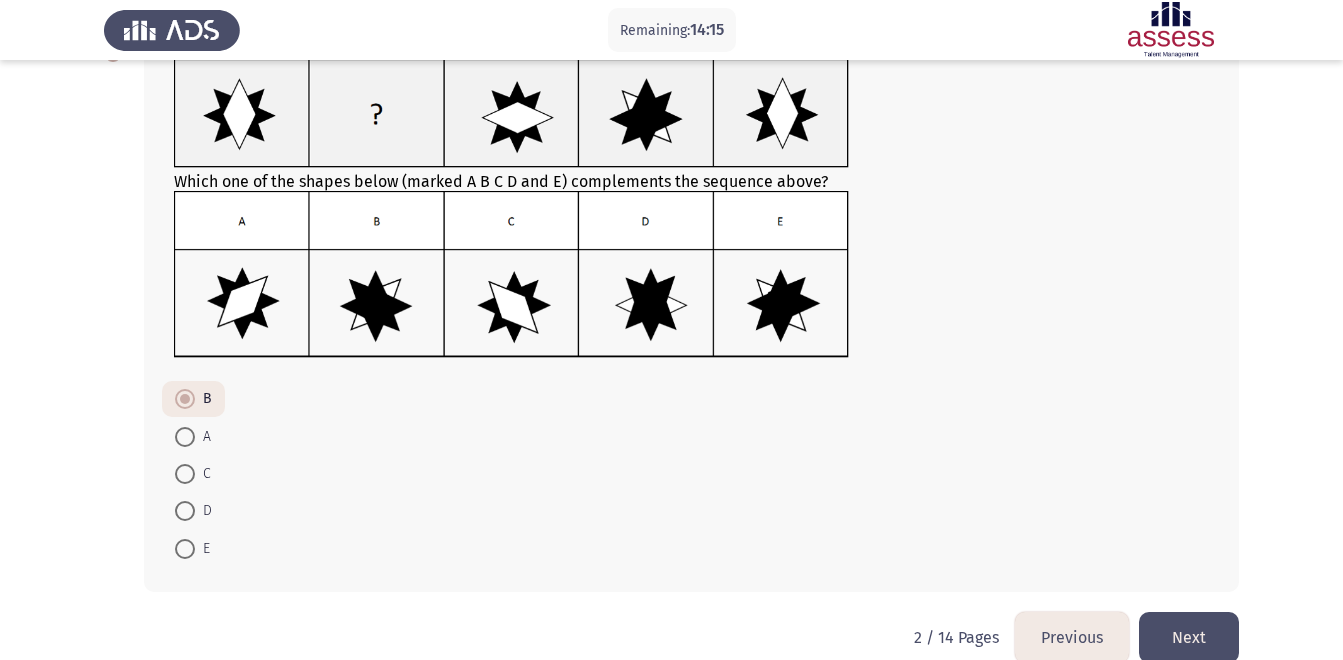 click on "Next" 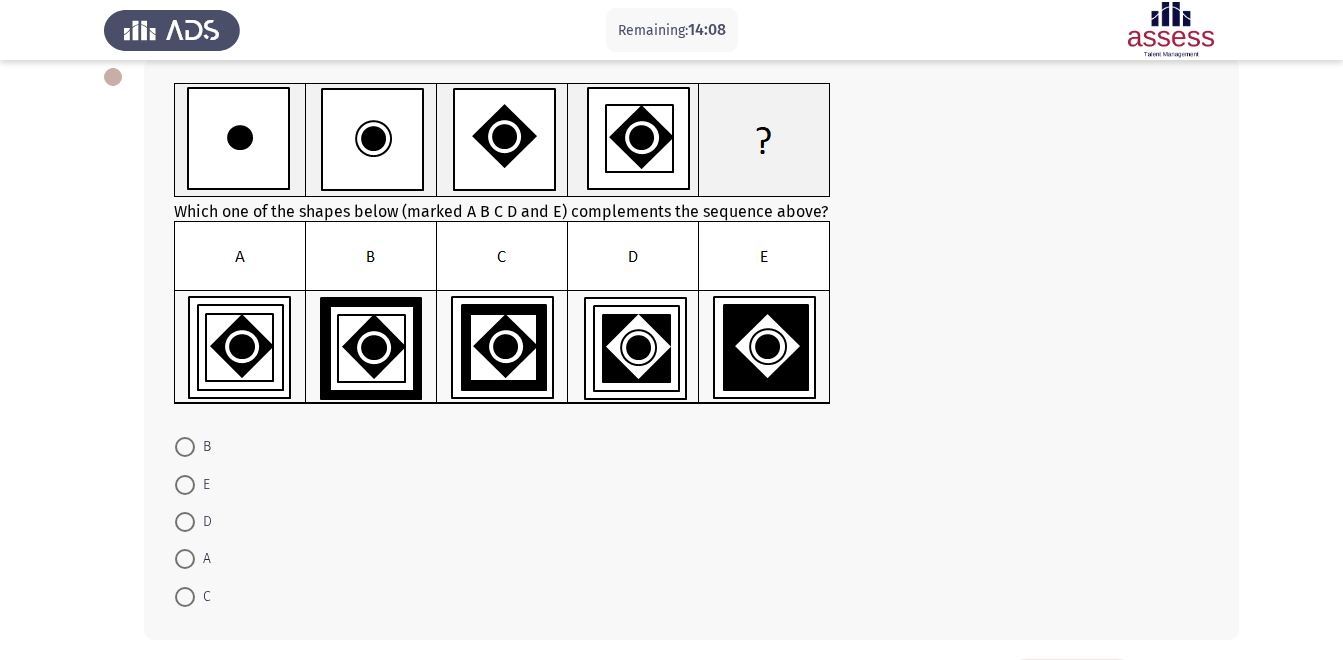 scroll, scrollTop: 110, scrollLeft: 0, axis: vertical 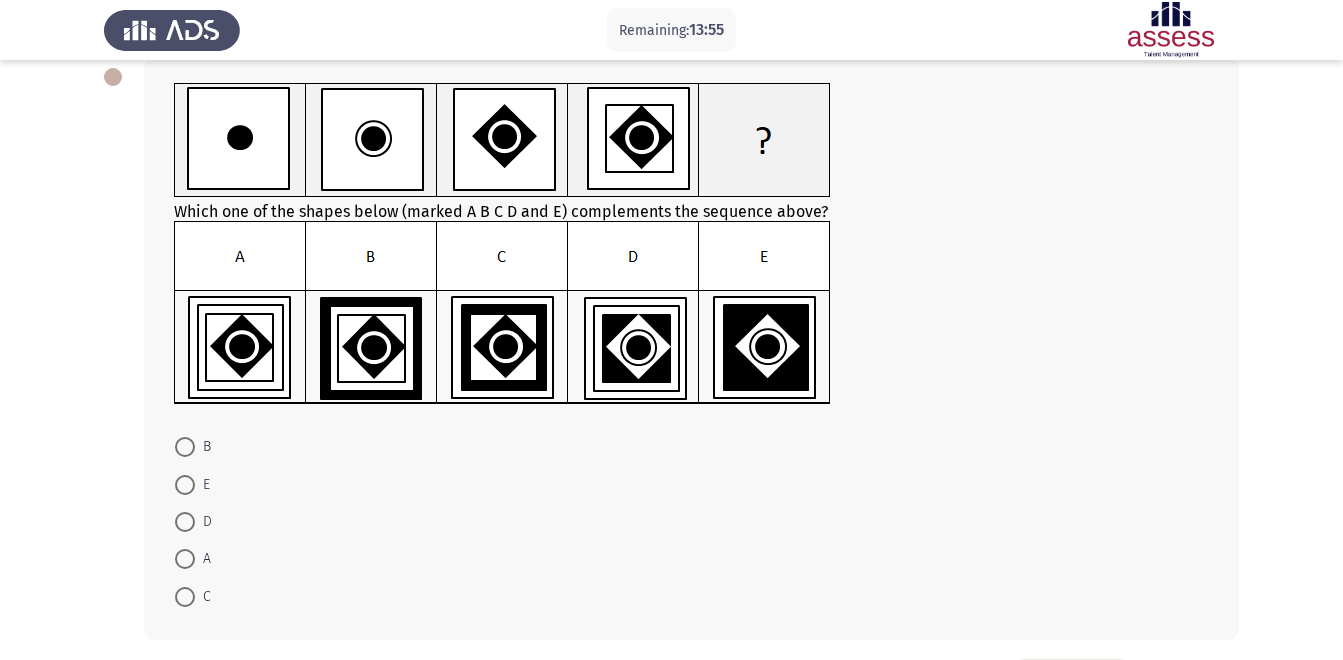 click on "B     E     D     A     C" 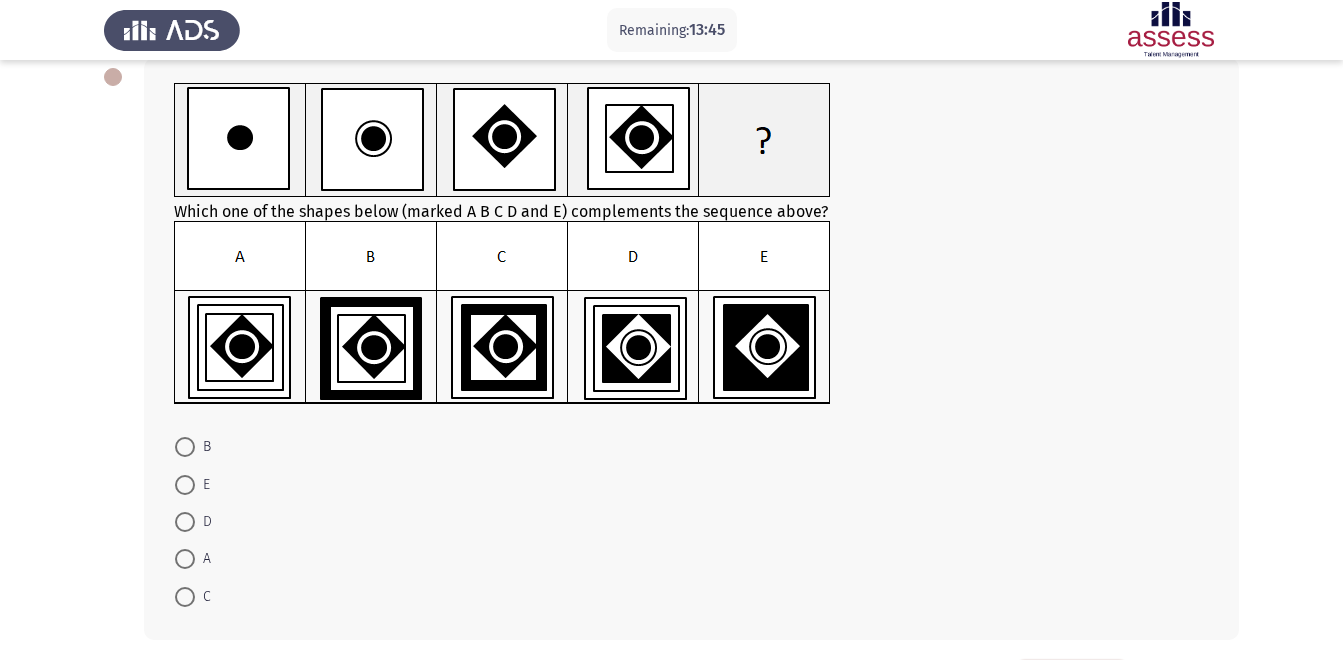 click 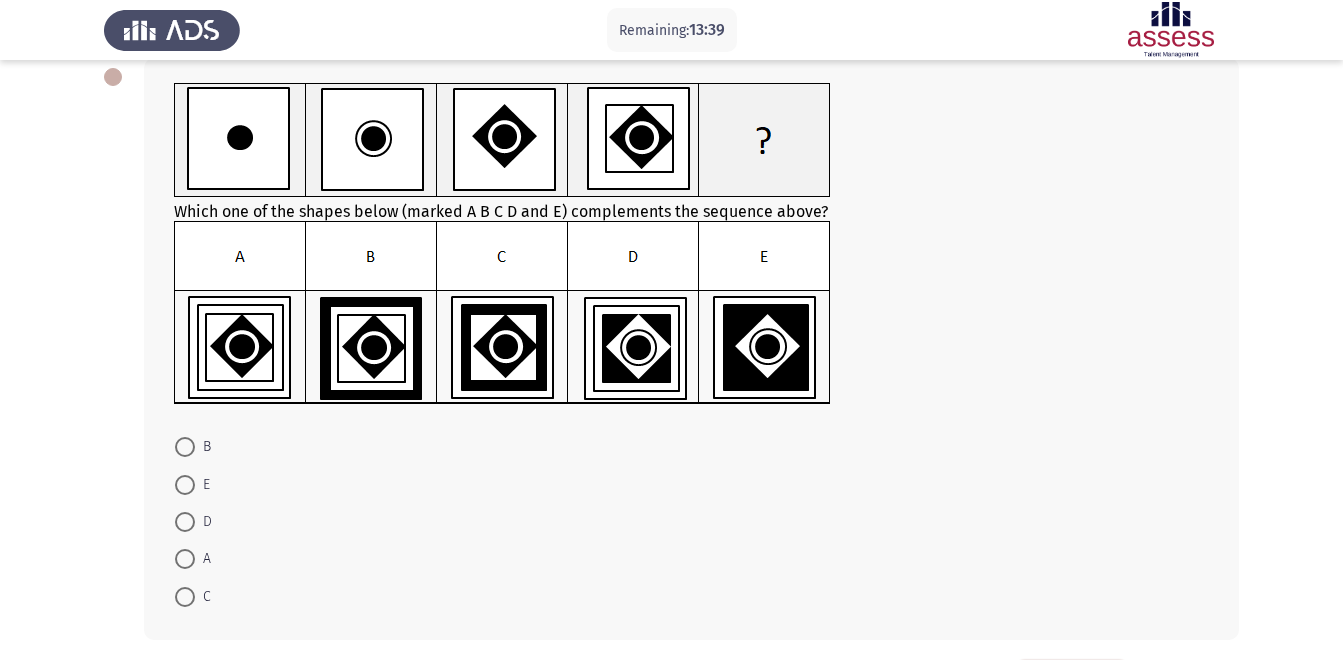click 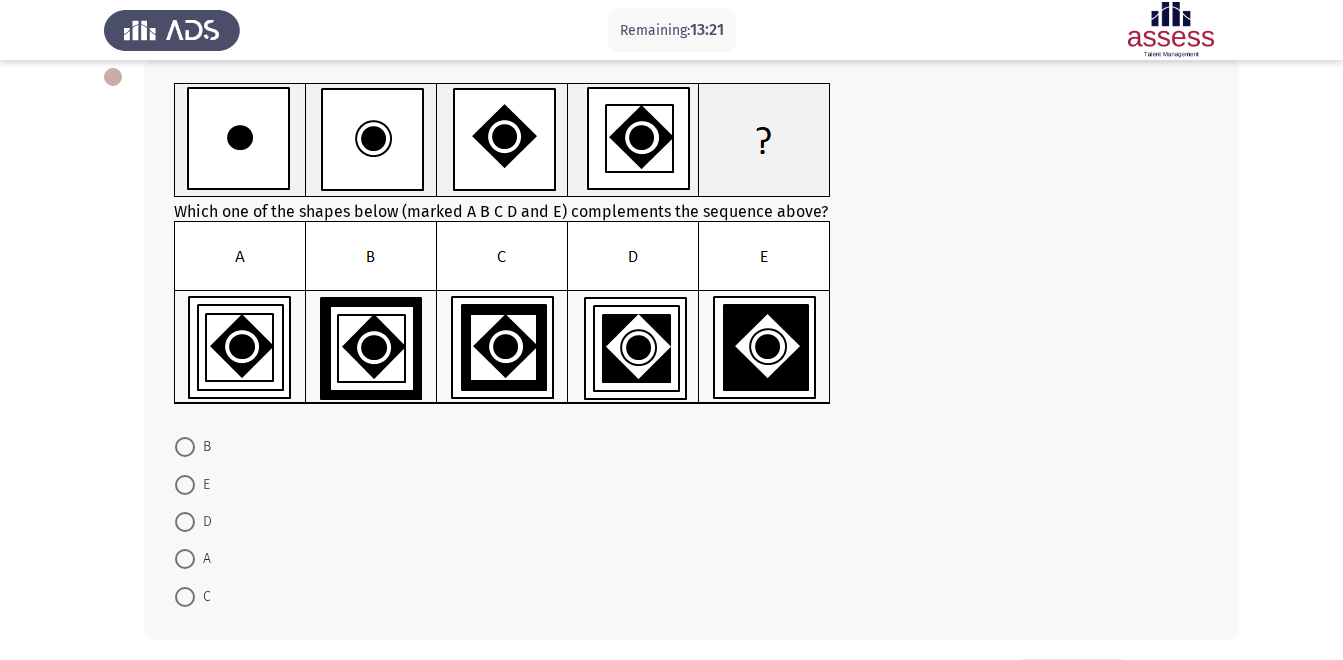 click 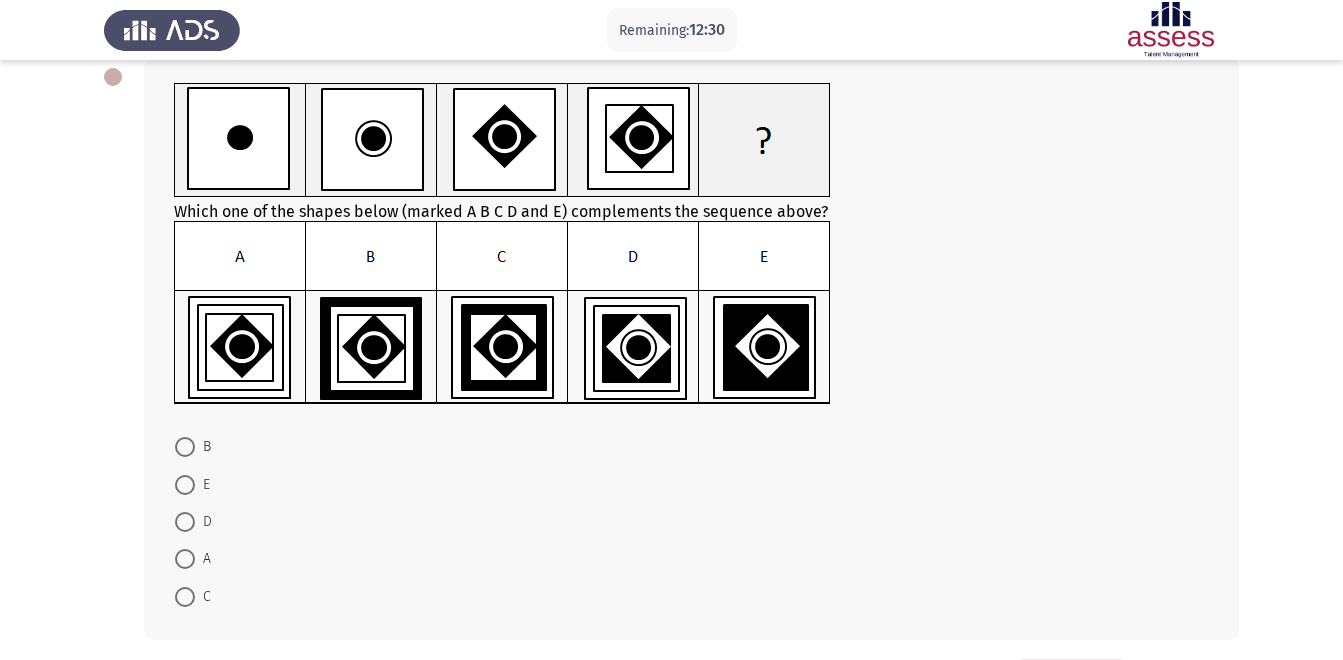 click 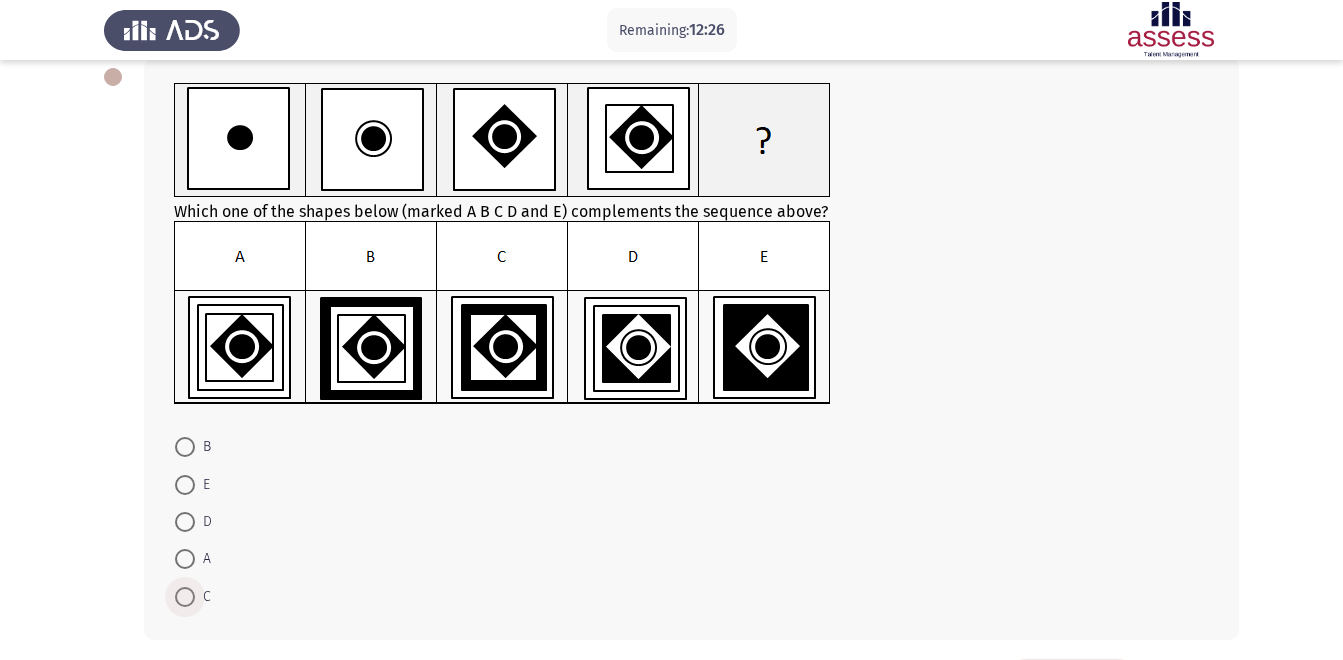 click at bounding box center [185, 597] 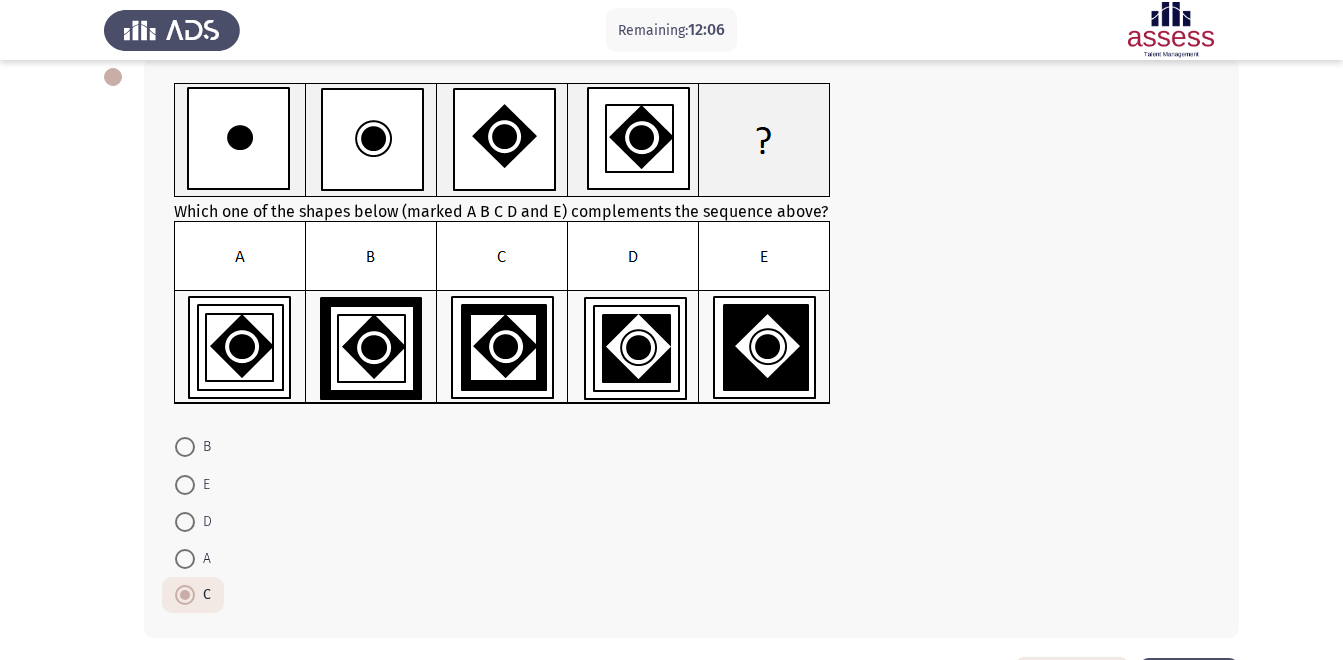 click 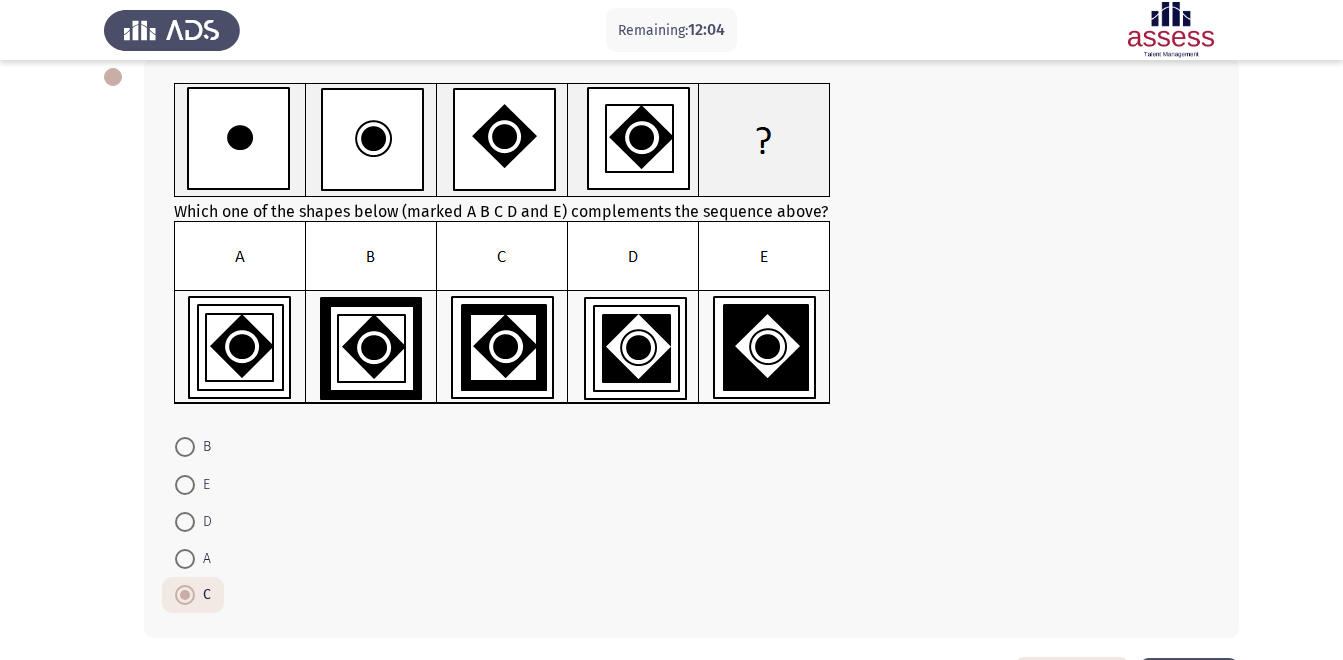 scroll, scrollTop: 188, scrollLeft: 0, axis: vertical 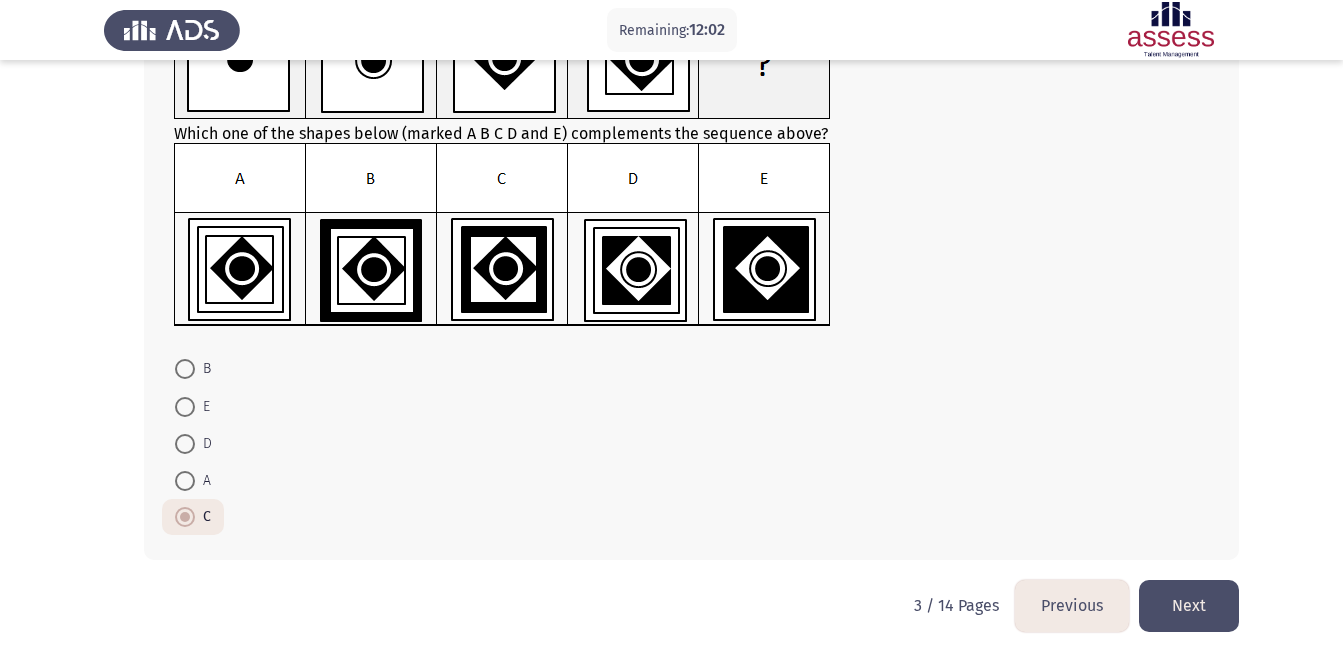 click on "Next" 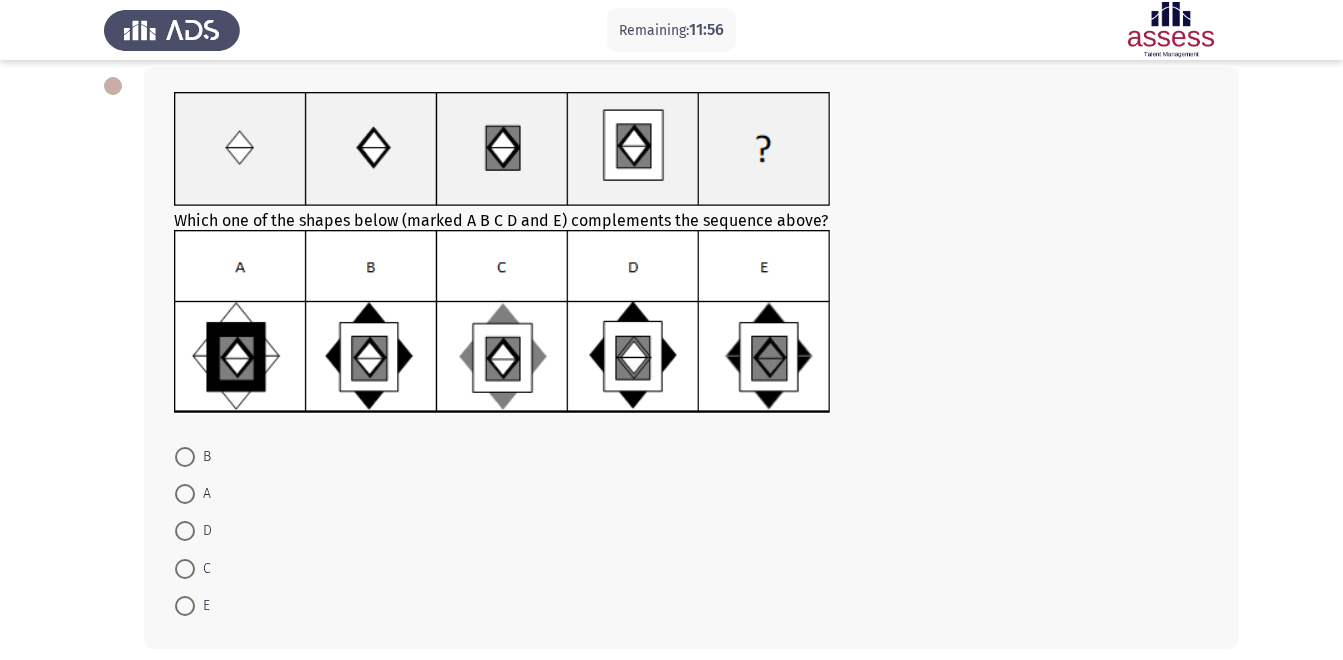 scroll, scrollTop: 103, scrollLeft: 0, axis: vertical 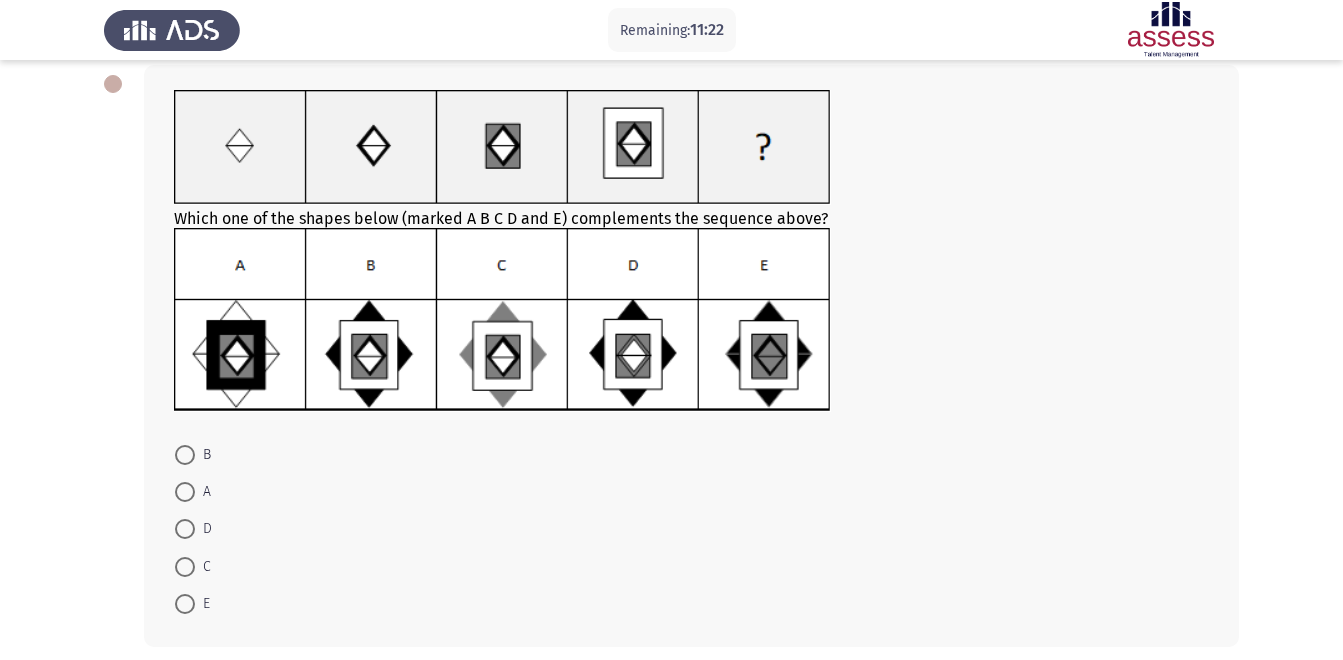 click 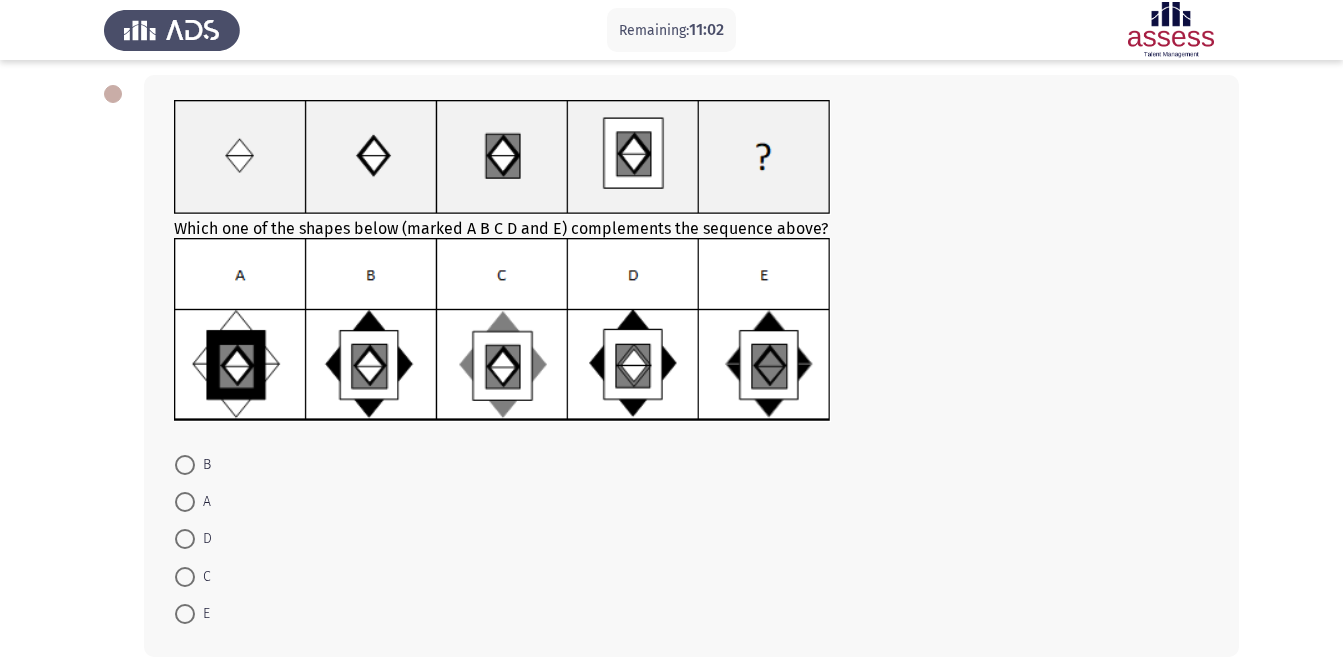 scroll, scrollTop: 95, scrollLeft: 0, axis: vertical 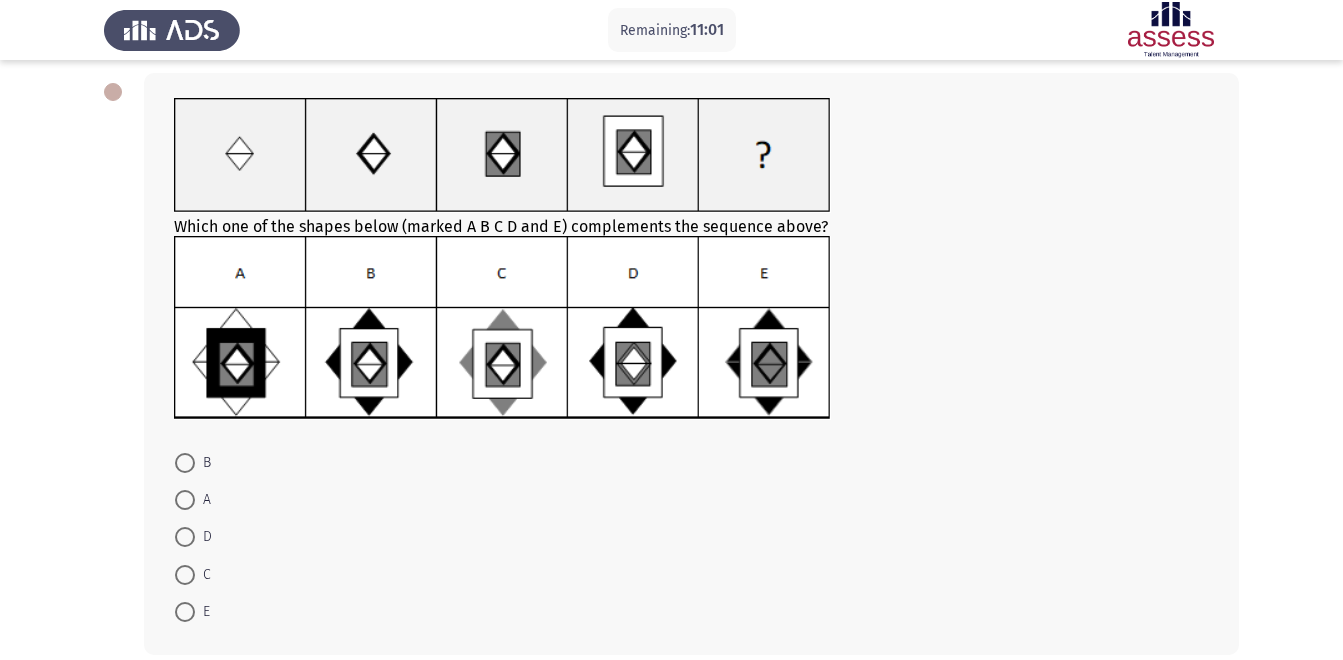 click 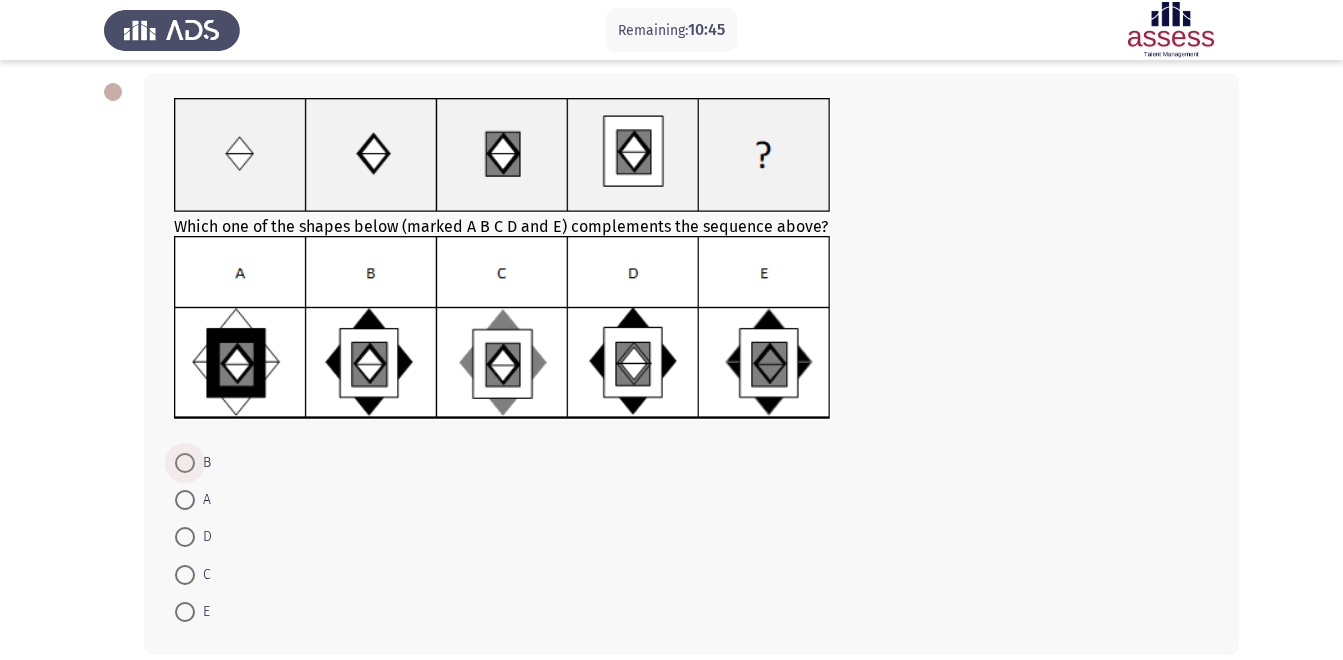 click at bounding box center [185, 463] 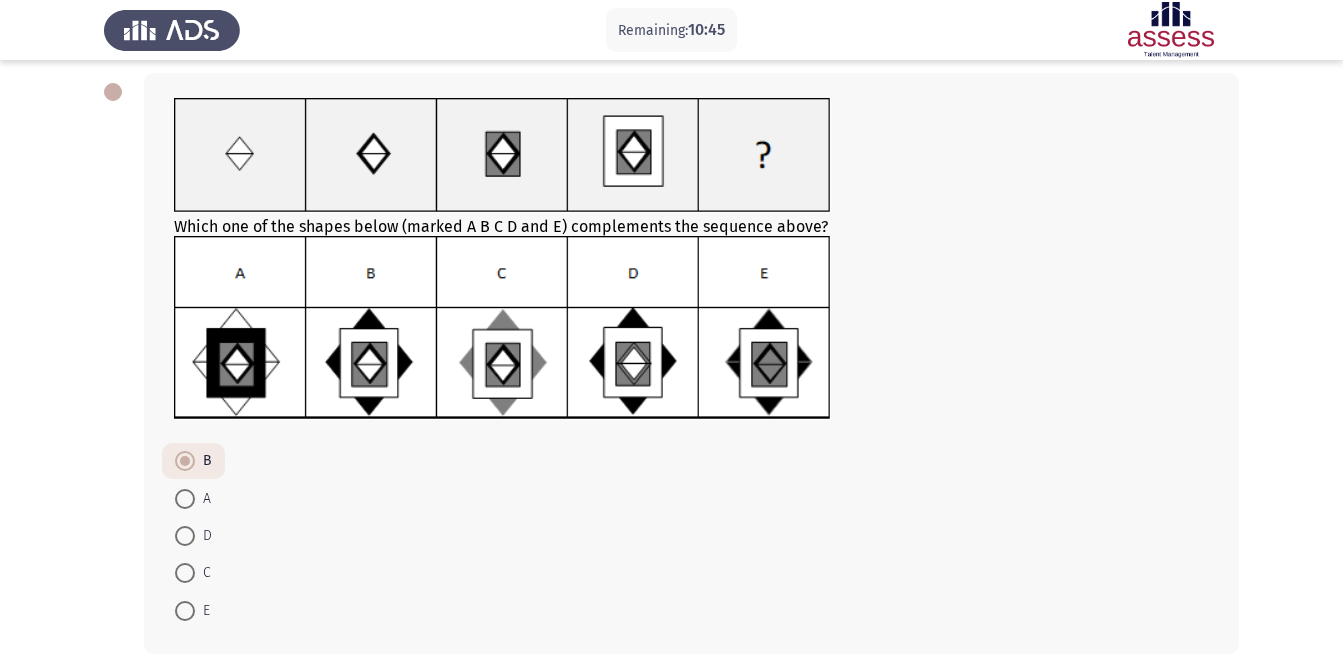 scroll, scrollTop: 189, scrollLeft: 0, axis: vertical 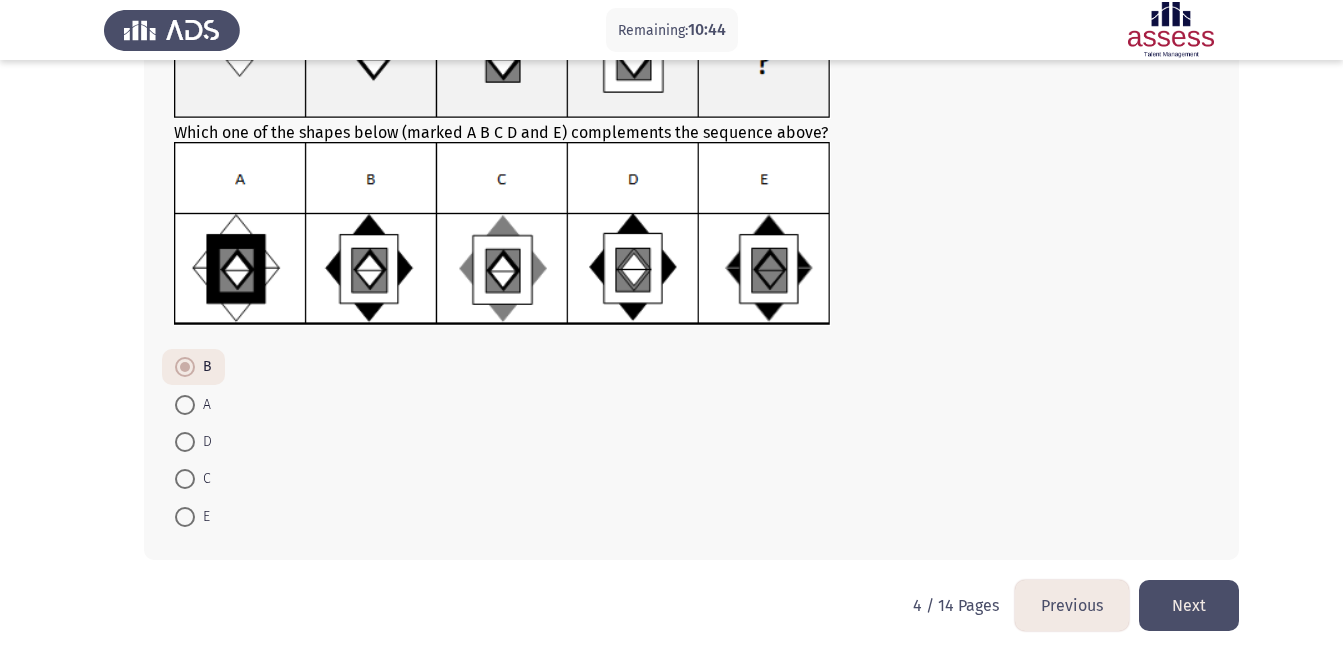 click on "Next" 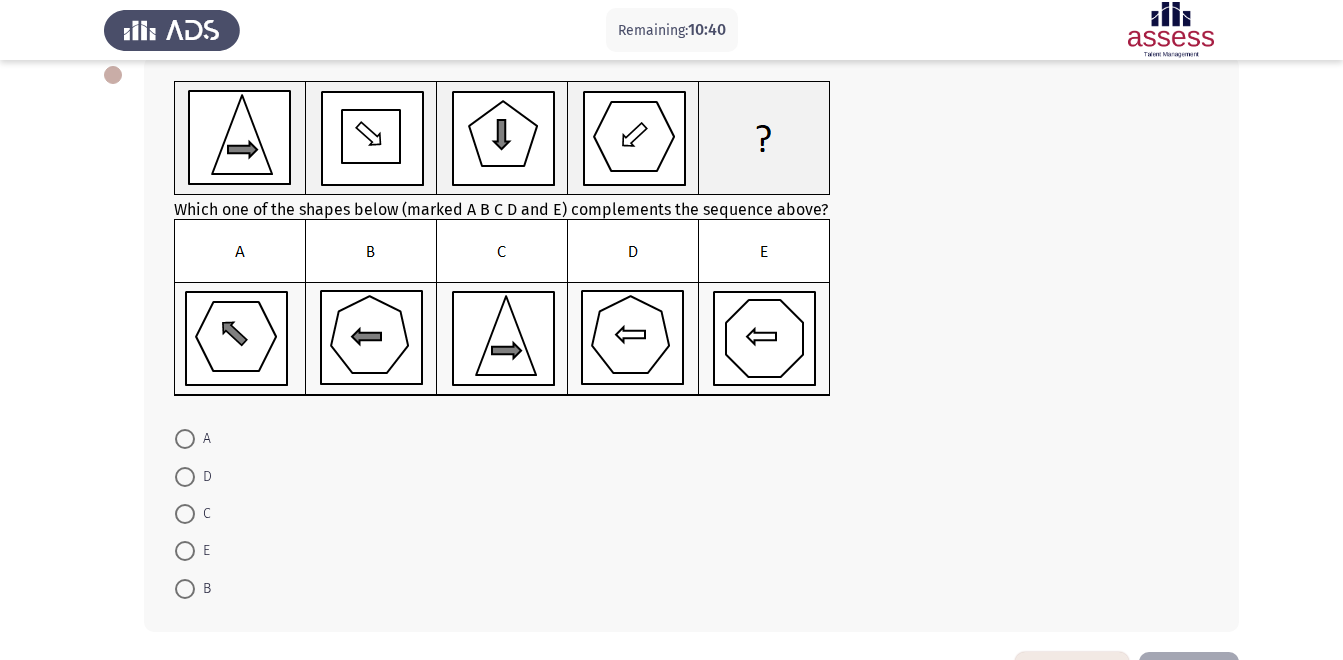 scroll, scrollTop: 116, scrollLeft: 0, axis: vertical 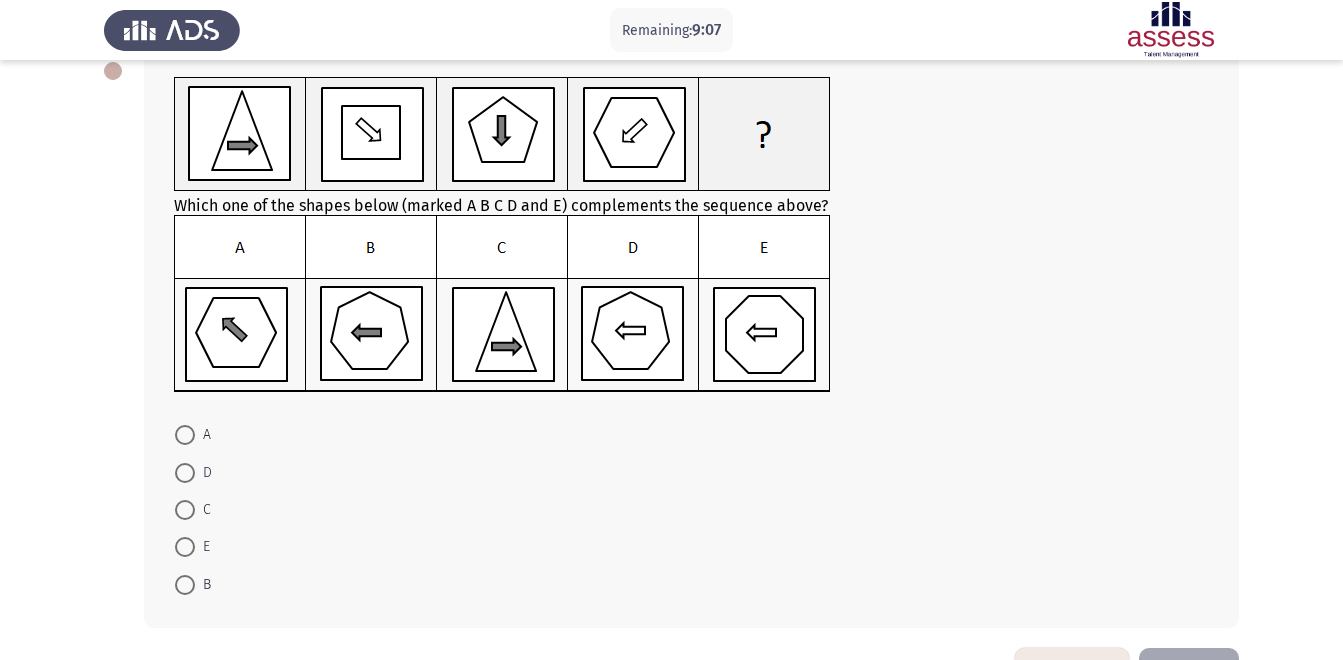 click 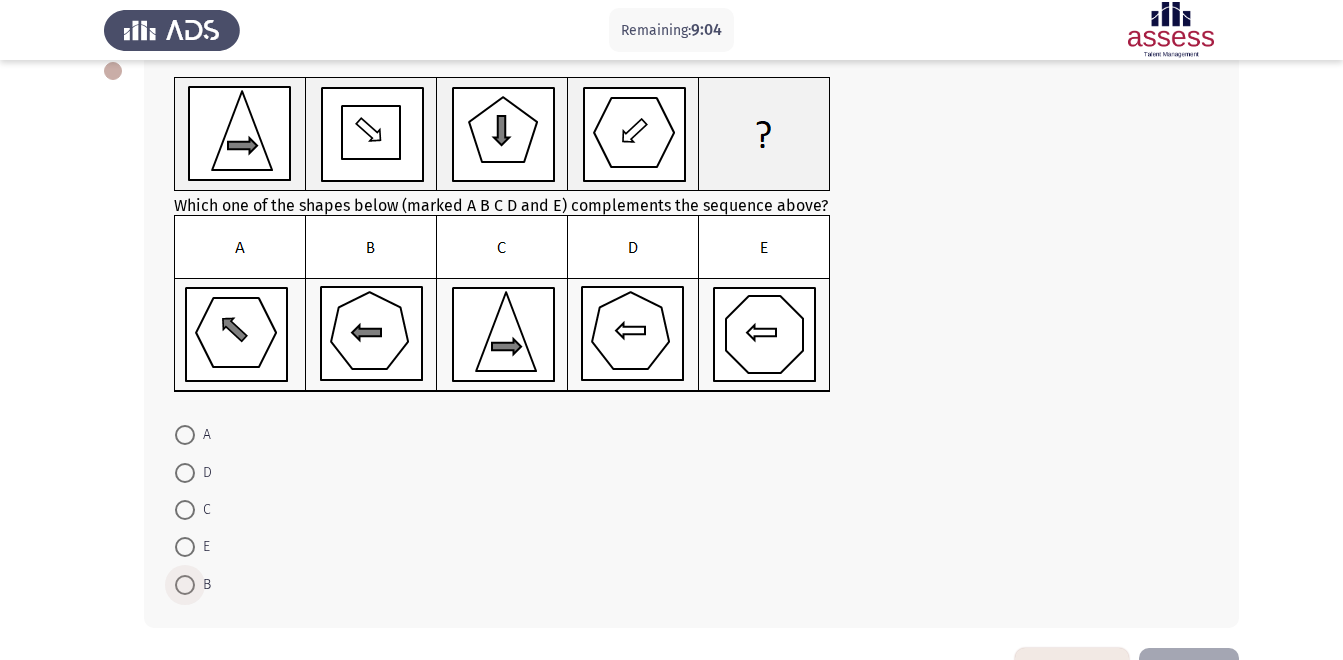 click at bounding box center (185, 585) 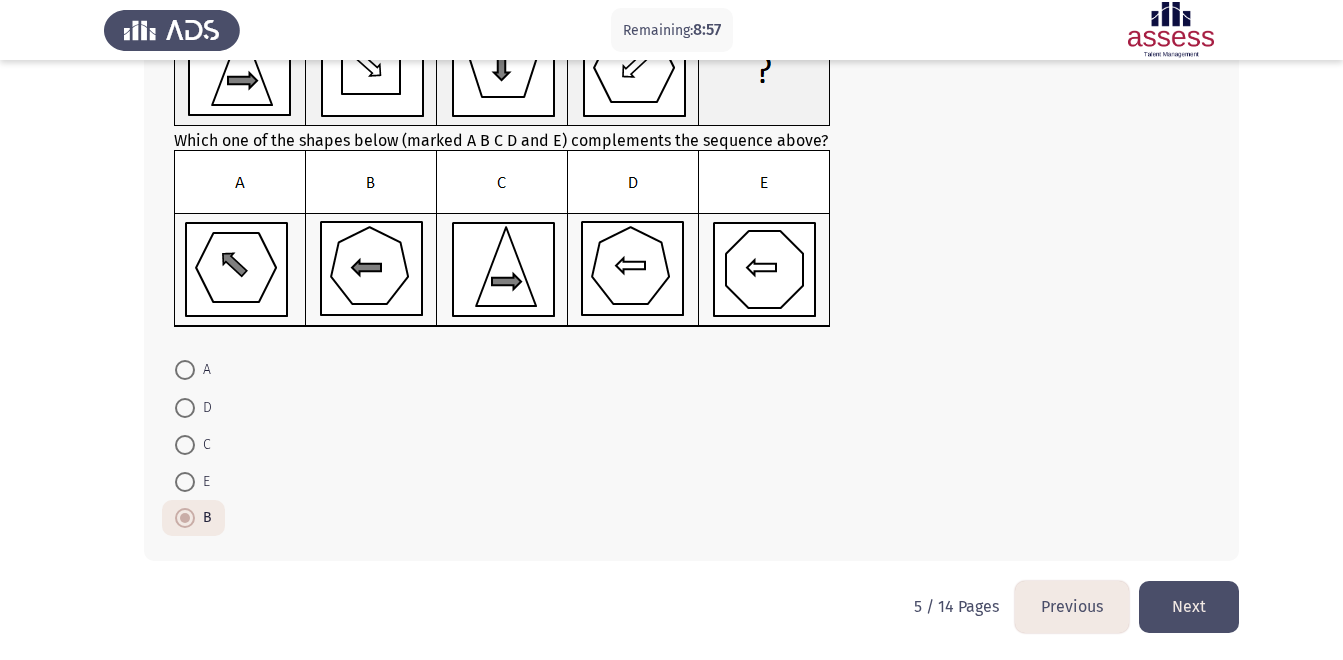 scroll, scrollTop: 182, scrollLeft: 0, axis: vertical 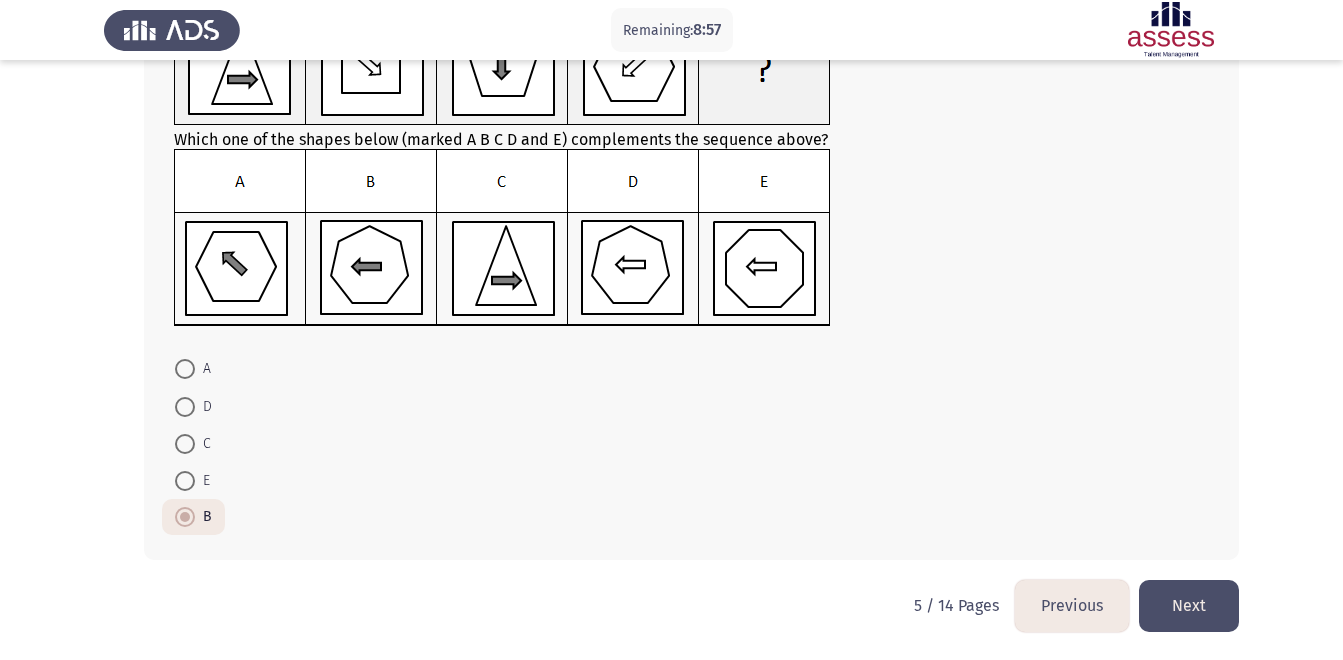 click on "Next" 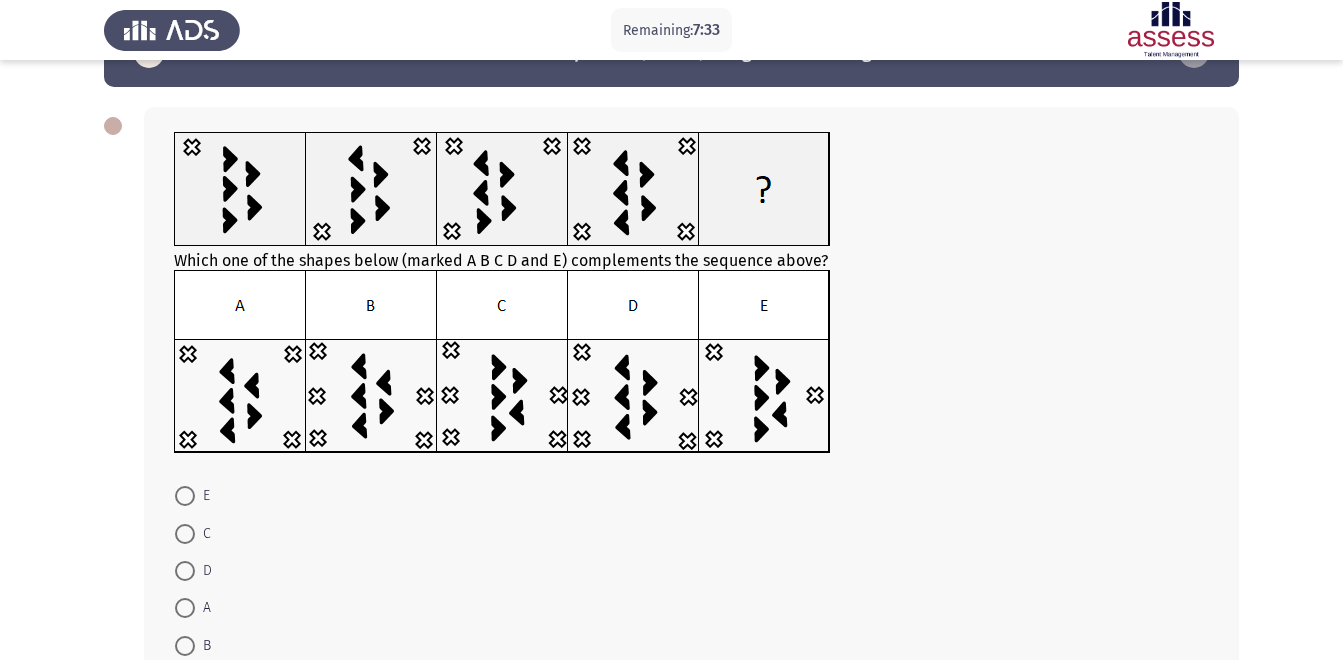 scroll, scrollTop: 60, scrollLeft: 0, axis: vertical 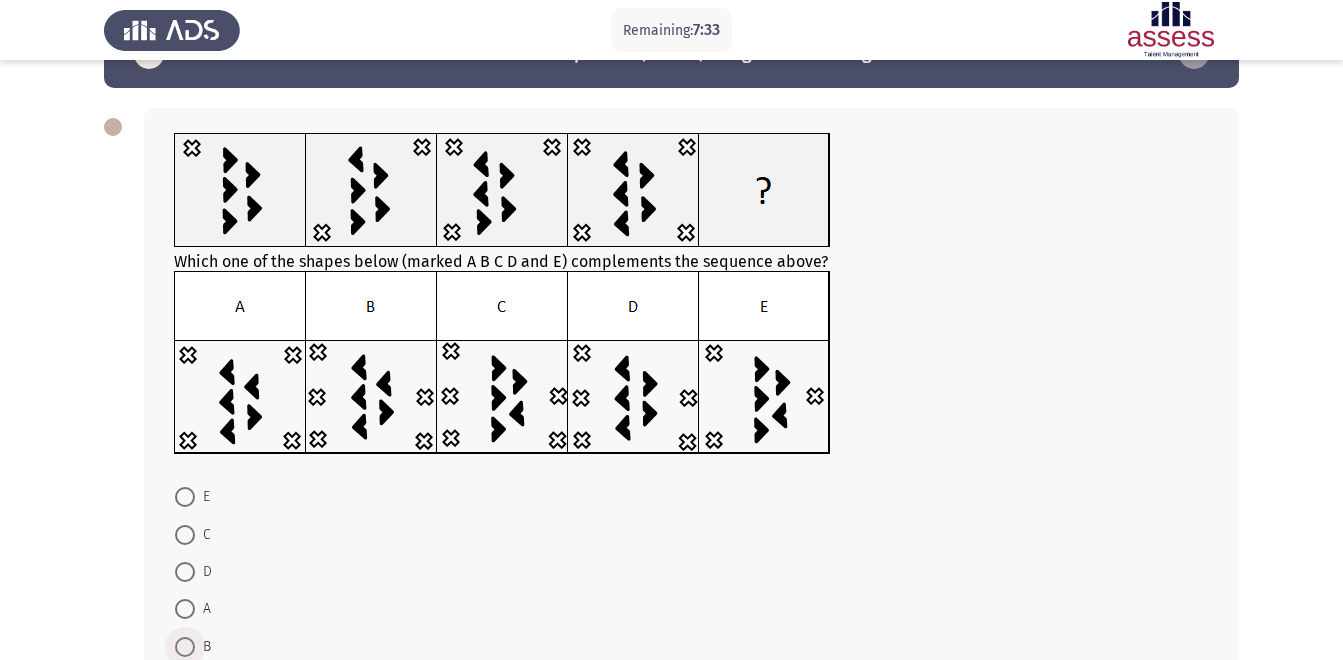 click at bounding box center (185, 647) 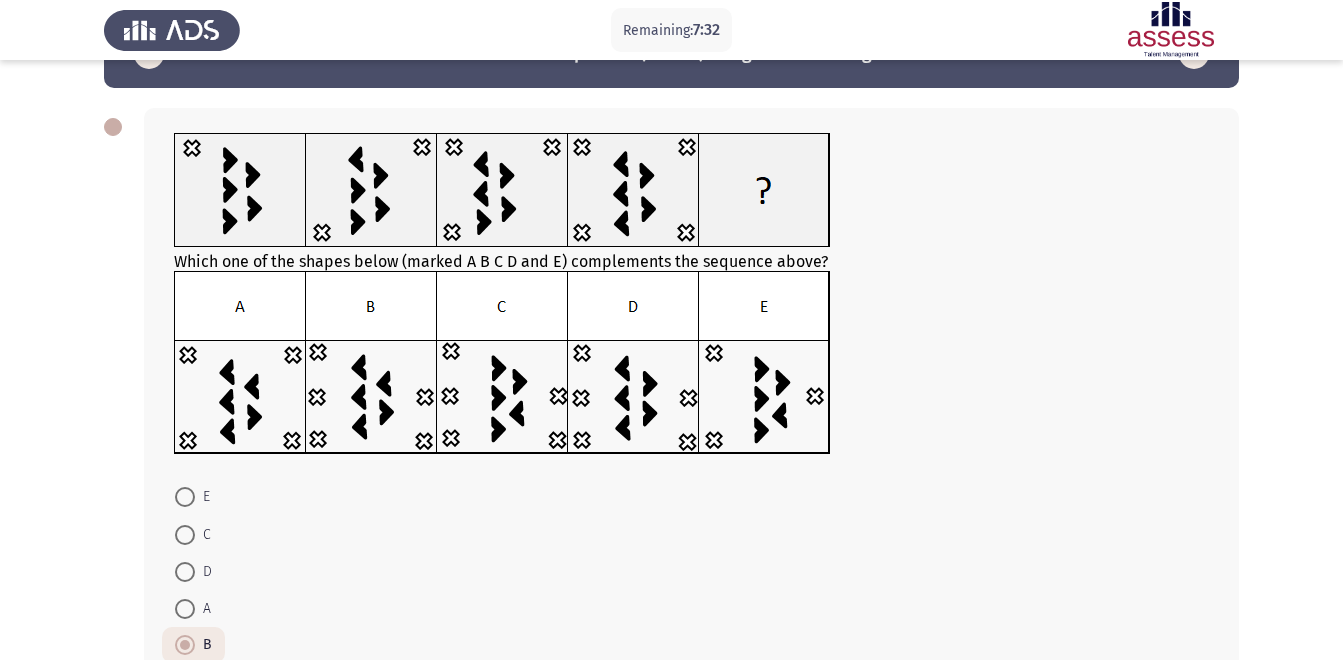 scroll, scrollTop: 188, scrollLeft: 0, axis: vertical 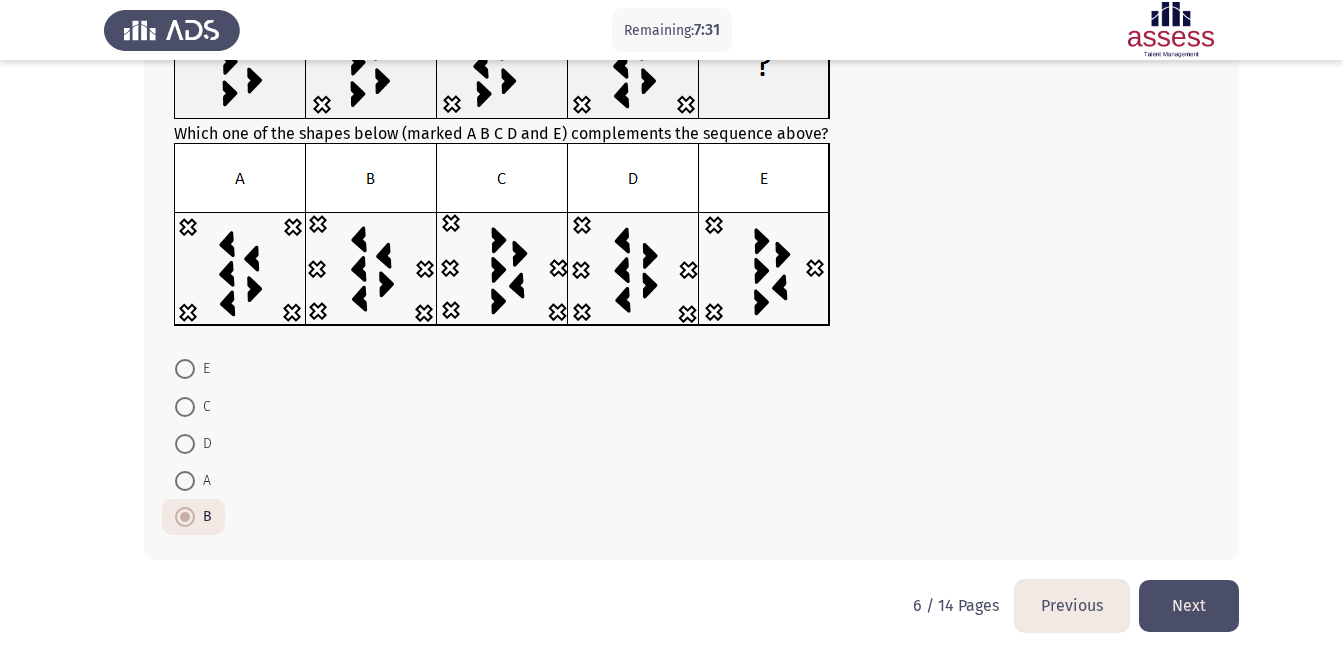 click on "Next" 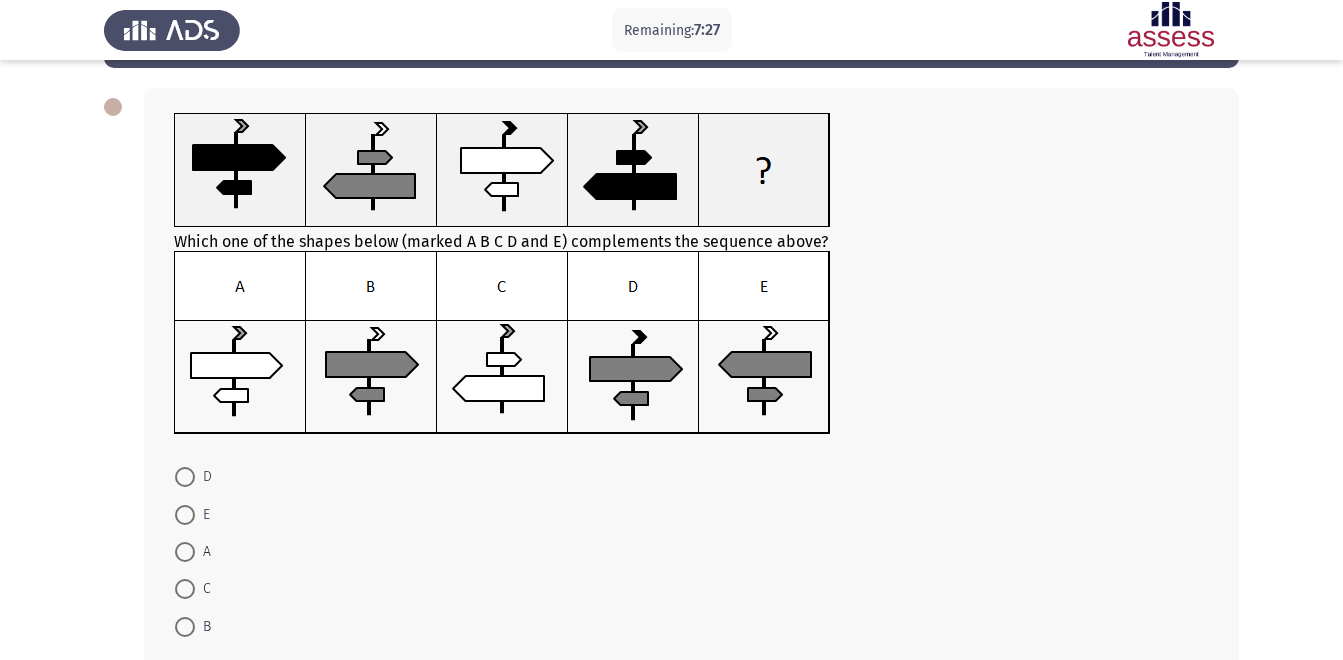 scroll, scrollTop: 81, scrollLeft: 0, axis: vertical 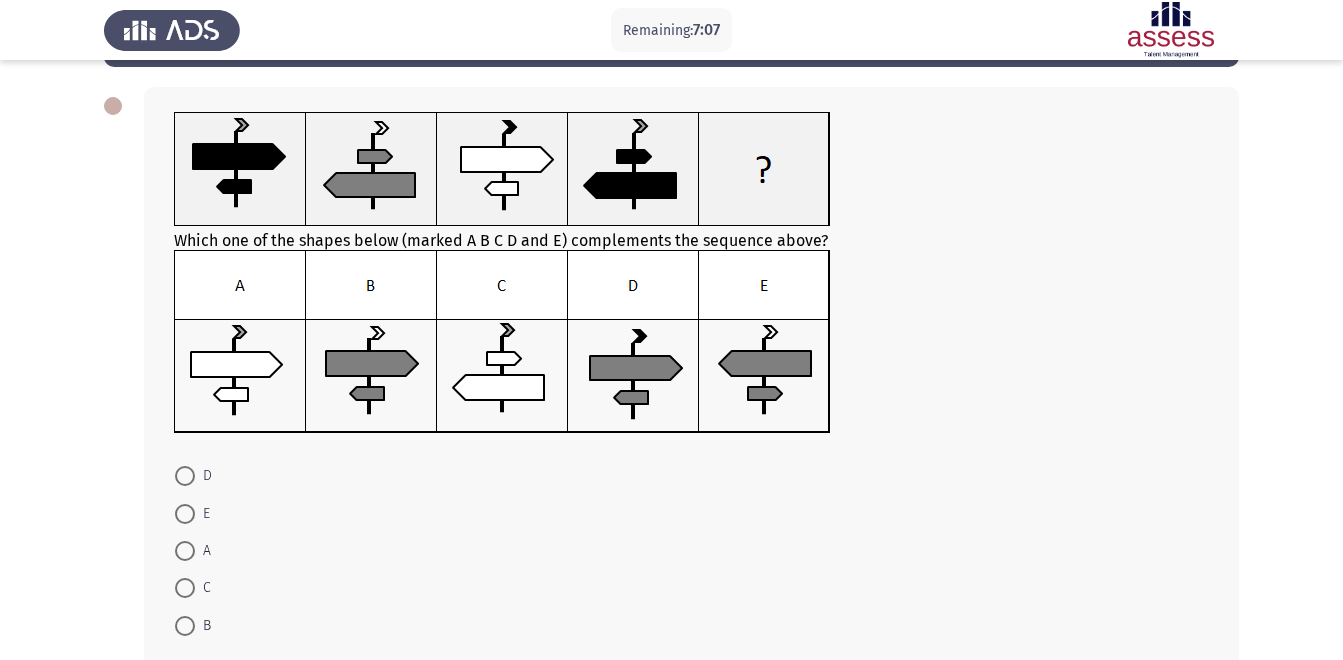click 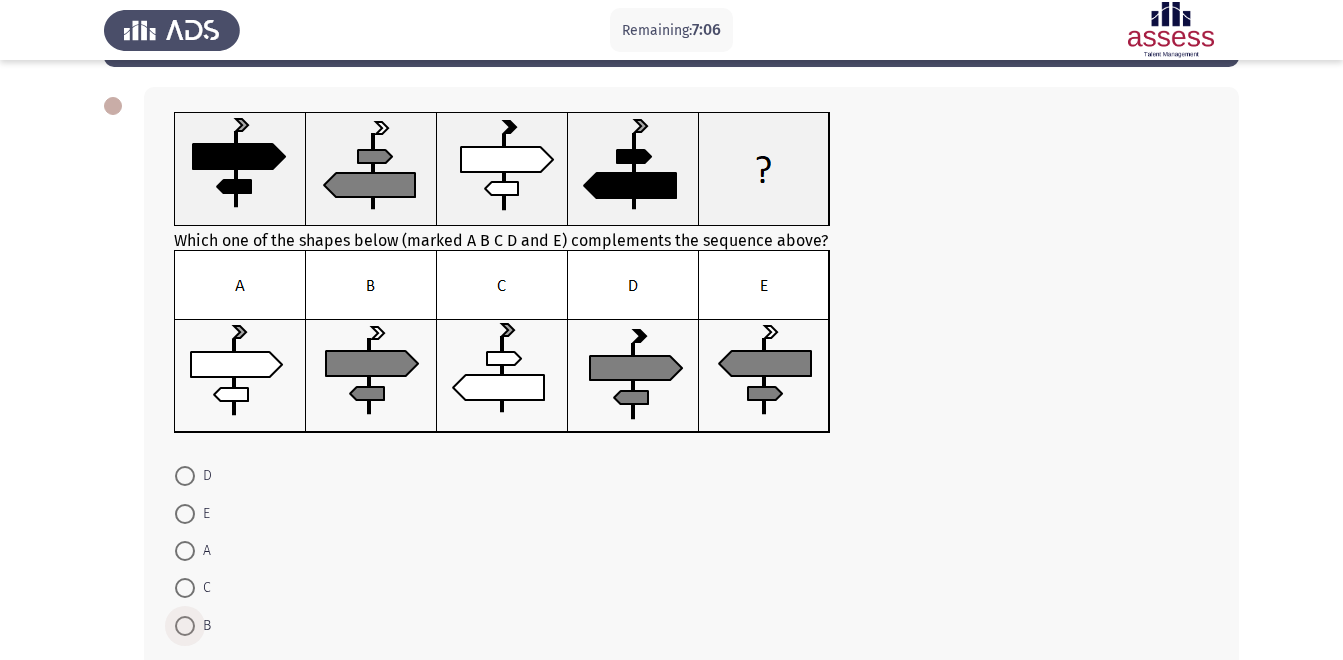 click at bounding box center (185, 626) 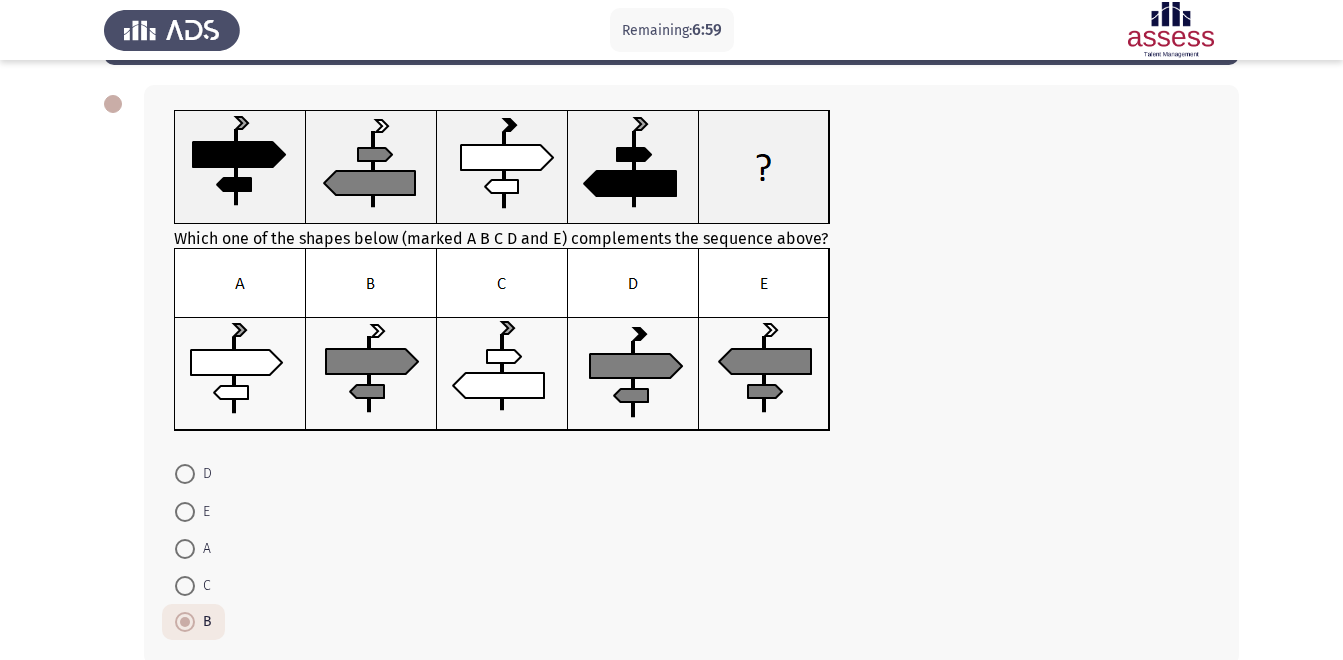 scroll, scrollTop: 188, scrollLeft: 0, axis: vertical 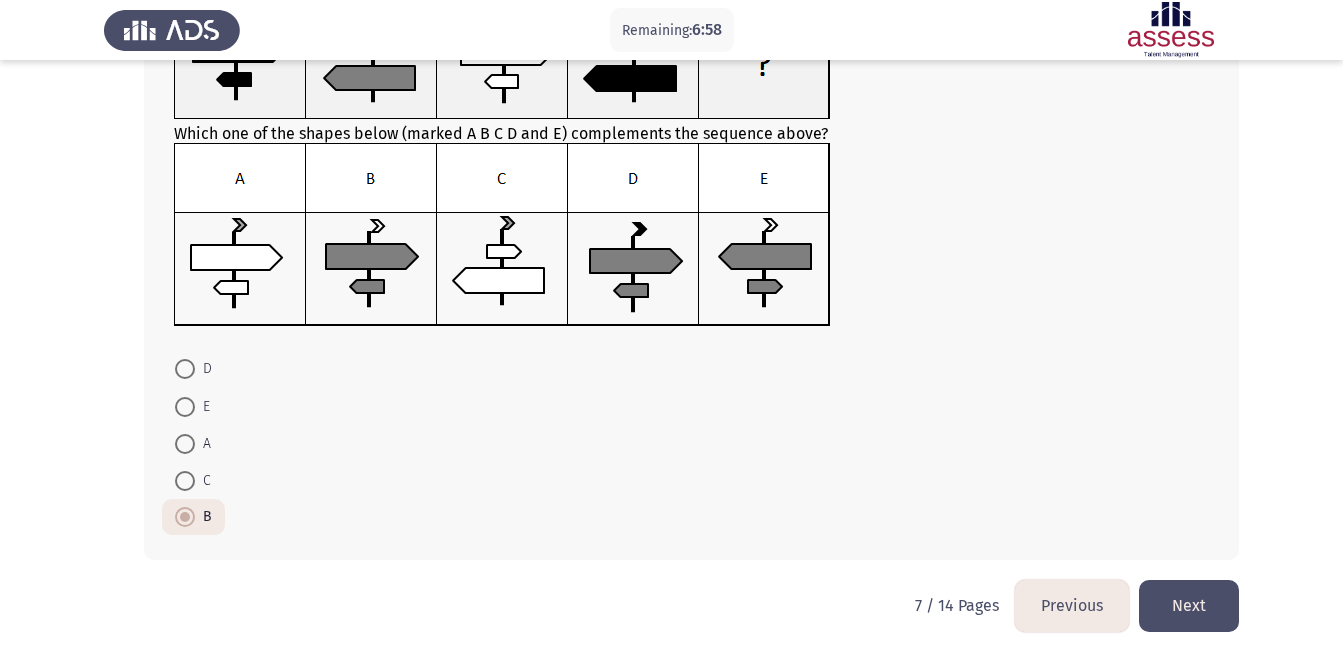 click on "Next" 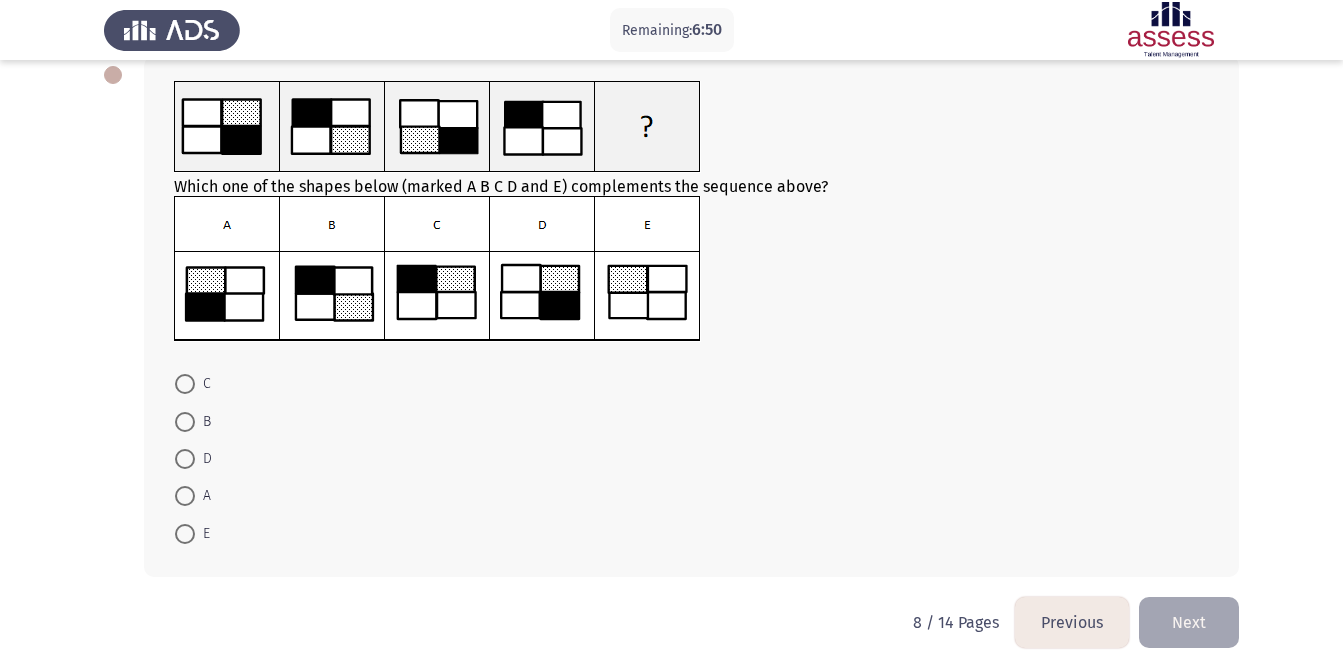 scroll, scrollTop: 77, scrollLeft: 0, axis: vertical 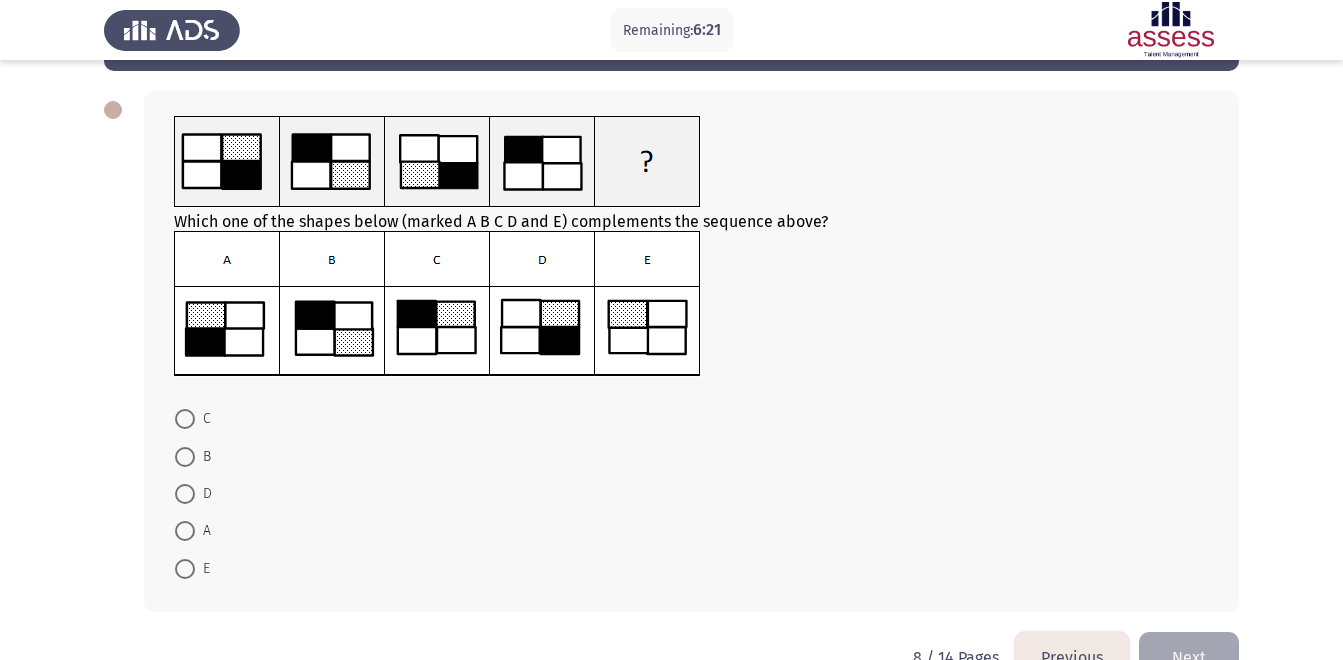 click 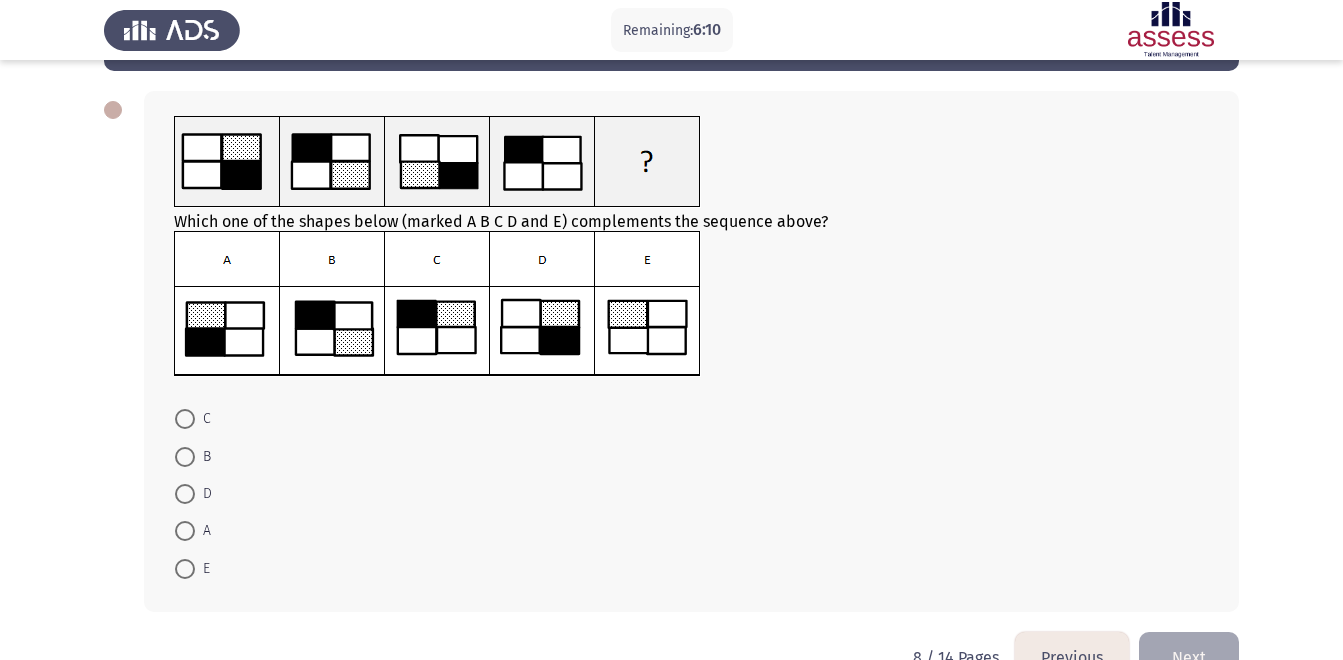 click 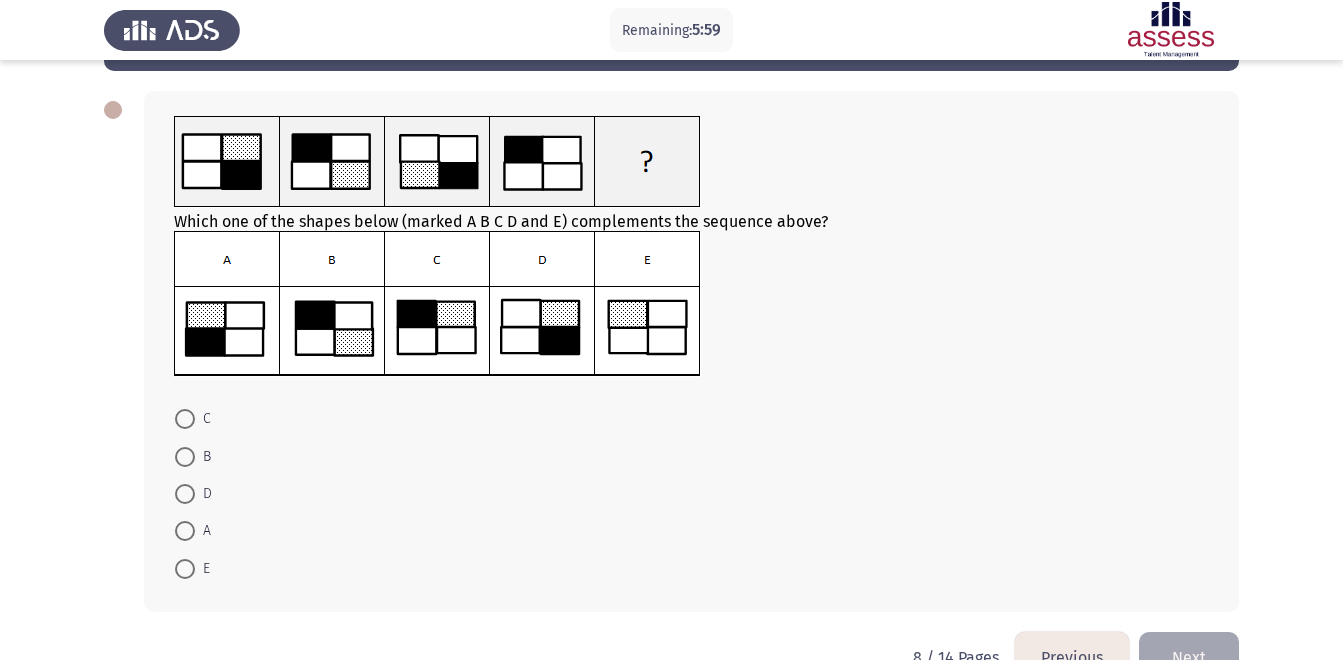 click at bounding box center (185, 494) 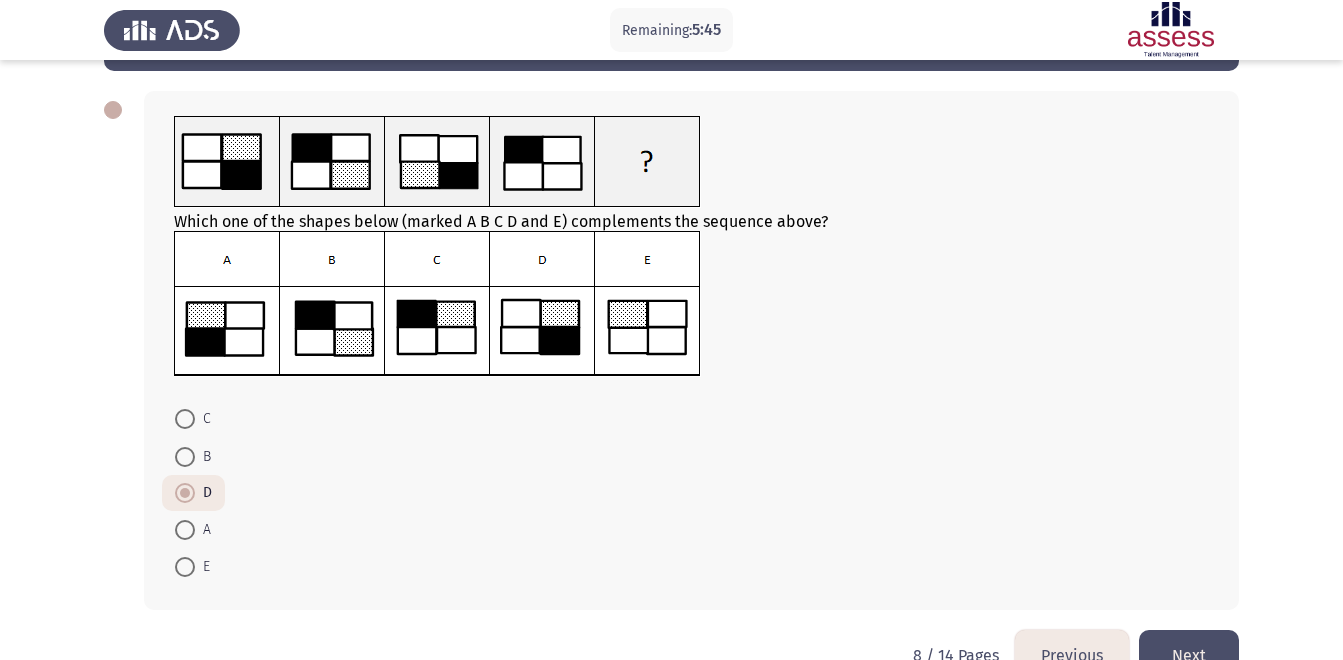 click on "Next" 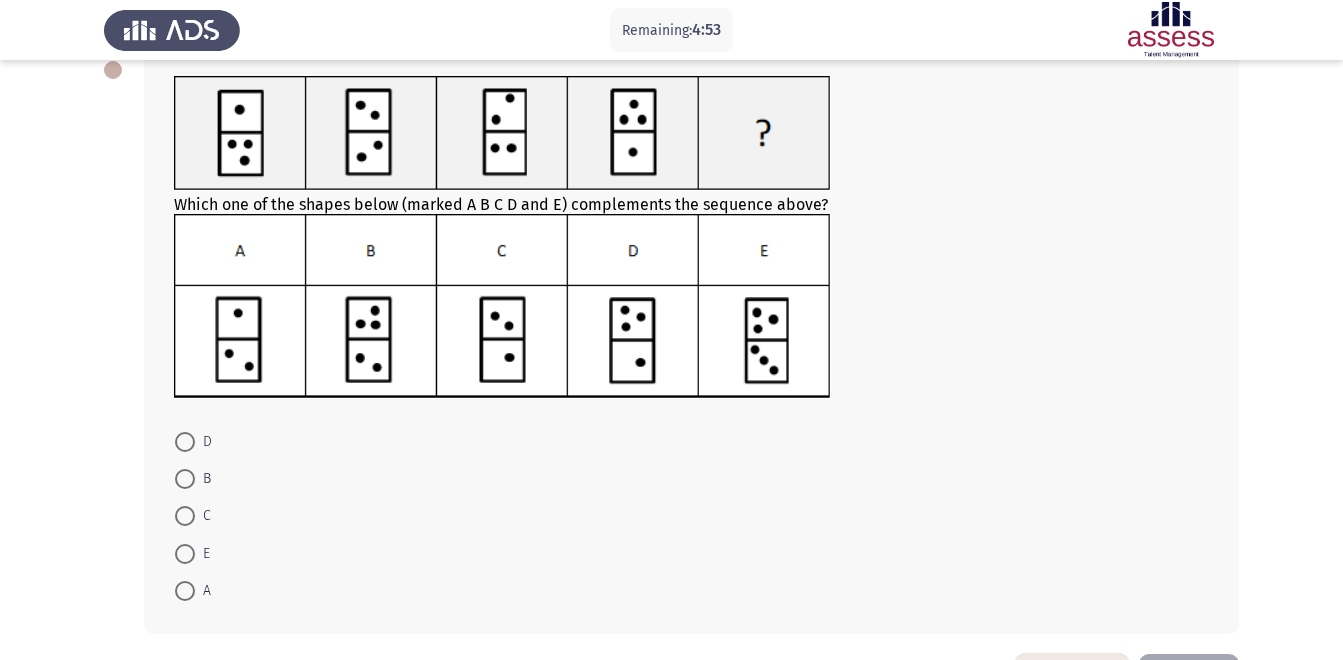 scroll, scrollTop: 115, scrollLeft: 0, axis: vertical 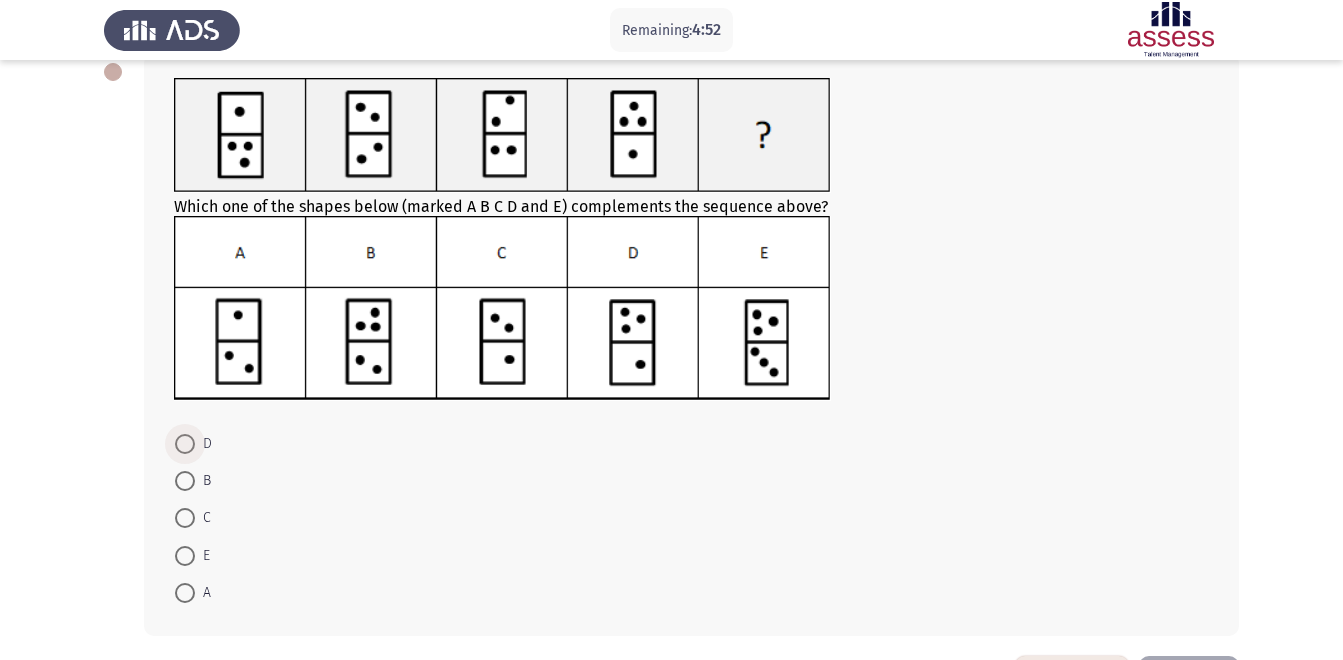 click at bounding box center [185, 444] 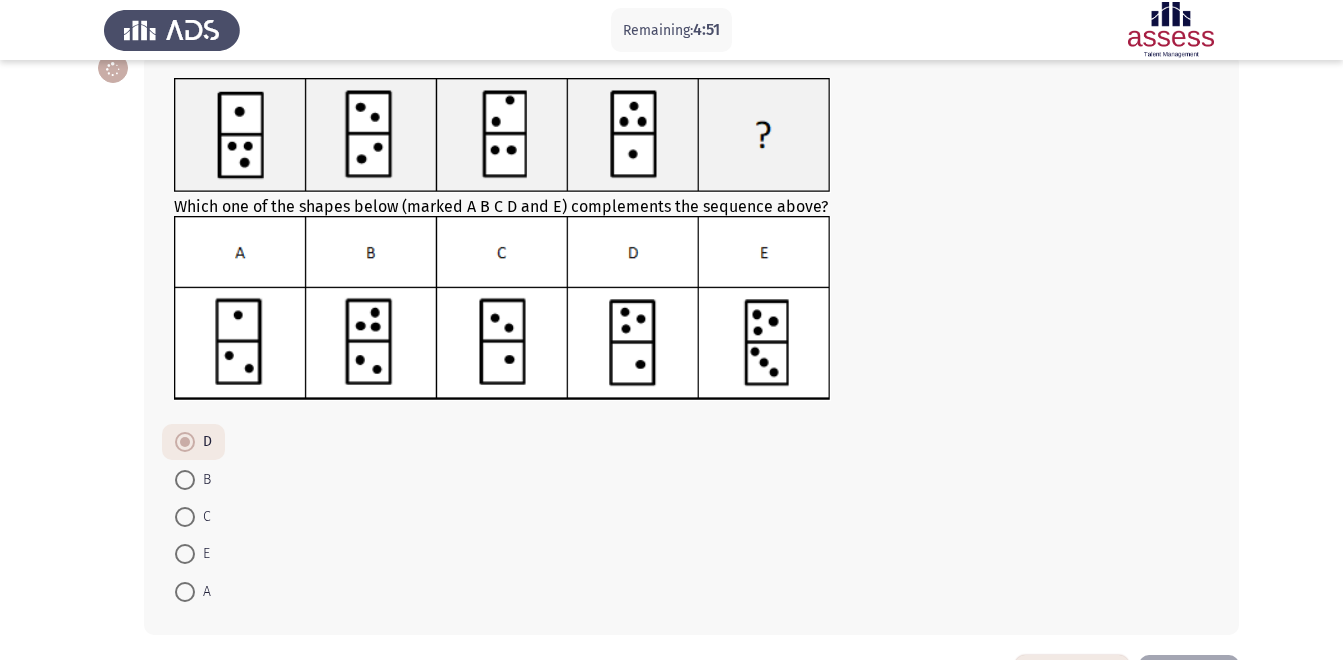 scroll, scrollTop: 190, scrollLeft: 0, axis: vertical 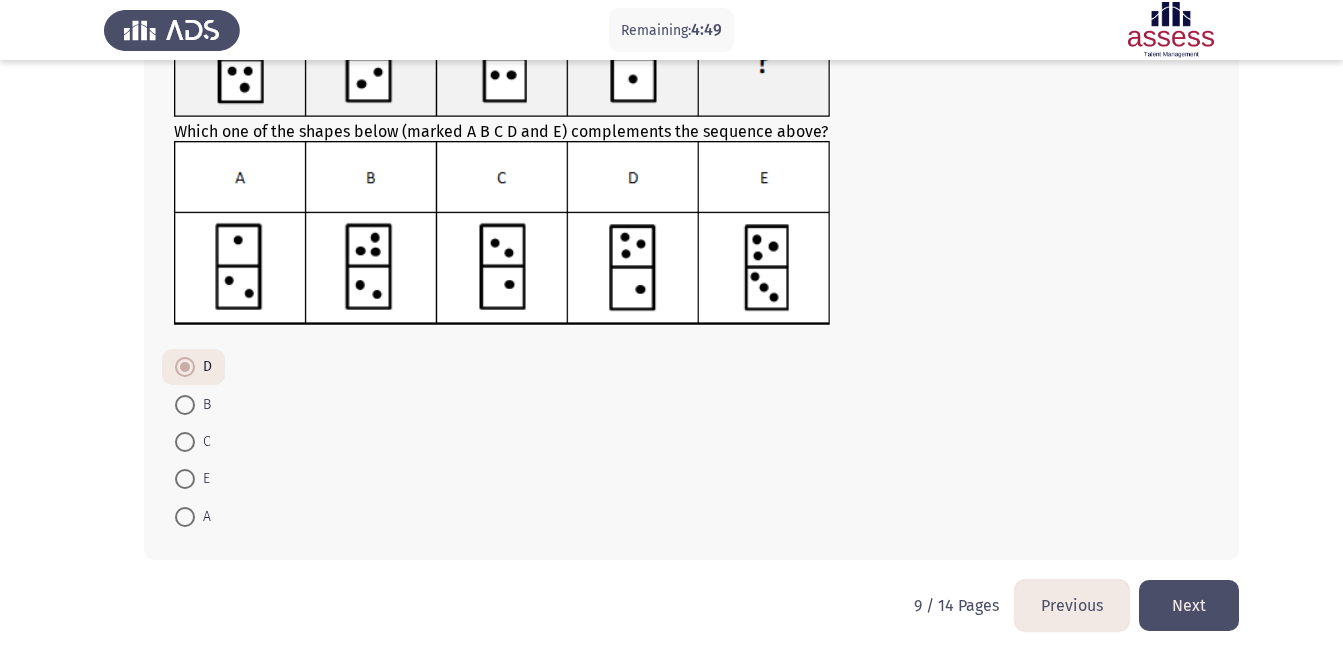 click on "Next" 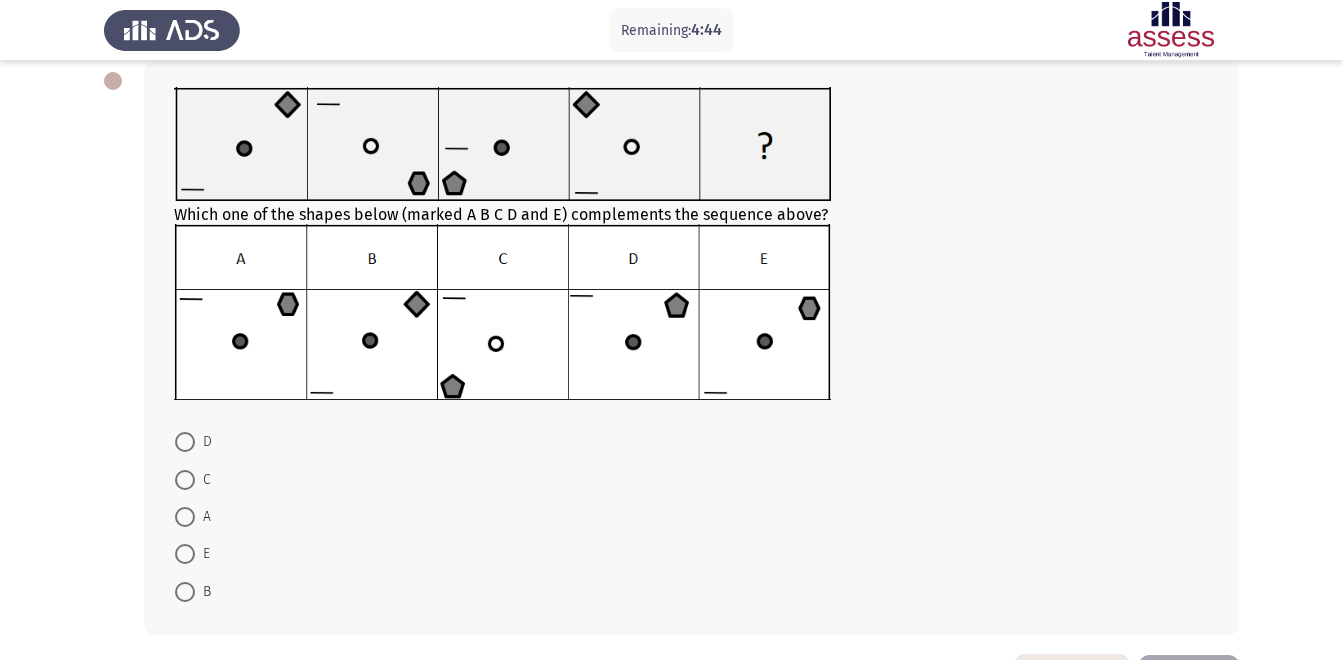 scroll, scrollTop: 91, scrollLeft: 0, axis: vertical 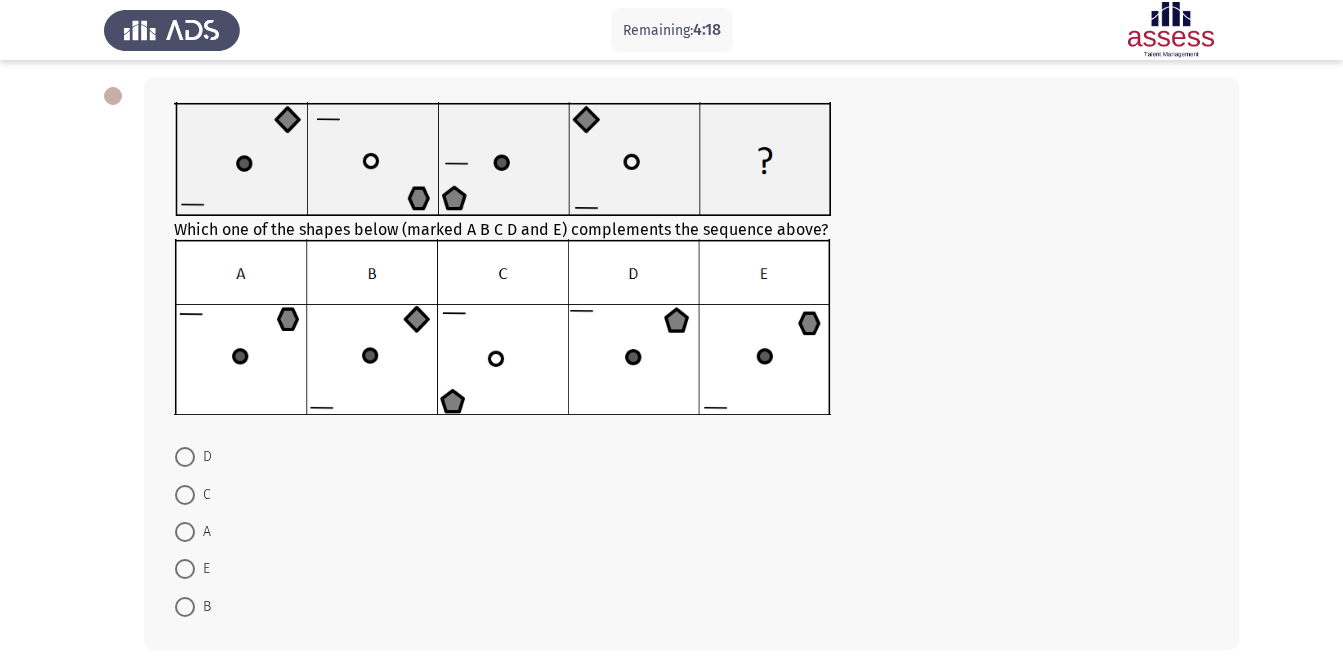 click 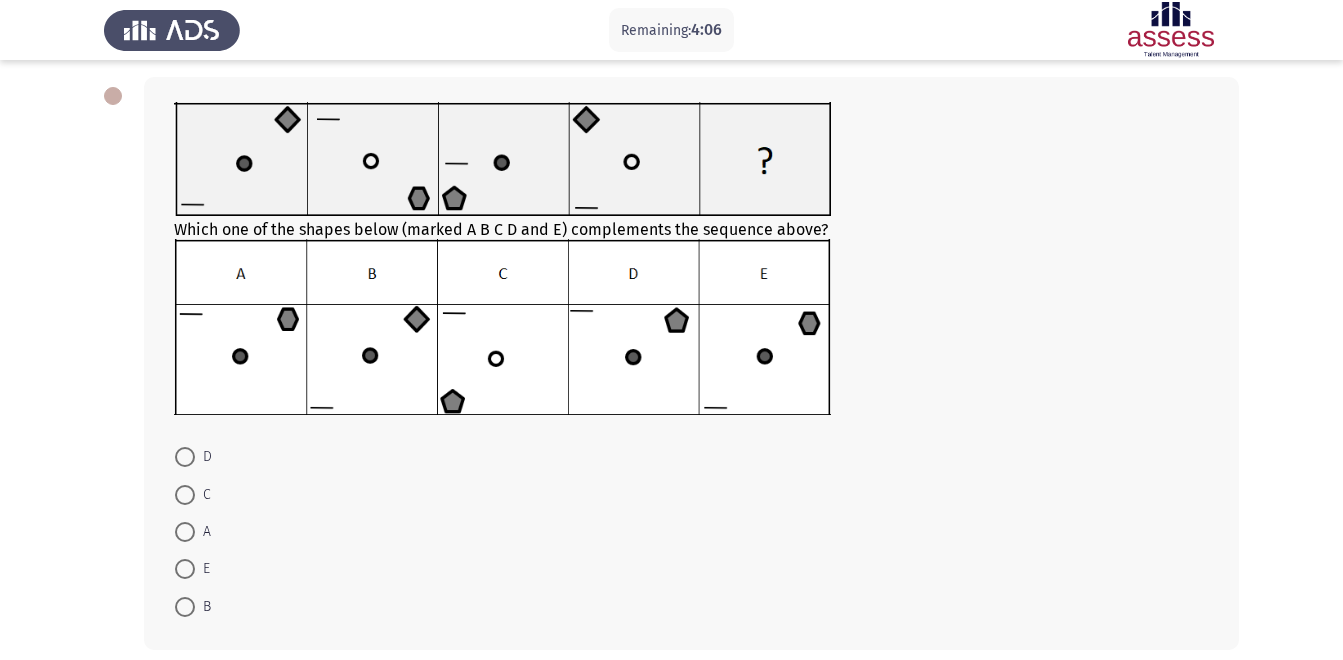 click 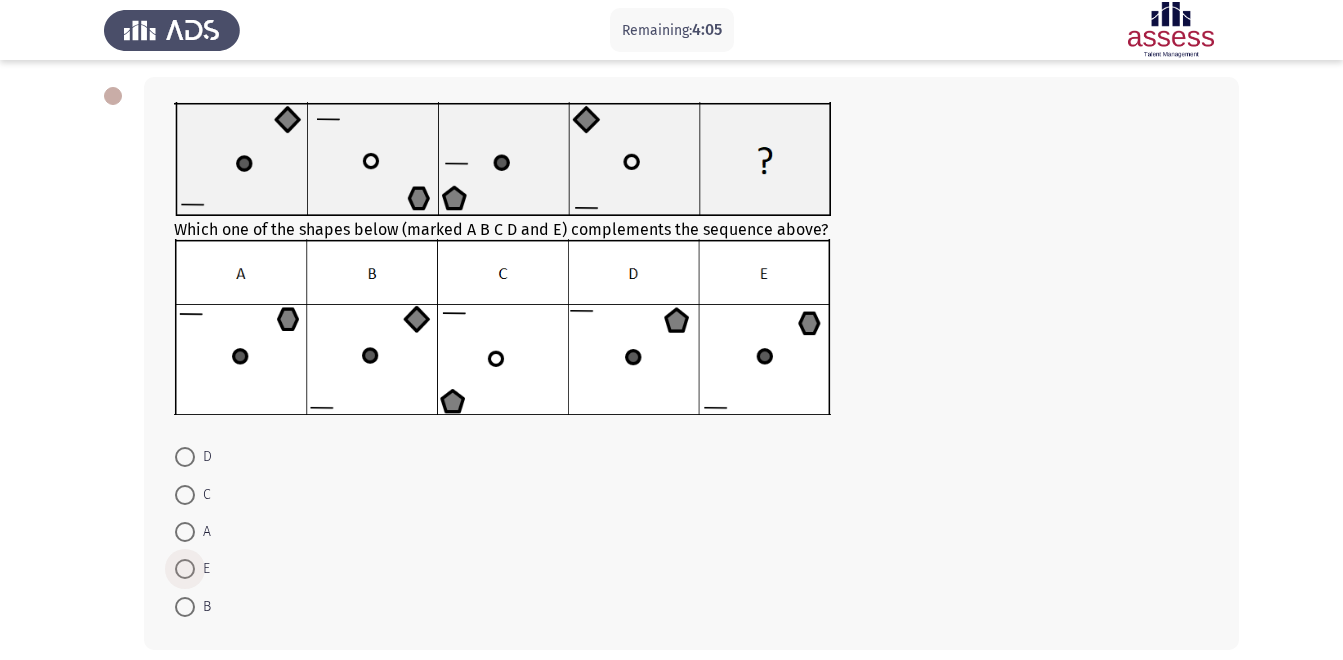 click on "E" at bounding box center (192, 569) 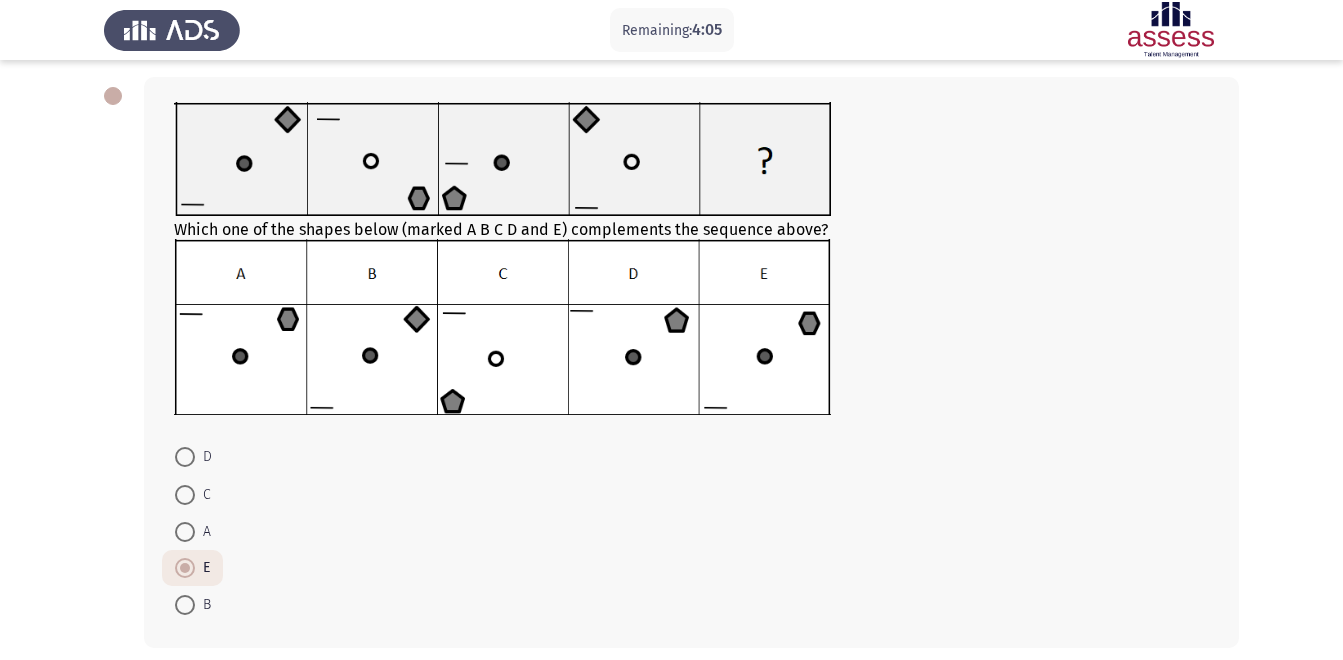 scroll, scrollTop: 179, scrollLeft: 0, axis: vertical 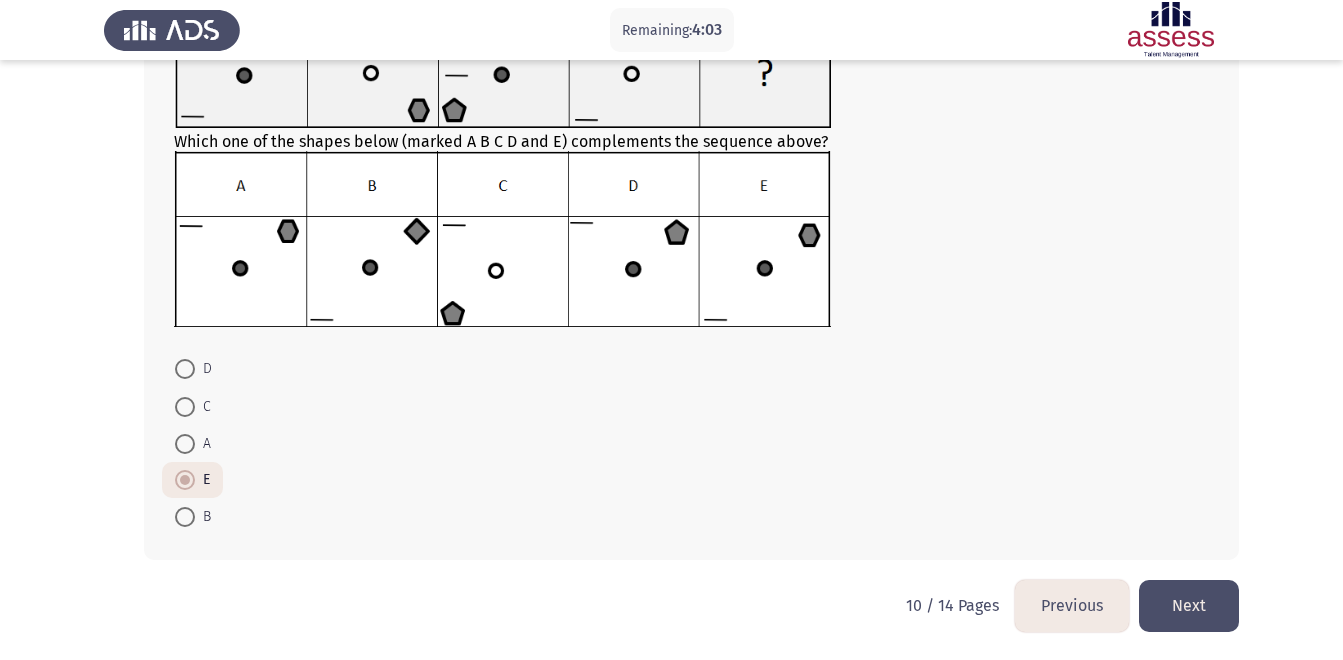 click on "Next" 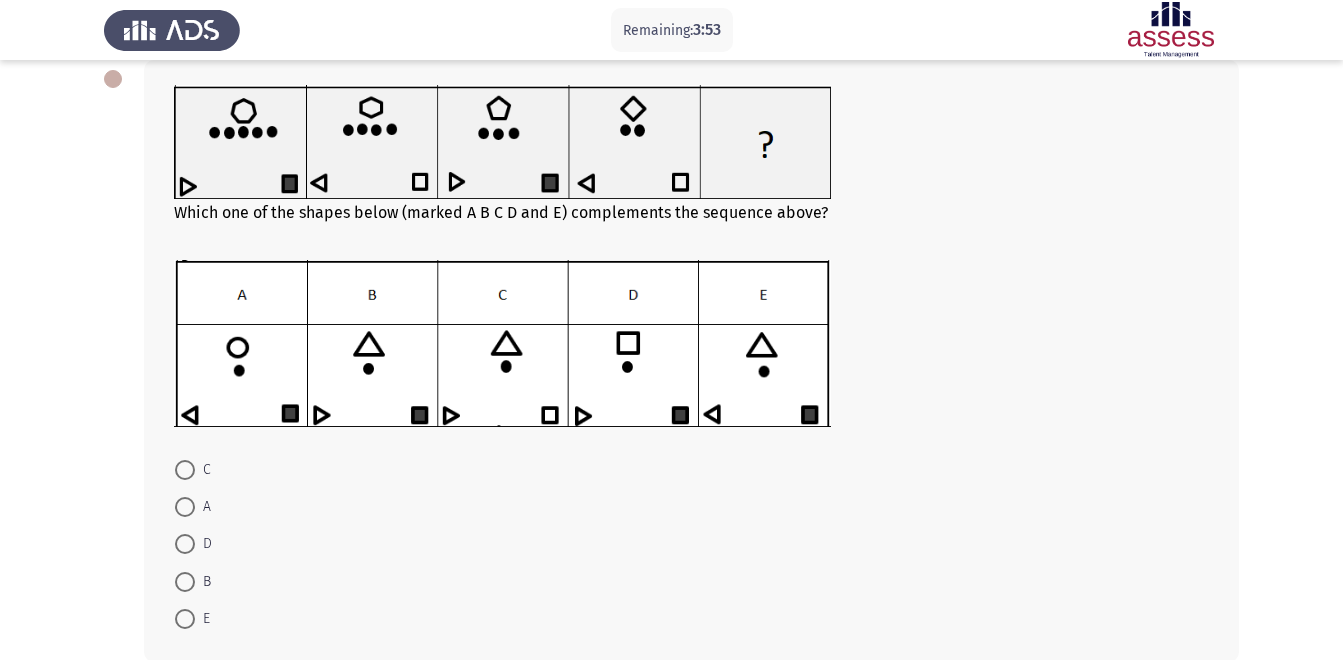 scroll, scrollTop: 109, scrollLeft: 0, axis: vertical 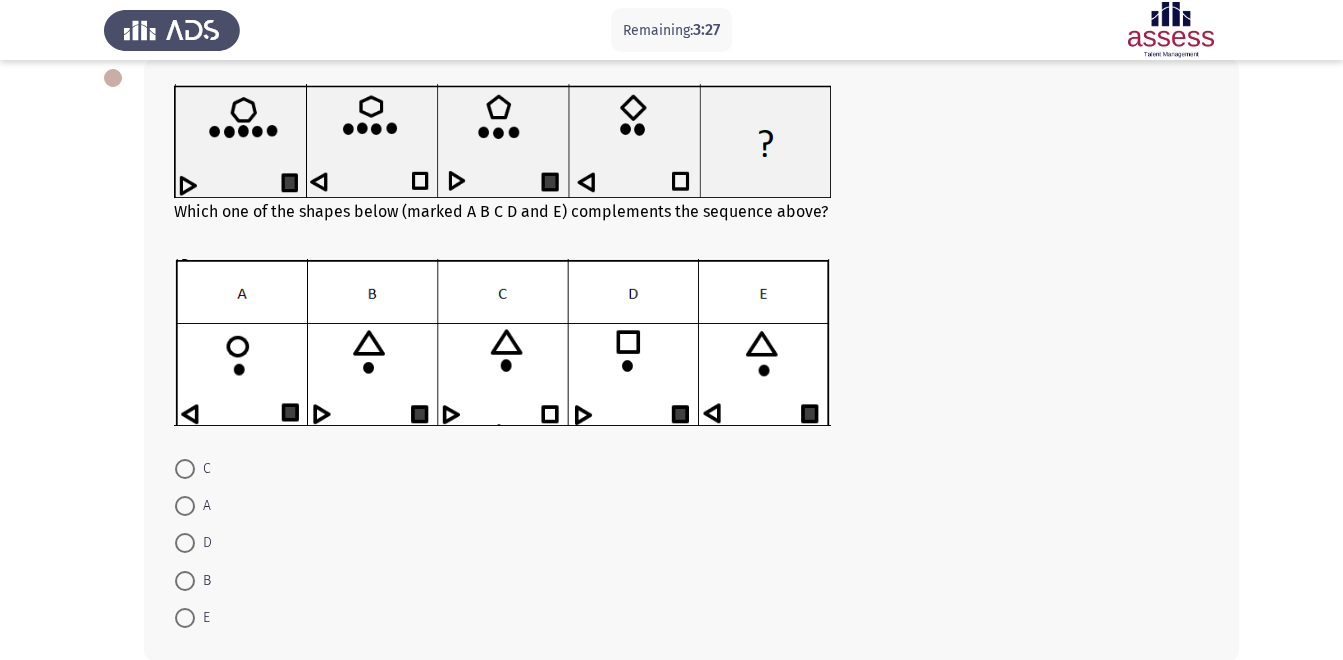 click 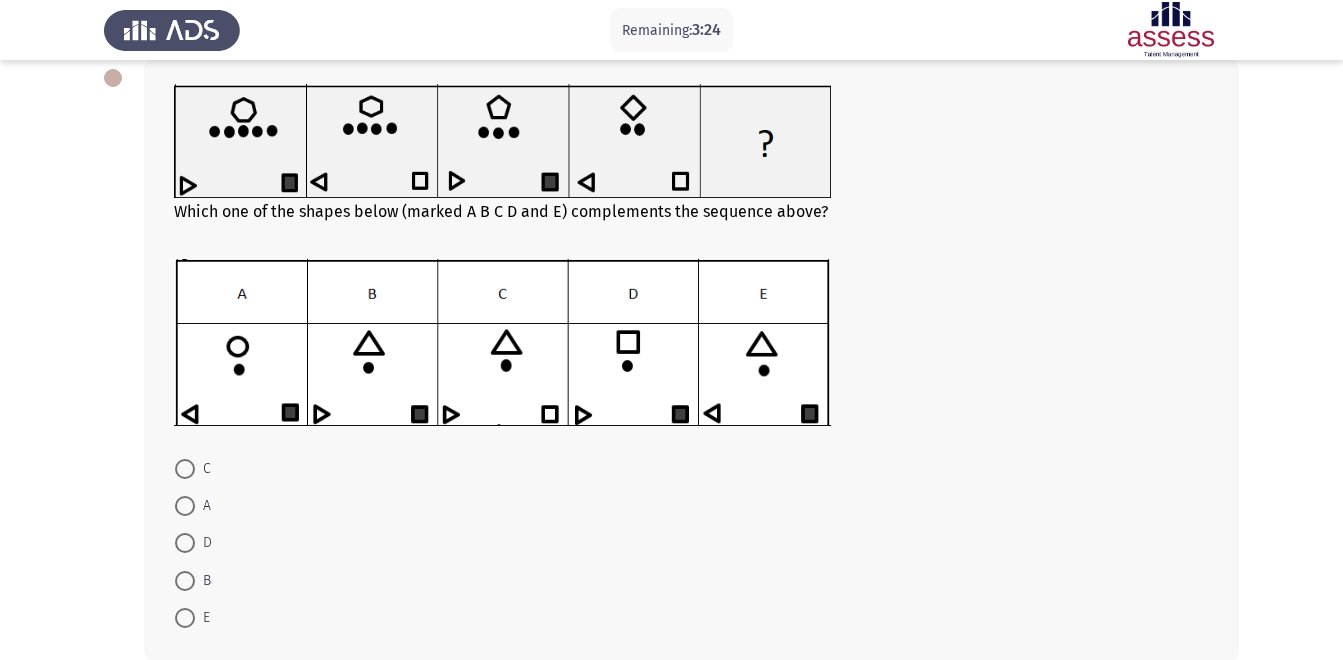 click 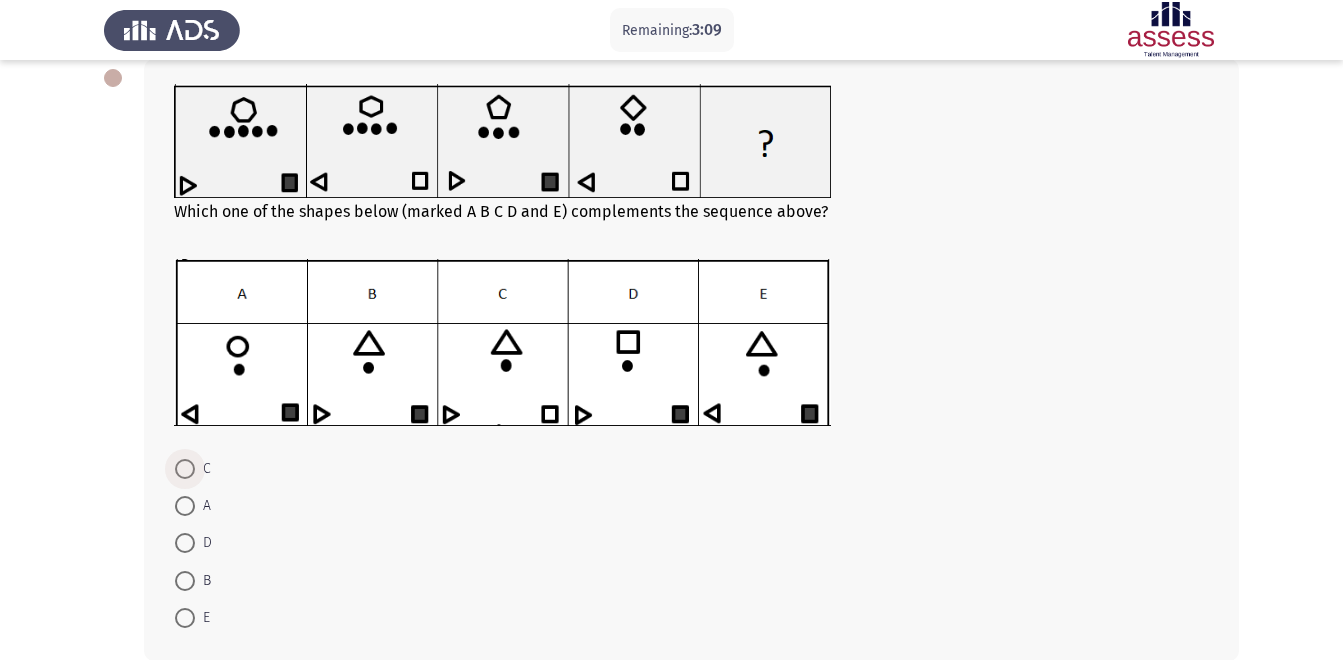 click at bounding box center (185, 469) 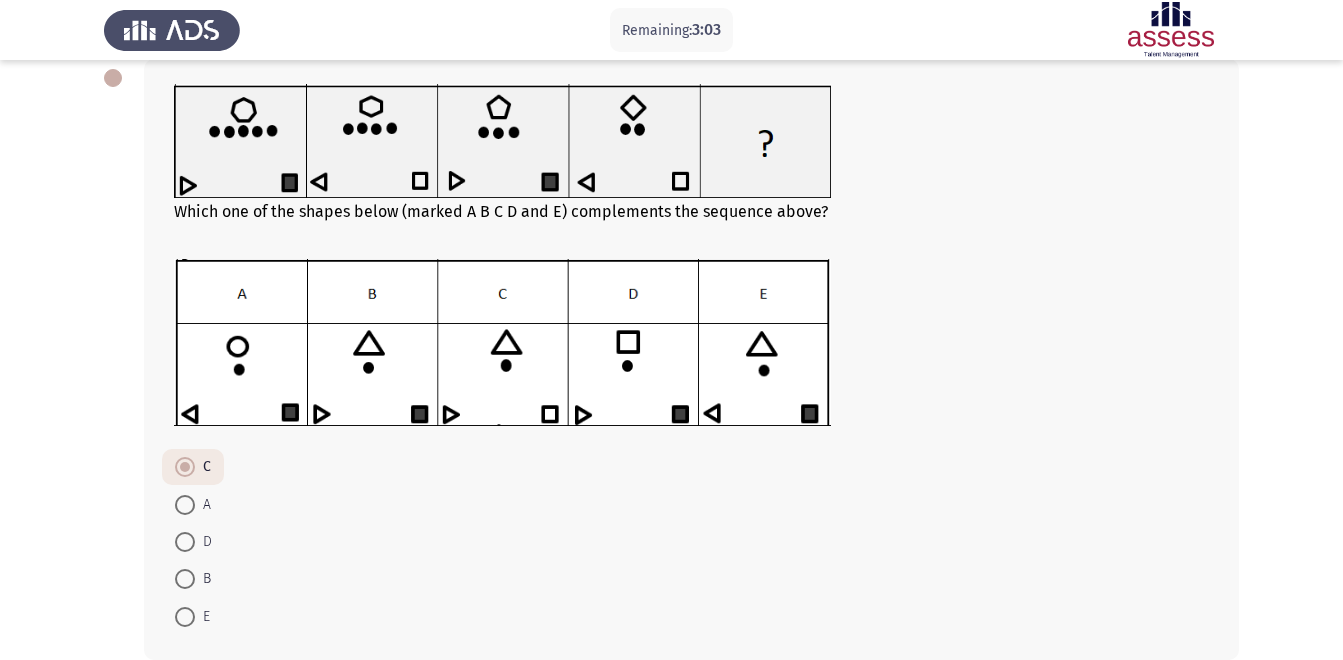 scroll, scrollTop: 209, scrollLeft: 0, axis: vertical 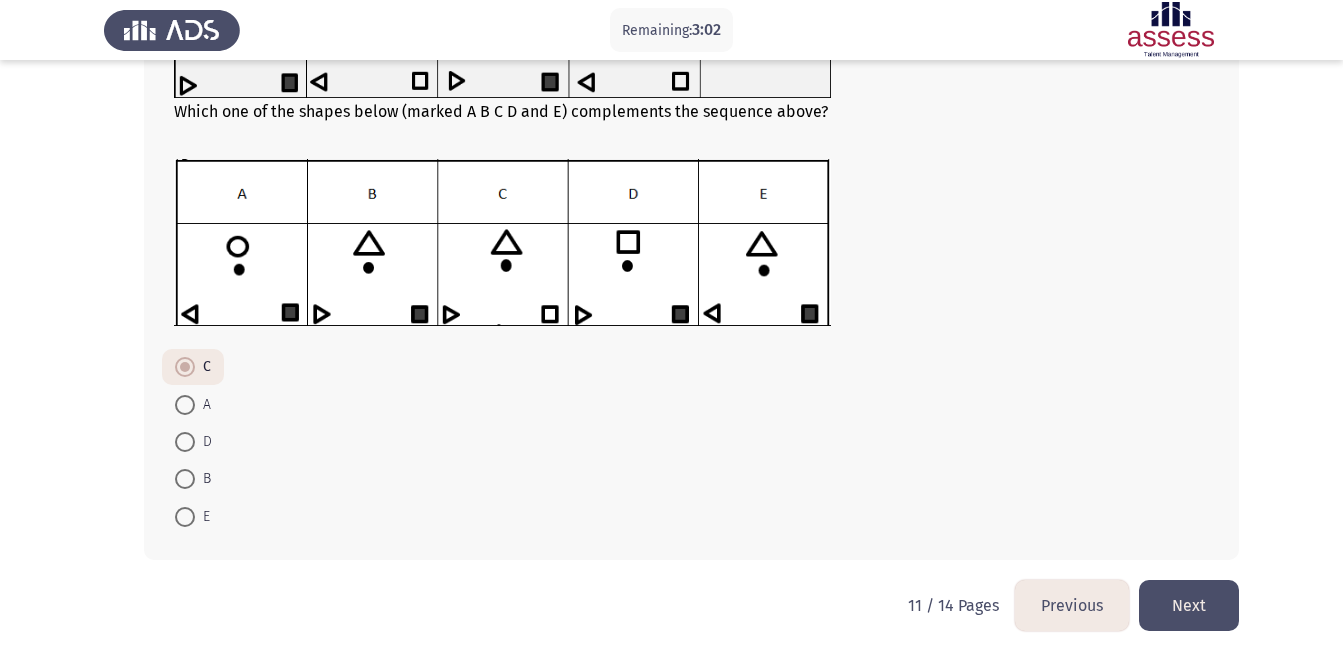 click on "Next" 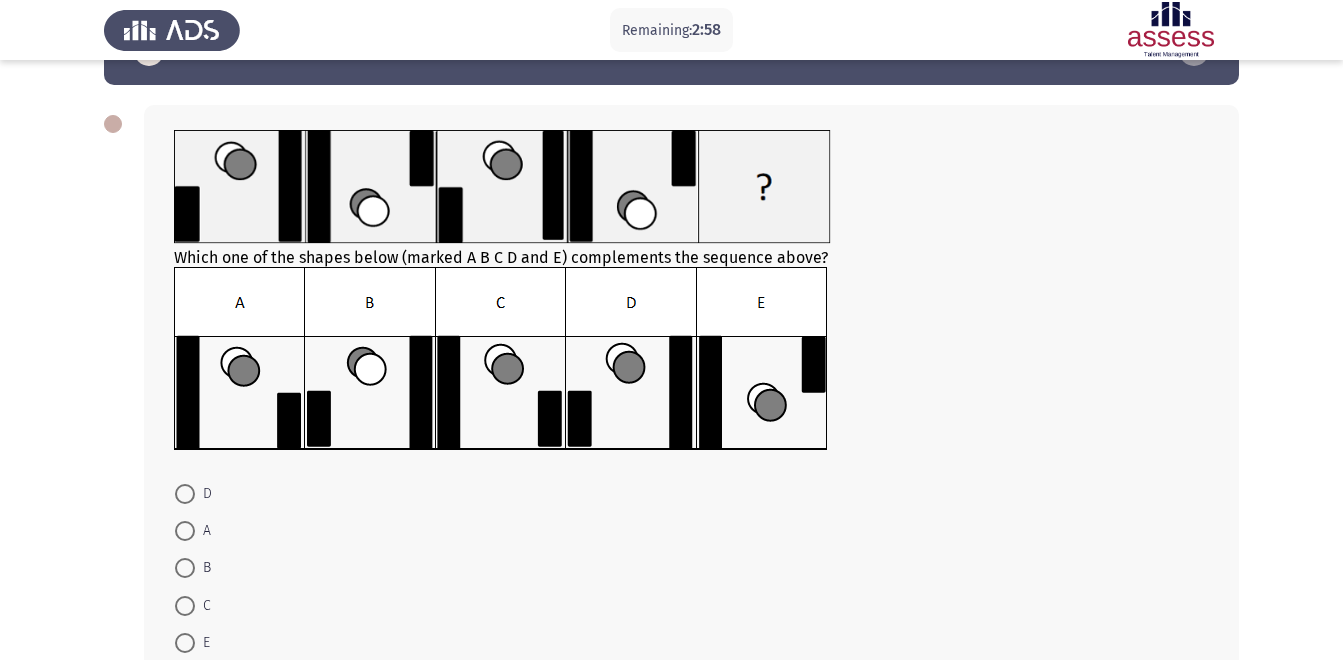 scroll, scrollTop: 64, scrollLeft: 0, axis: vertical 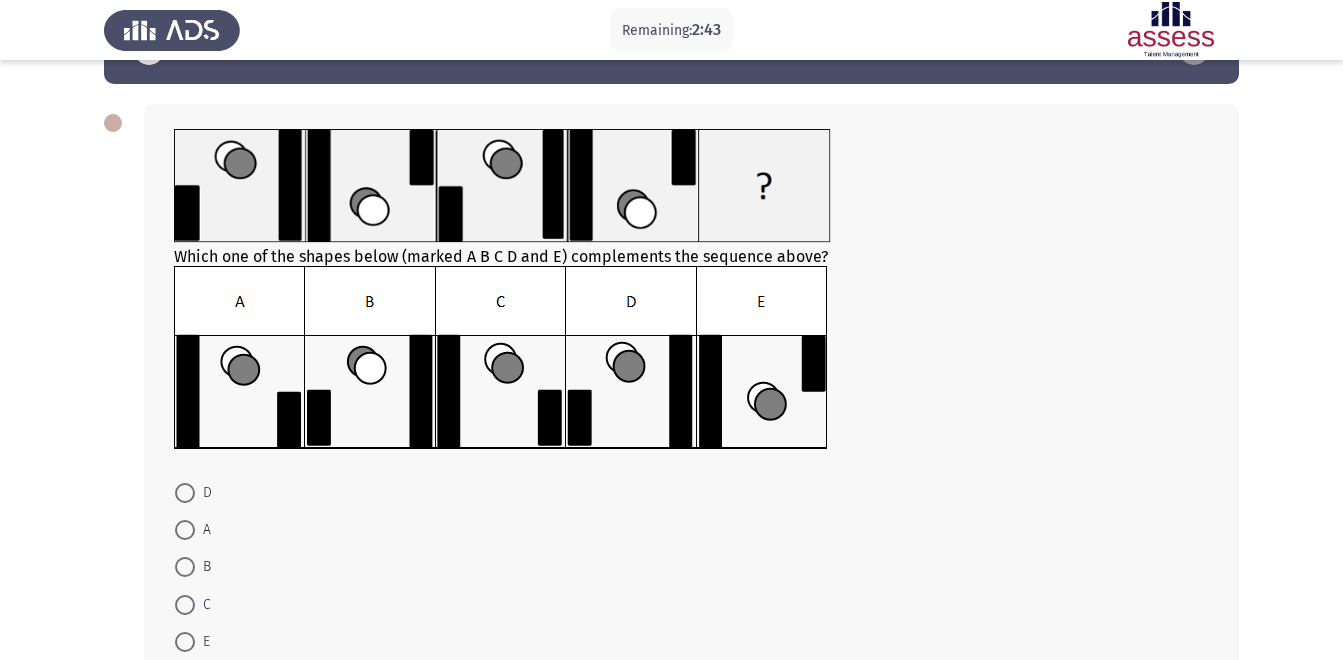 click 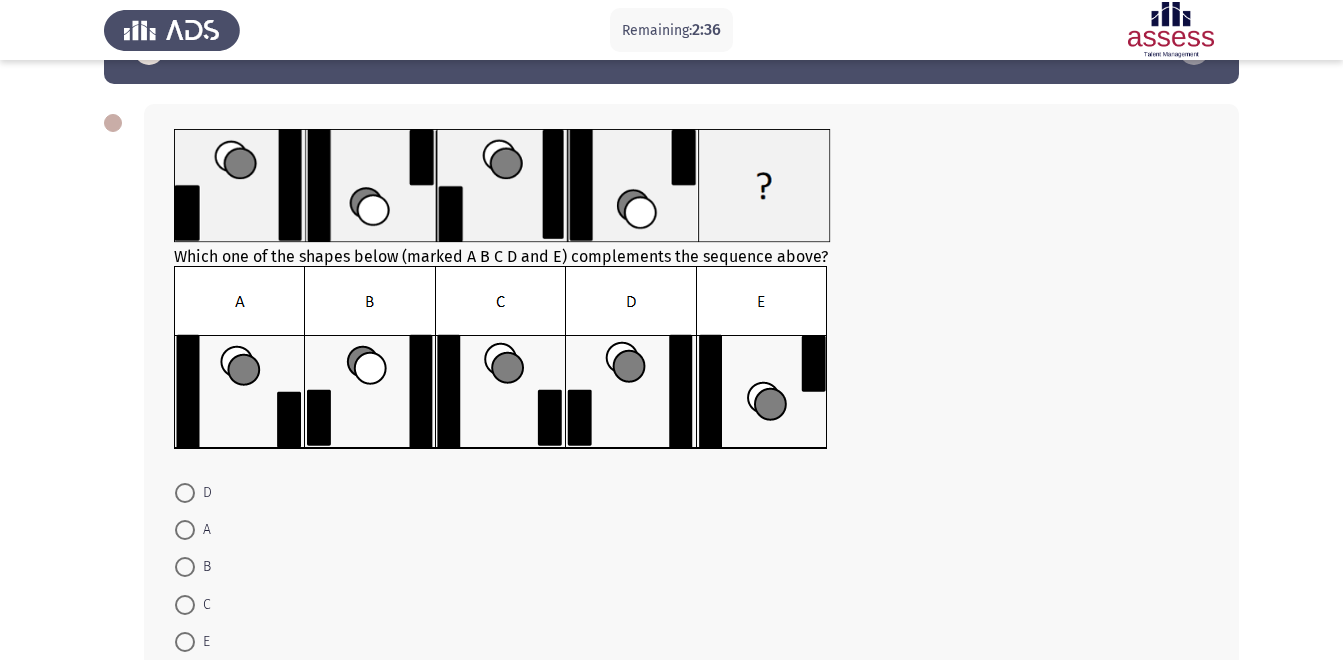 click 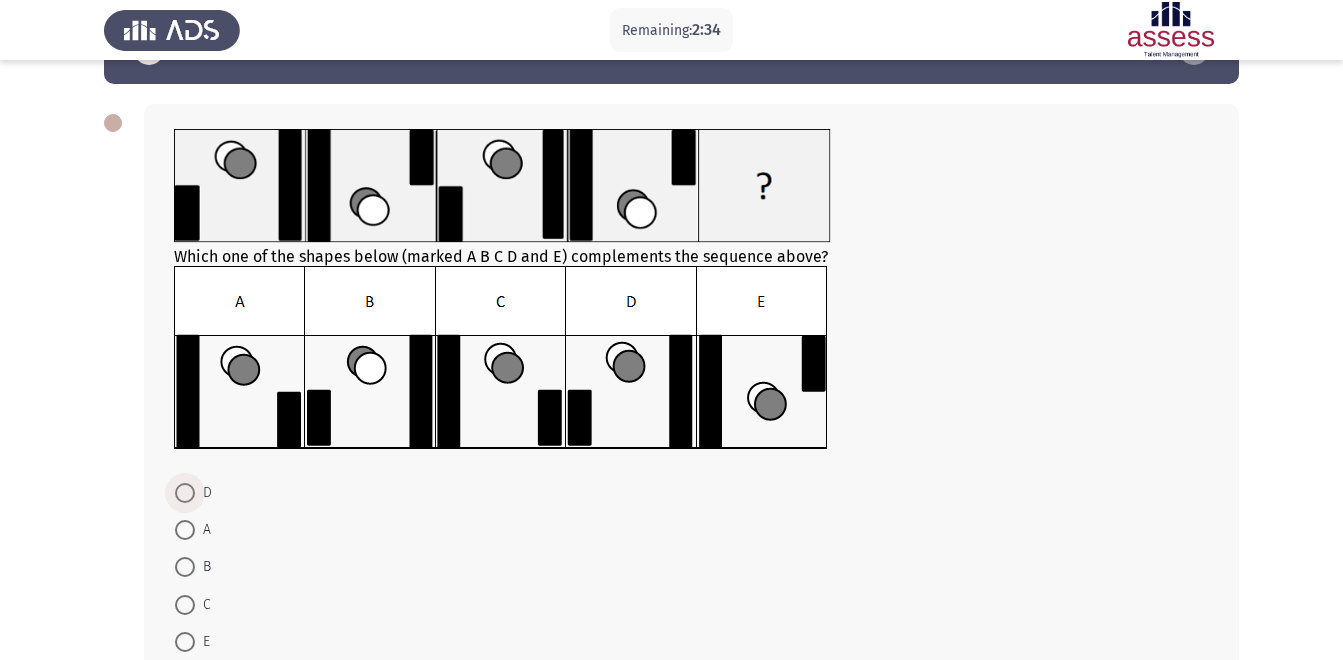 click at bounding box center [185, 493] 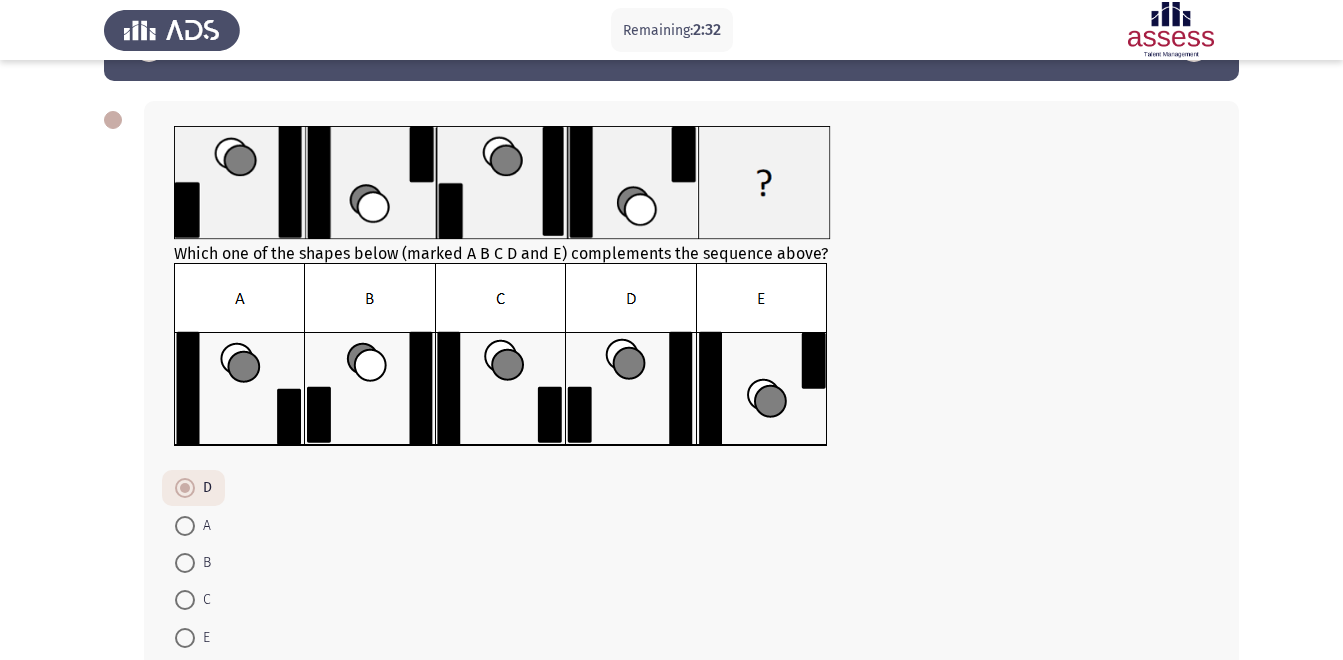 scroll, scrollTop: 68, scrollLeft: 0, axis: vertical 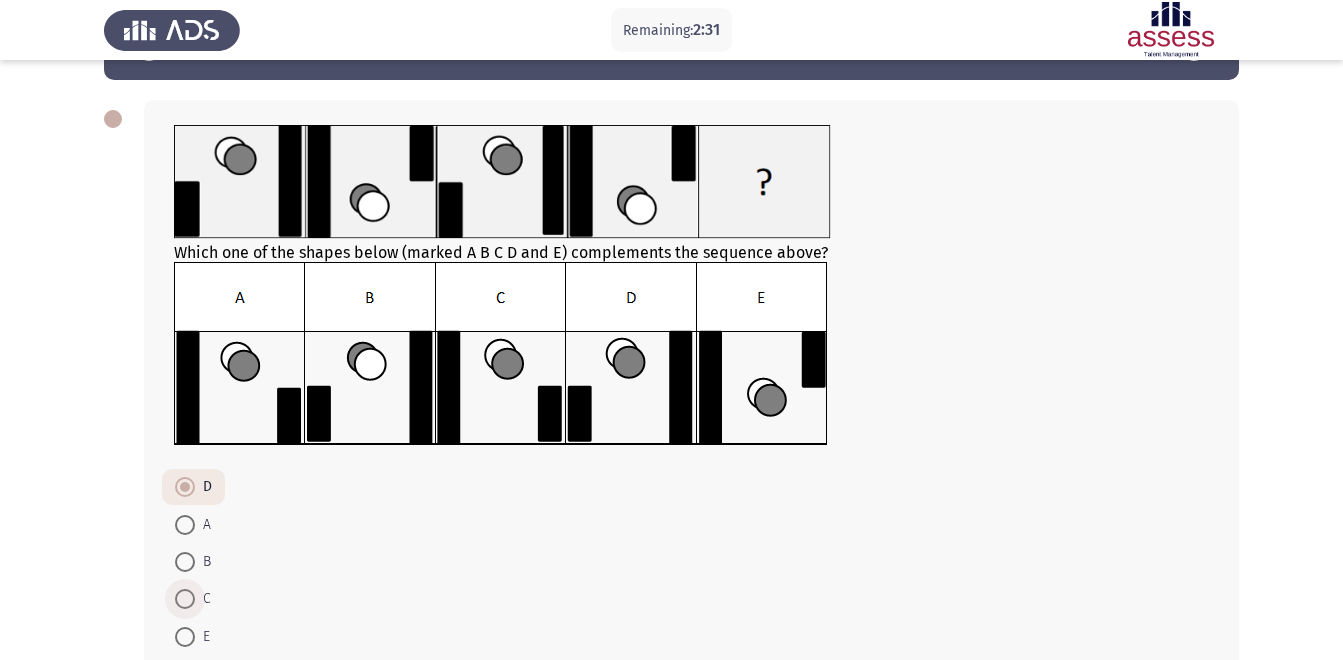 click at bounding box center [185, 599] 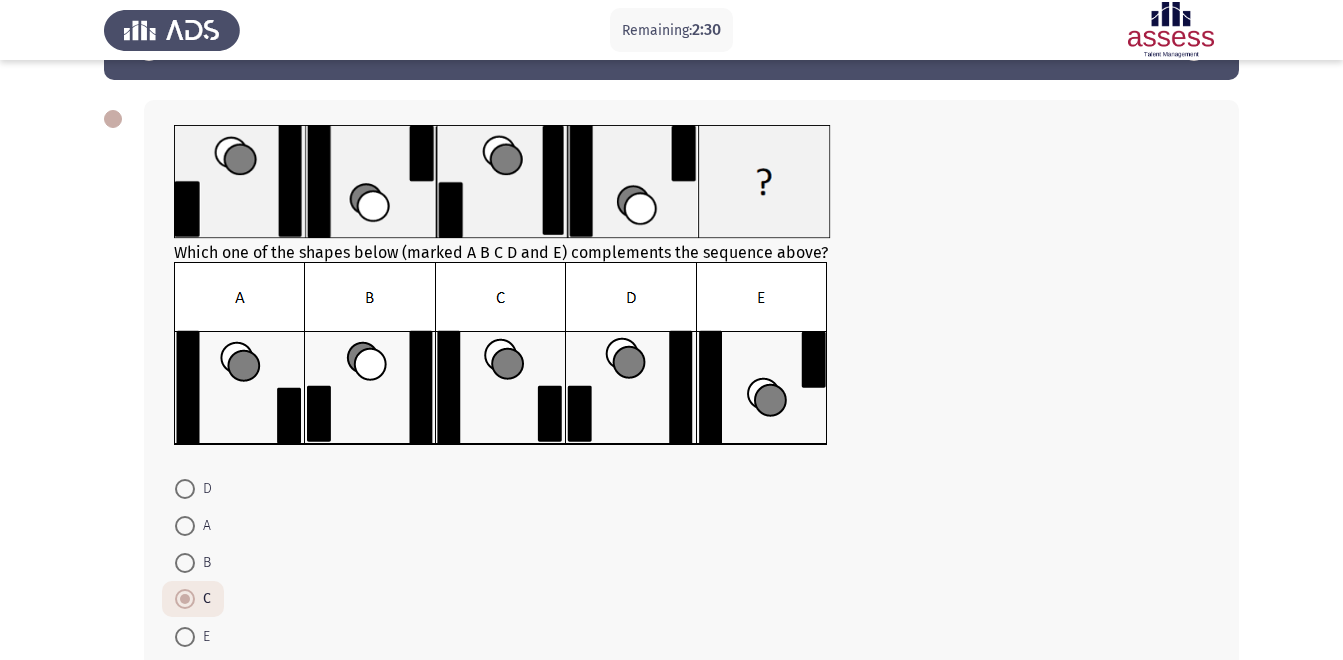 scroll, scrollTop: 188, scrollLeft: 0, axis: vertical 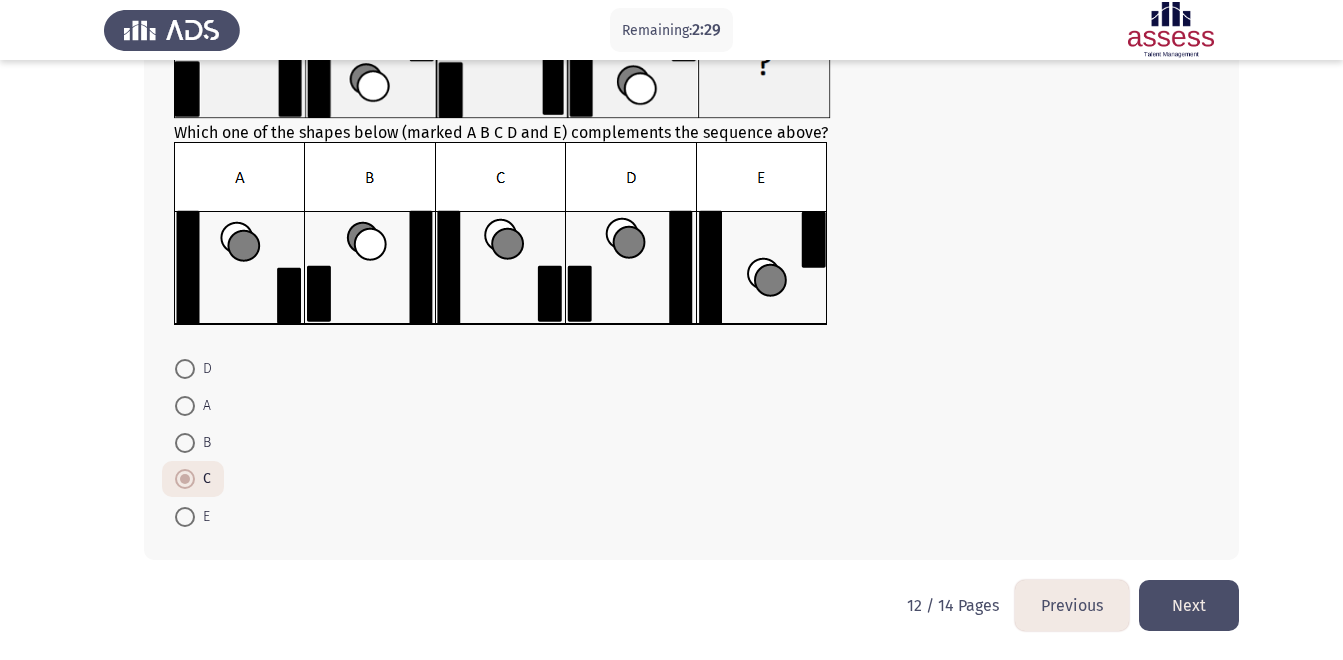 click on "Next" 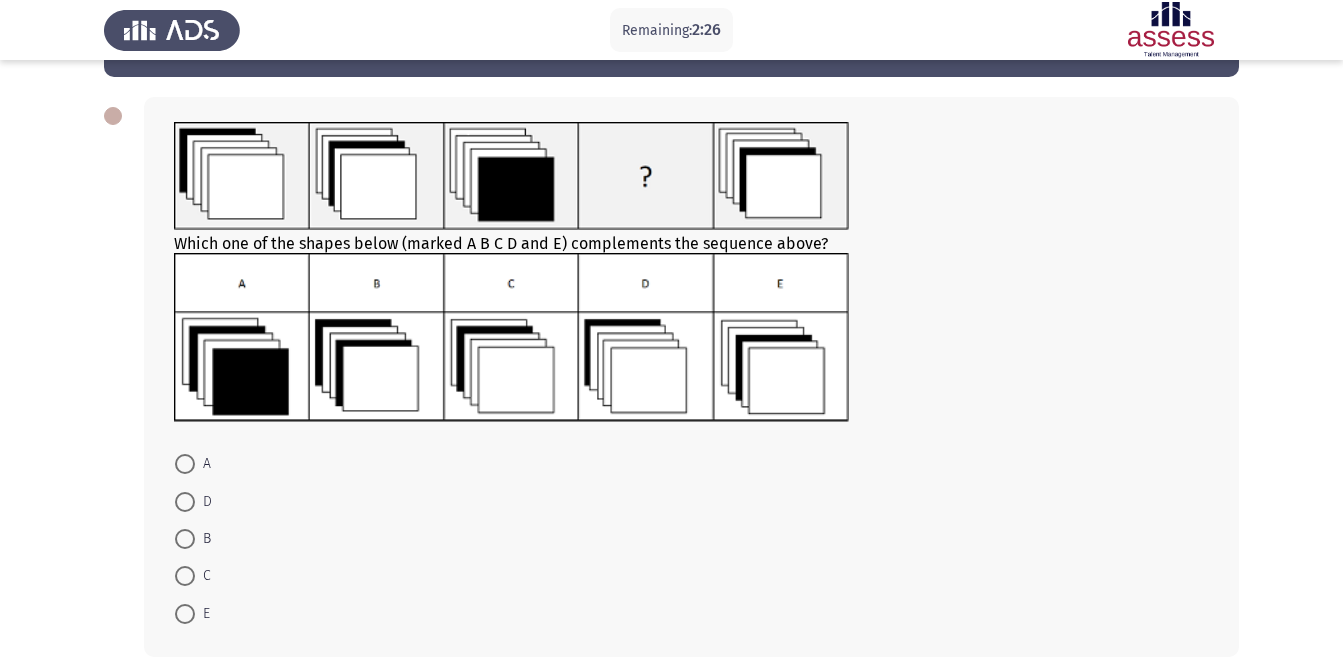 scroll, scrollTop: 72, scrollLeft: 0, axis: vertical 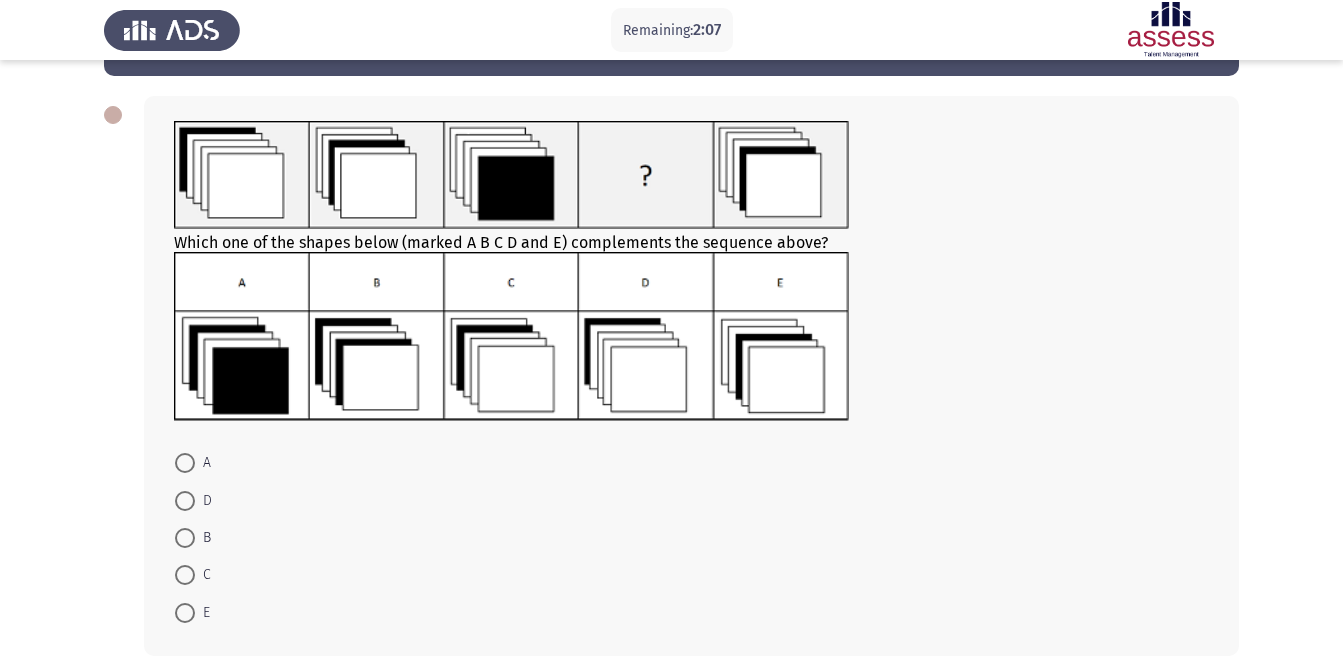 click 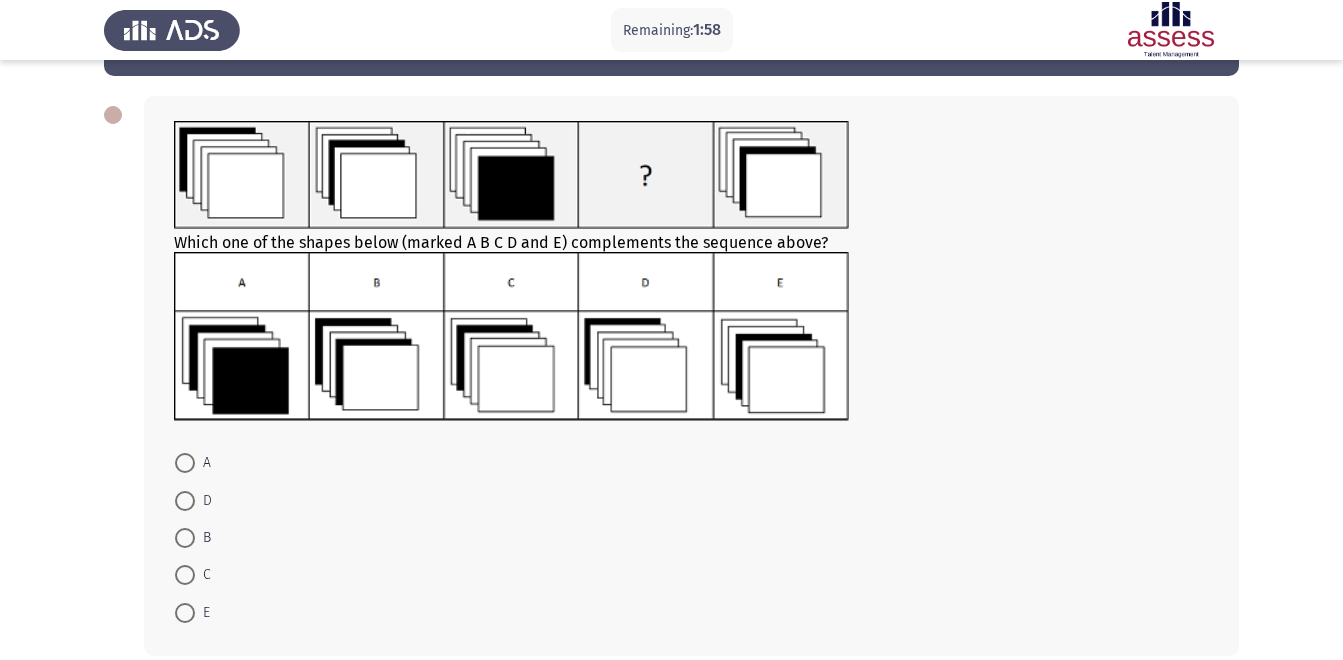click 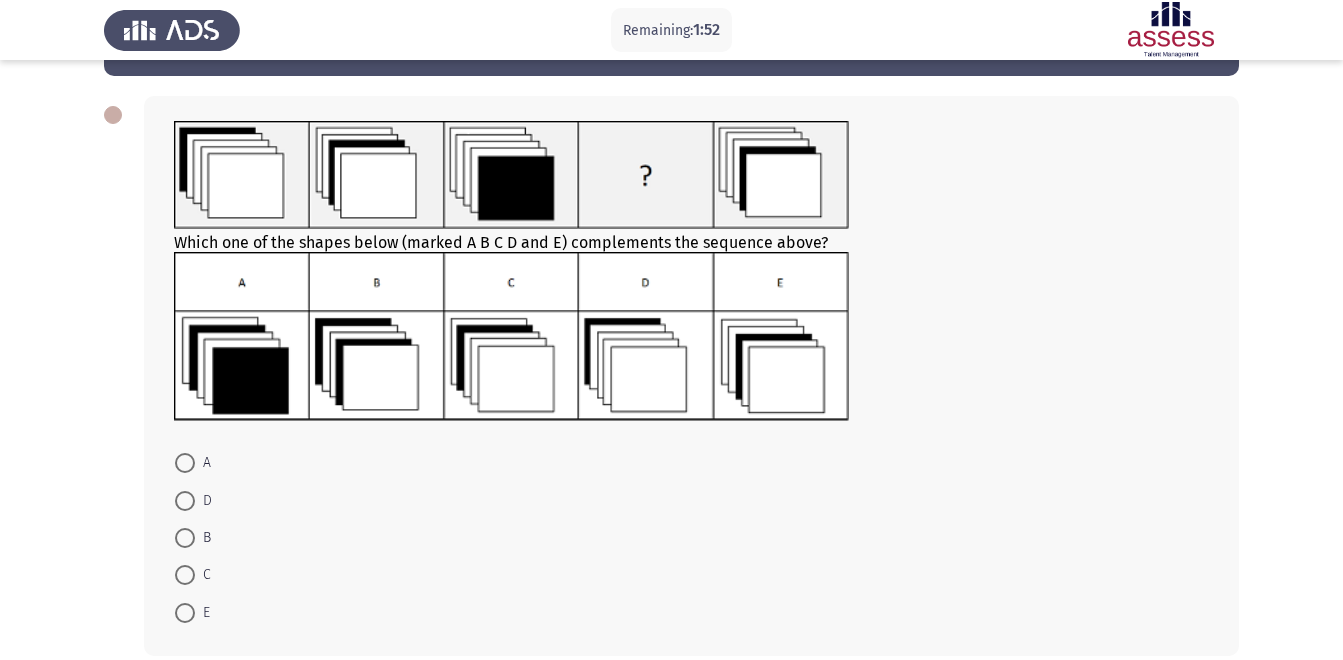 click 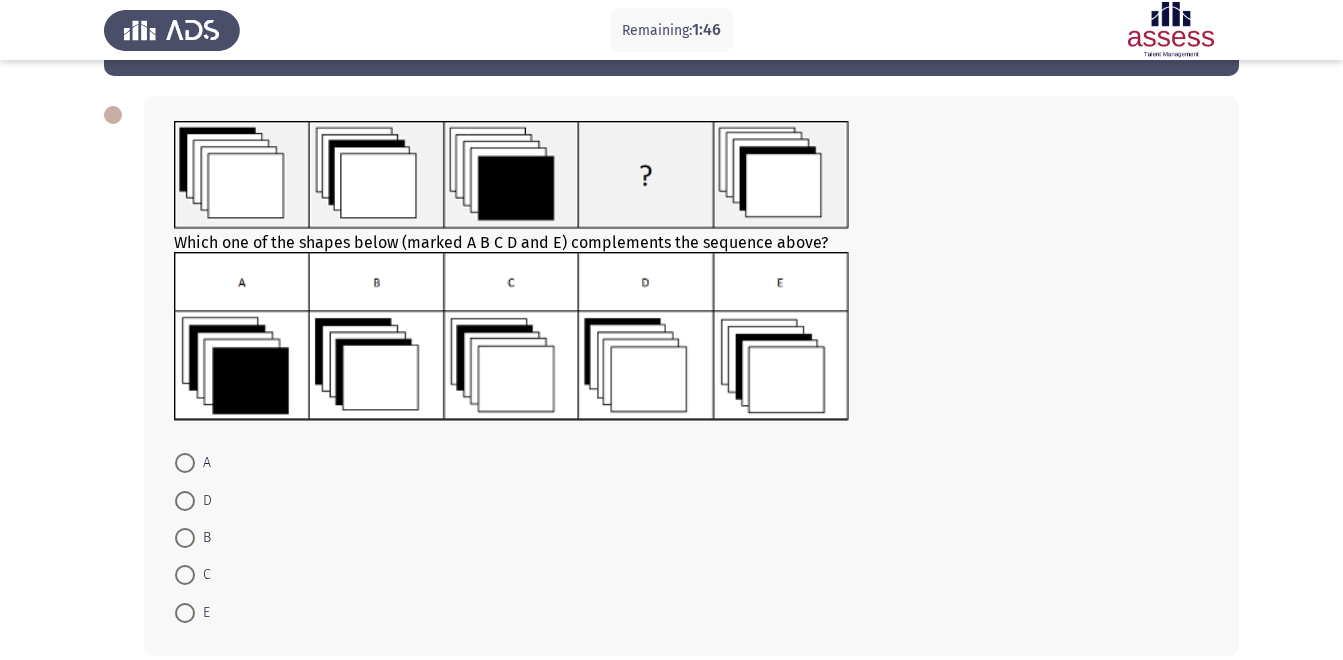 click on "C" at bounding box center [193, 574] 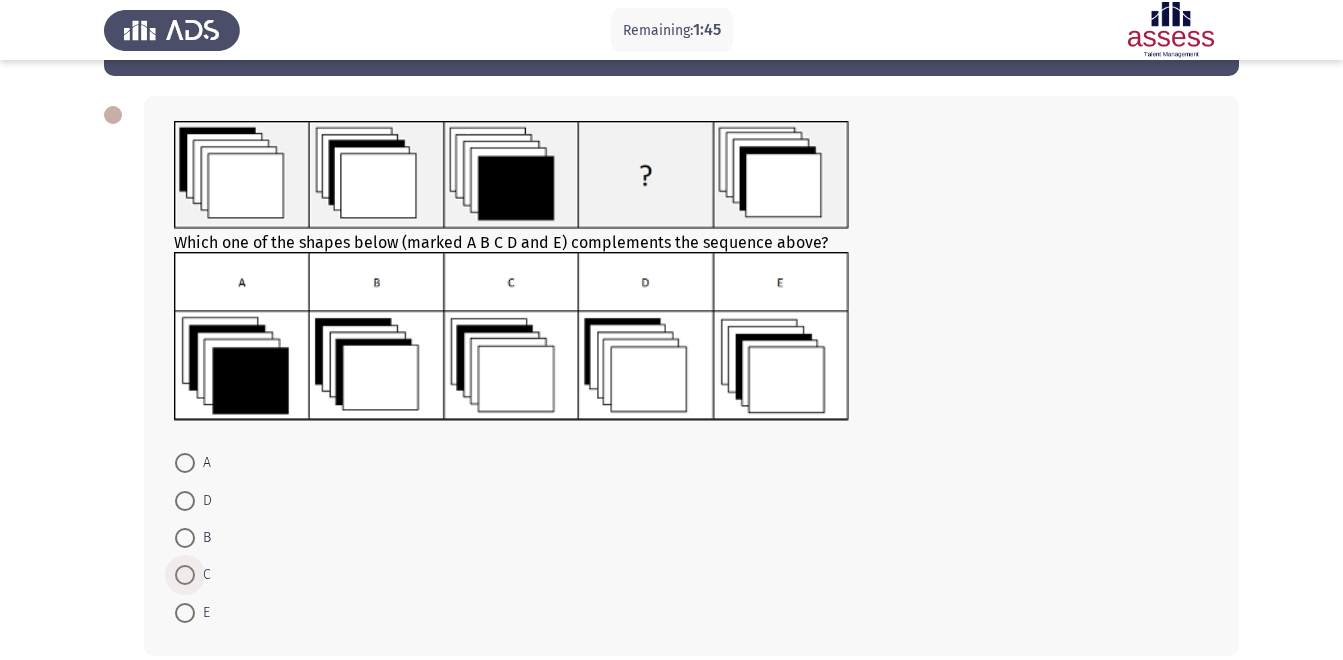 click at bounding box center [185, 575] 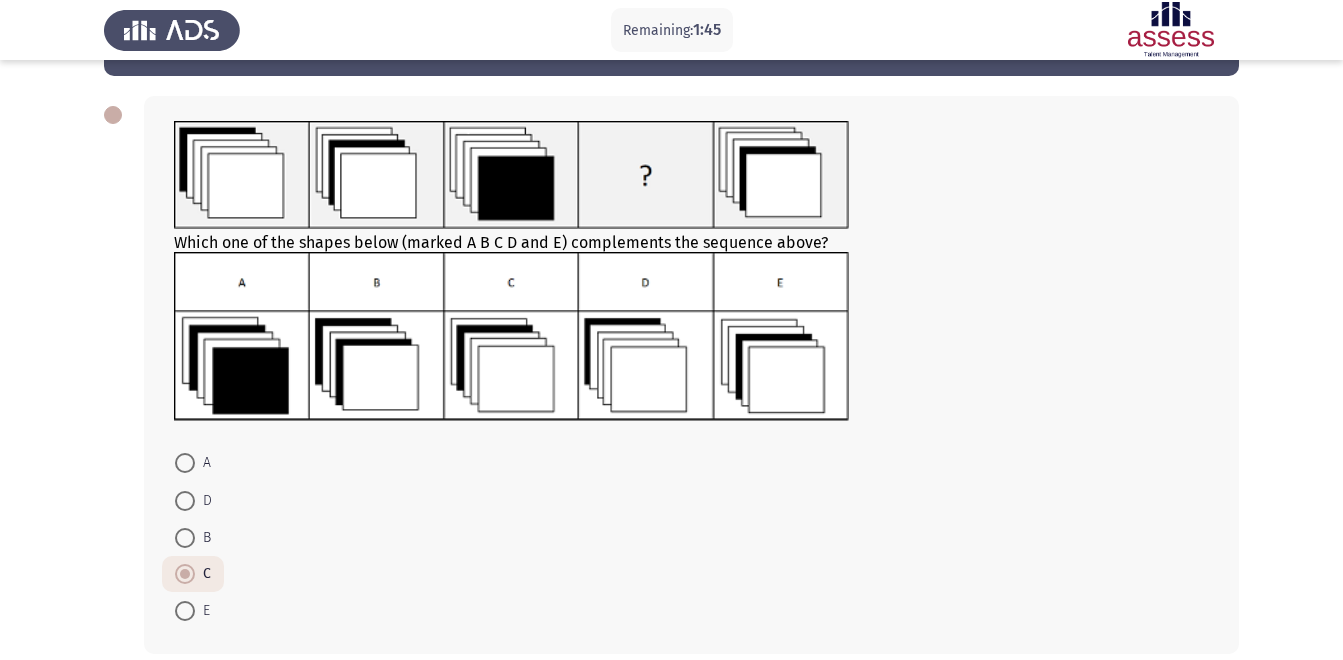 scroll, scrollTop: 166, scrollLeft: 0, axis: vertical 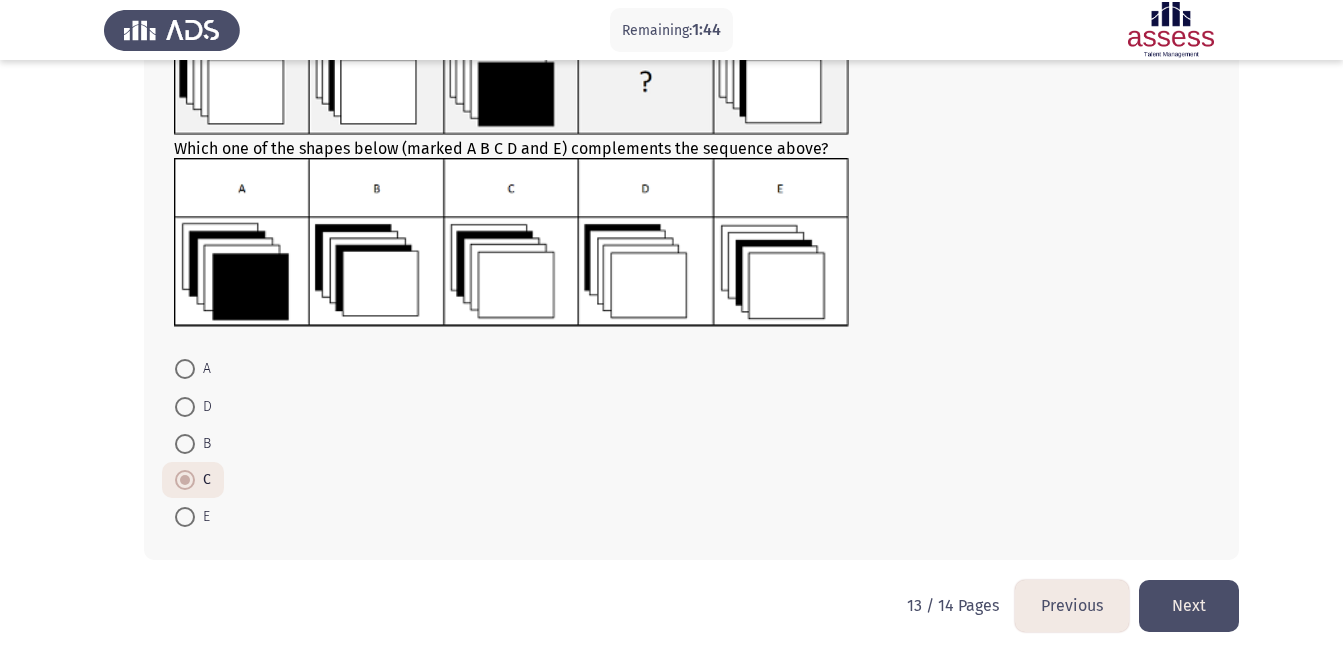 click on "Next" 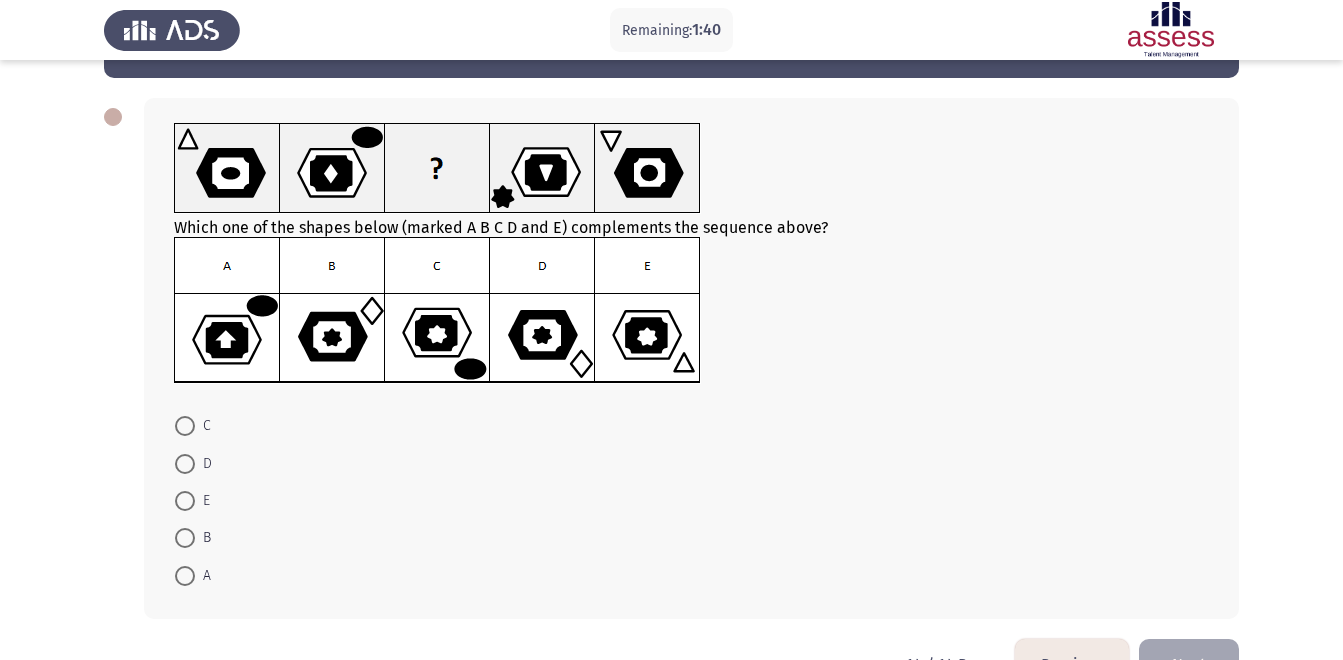 scroll, scrollTop: 84, scrollLeft: 0, axis: vertical 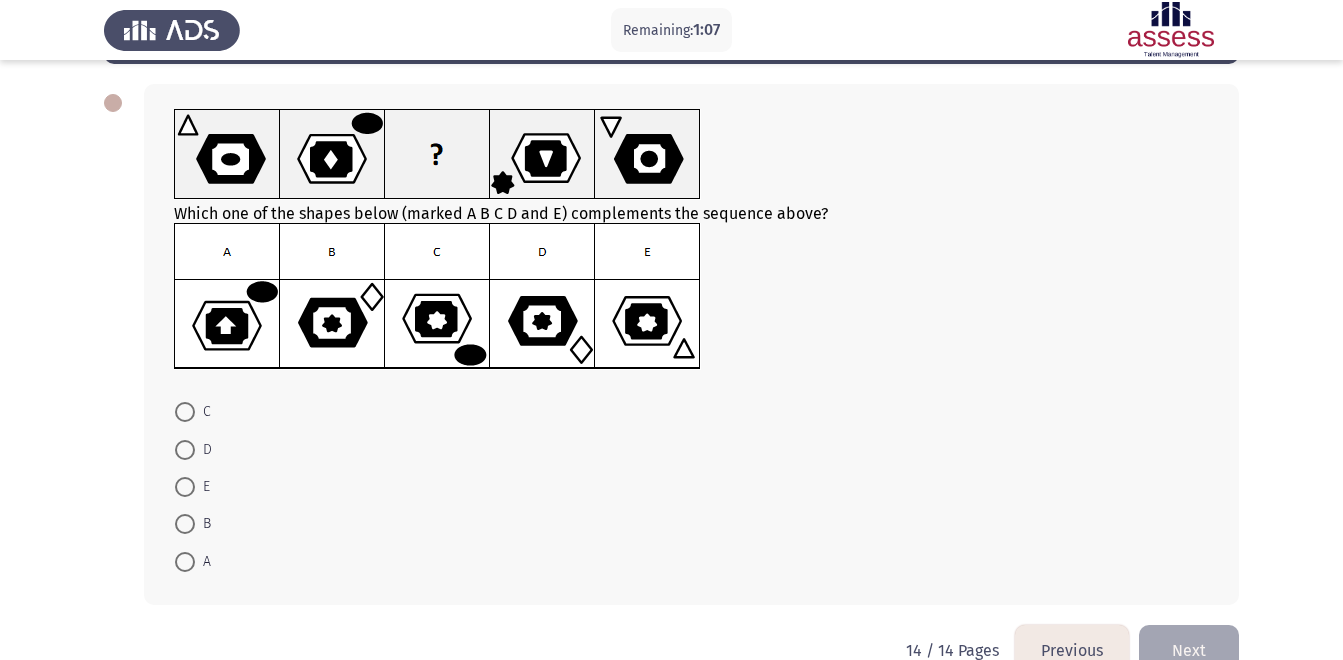 click 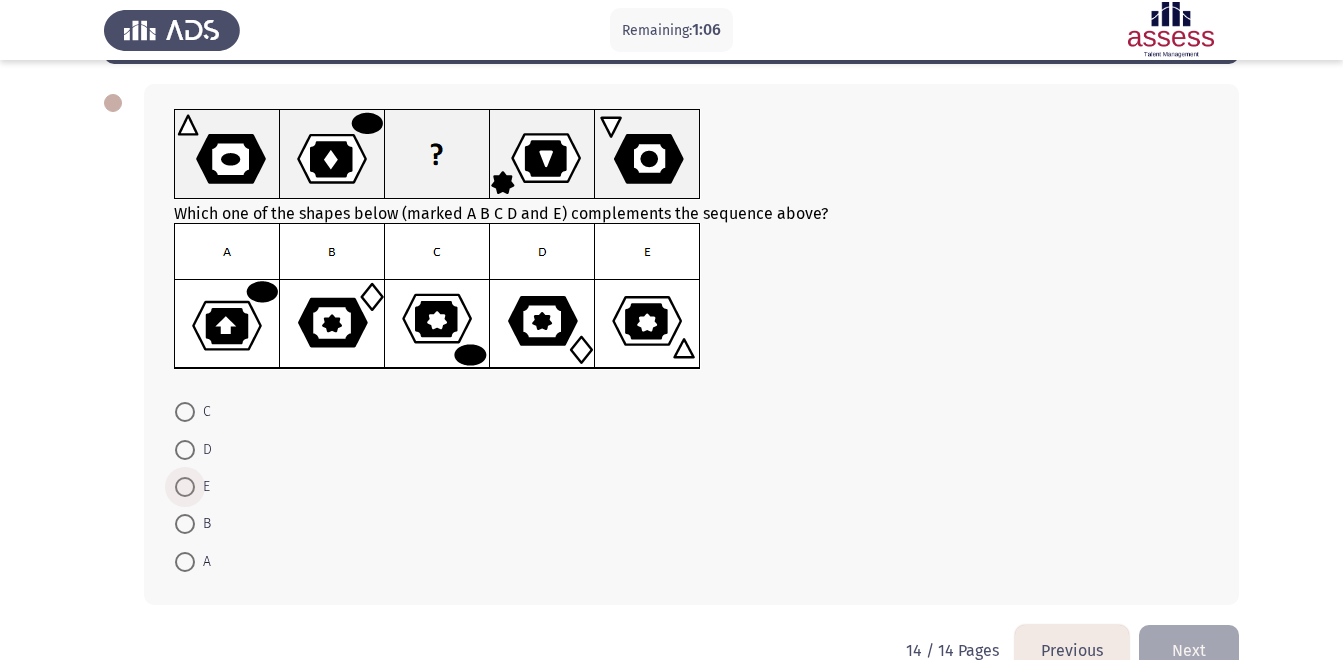 click at bounding box center (185, 487) 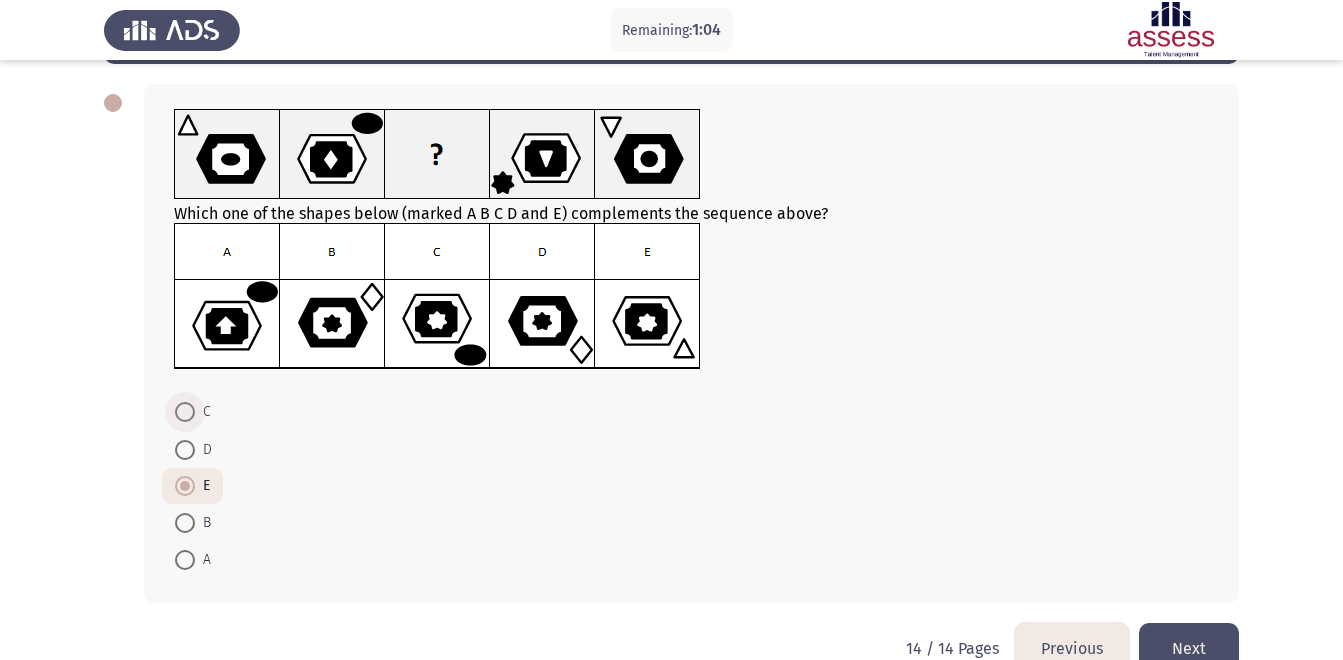 click at bounding box center (185, 412) 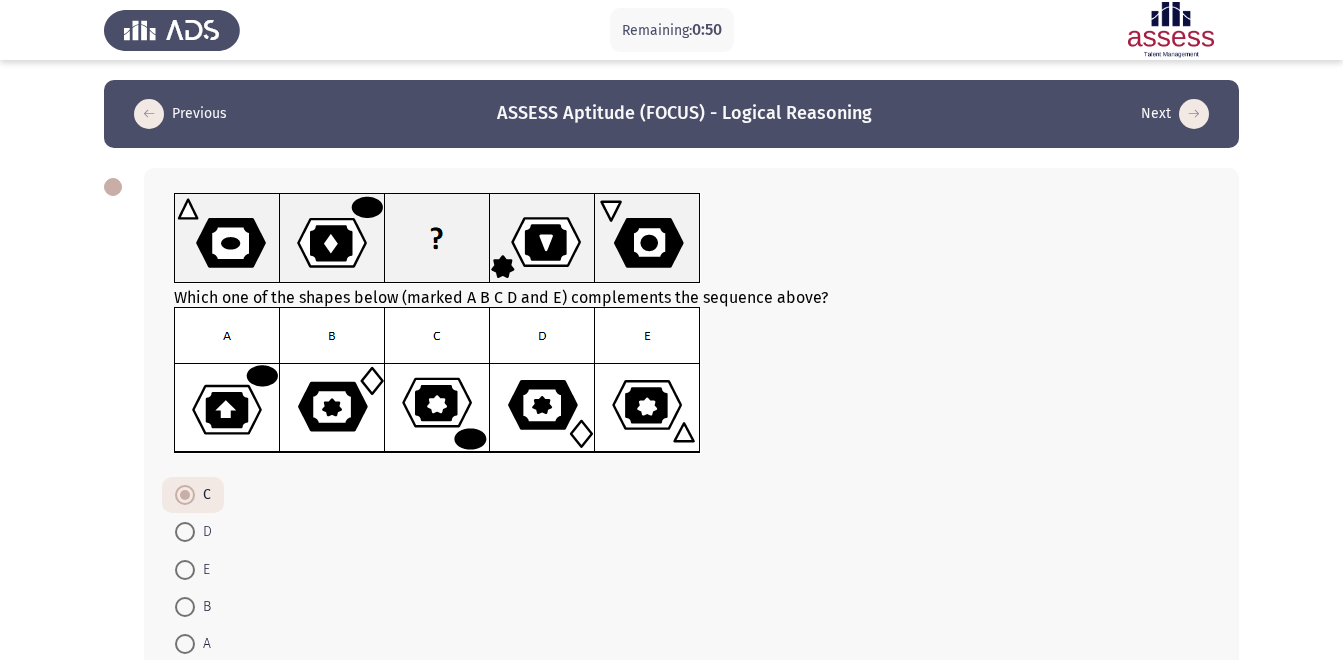 scroll, scrollTop: 127, scrollLeft: 0, axis: vertical 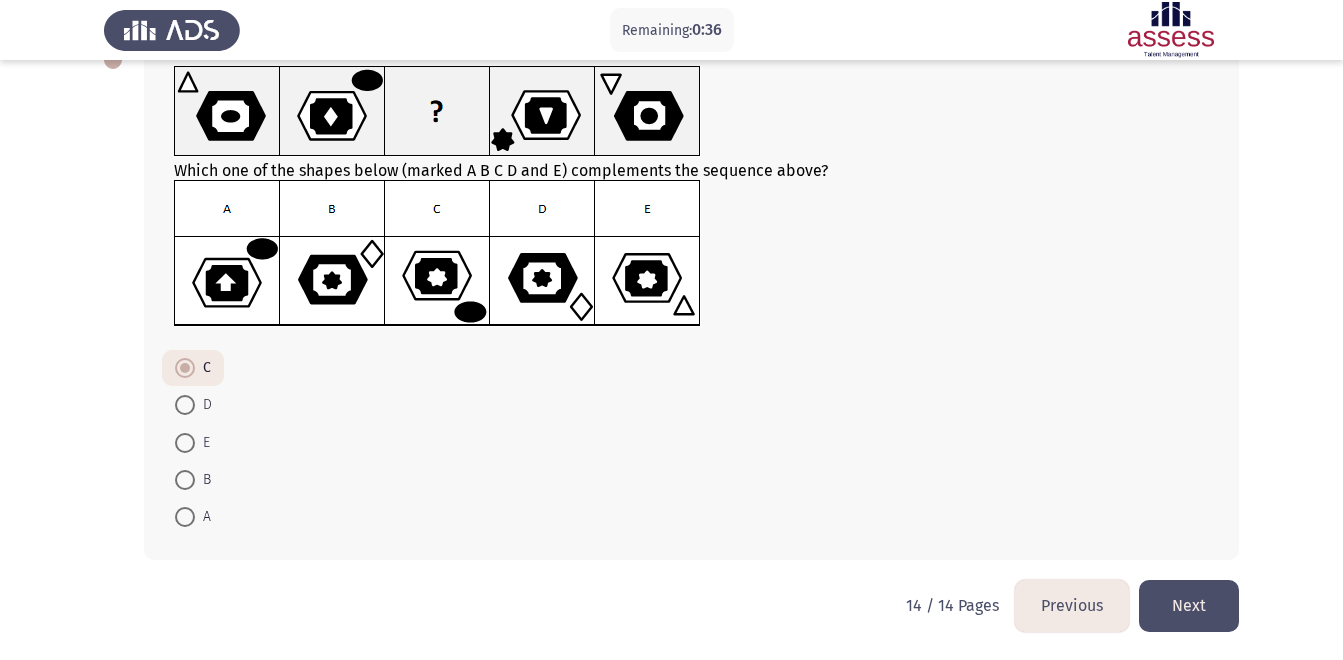 click on "Next" 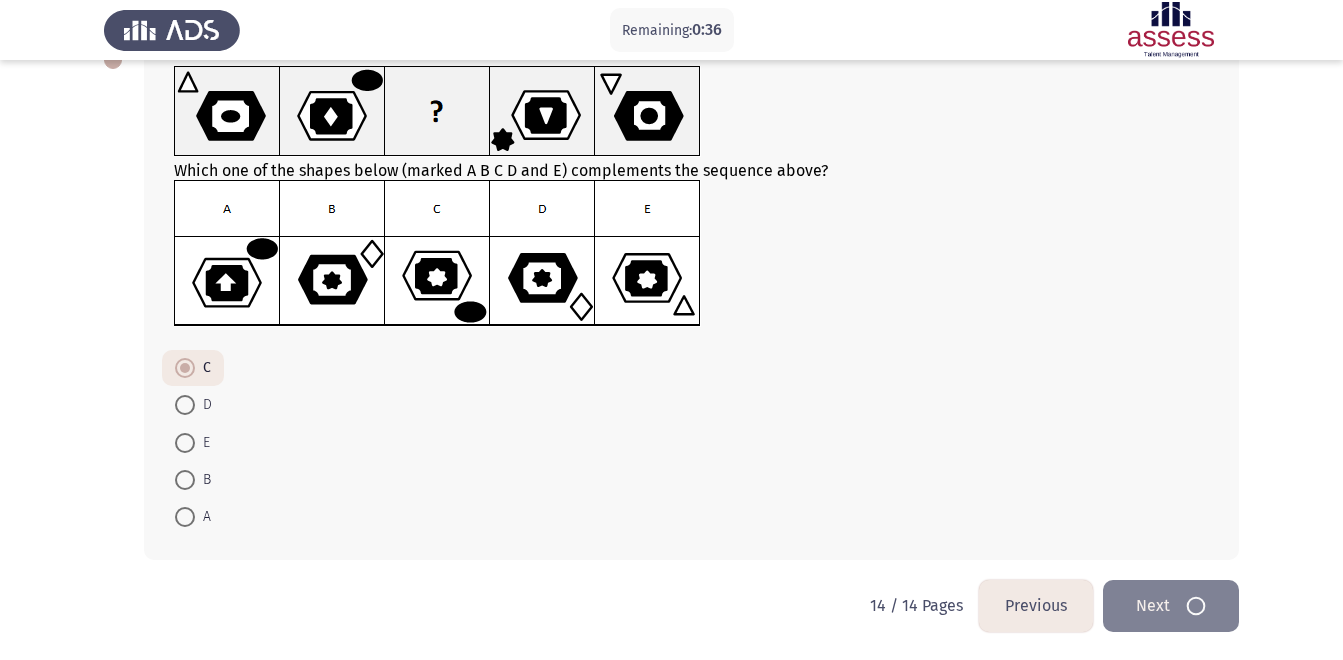 scroll, scrollTop: 0, scrollLeft: 0, axis: both 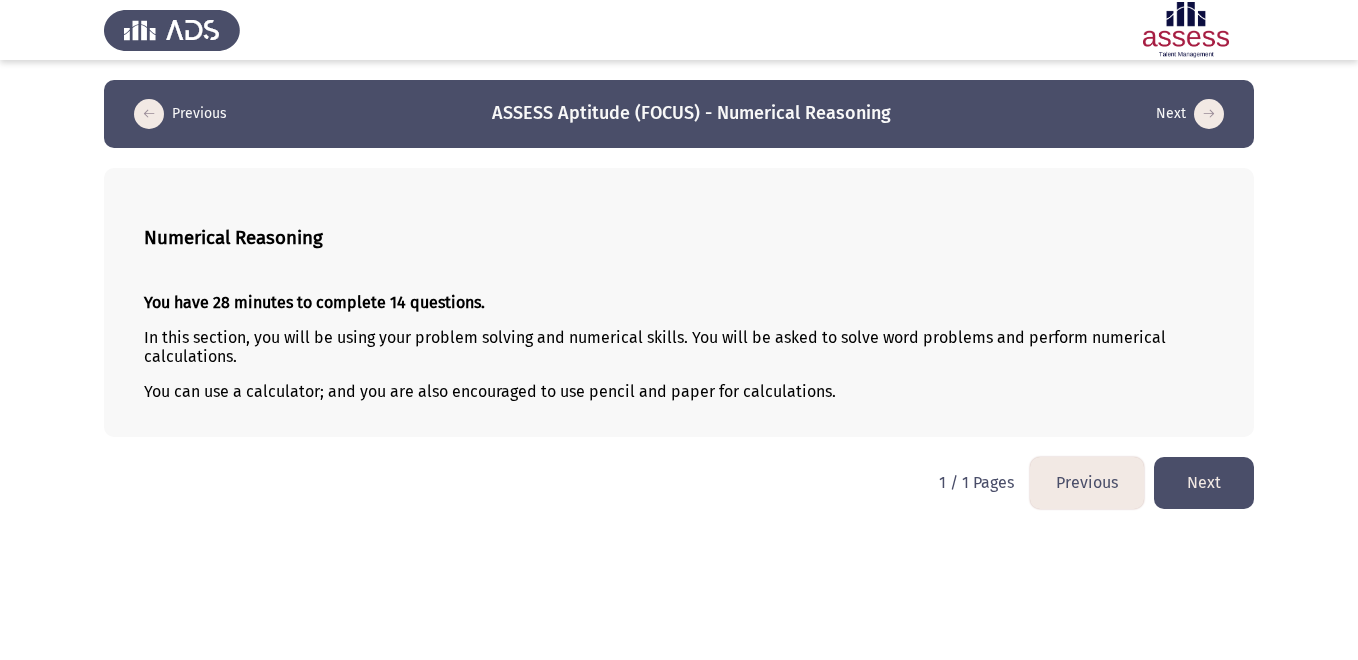 type 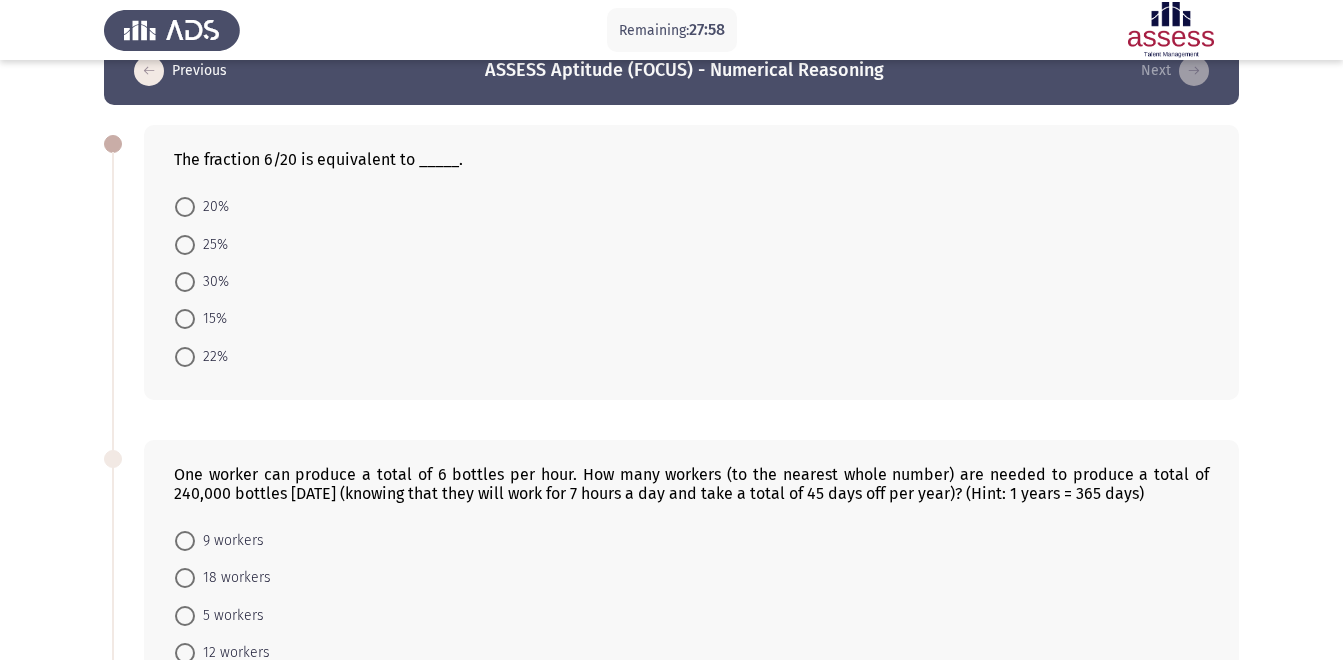 scroll, scrollTop: 66, scrollLeft: 0, axis: vertical 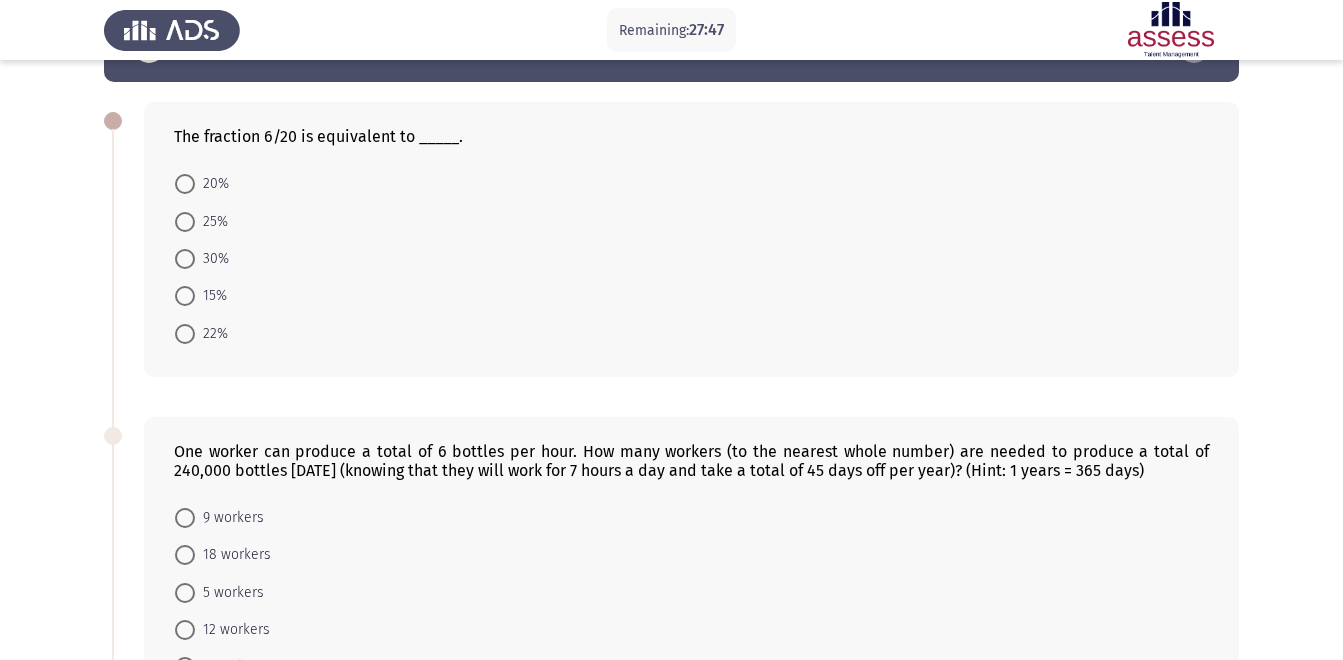 click at bounding box center [185, 259] 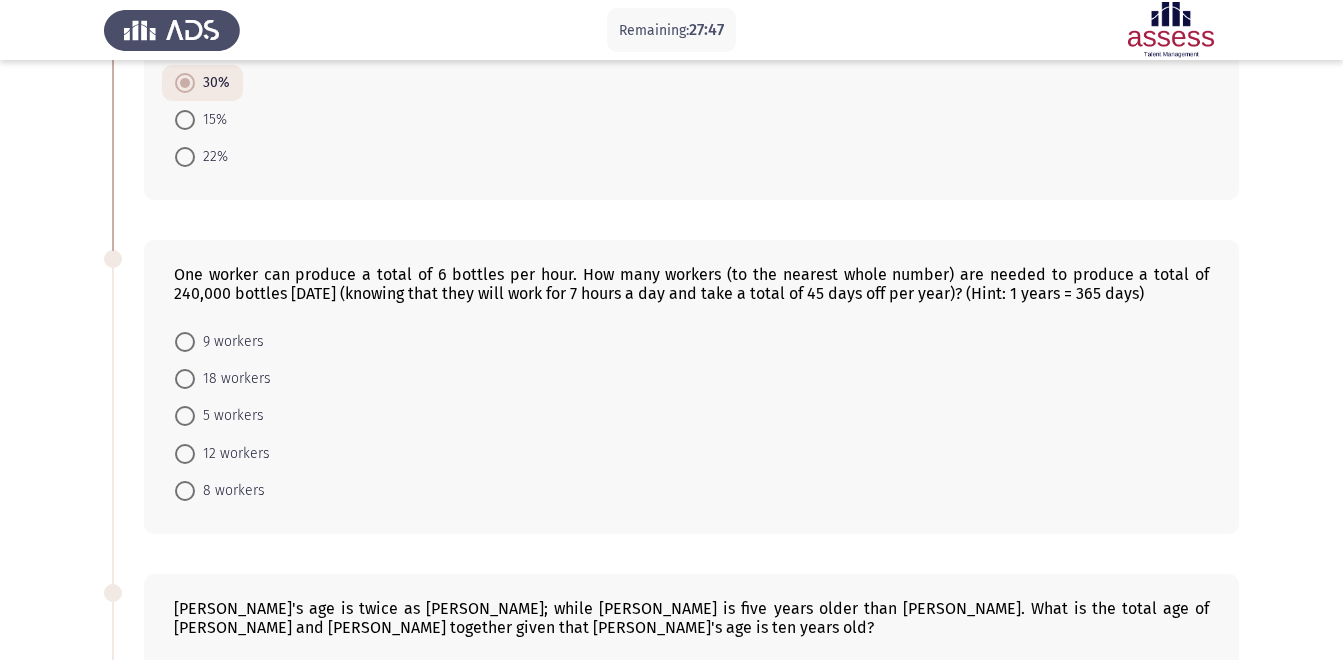 scroll, scrollTop: 251, scrollLeft: 0, axis: vertical 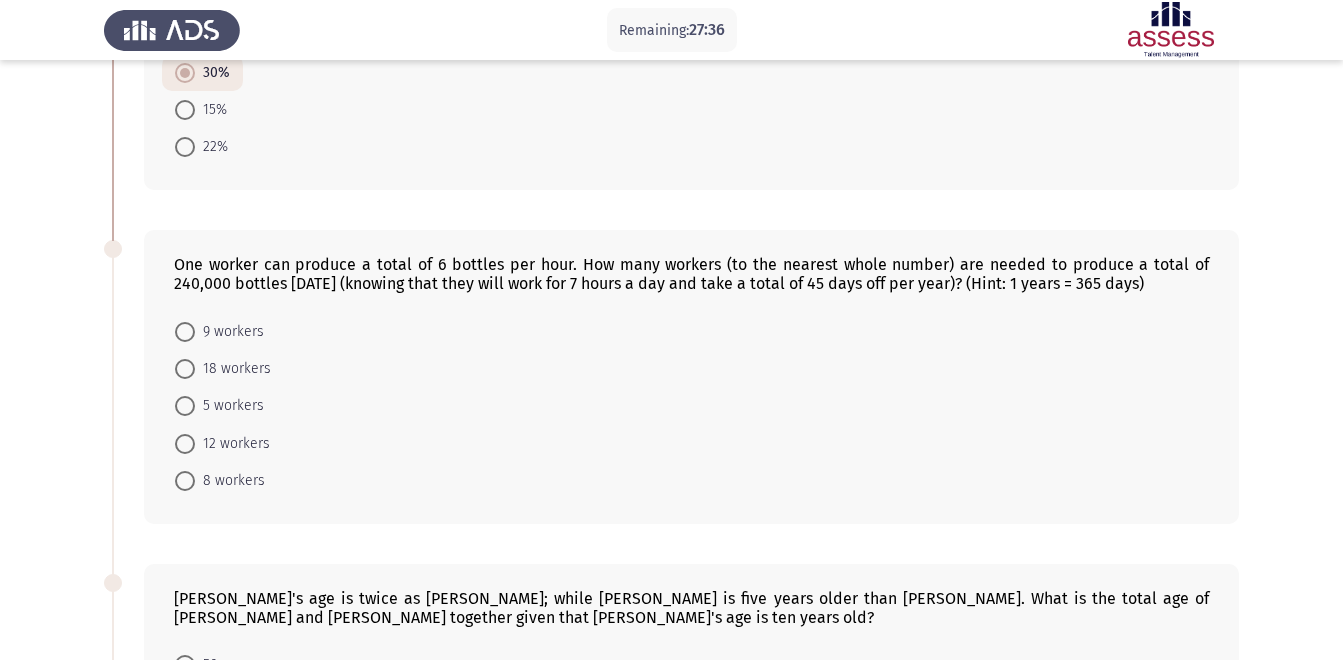 drag, startPoint x: 1206, startPoint y: 290, endPoint x: 413, endPoint y: 298, distance: 793.04034 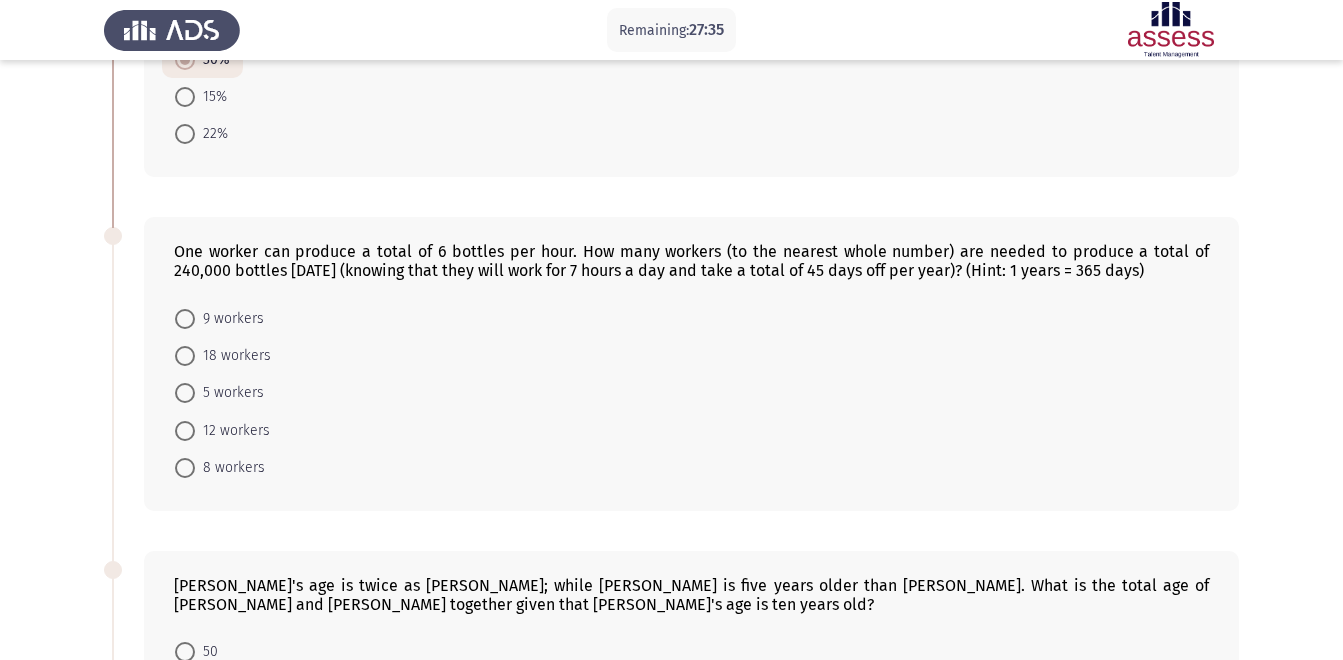 scroll, scrollTop: 263, scrollLeft: 0, axis: vertical 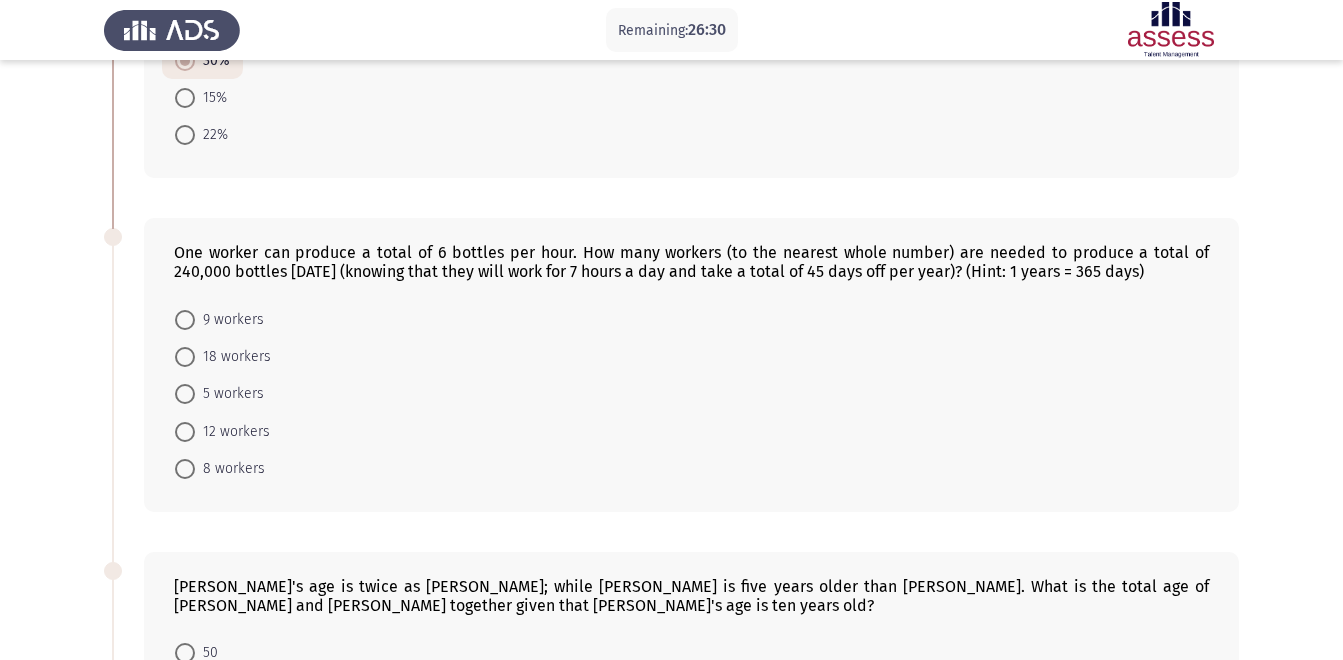 click on "9 workers     18 workers     5 workers     12 workers     8 workers" 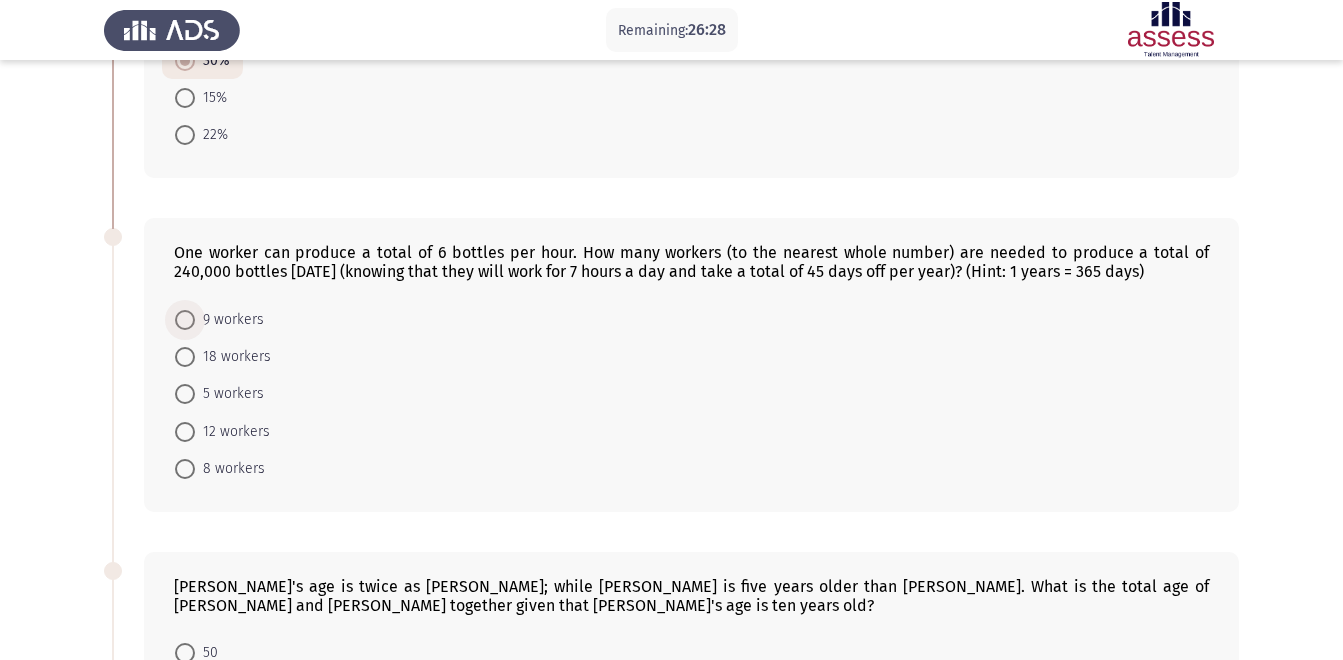 click on "9 workers" at bounding box center [229, 320] 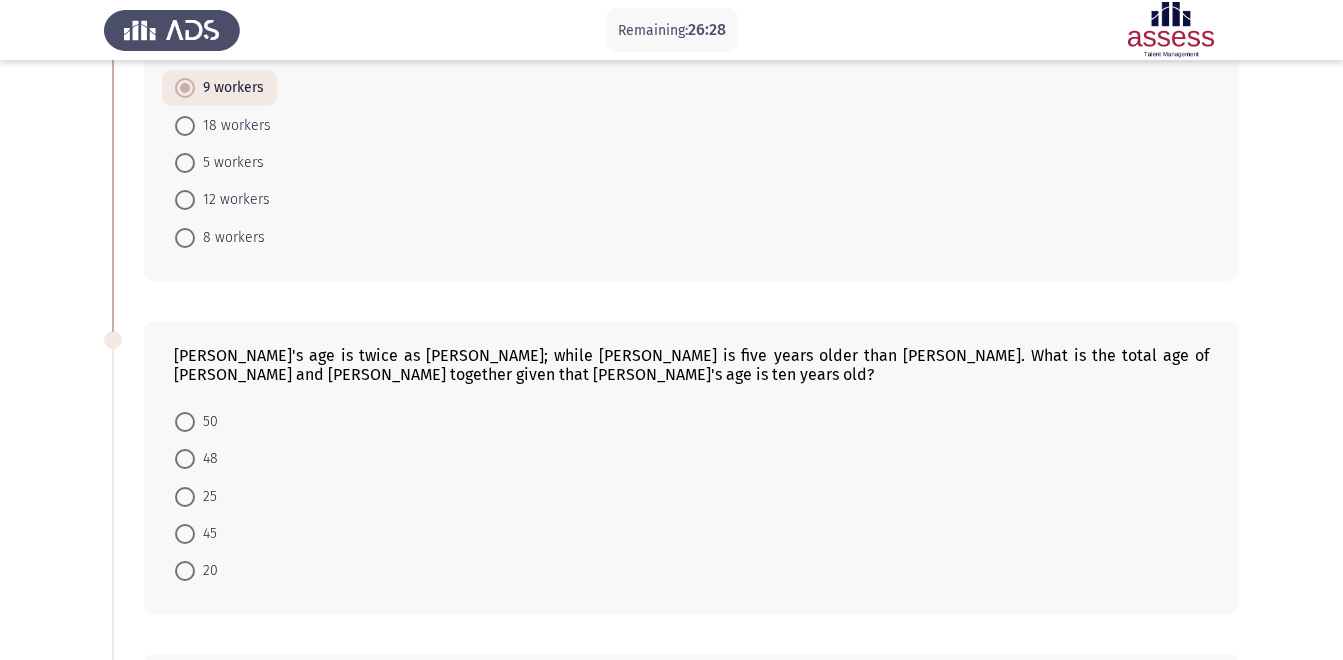 scroll, scrollTop: 494, scrollLeft: 0, axis: vertical 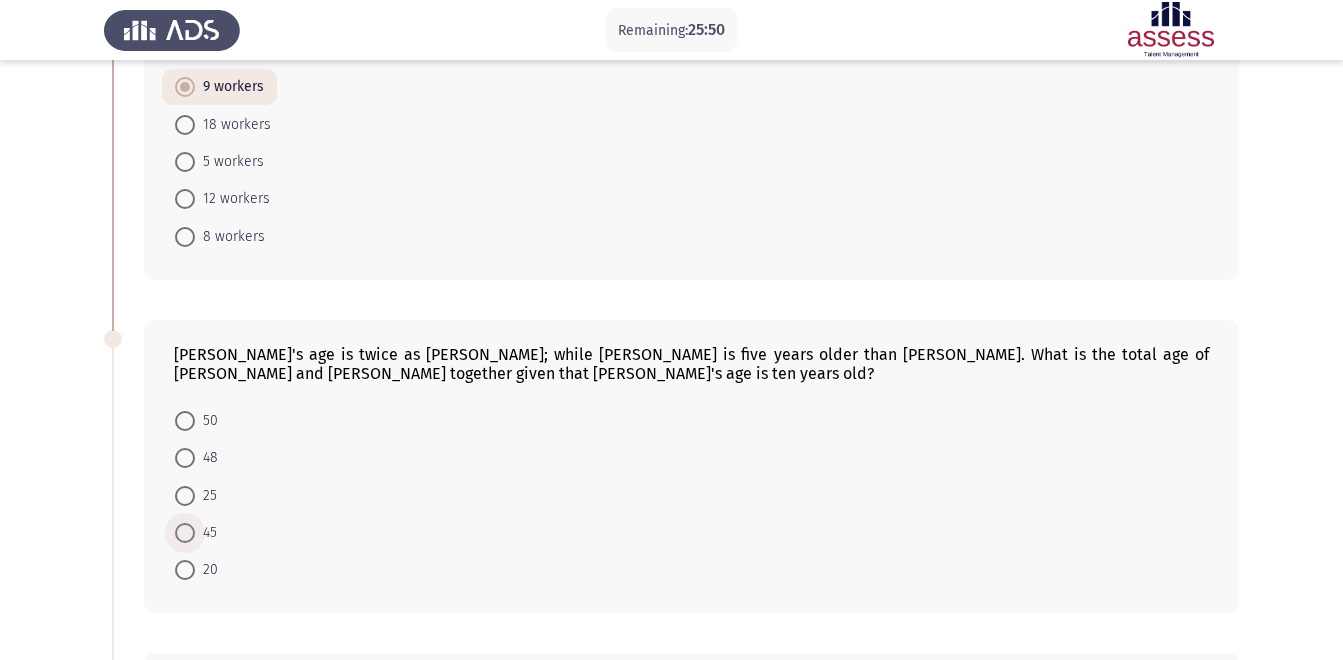click on "45" at bounding box center [206, 533] 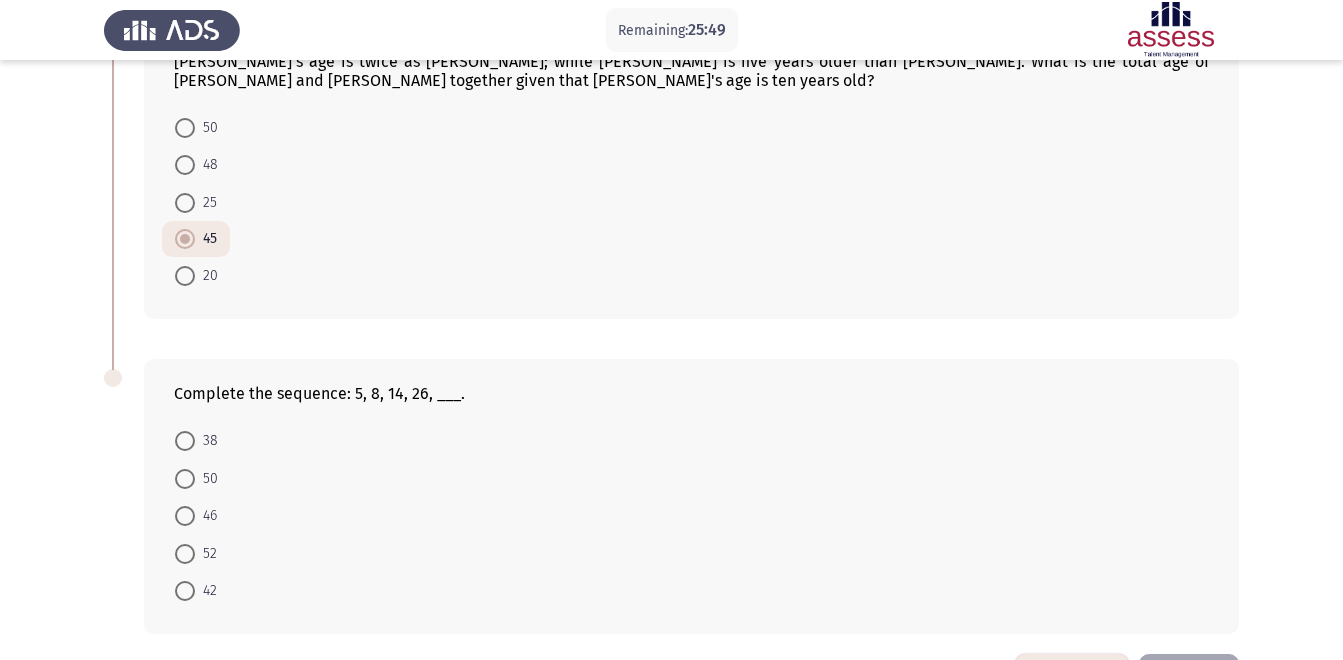 scroll, scrollTop: 861, scrollLeft: 0, axis: vertical 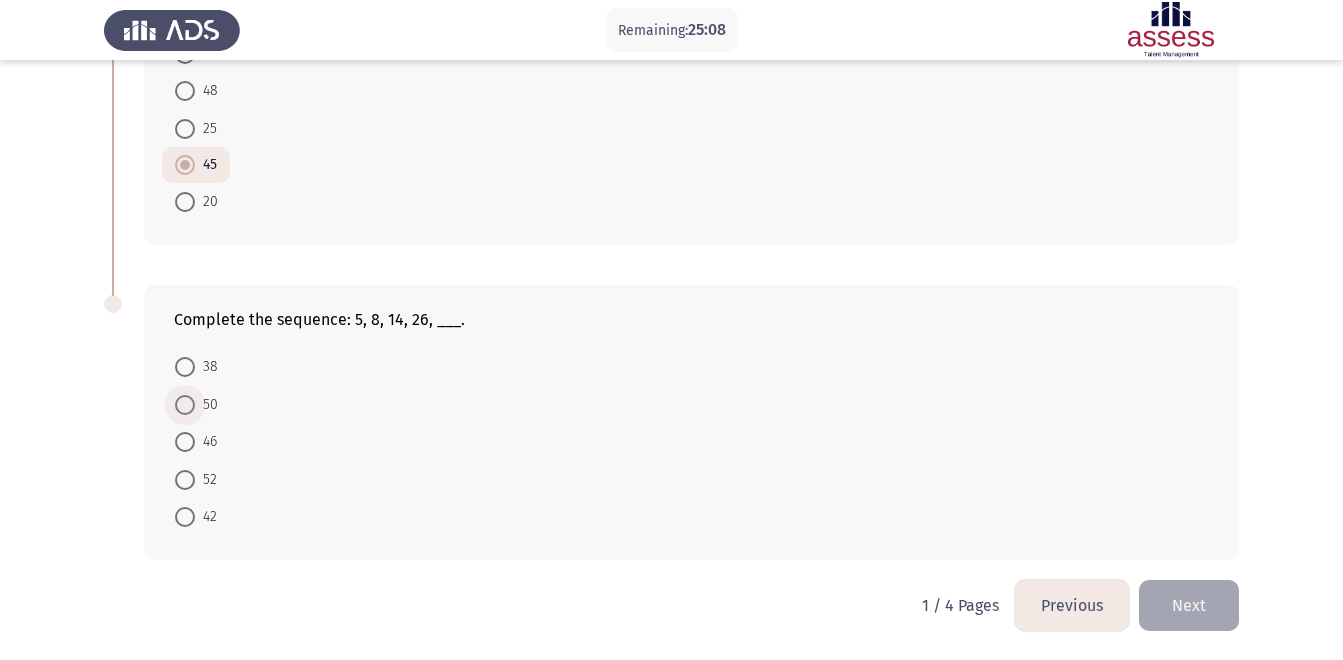 click on "50" at bounding box center (206, 405) 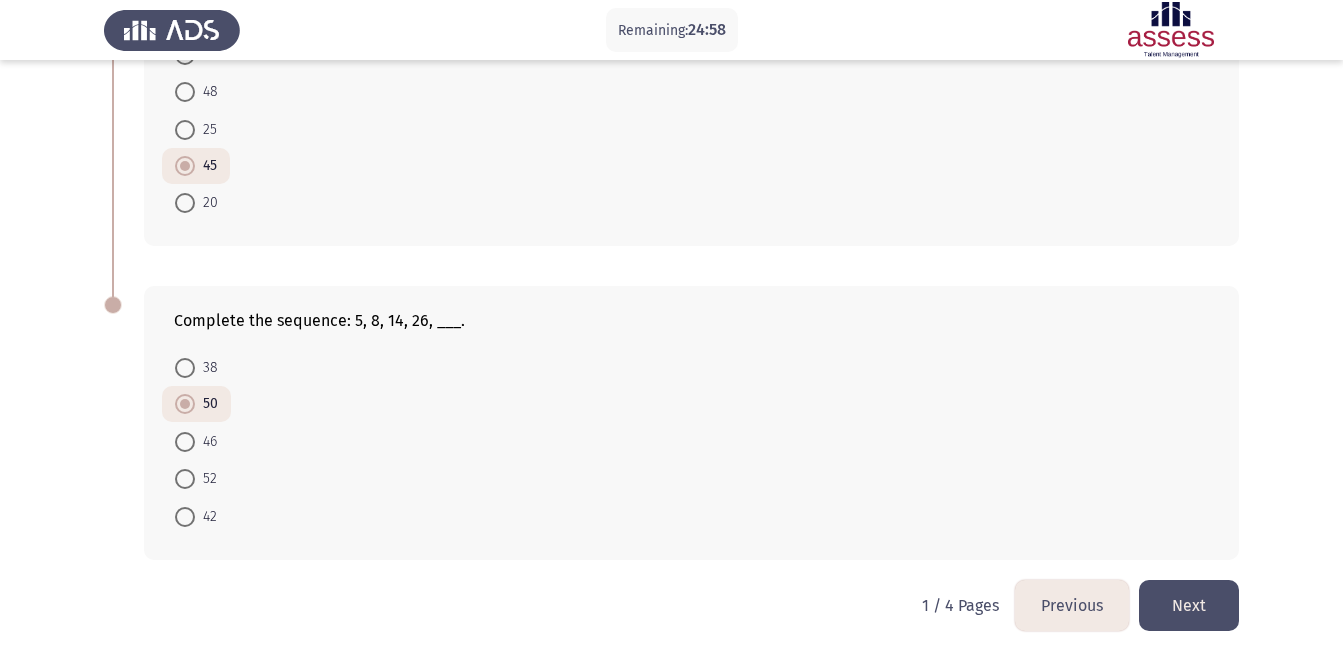 click on "Next" 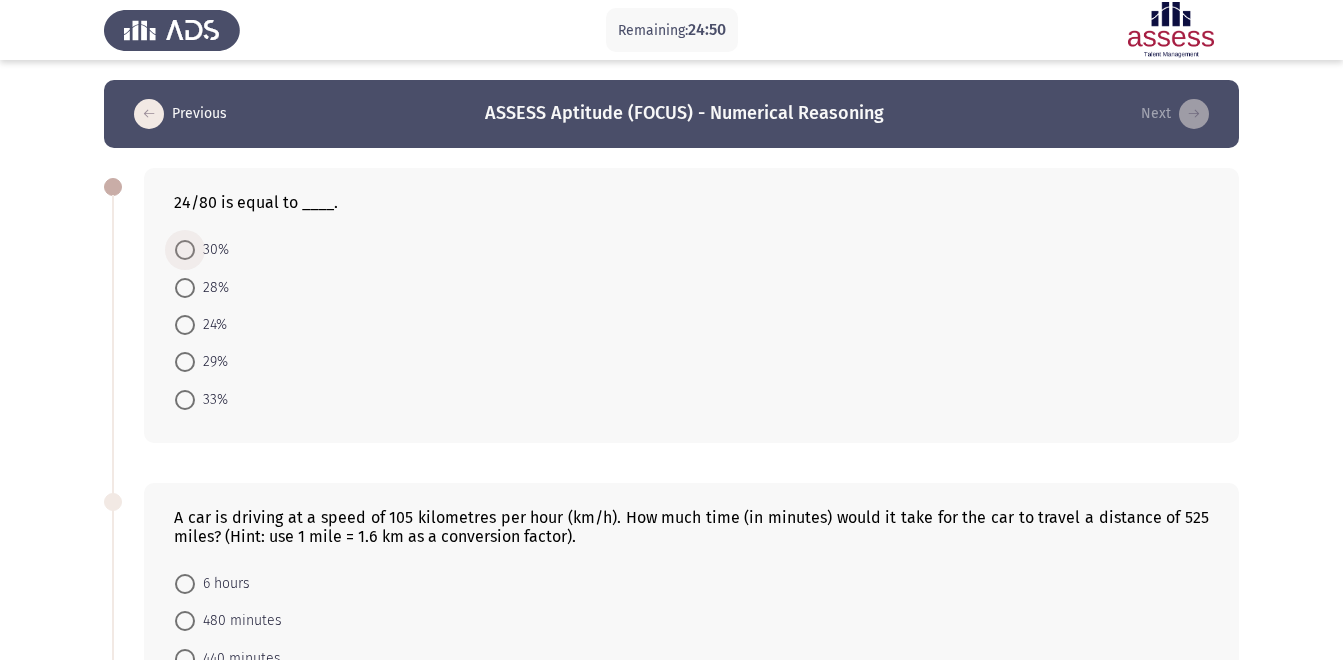 click on "30%" at bounding box center [212, 250] 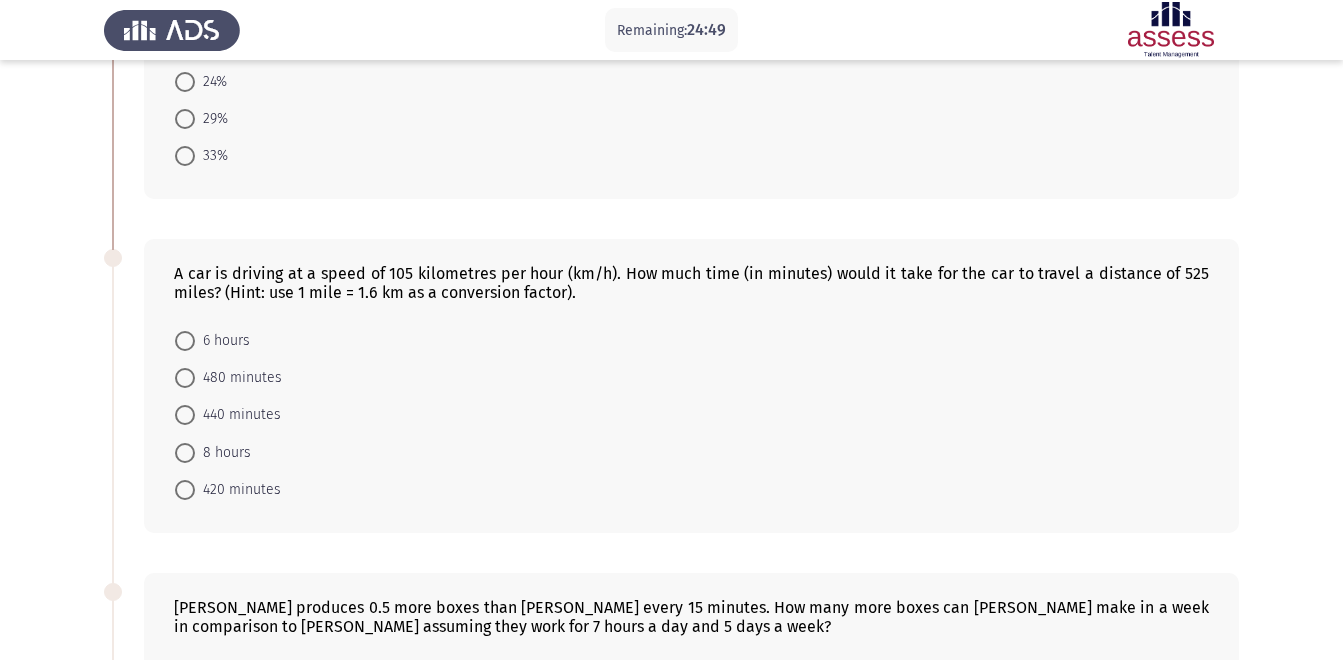 scroll, scrollTop: 262, scrollLeft: 0, axis: vertical 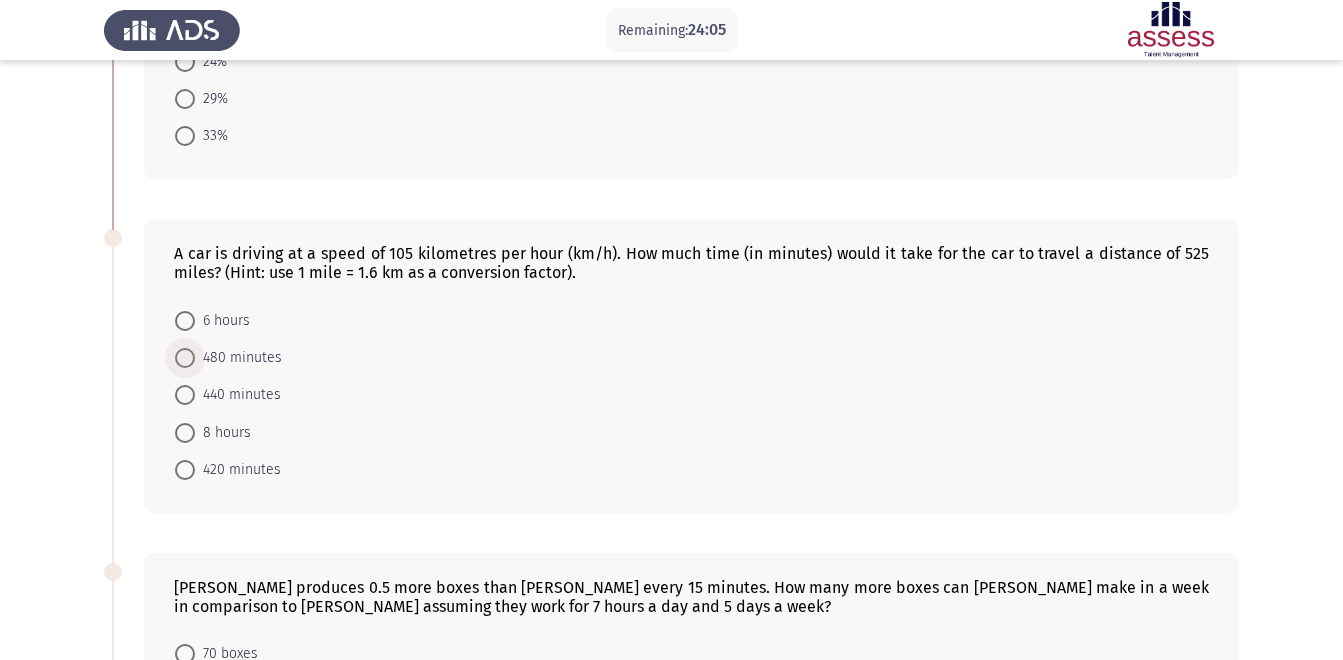 click at bounding box center (185, 358) 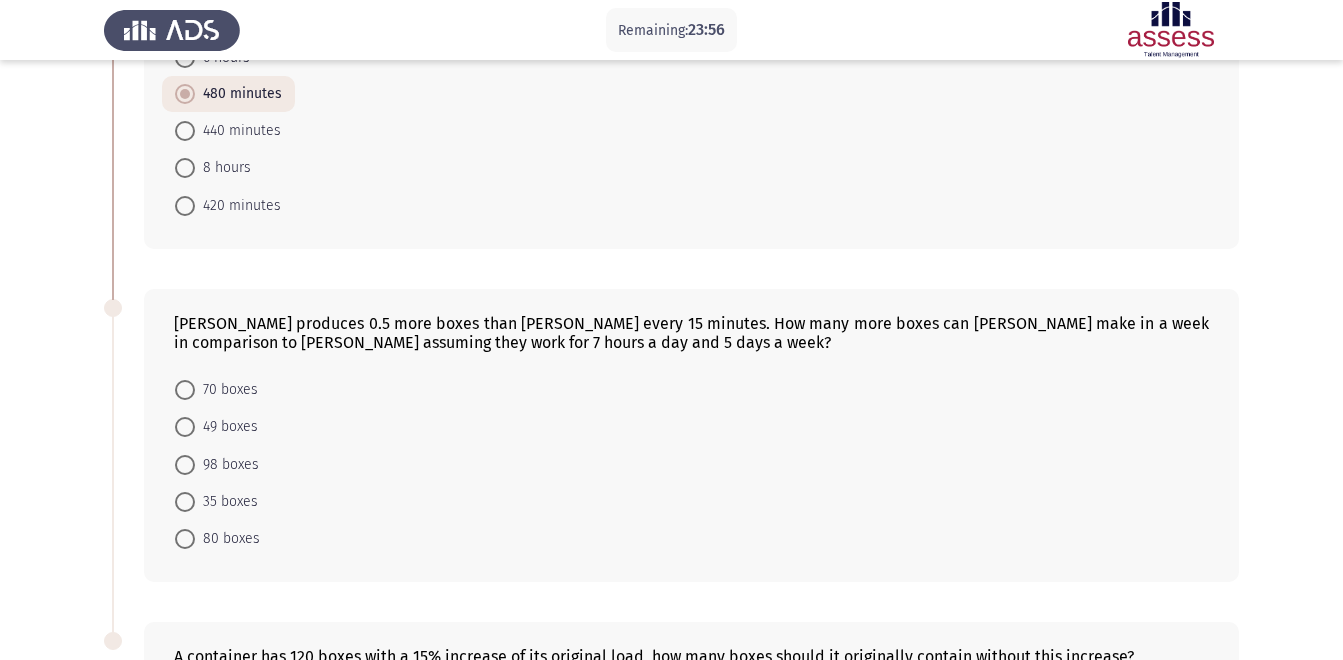 scroll, scrollTop: 530, scrollLeft: 0, axis: vertical 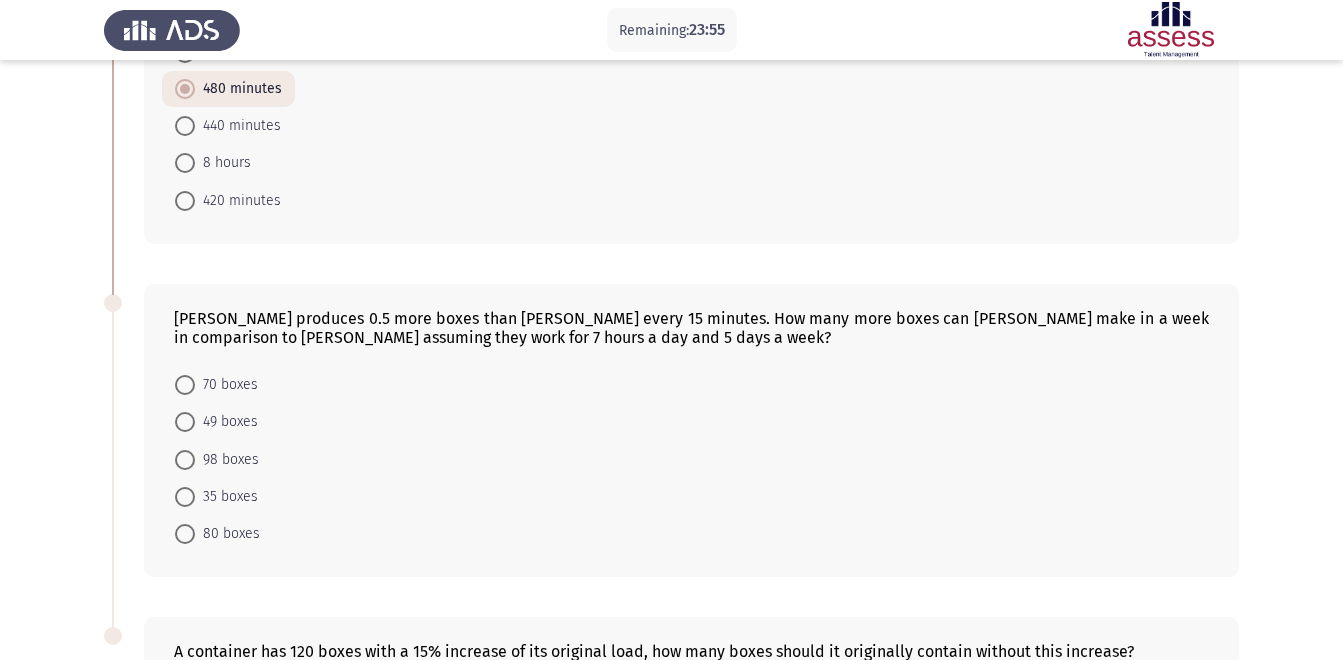 click on "70 boxes" at bounding box center [226, 385] 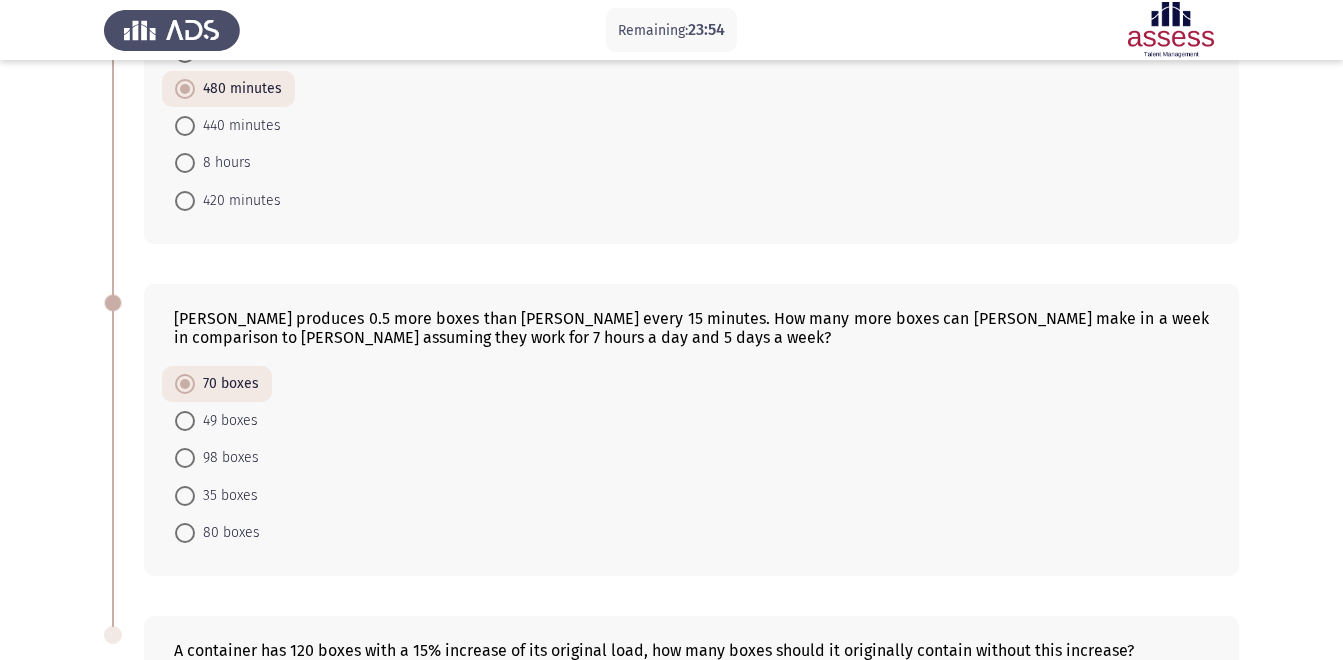 scroll, scrollTop: 589, scrollLeft: 0, axis: vertical 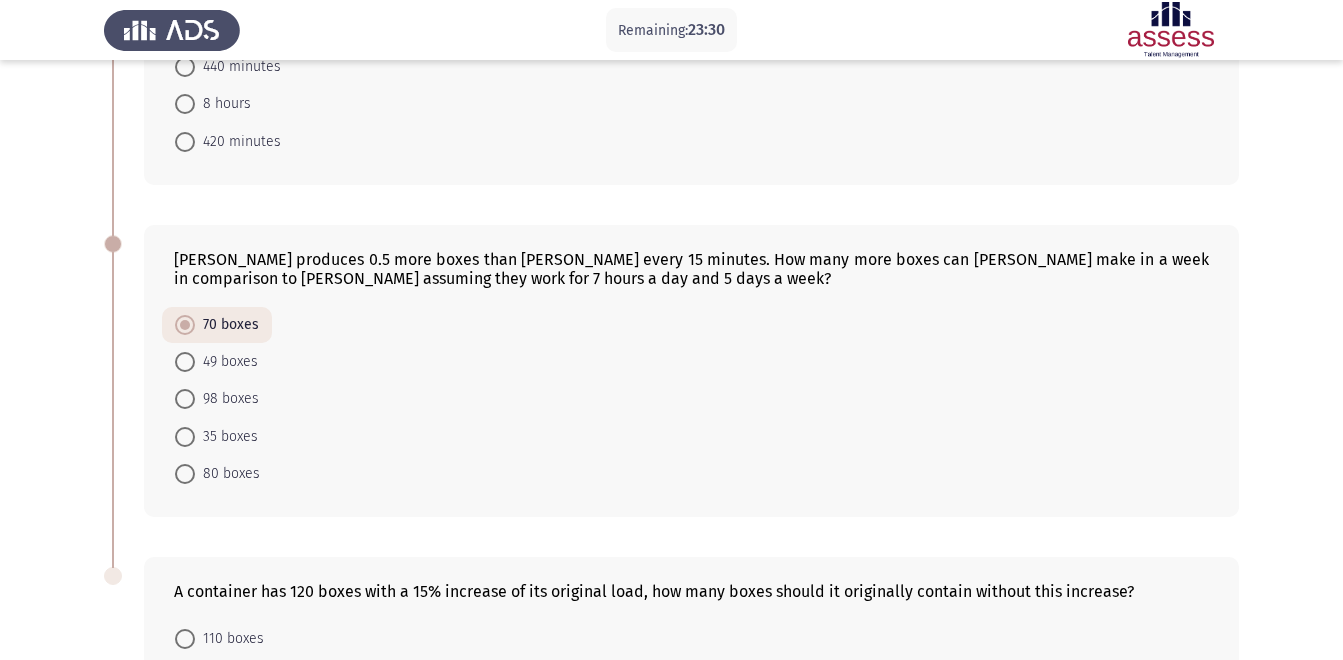click on "[PERSON_NAME] produces 0.5 more boxes than [PERSON_NAME] every 15 minutes. How many more boxes can [PERSON_NAME] make in a week in comparison to [PERSON_NAME] assuming they work for 7 hours a day and 5 days a week?    70 boxes     49 boxes     98 boxes     35 boxes     80 boxes" 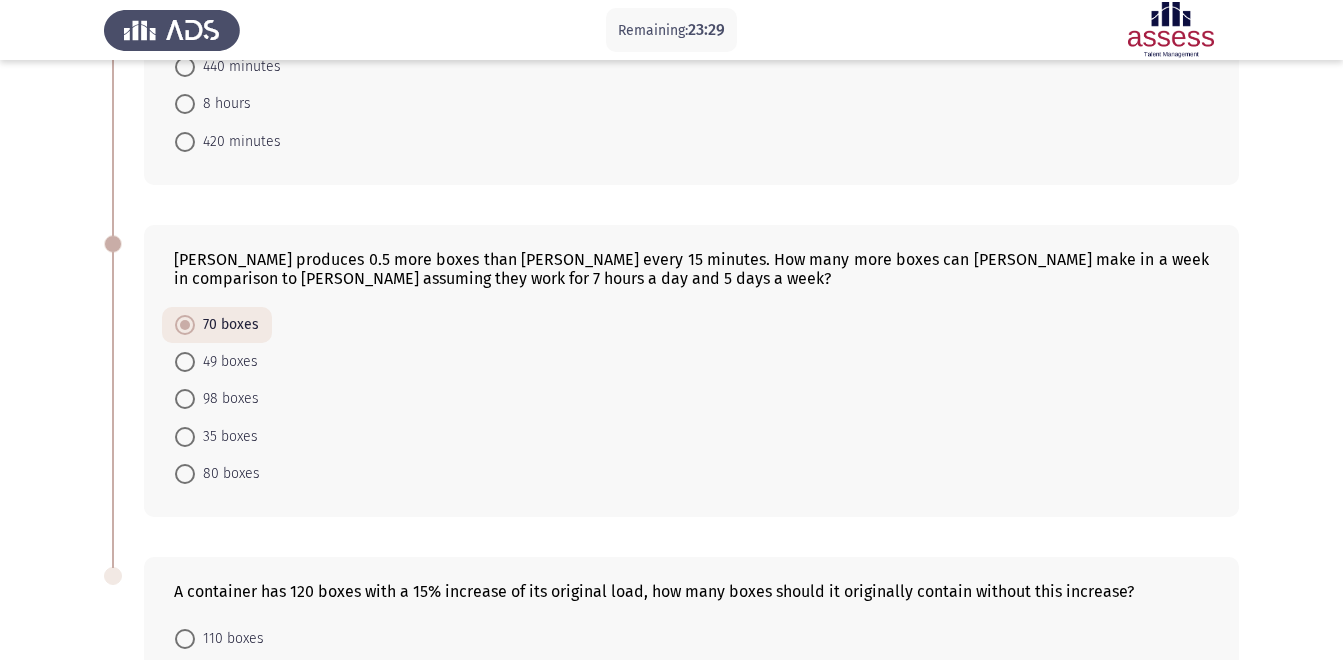 click on "[PERSON_NAME] produces 0.5 more boxes than [PERSON_NAME] every 15 minutes. How many more boxes can [PERSON_NAME] make in a week in comparison to [PERSON_NAME] assuming they work for 7 hours a day and 5 days a week?    70 boxes     49 boxes     98 boxes     35 boxes     80 boxes" 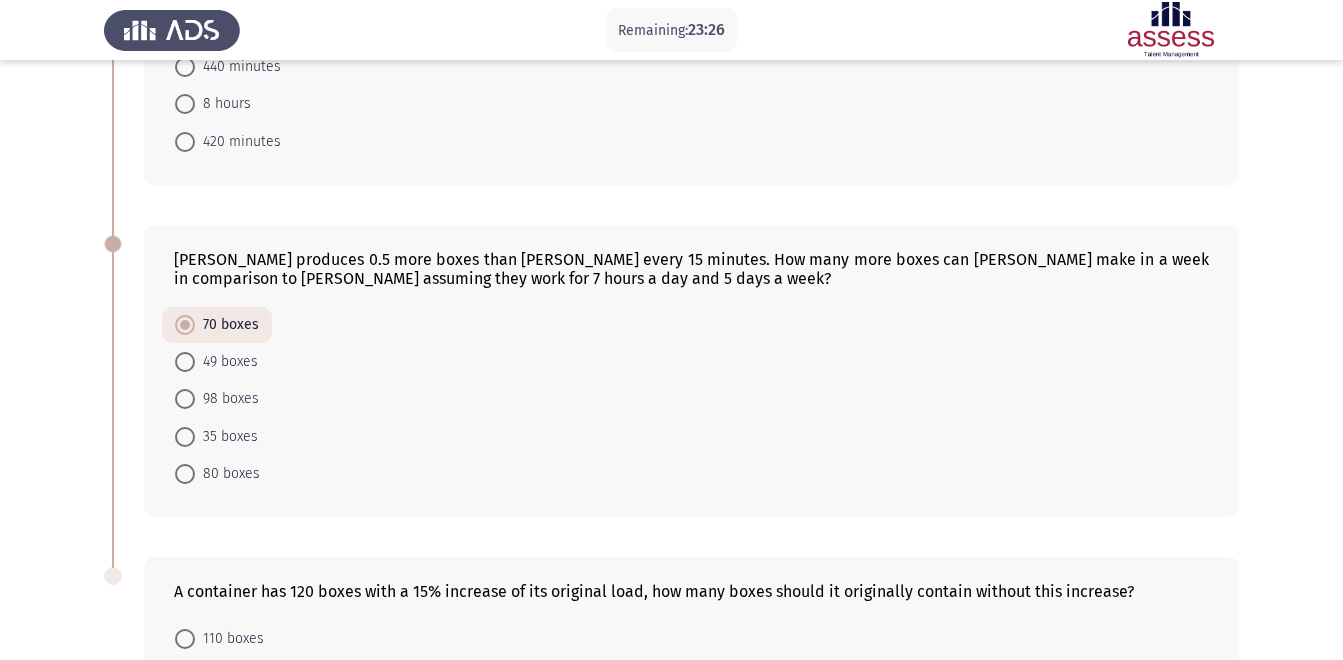 scroll, scrollTop: 861, scrollLeft: 0, axis: vertical 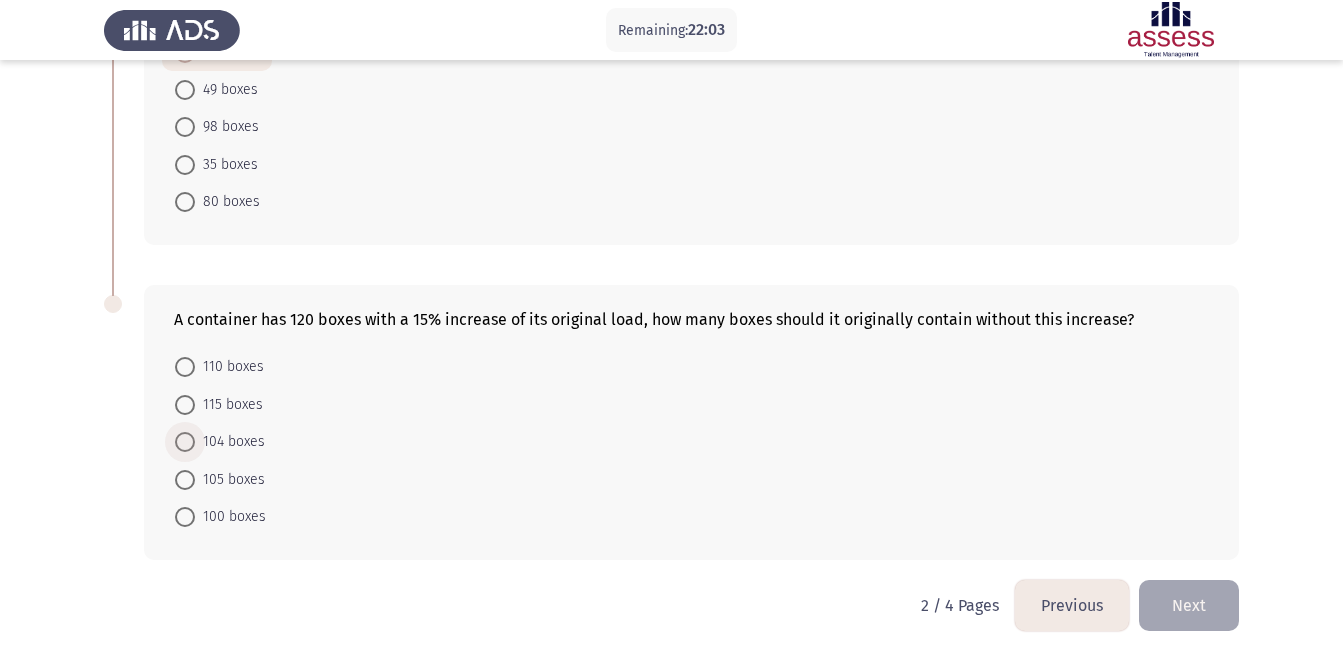 click on "104 boxes" at bounding box center [230, 442] 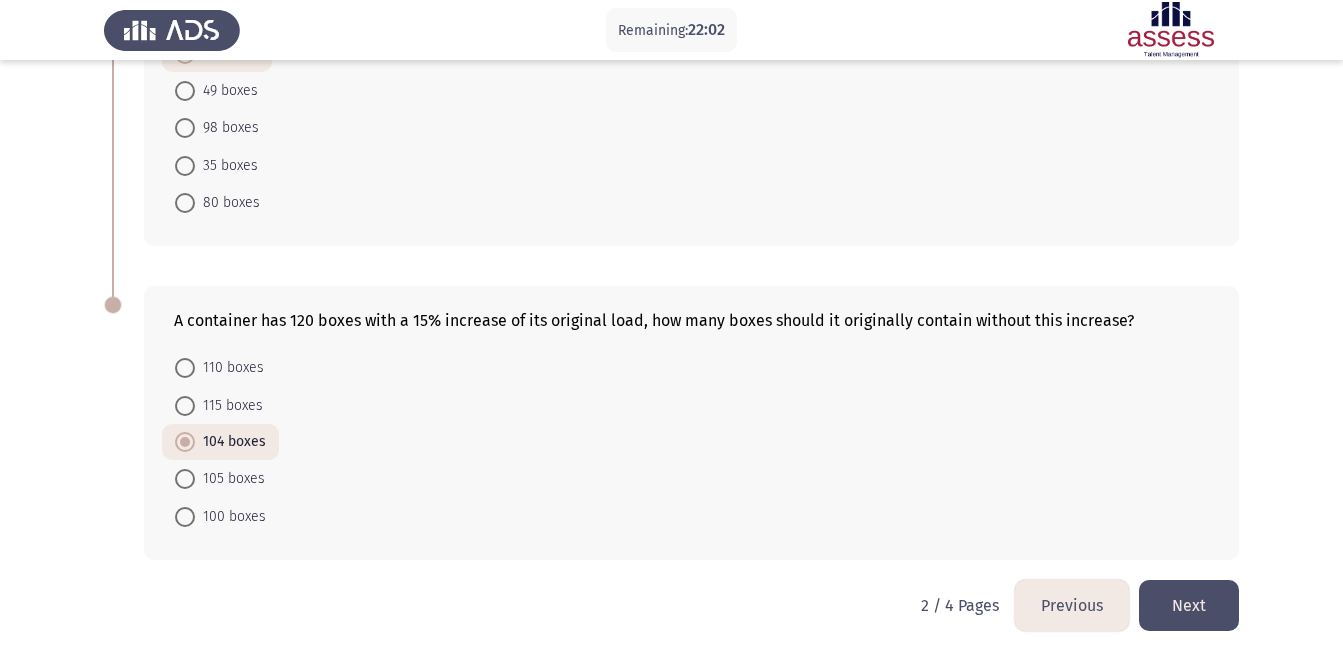 click on "Next" 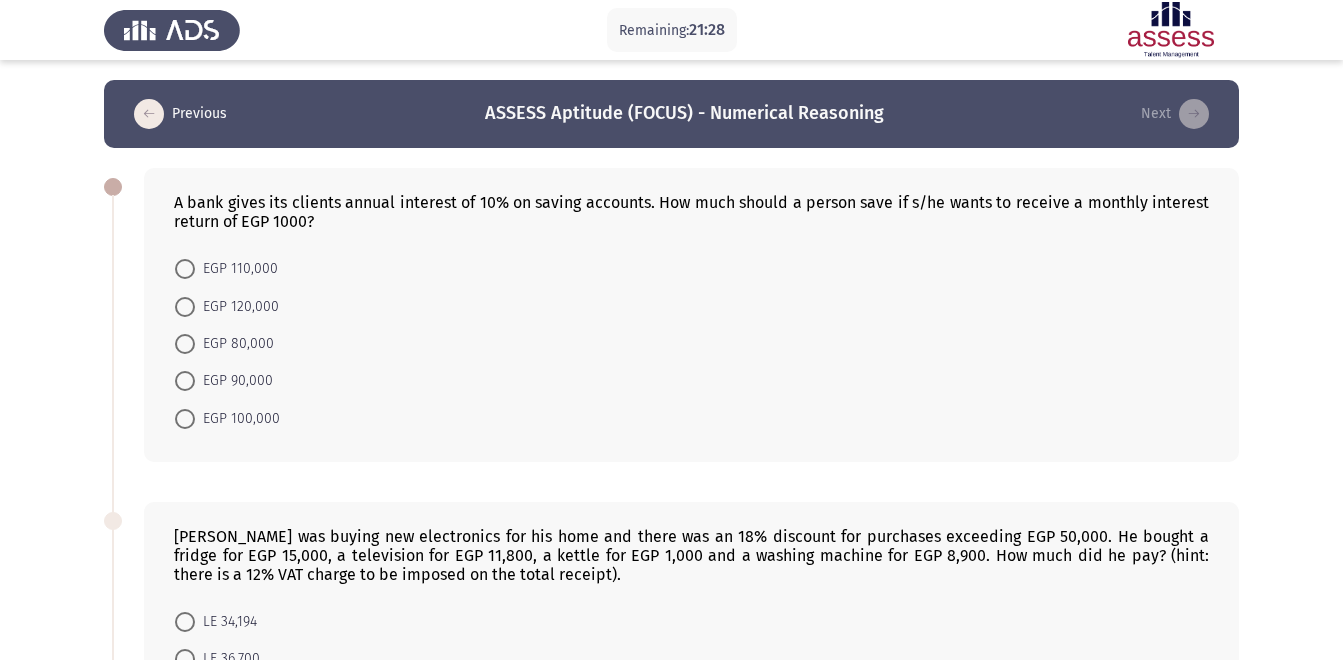 click on "A bank gives its clients annual interest of 10% on saving accounts. How much should a person save if s/he wants to receive a monthly interest return of EGP 1000?    EGP 110,000     EGP 120,000     EGP 80,000     EGP 90,000     EGP 100,000" 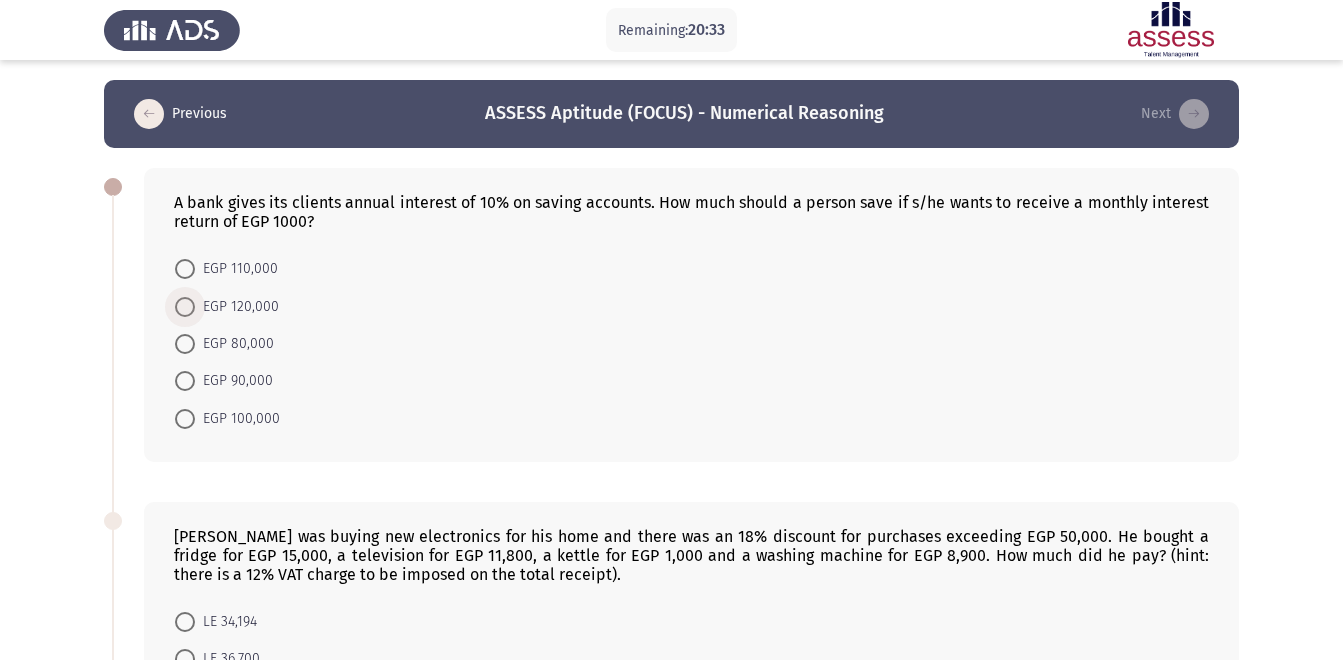 click on "EGP 120,000" at bounding box center (237, 307) 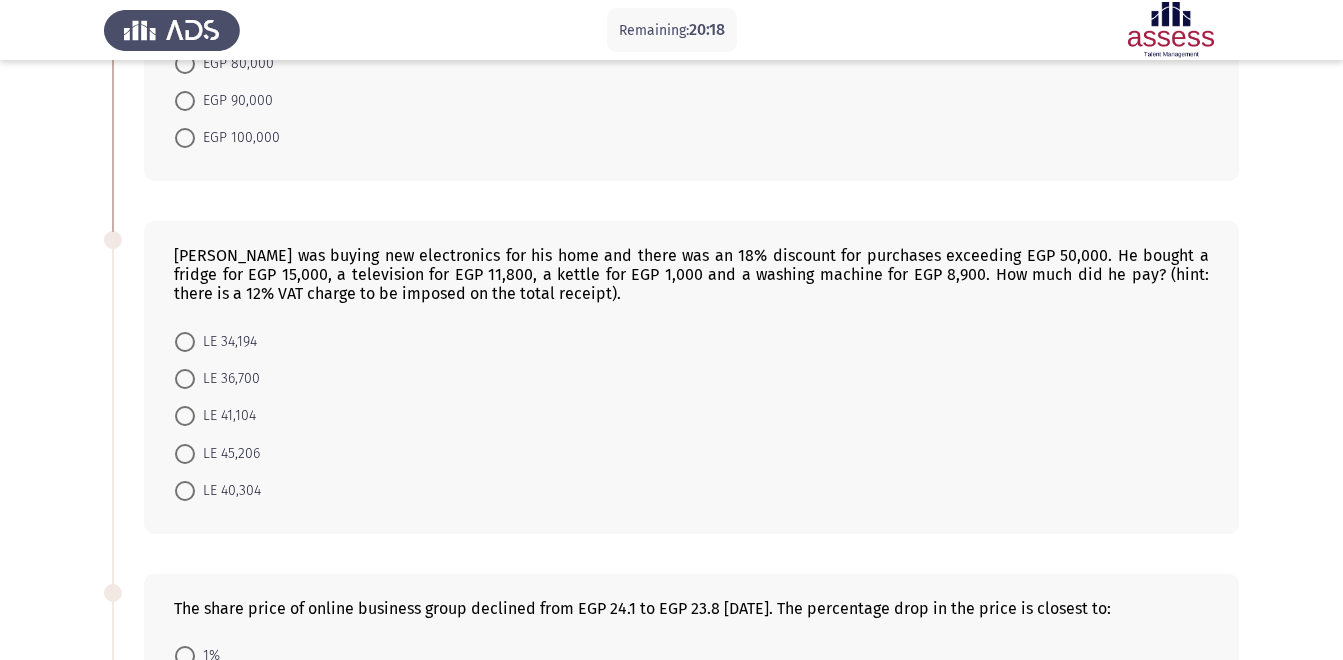scroll, scrollTop: 278, scrollLeft: 0, axis: vertical 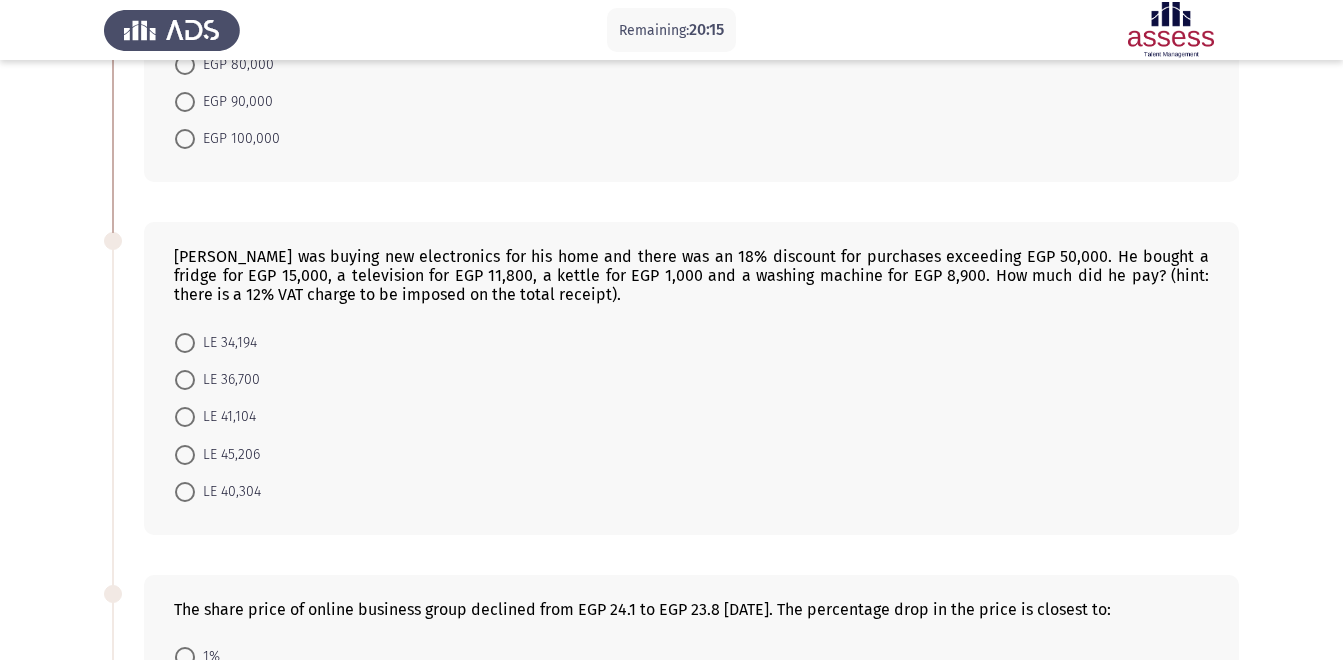click on "LE 41,104" at bounding box center (225, 417) 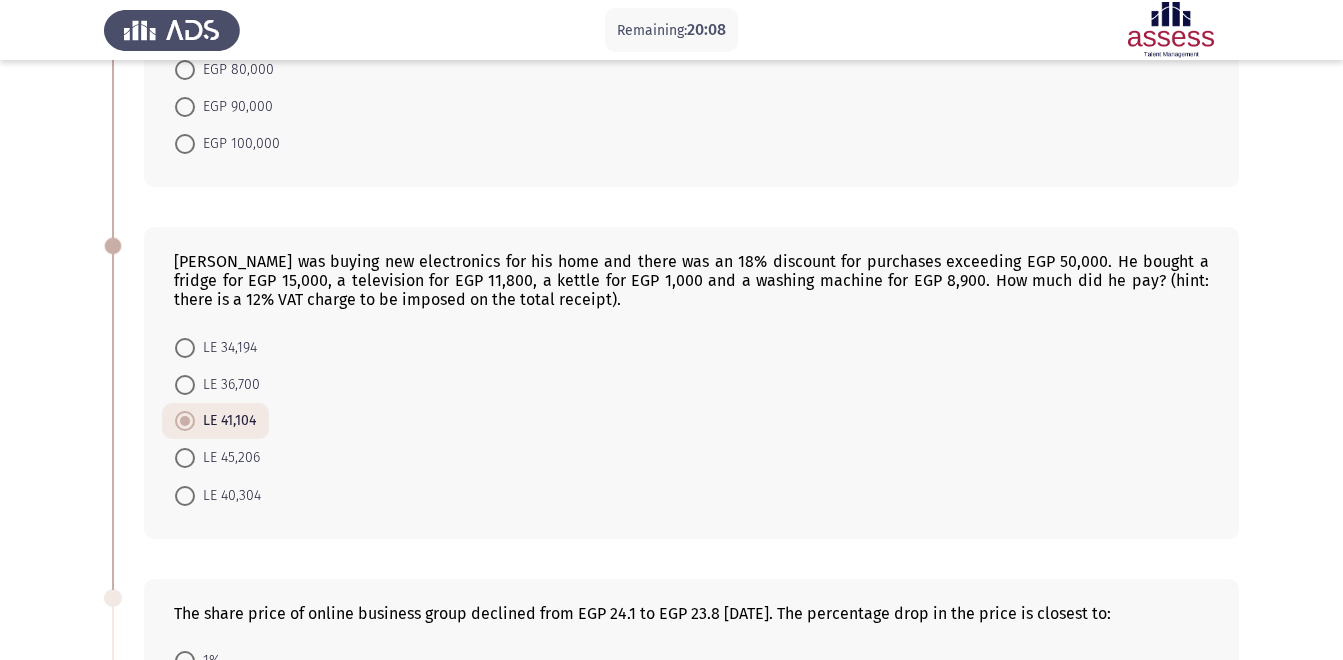 scroll, scrollTop: 272, scrollLeft: 0, axis: vertical 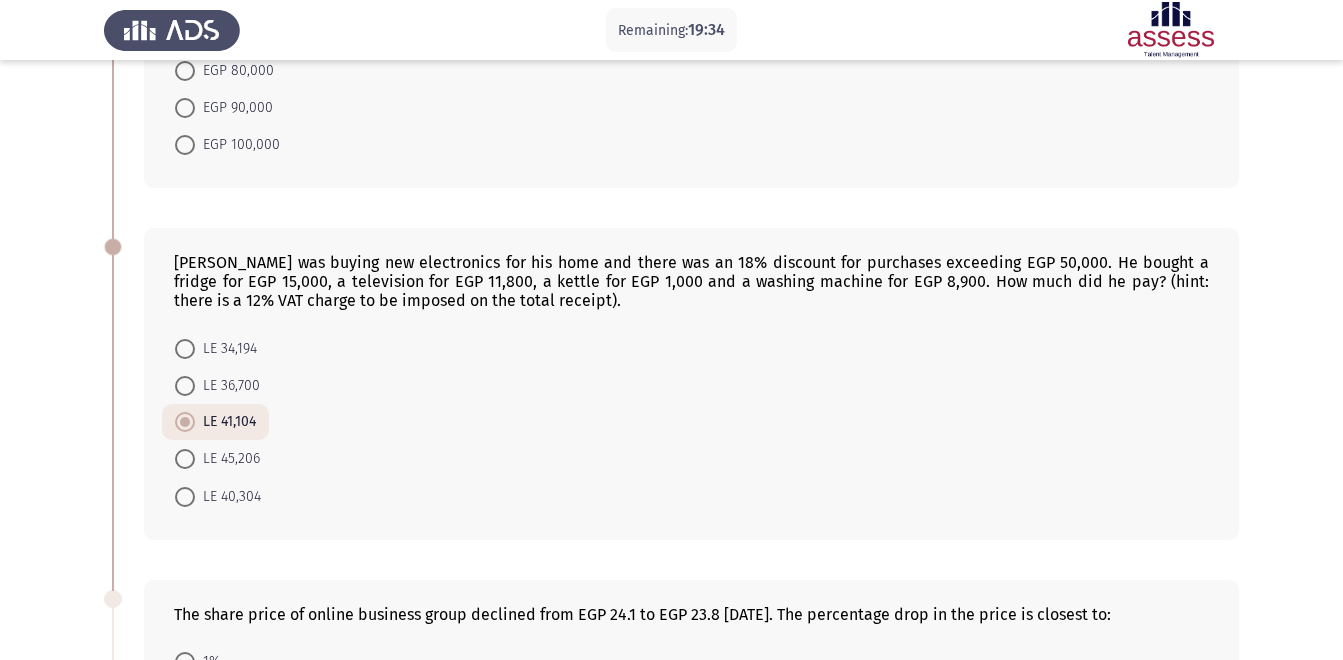 click on "LE 34,194     LE 36,700     LE 41,104     LE 45,206     LE 40,304" 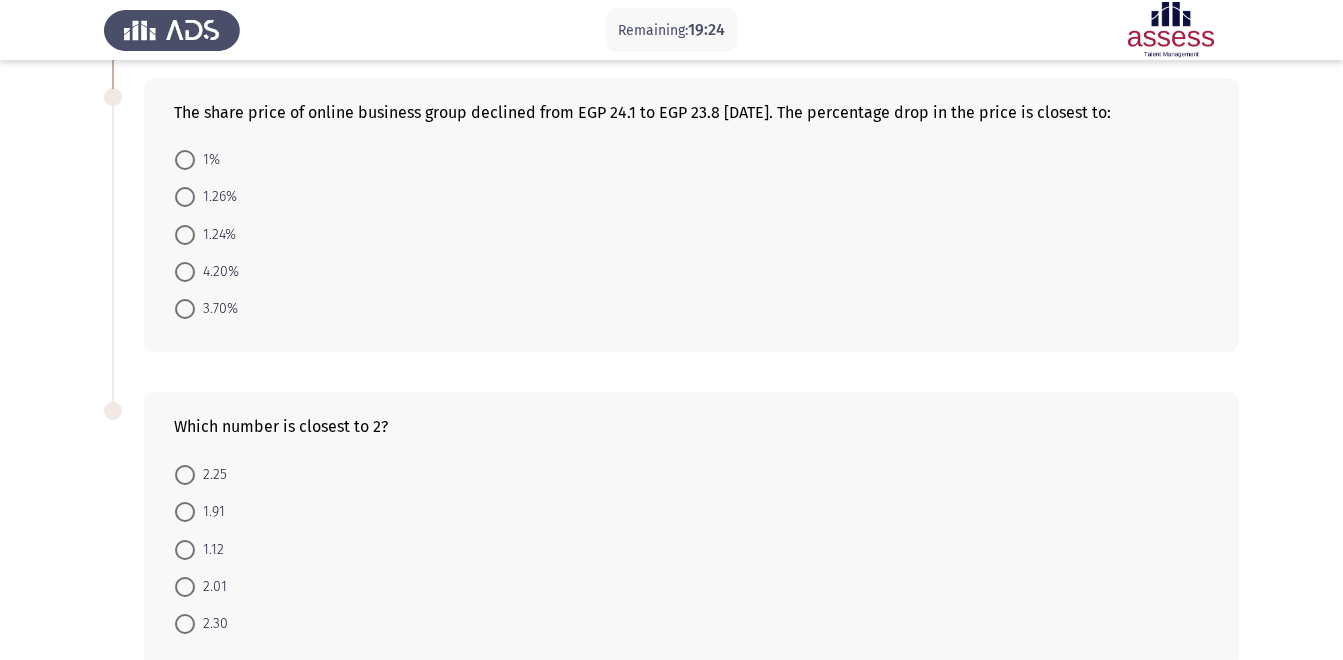 scroll, scrollTop: 773, scrollLeft: 0, axis: vertical 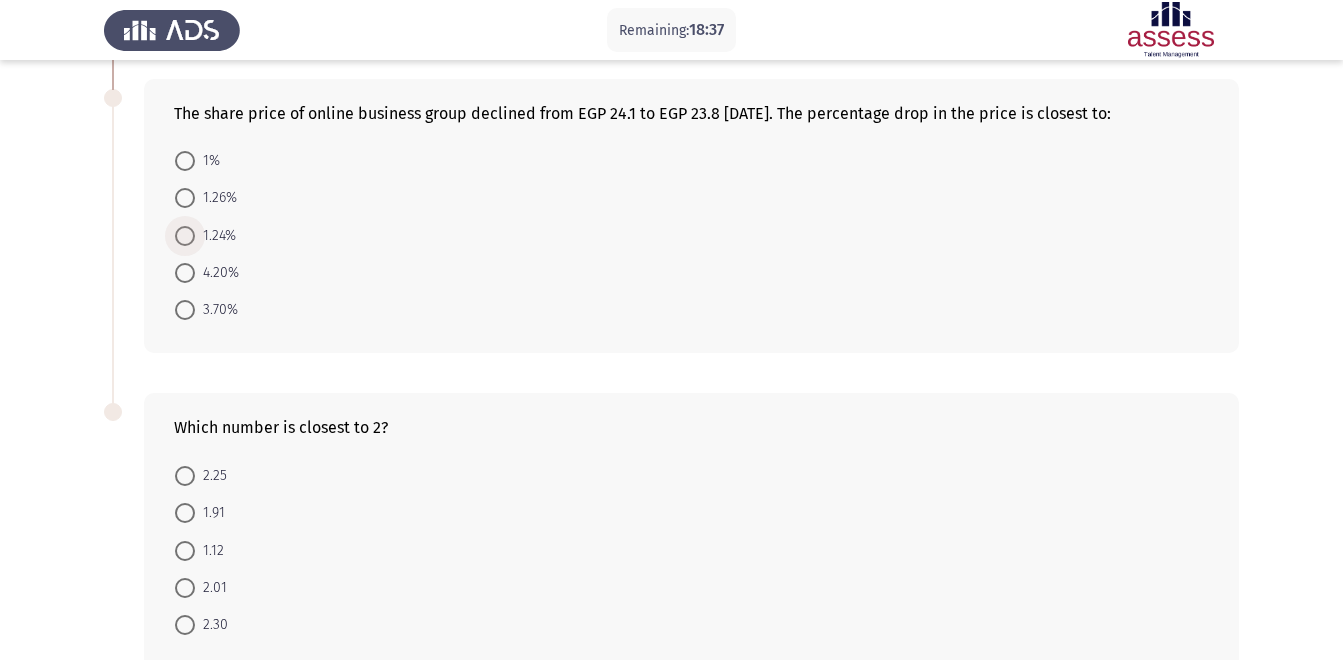 click on "1.24%" at bounding box center (215, 236) 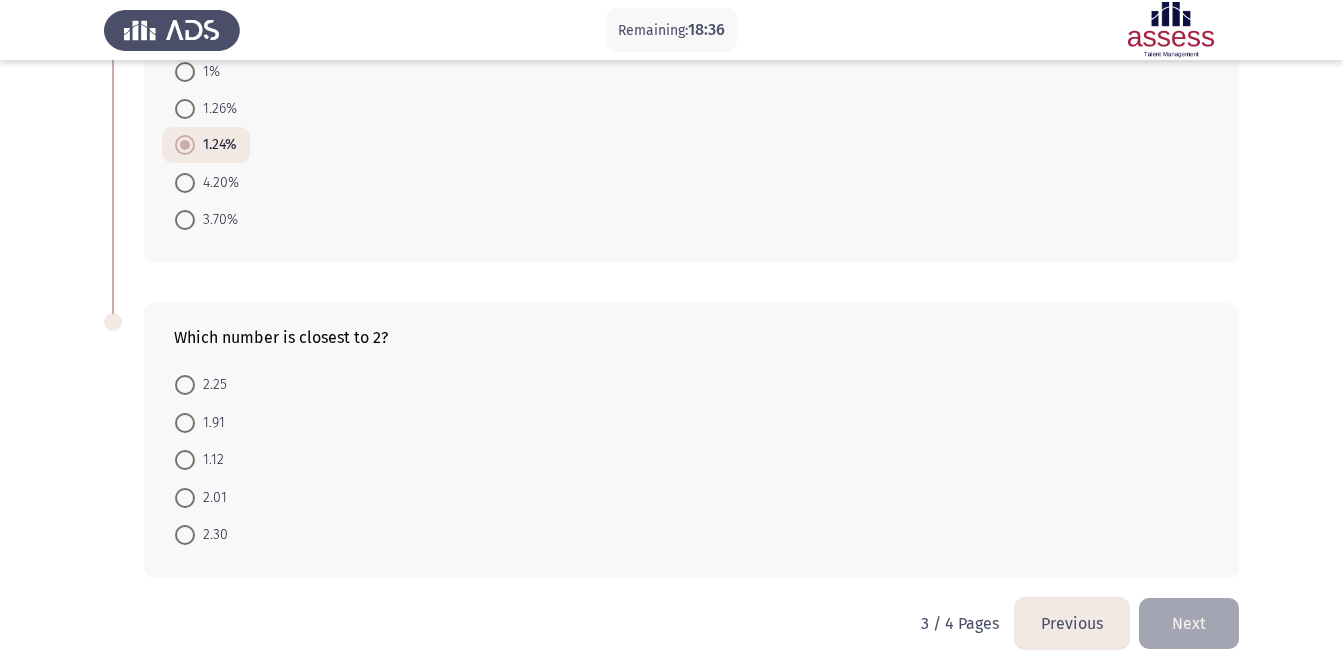 scroll, scrollTop: 880, scrollLeft: 0, axis: vertical 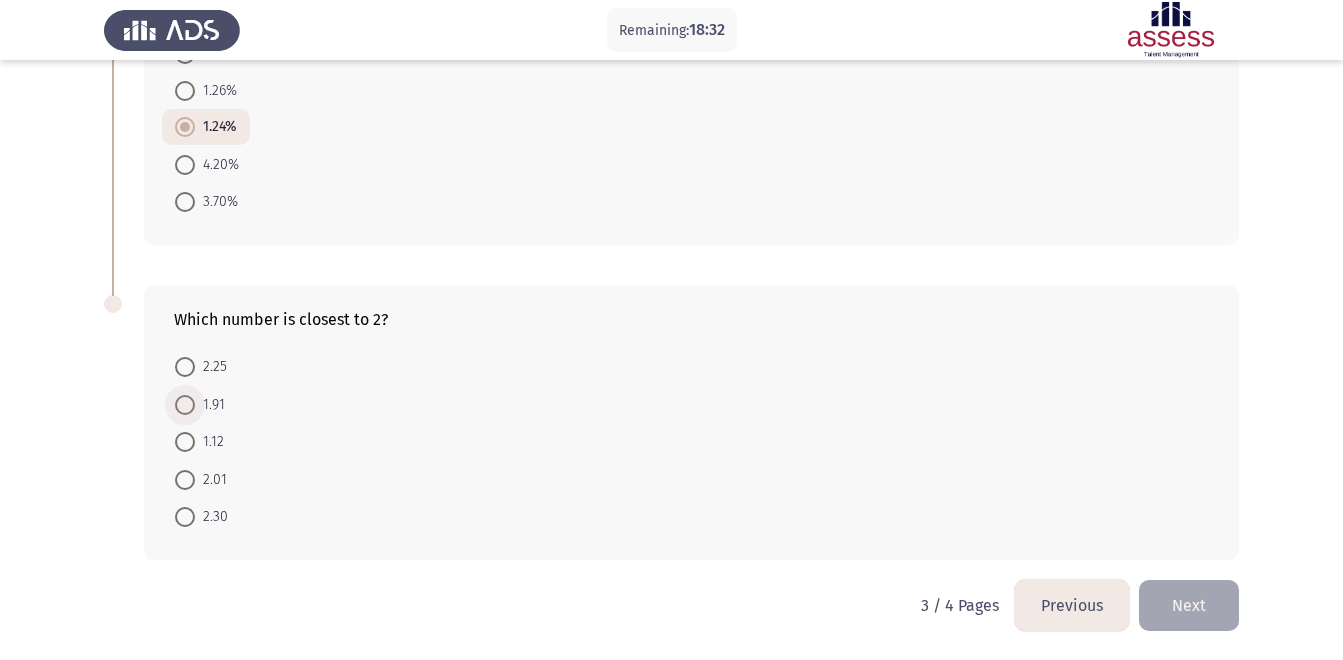 click on "1.91" at bounding box center (210, 405) 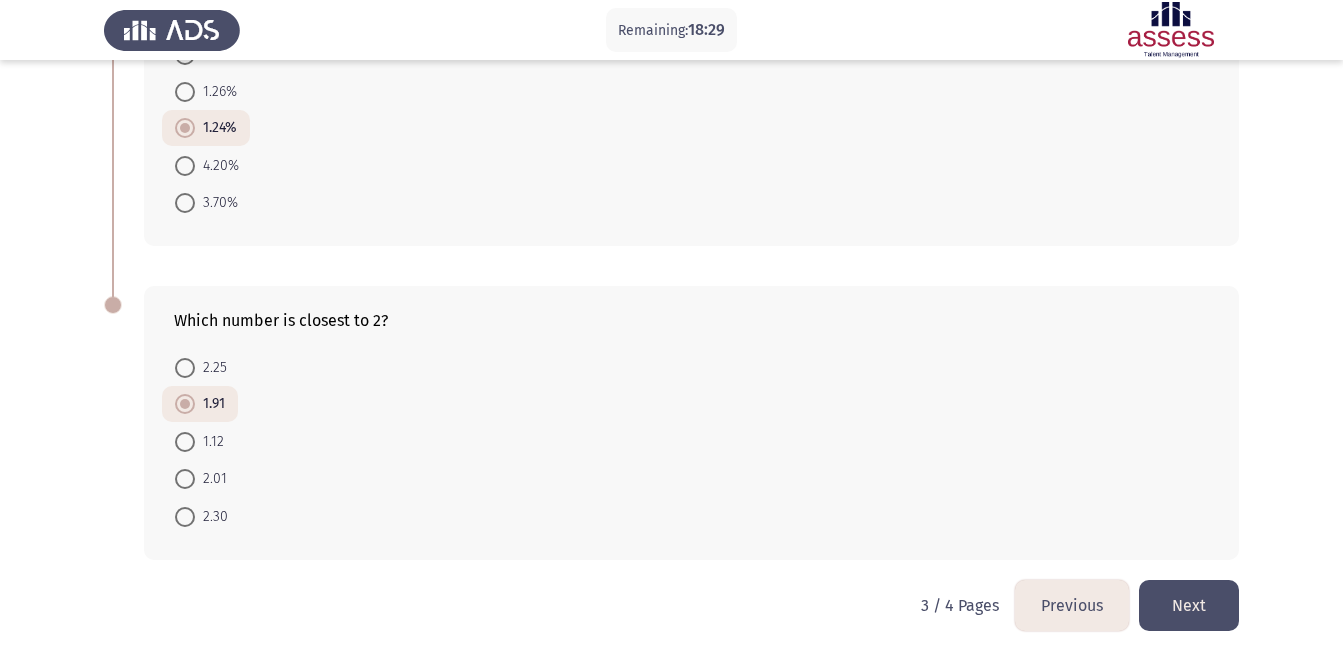 click on "2.01" at bounding box center (211, 479) 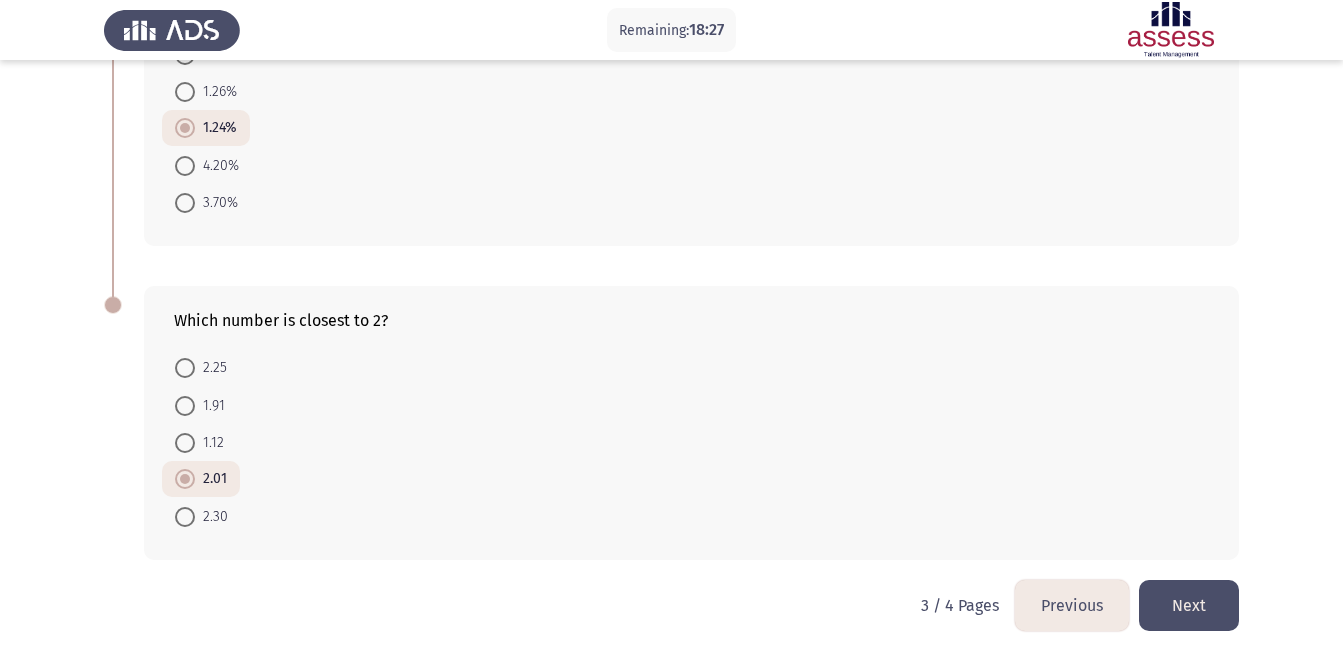 click on "Next" 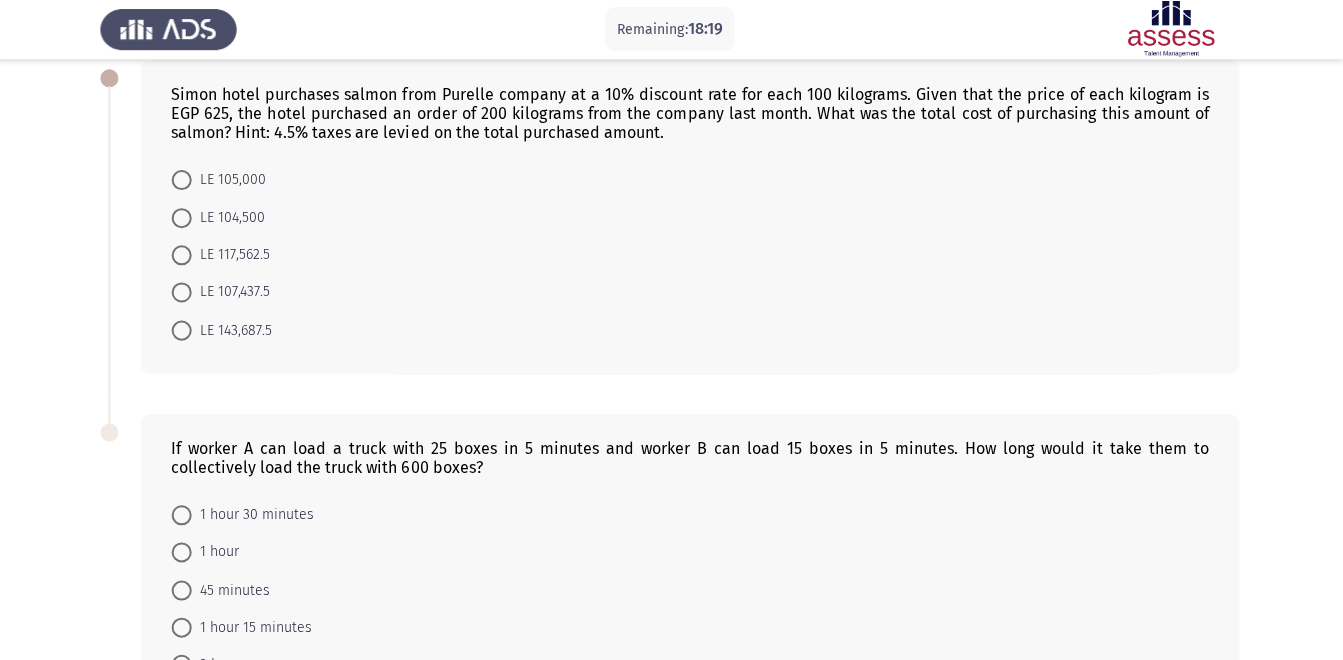 scroll, scrollTop: 108, scrollLeft: 0, axis: vertical 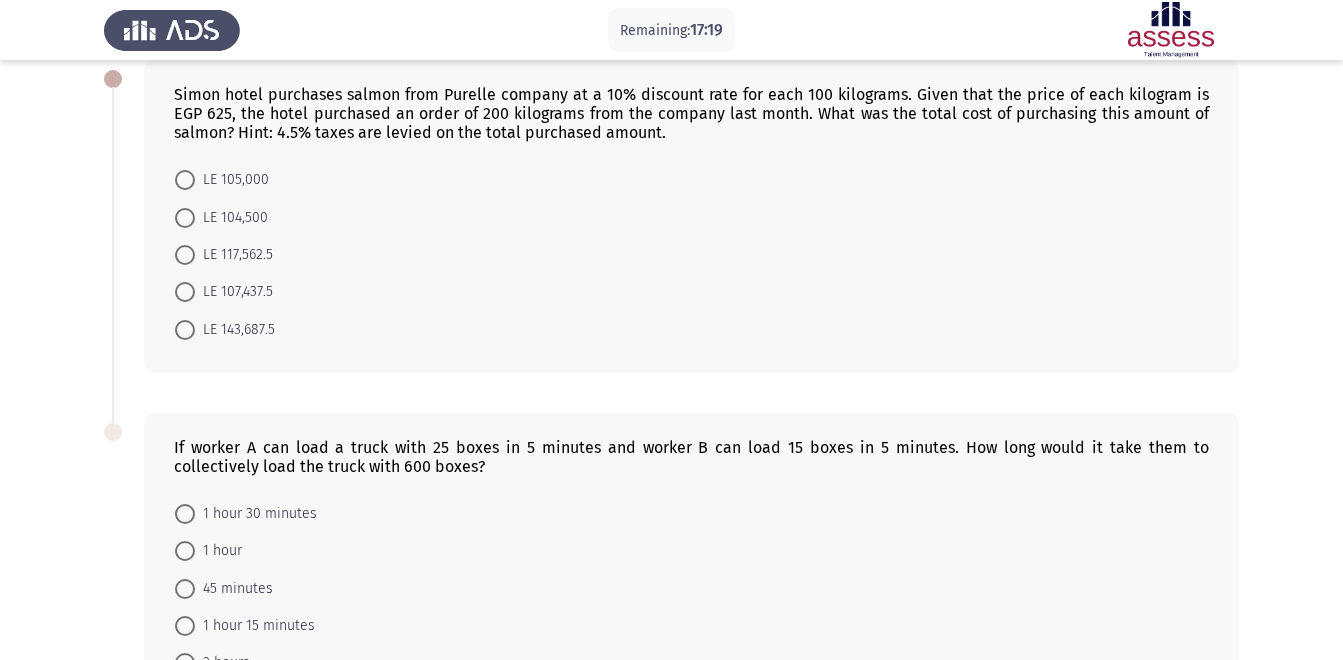 click on "LE 117,562.5" at bounding box center [234, 255] 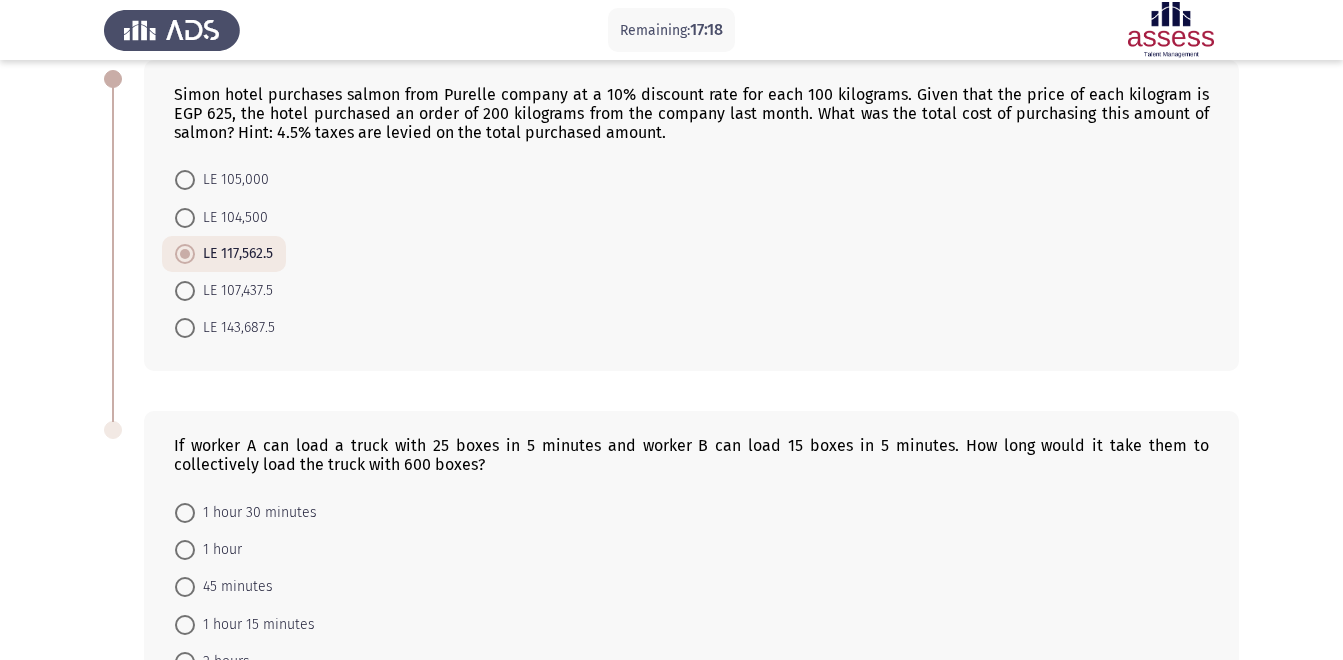 scroll, scrollTop: 253, scrollLeft: 0, axis: vertical 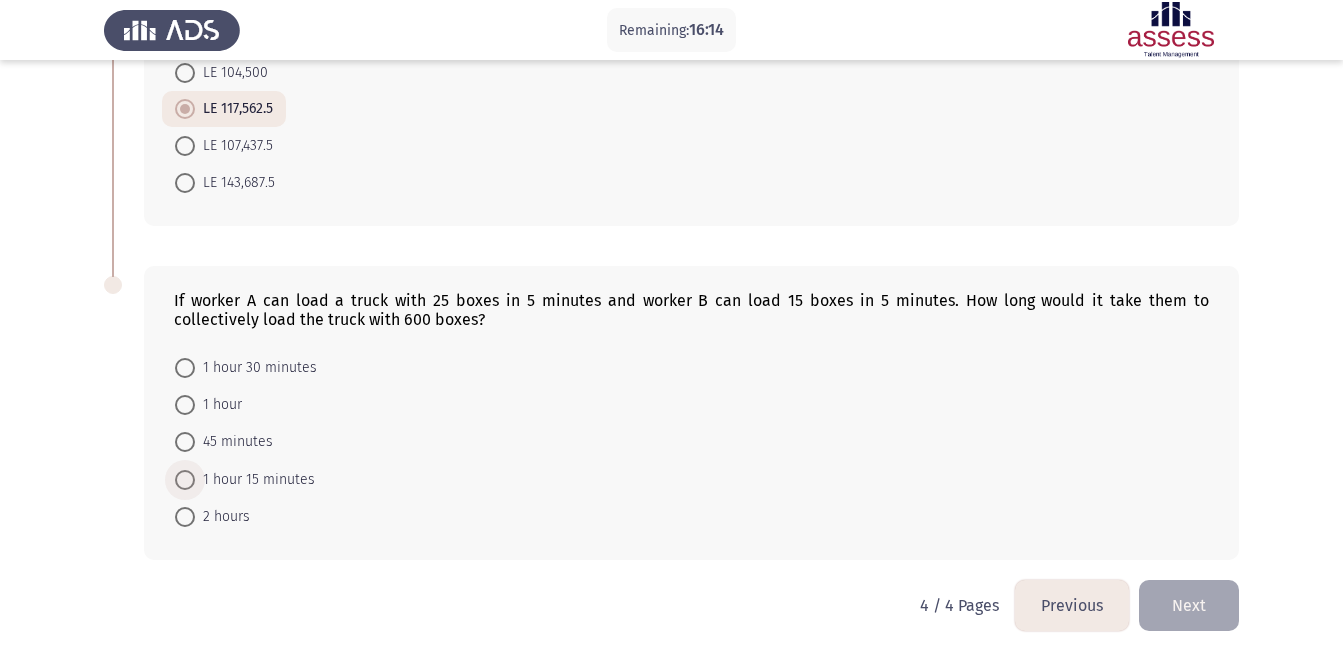 click on "1 hour 15 minutes" at bounding box center (255, 480) 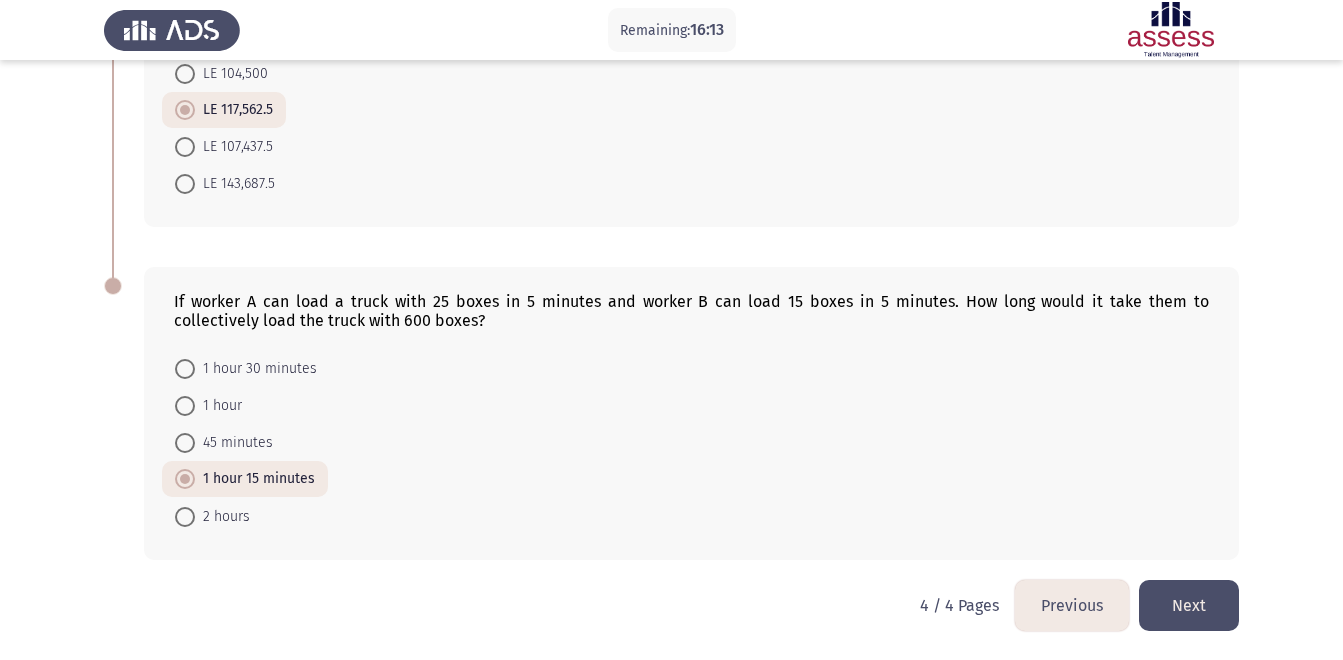 click on "Next" 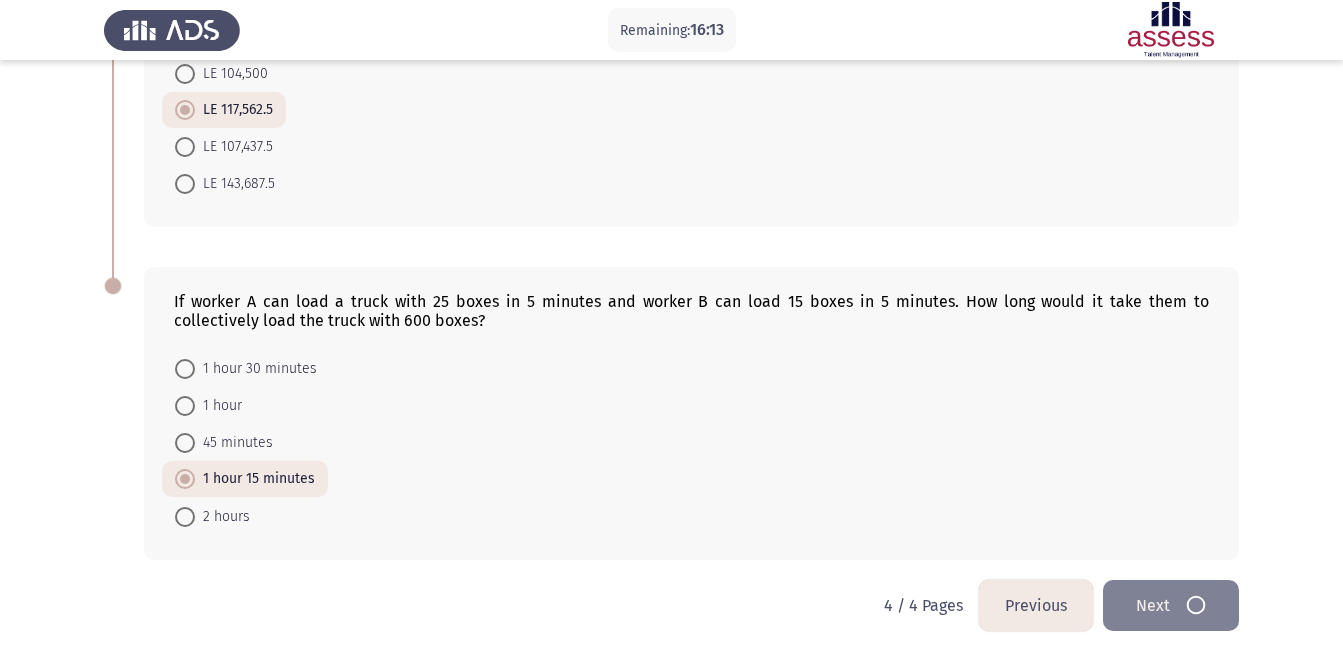 scroll, scrollTop: 0, scrollLeft: 0, axis: both 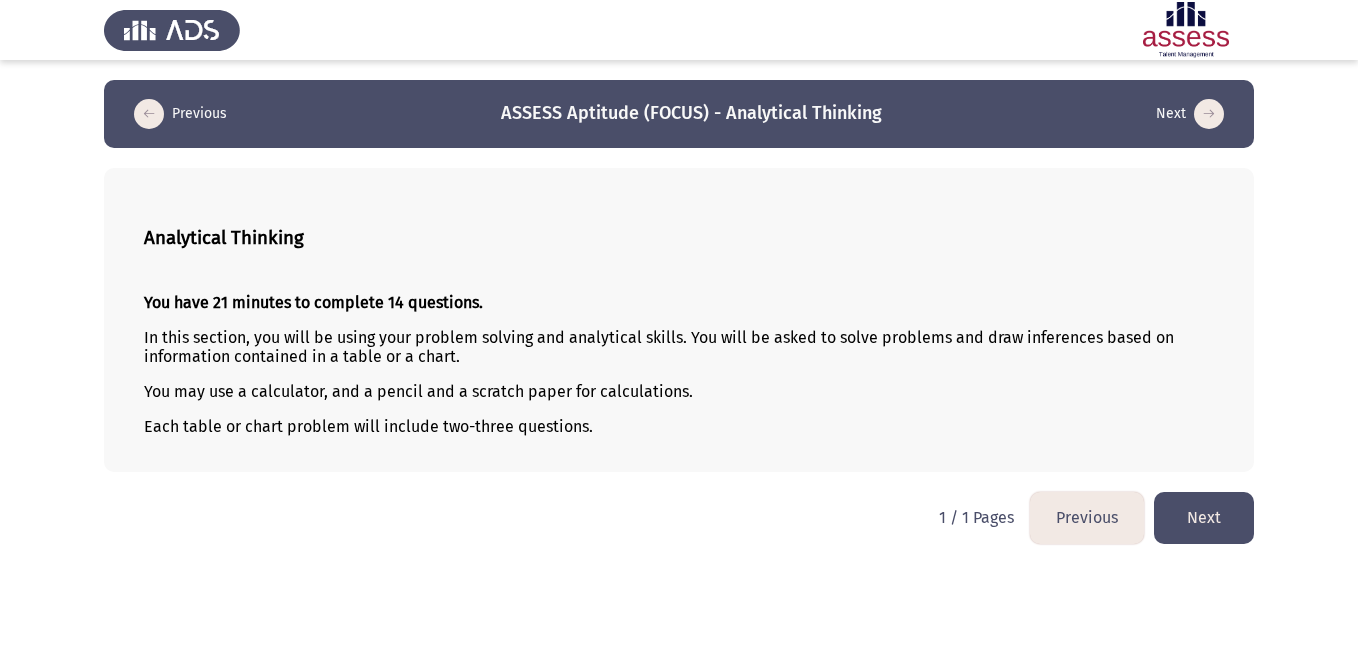 click on "Next" 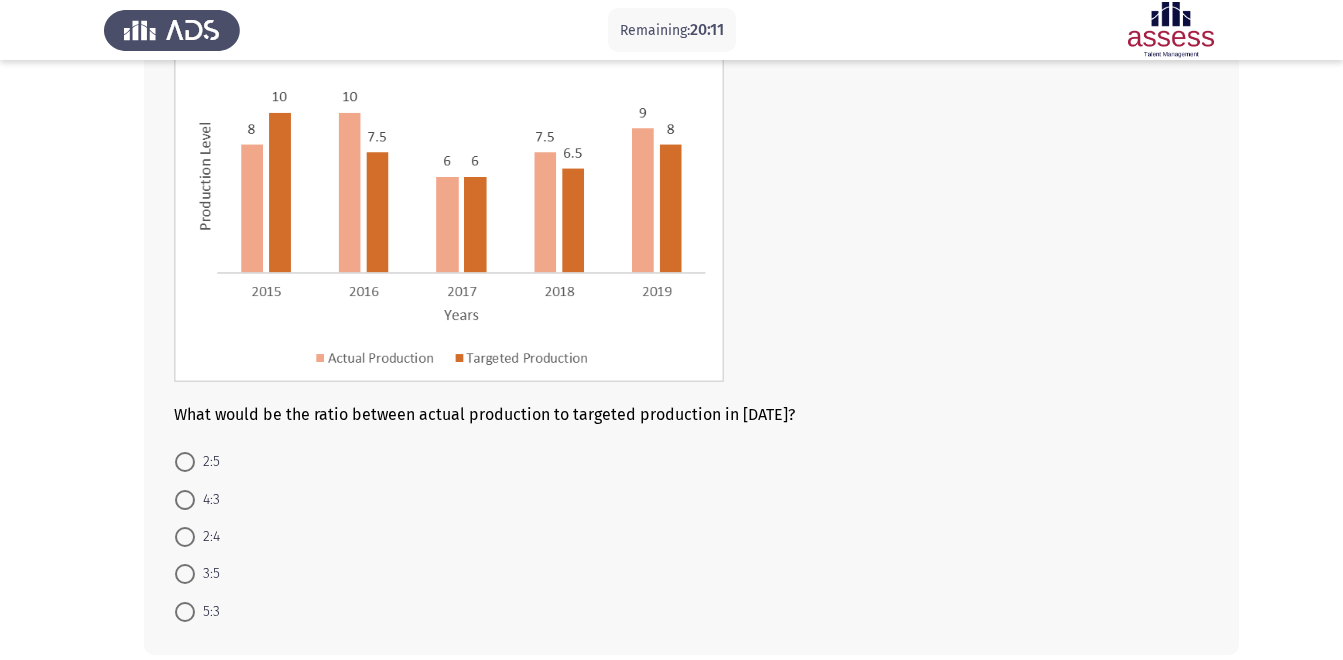 scroll, scrollTop: 169, scrollLeft: 0, axis: vertical 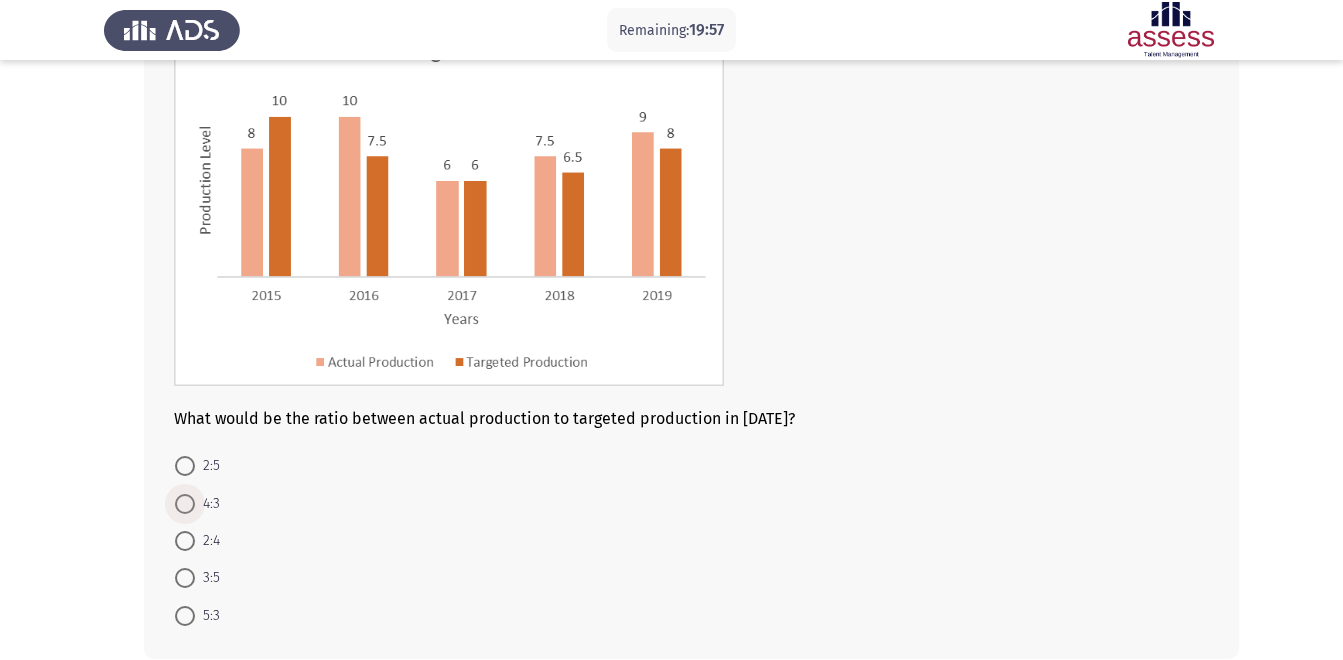 click at bounding box center (185, 504) 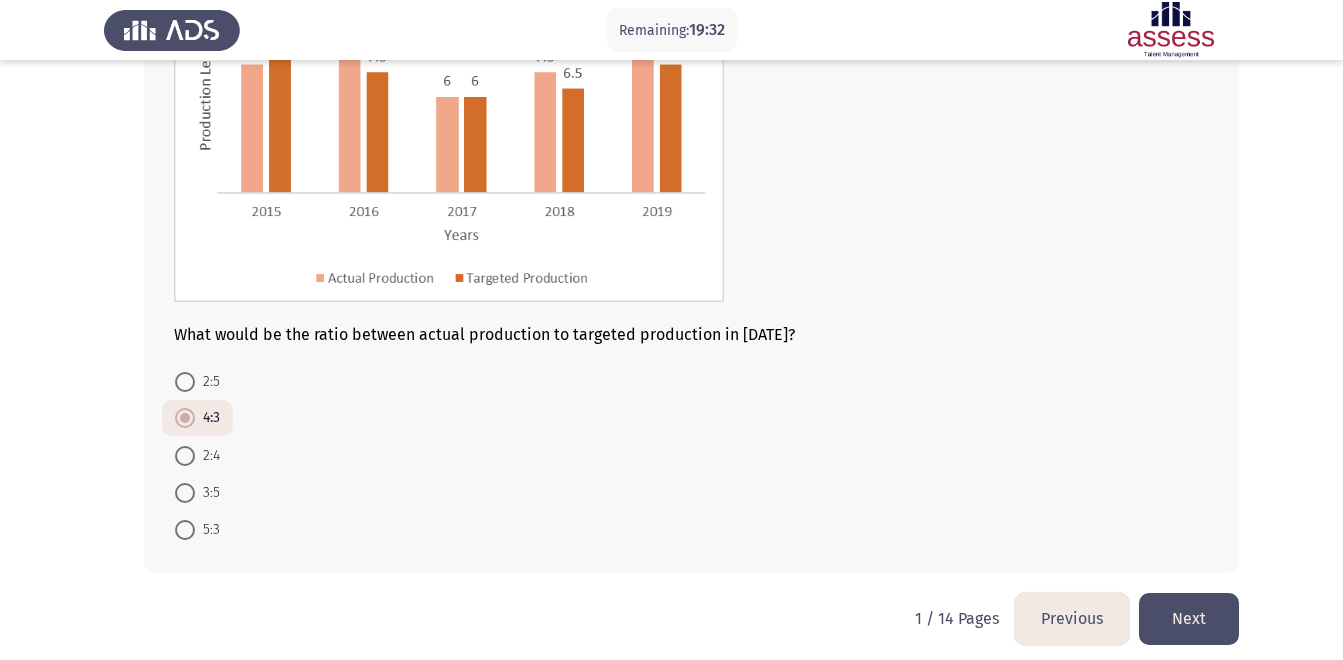 scroll, scrollTop: 255, scrollLeft: 0, axis: vertical 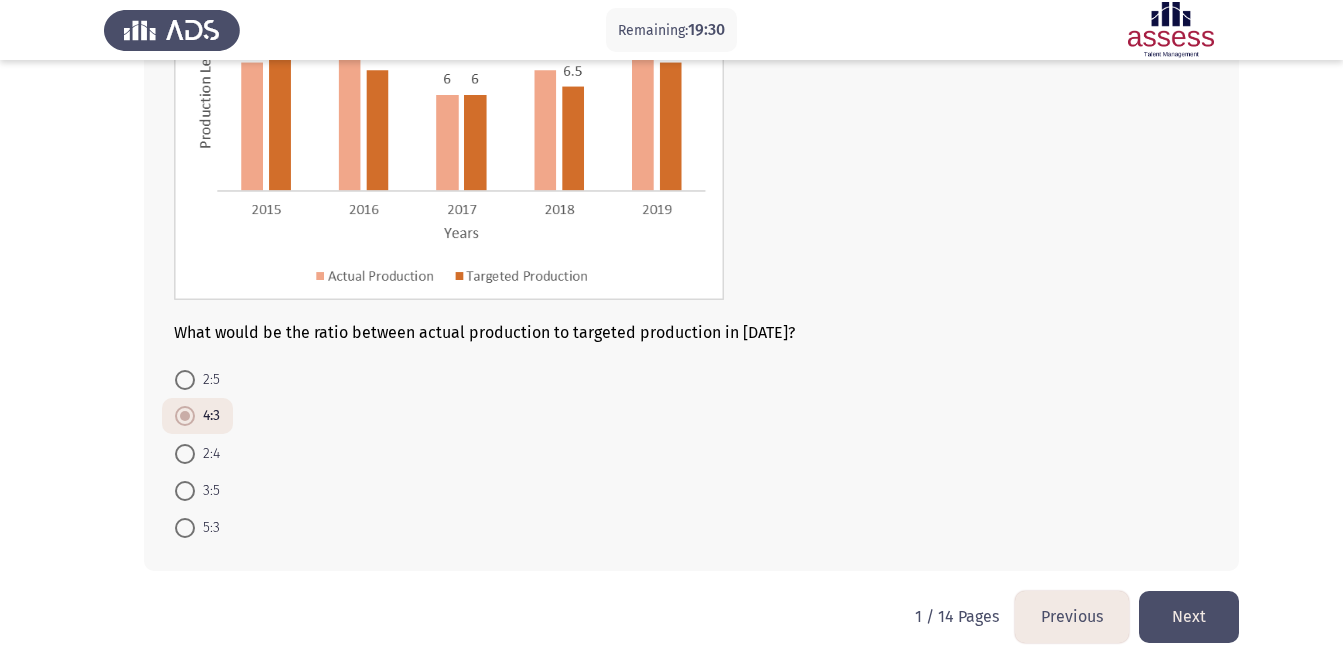 click on "Next" 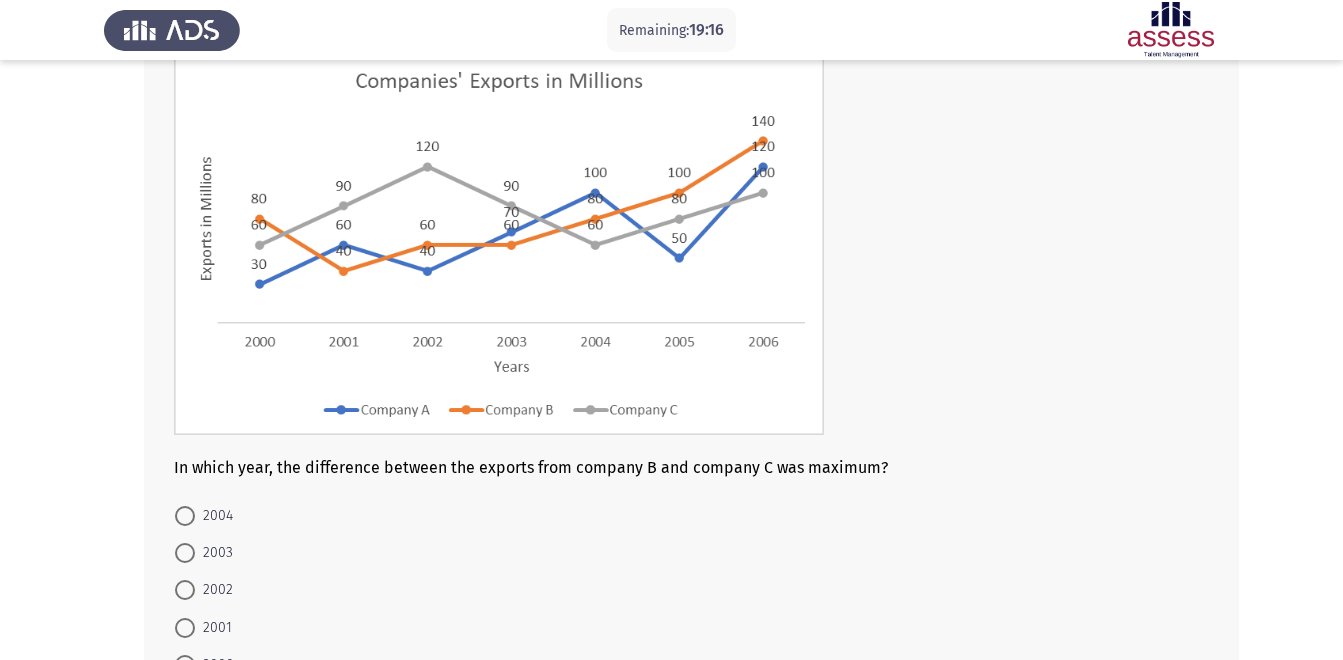 scroll, scrollTop: 138, scrollLeft: 0, axis: vertical 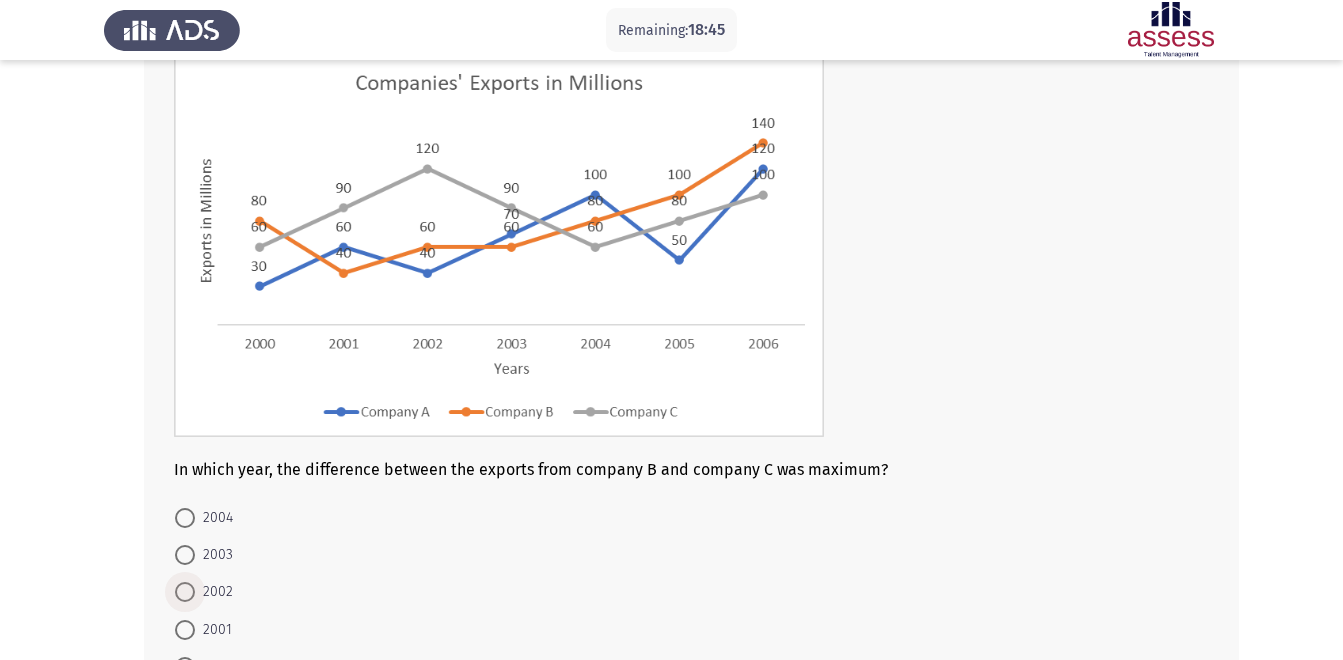click on "2002" at bounding box center [214, 592] 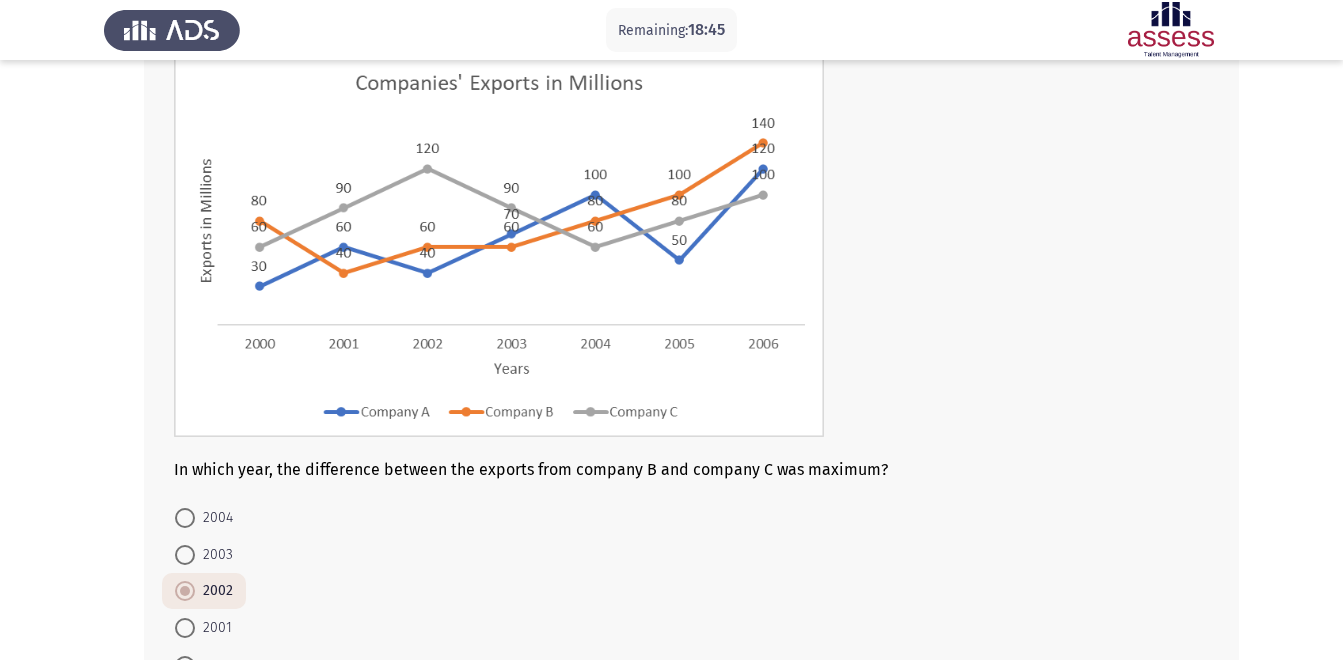 scroll, scrollTop: 287, scrollLeft: 0, axis: vertical 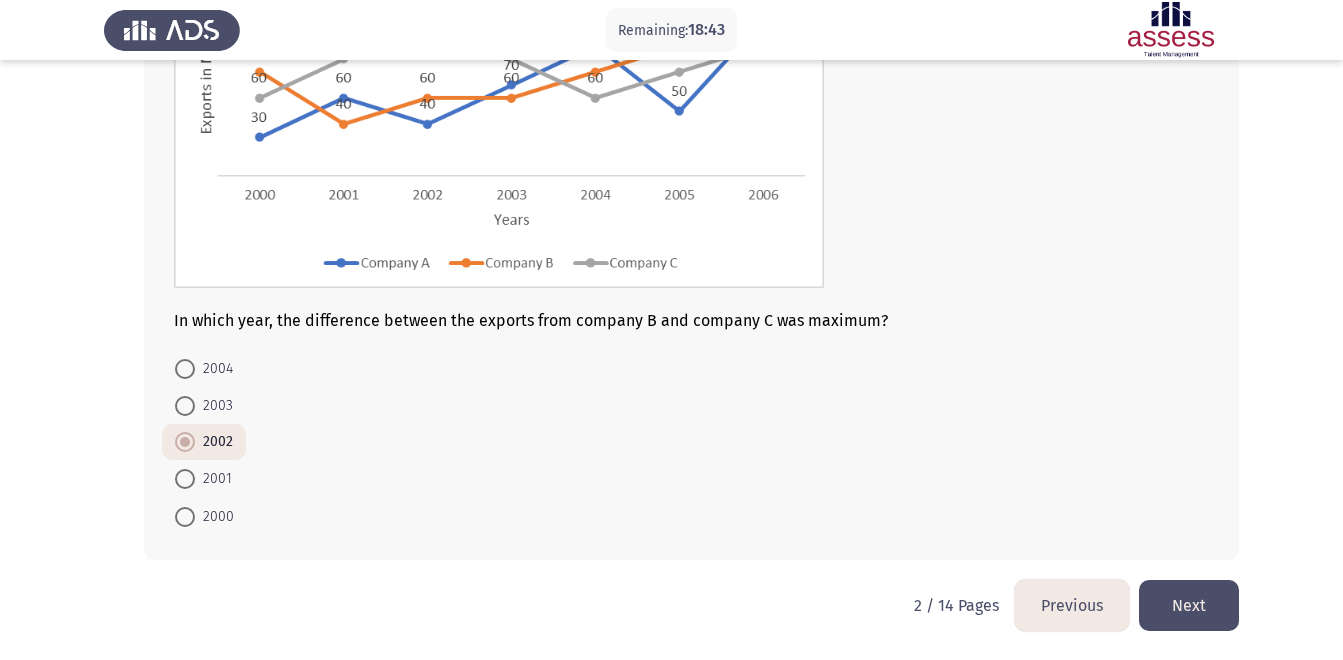 click on "Next" 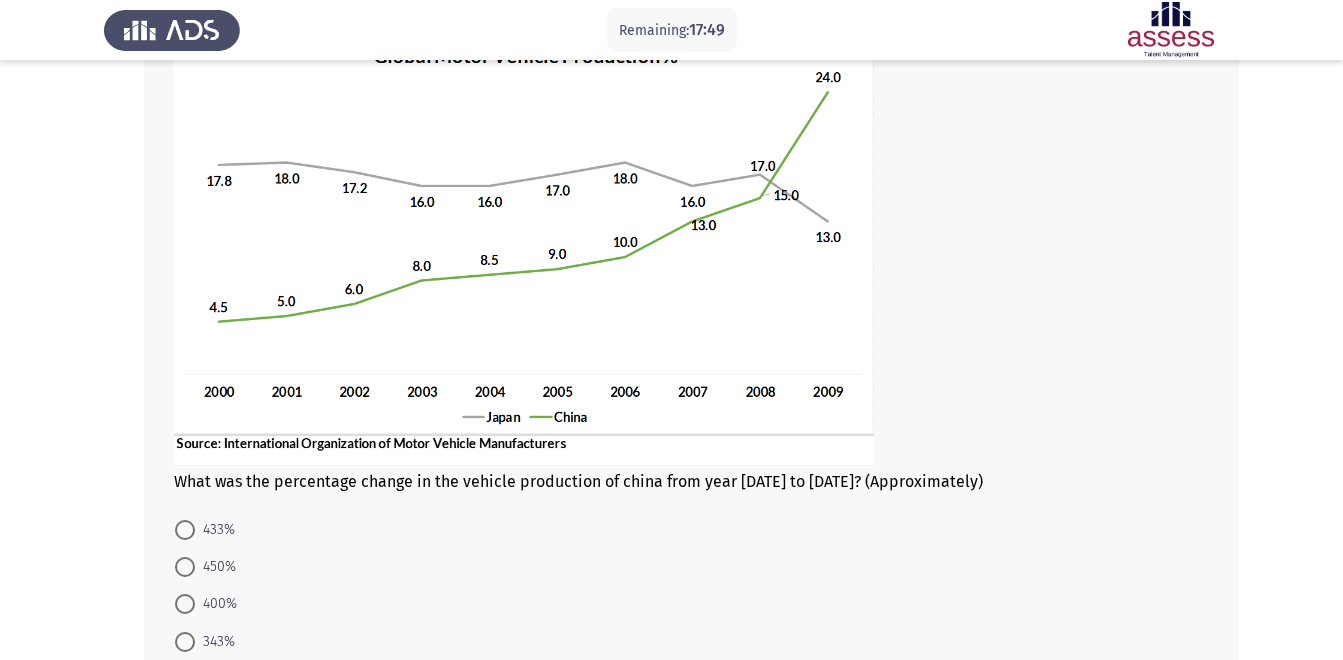 scroll, scrollTop: 182, scrollLeft: 0, axis: vertical 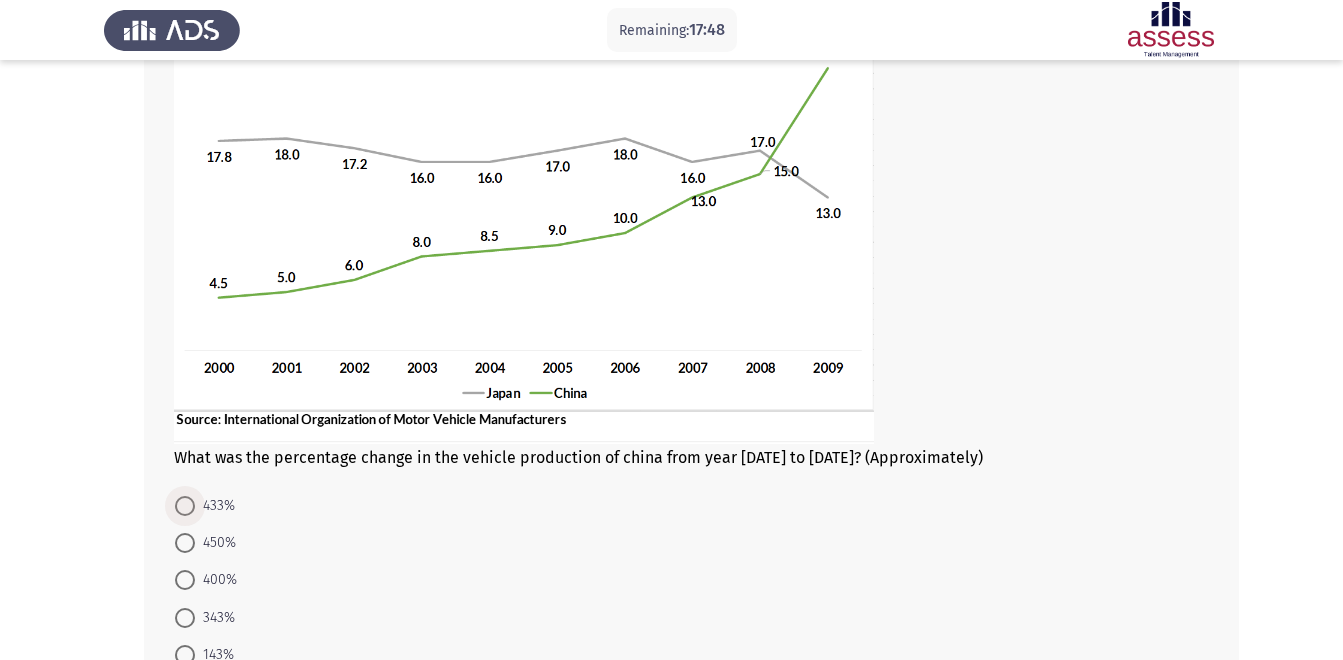 click on "433%" at bounding box center [215, 506] 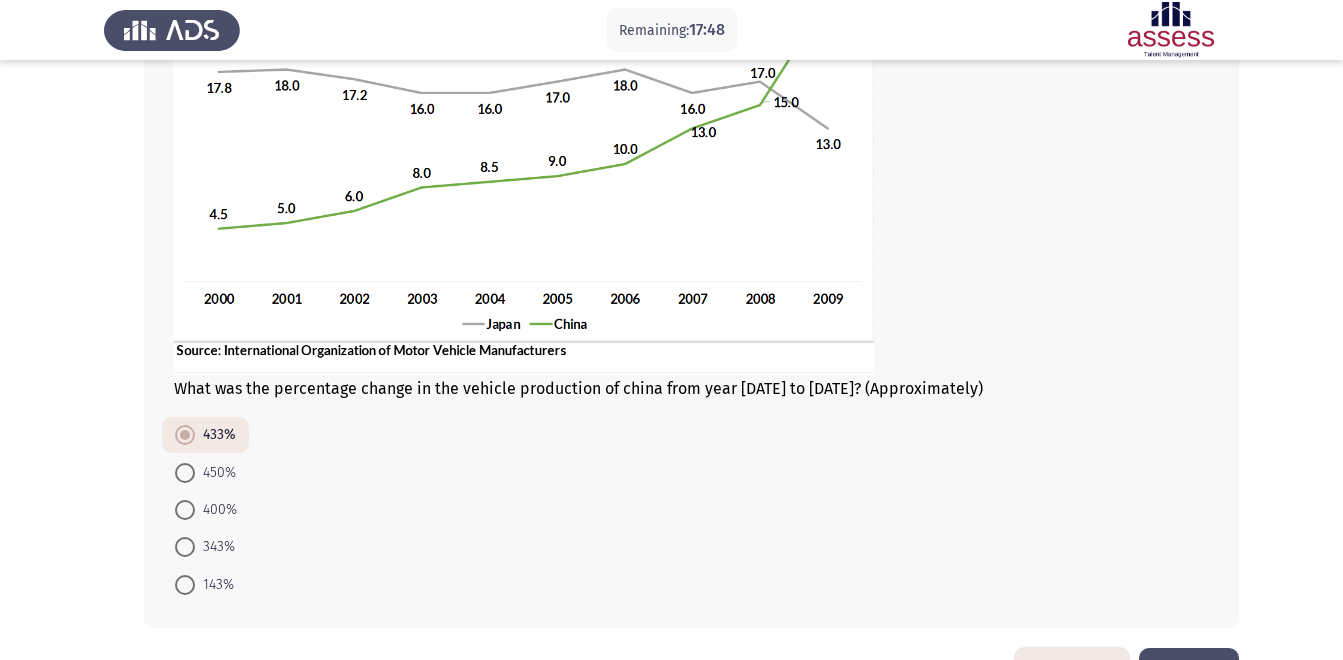 scroll, scrollTop: 319, scrollLeft: 0, axis: vertical 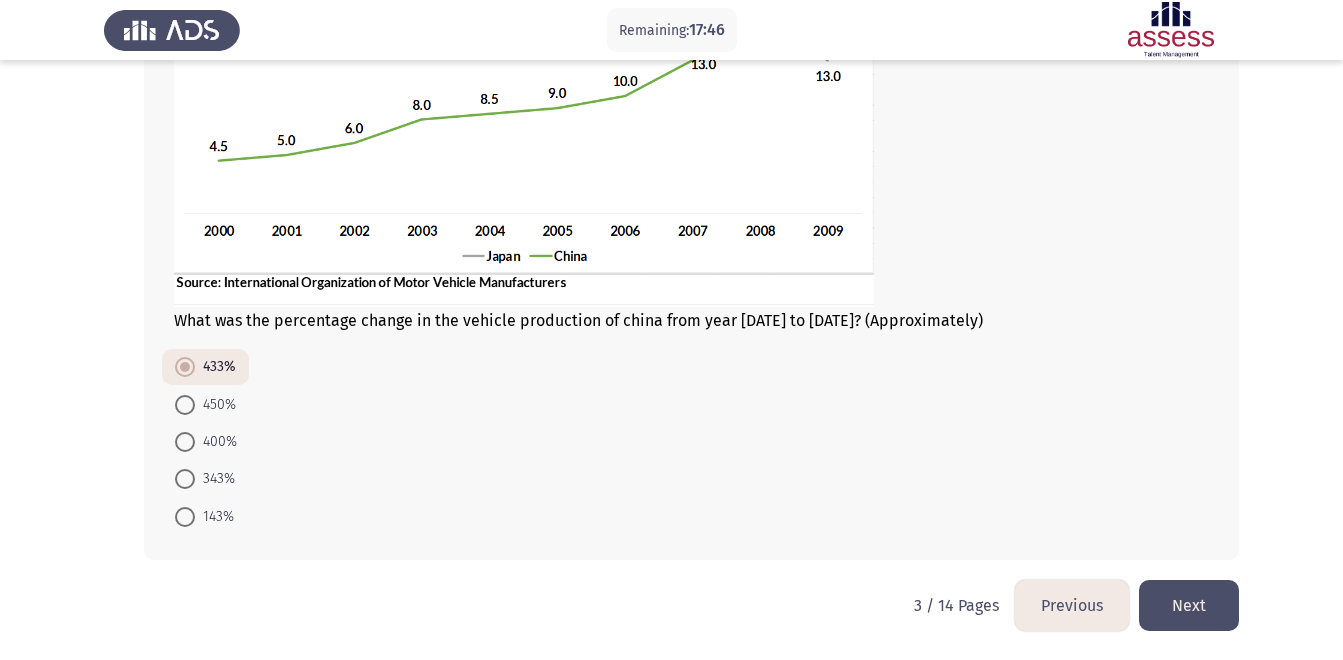 click on "Next" 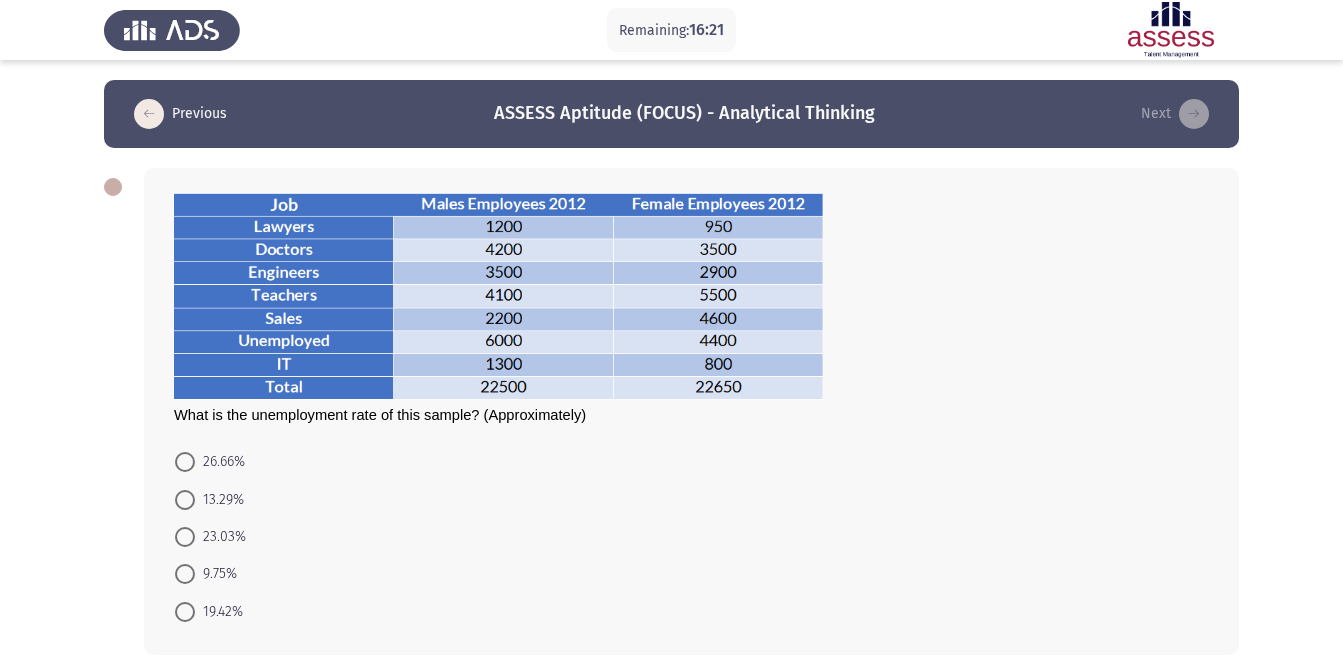 click on "23.03%" at bounding box center [220, 537] 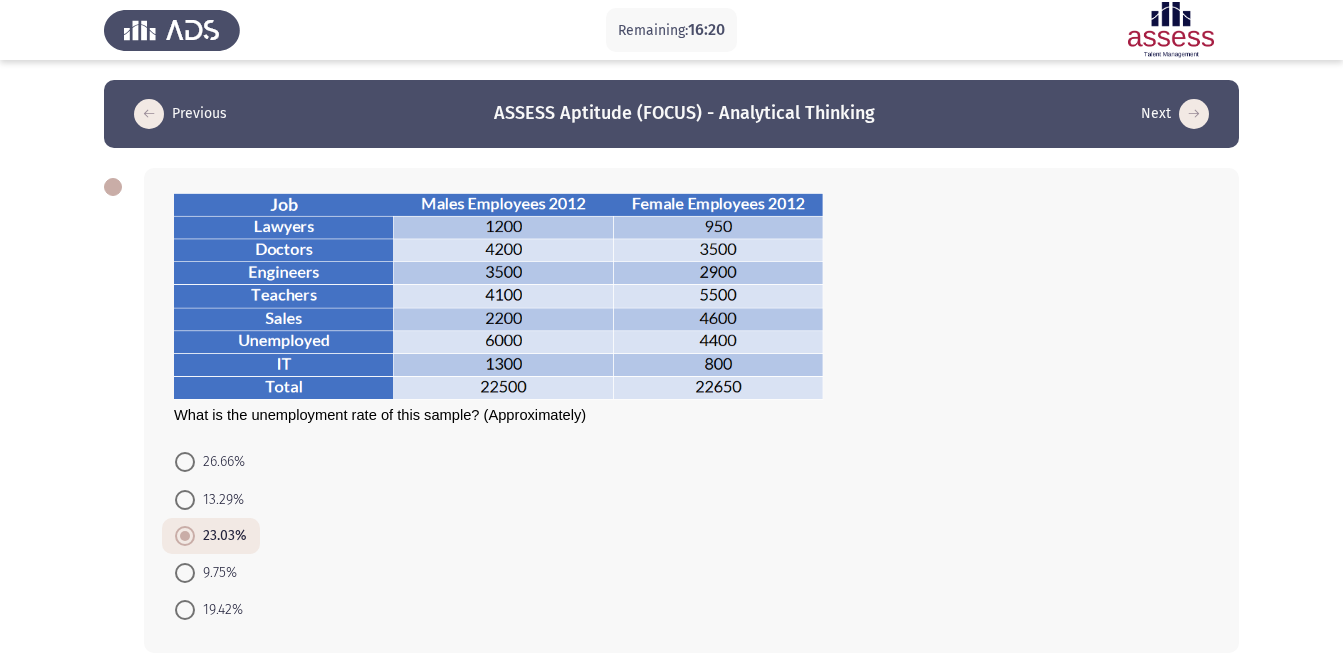 scroll, scrollTop: 93, scrollLeft: 0, axis: vertical 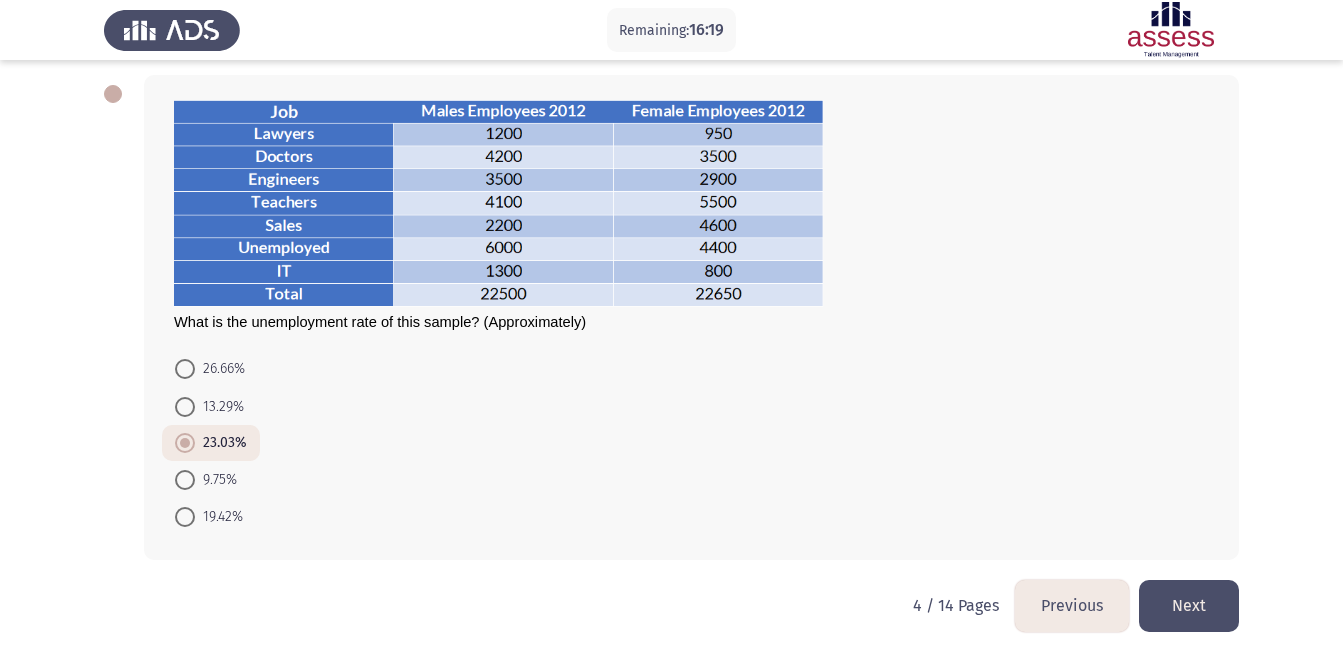 click on "Next" 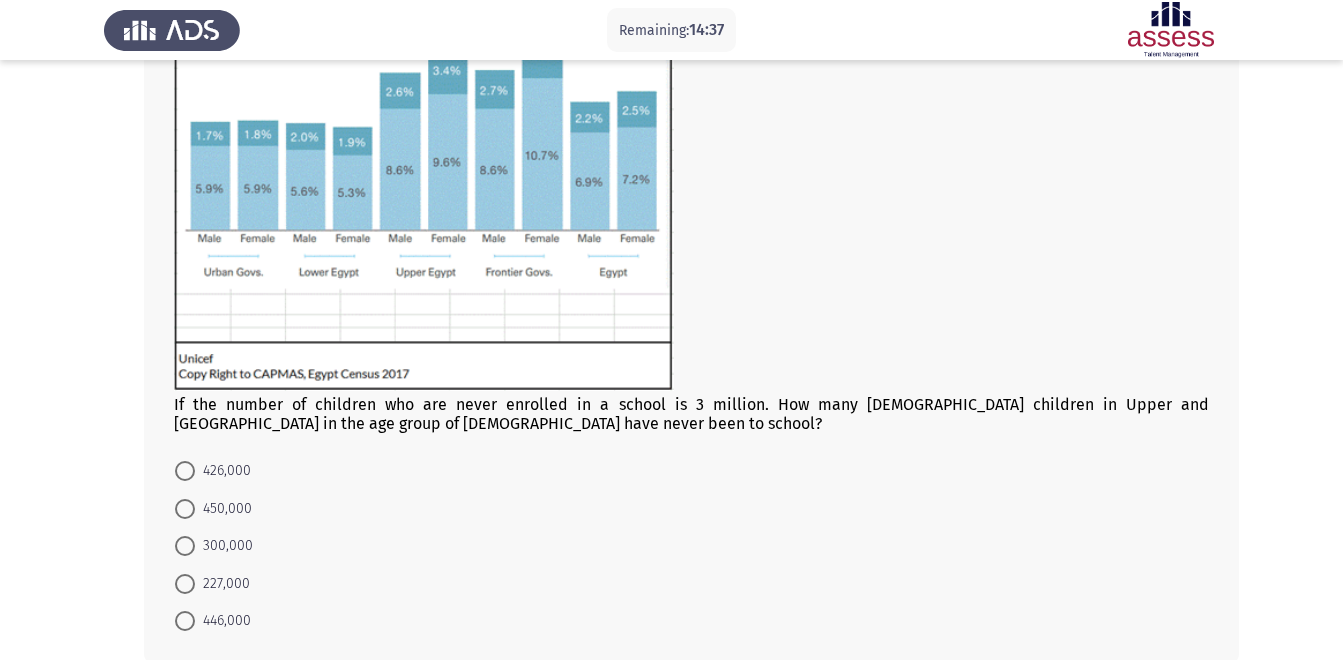 scroll, scrollTop: 330, scrollLeft: 0, axis: vertical 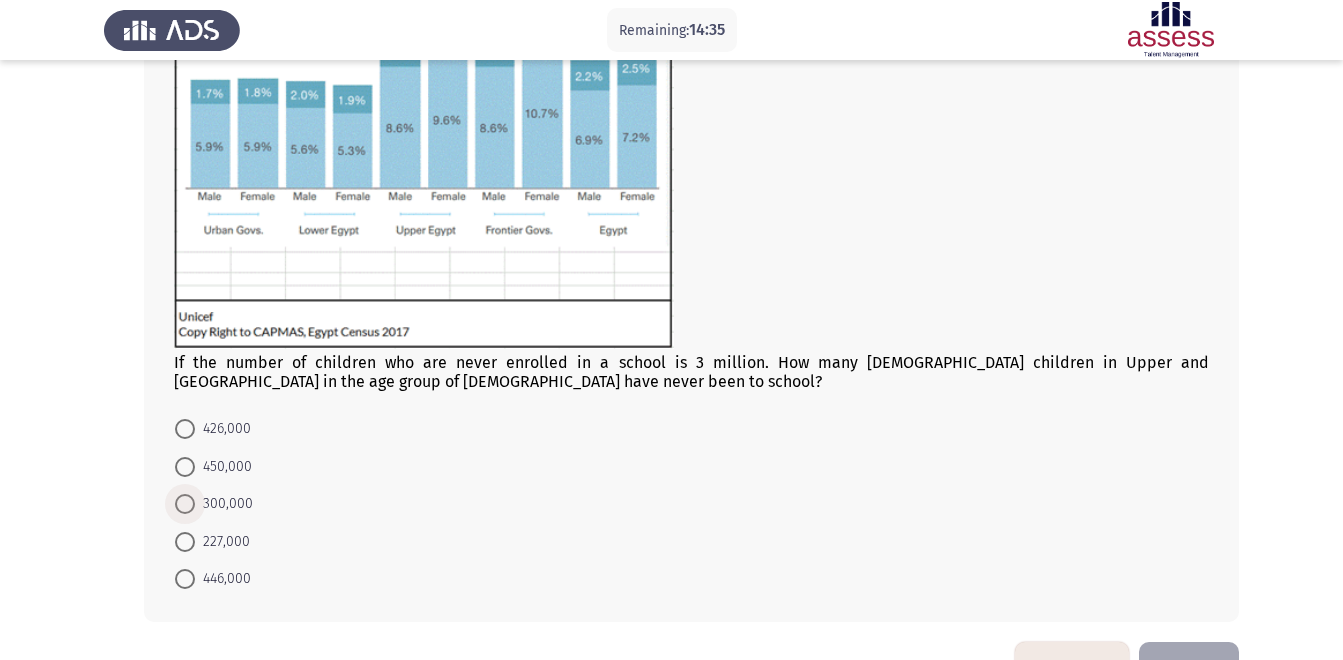 click on "300,000" at bounding box center [224, 504] 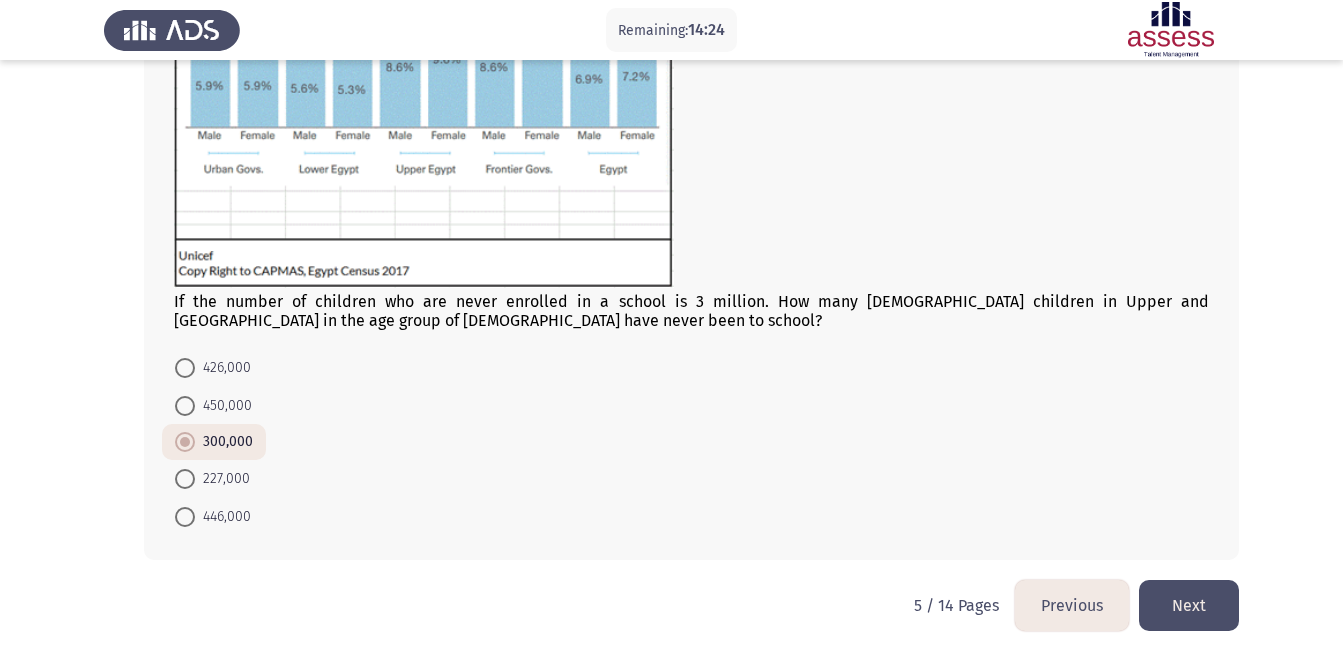 scroll, scrollTop: 390, scrollLeft: 0, axis: vertical 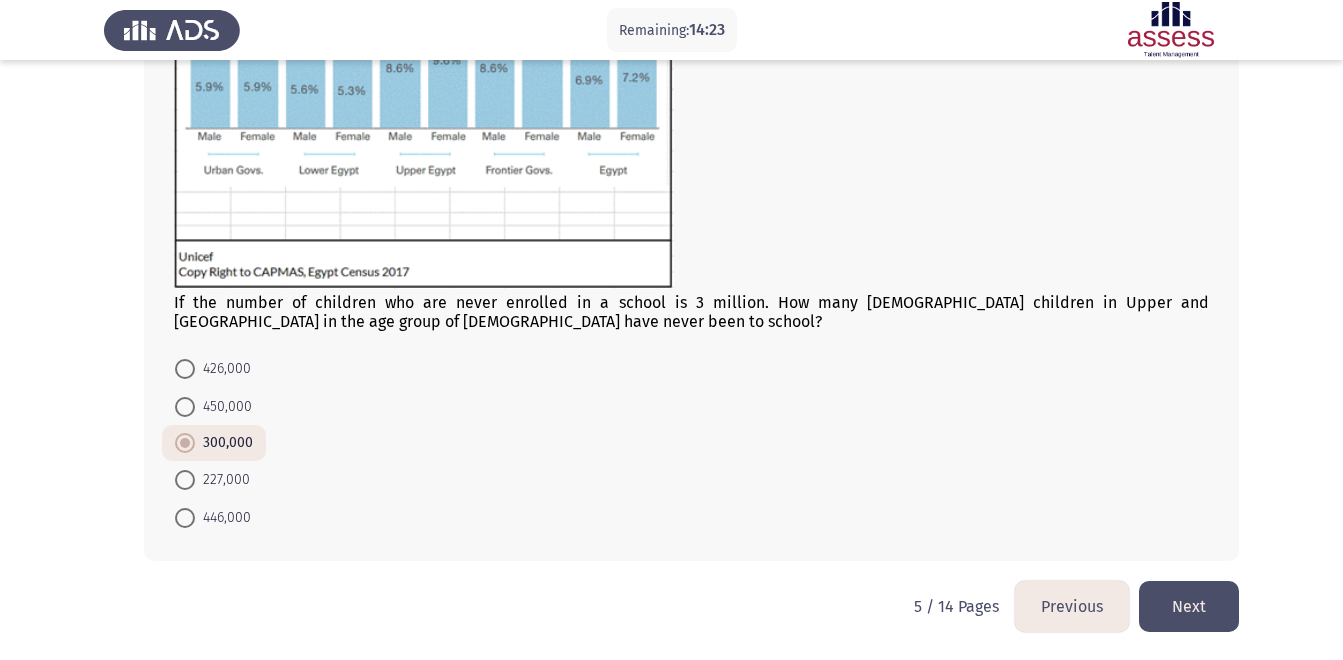 click on "Next" 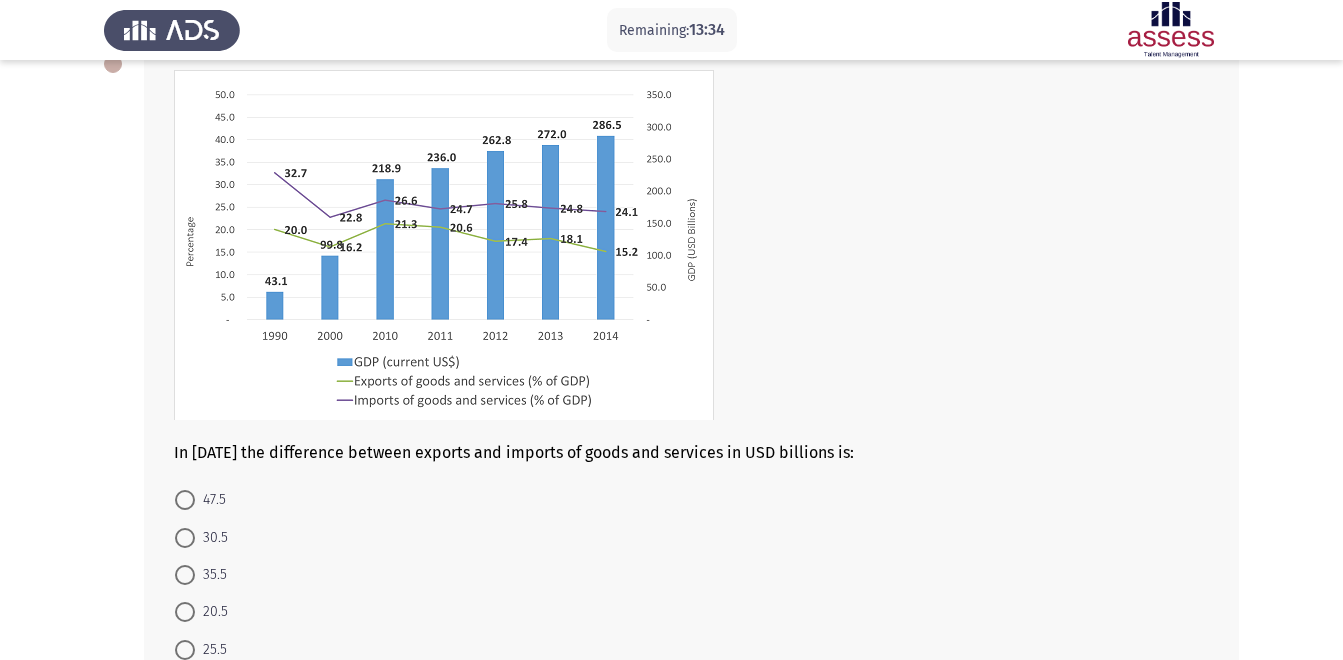 scroll, scrollTop: 168, scrollLeft: 0, axis: vertical 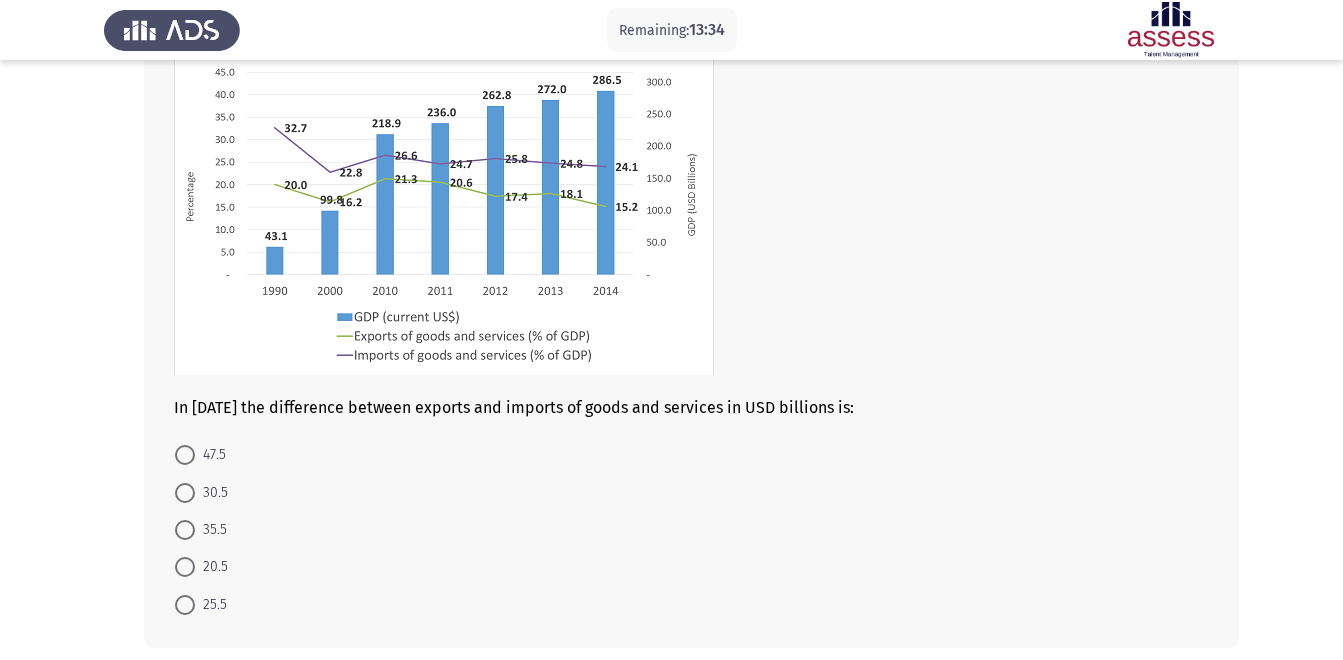 click on "47.5     30.5     35.5     20.5     25.5" 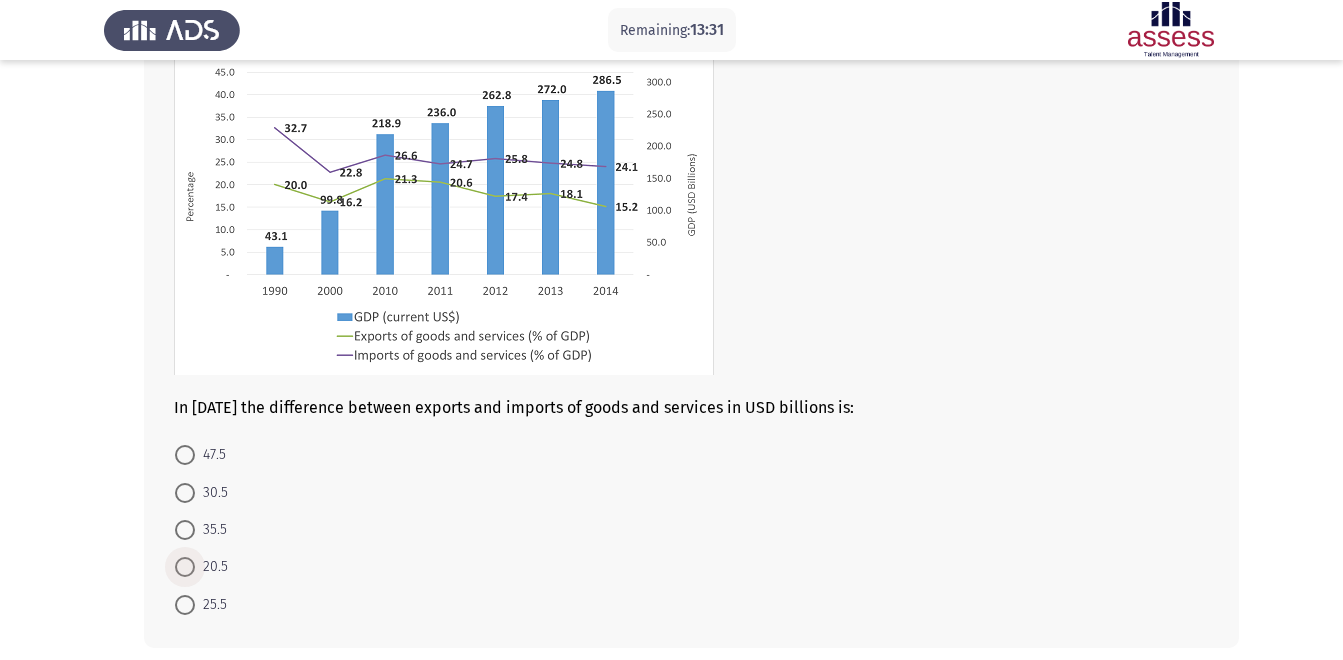 click on "20.5" at bounding box center [211, 567] 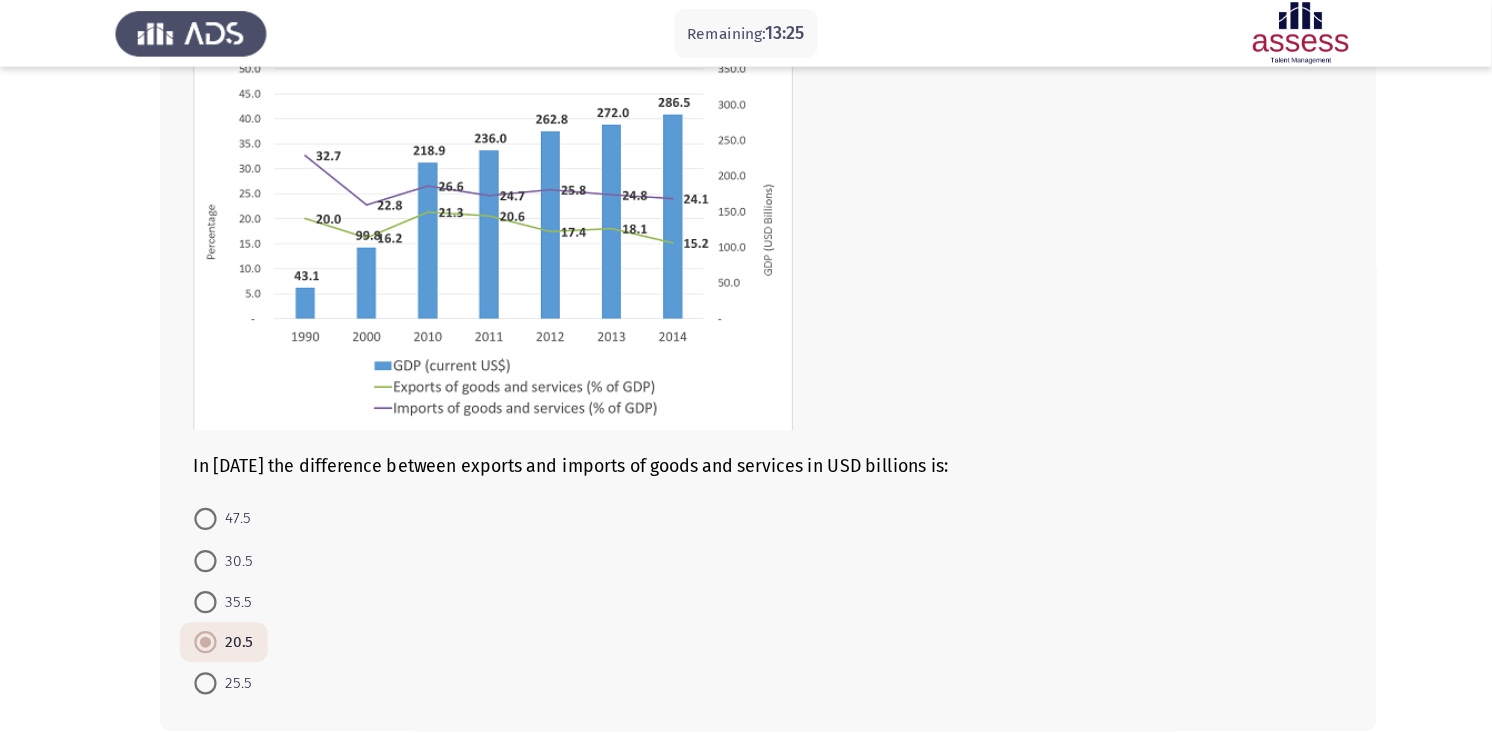 scroll, scrollTop: 155, scrollLeft: 0, axis: vertical 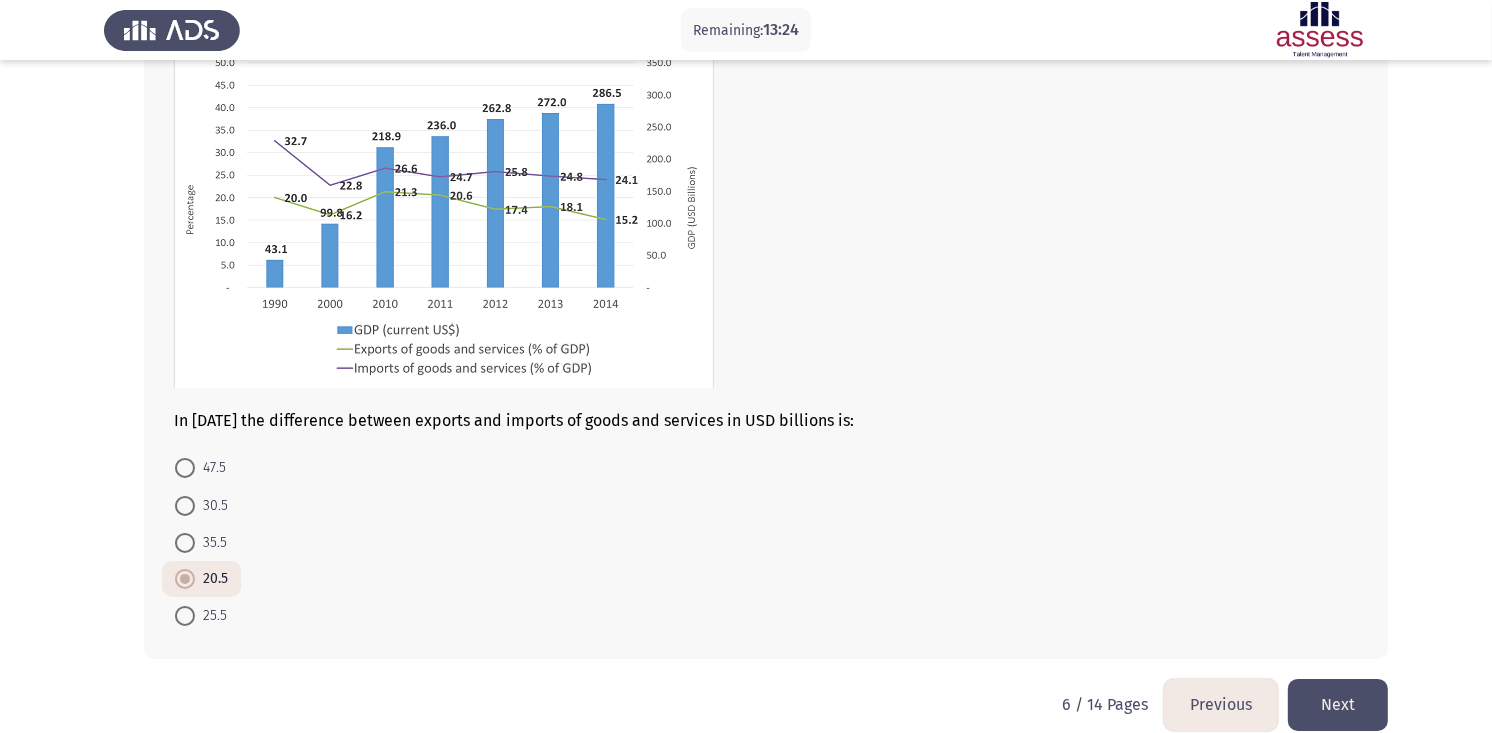 drag, startPoint x: 1298, startPoint y: 0, endPoint x: 964, endPoint y: 260, distance: 423.26825 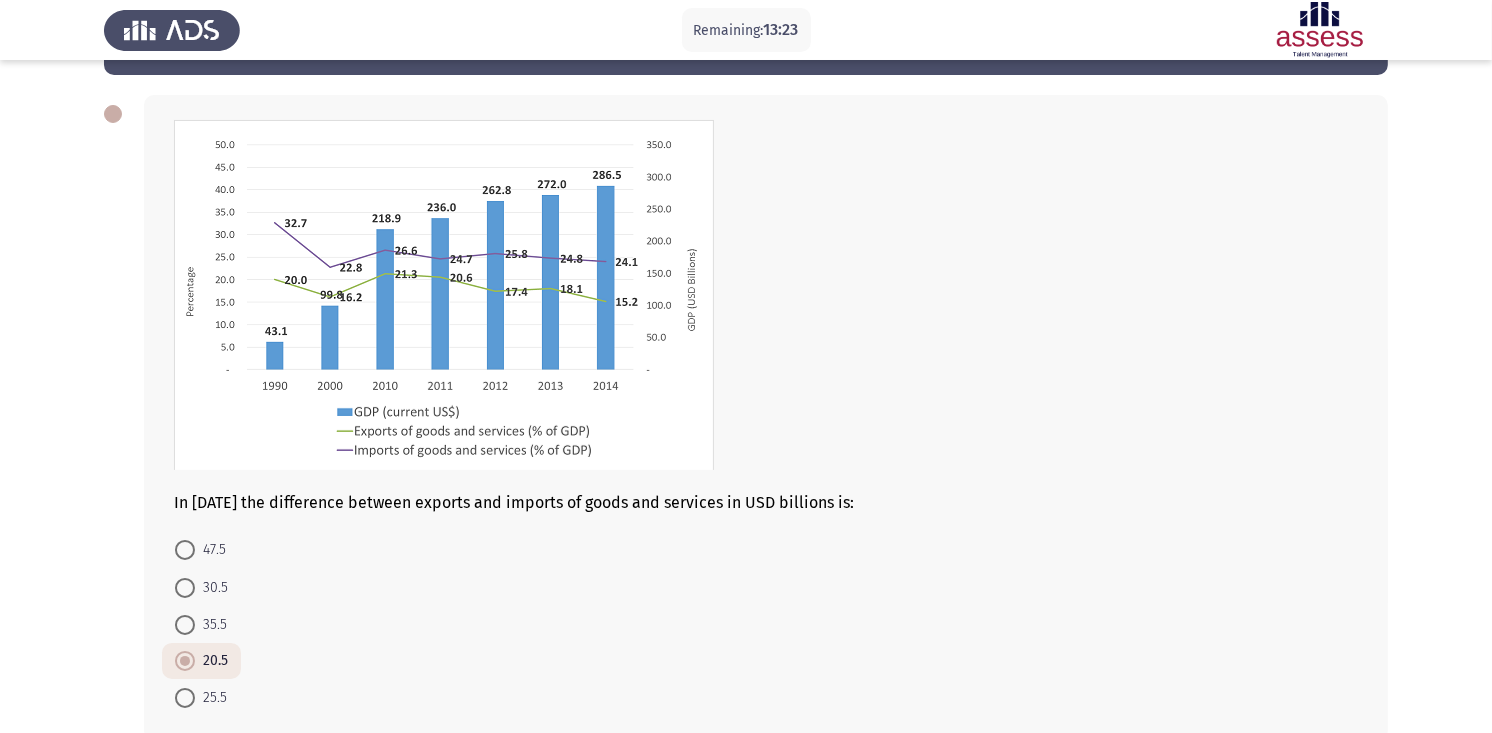 scroll, scrollTop: 73, scrollLeft: 0, axis: vertical 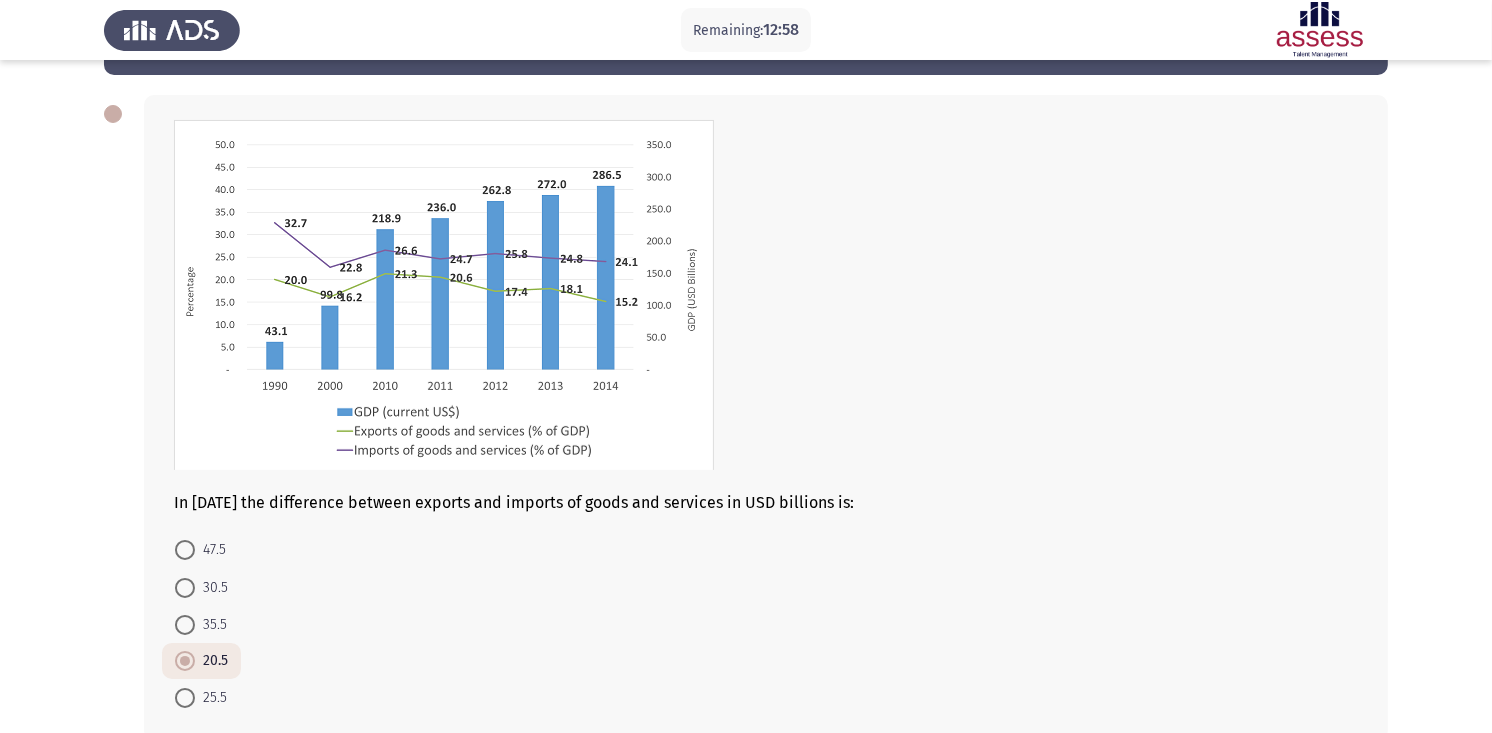 click 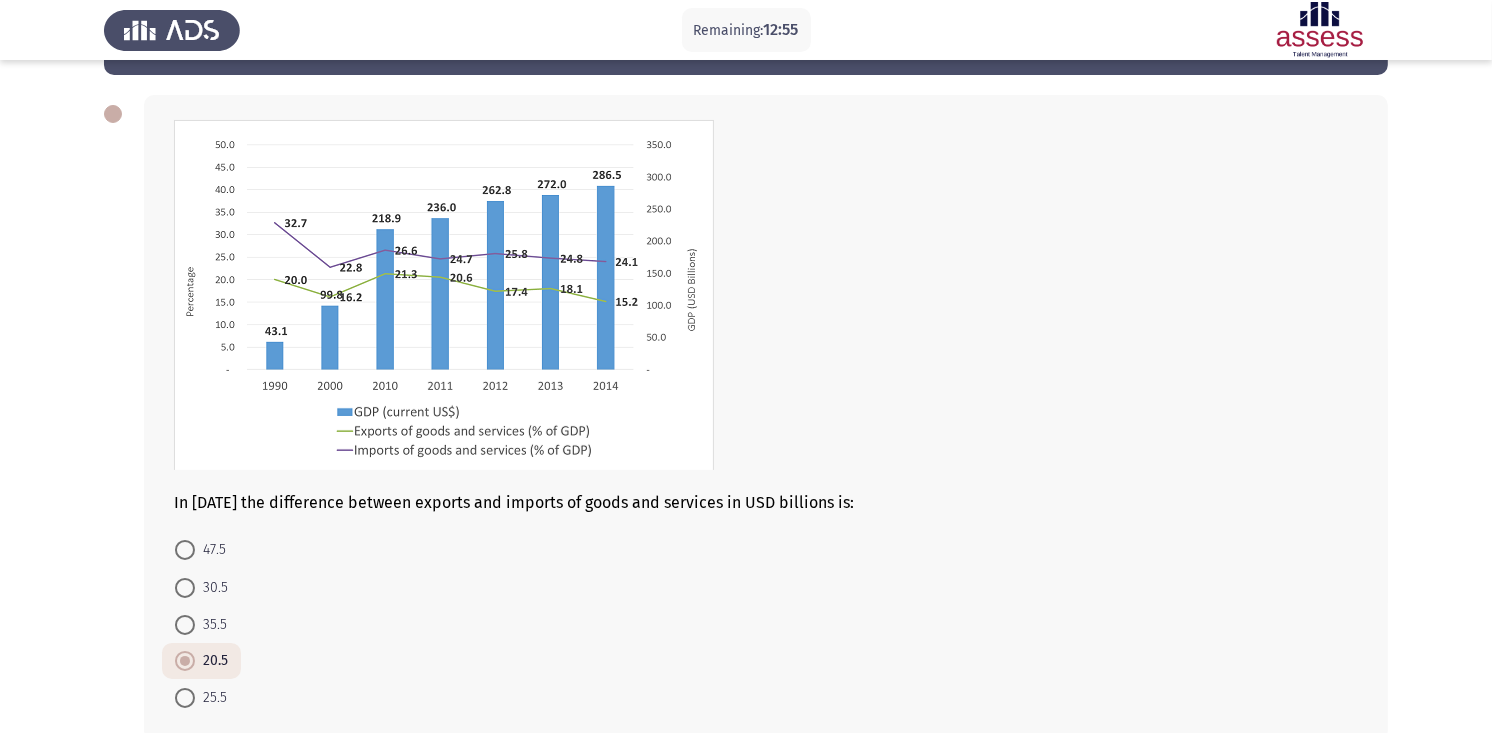 scroll, scrollTop: 180, scrollLeft: 0, axis: vertical 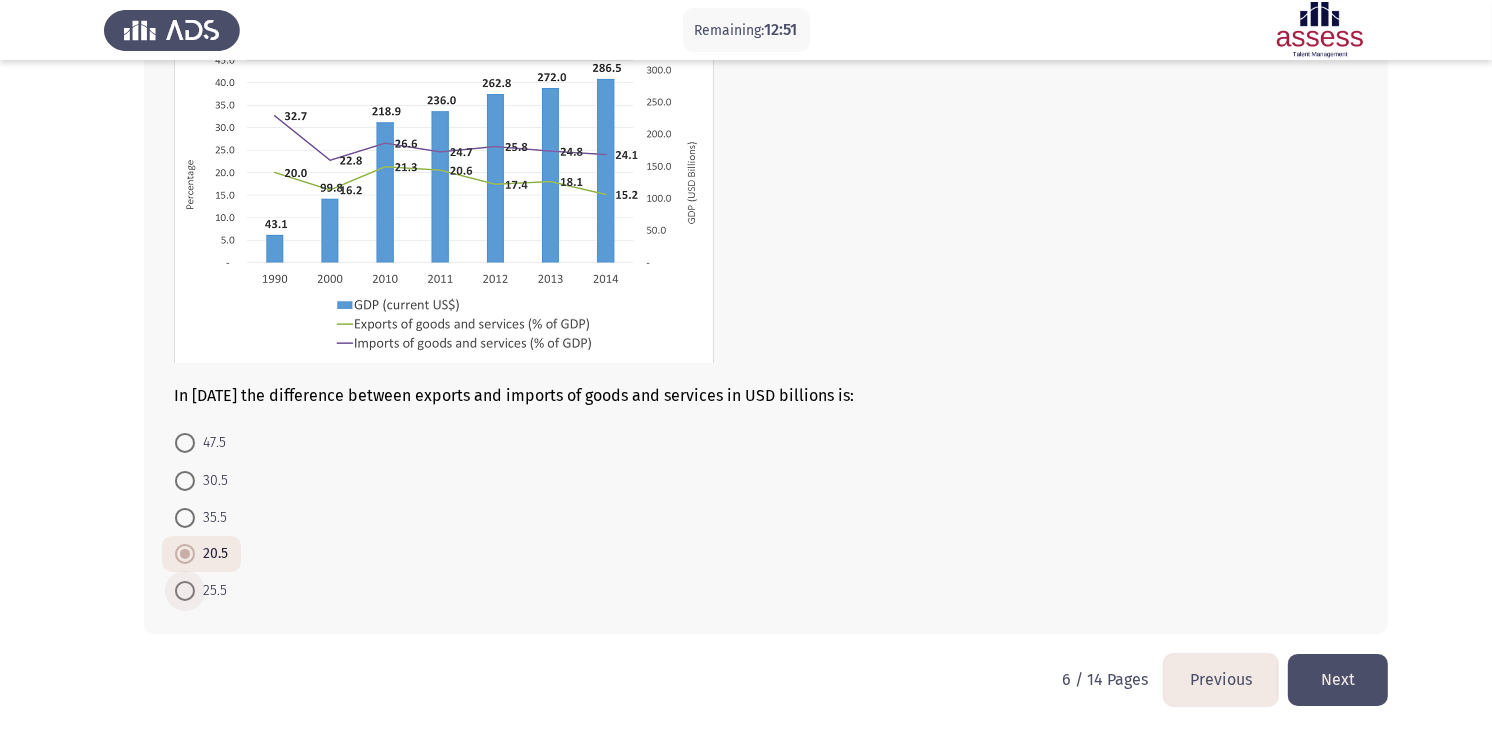 click on "25.5" at bounding box center [211, 591] 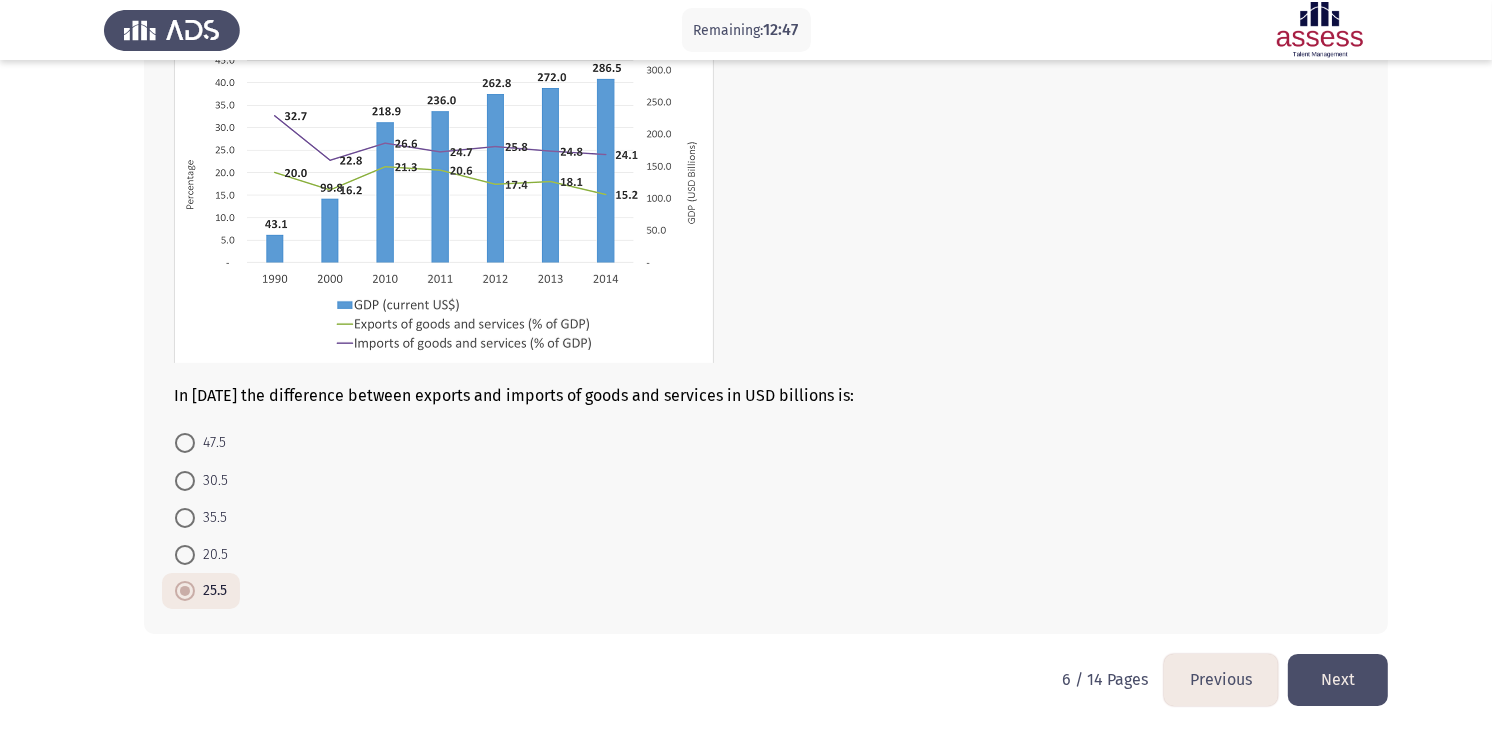 scroll, scrollTop: 167, scrollLeft: 0, axis: vertical 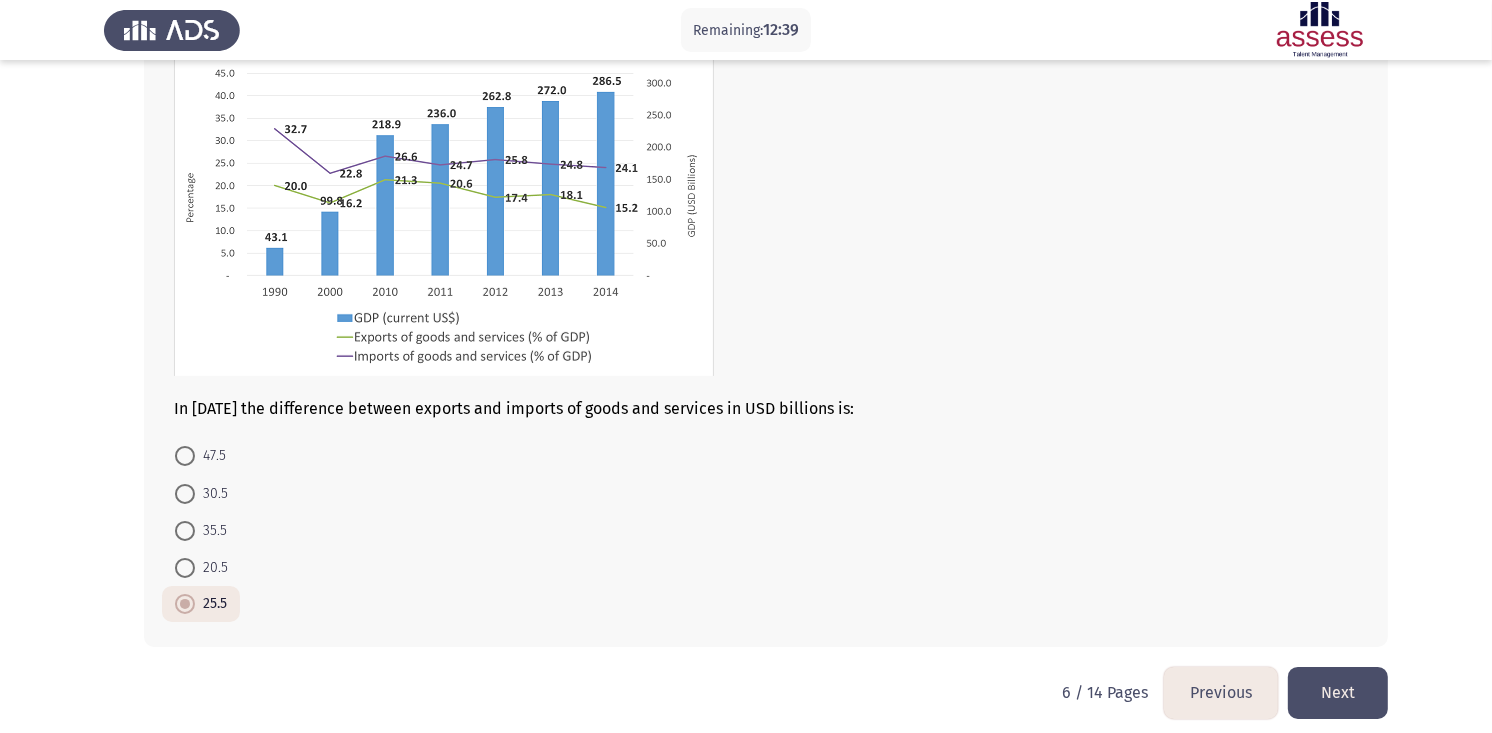 click on "Next" 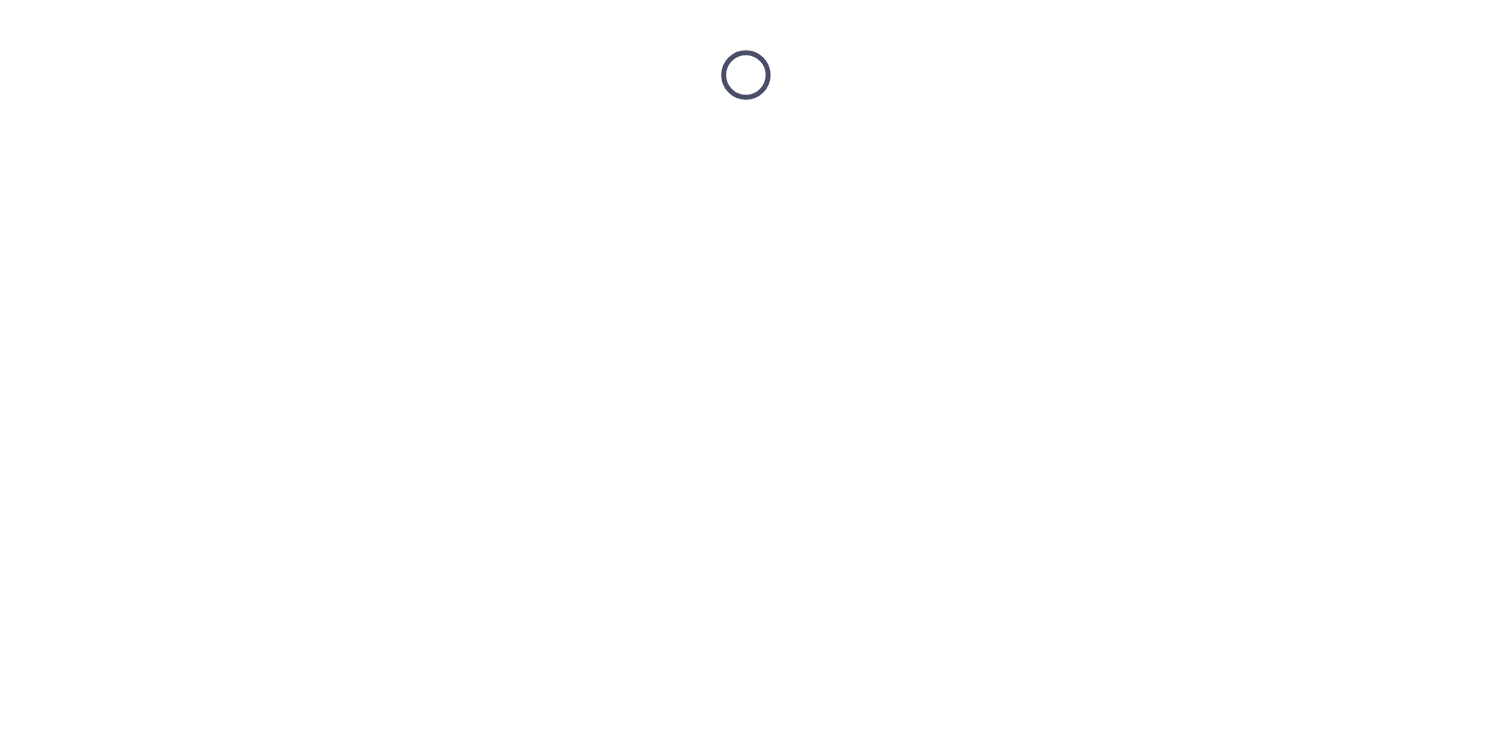 scroll, scrollTop: 0, scrollLeft: 0, axis: both 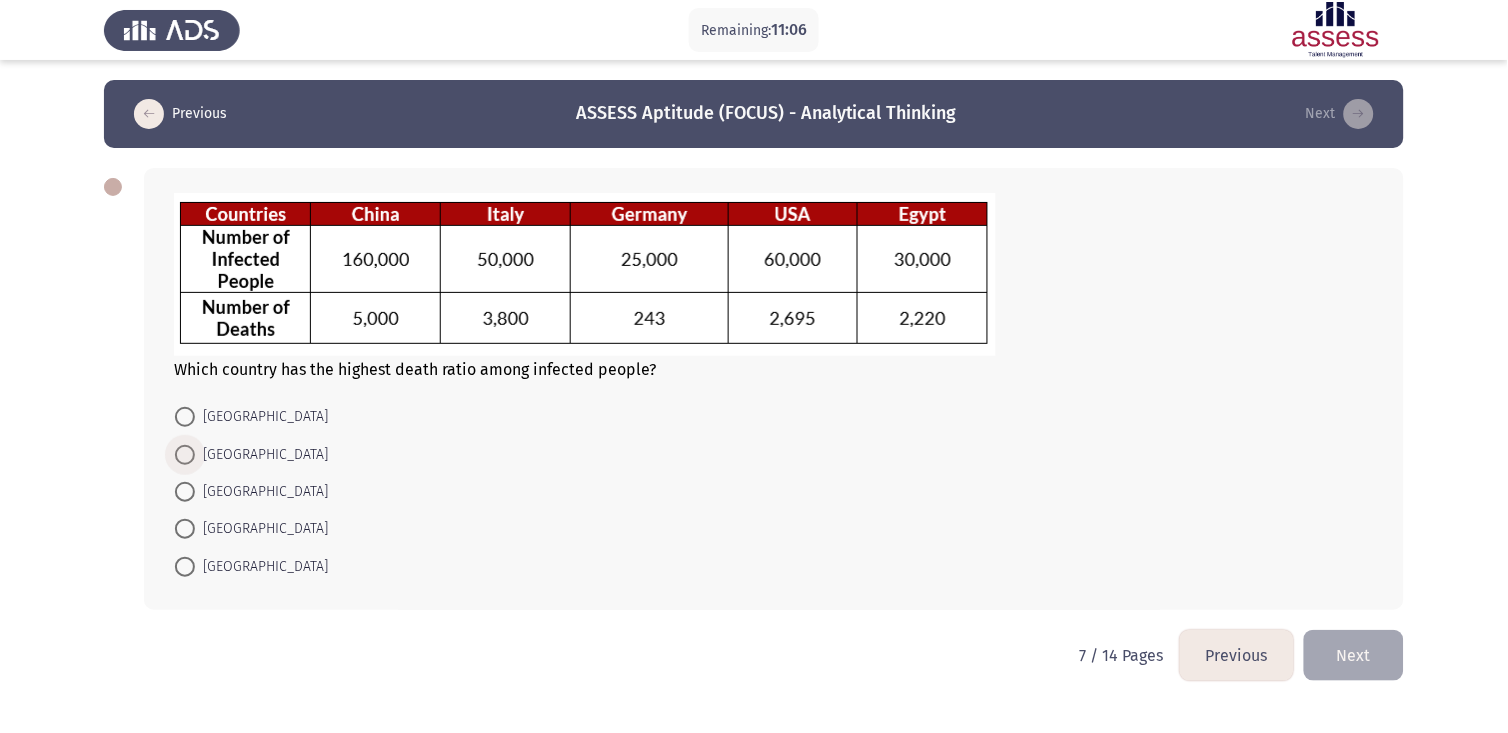 click at bounding box center [185, 455] 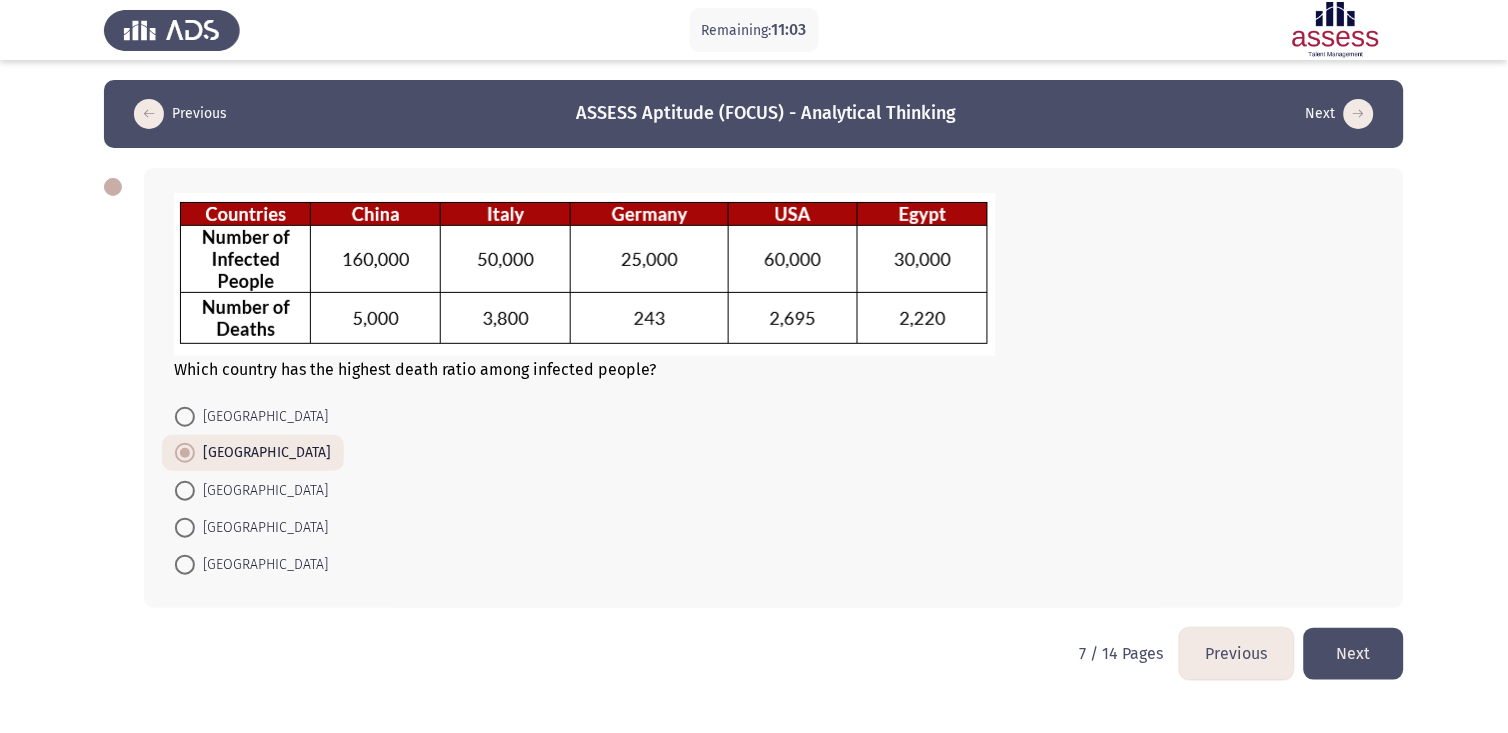 click on "[GEOGRAPHIC_DATA]     [GEOGRAPHIC_DATA]     [GEOGRAPHIC_DATA]     [GEOGRAPHIC_DATA]     [GEOGRAPHIC_DATA]" 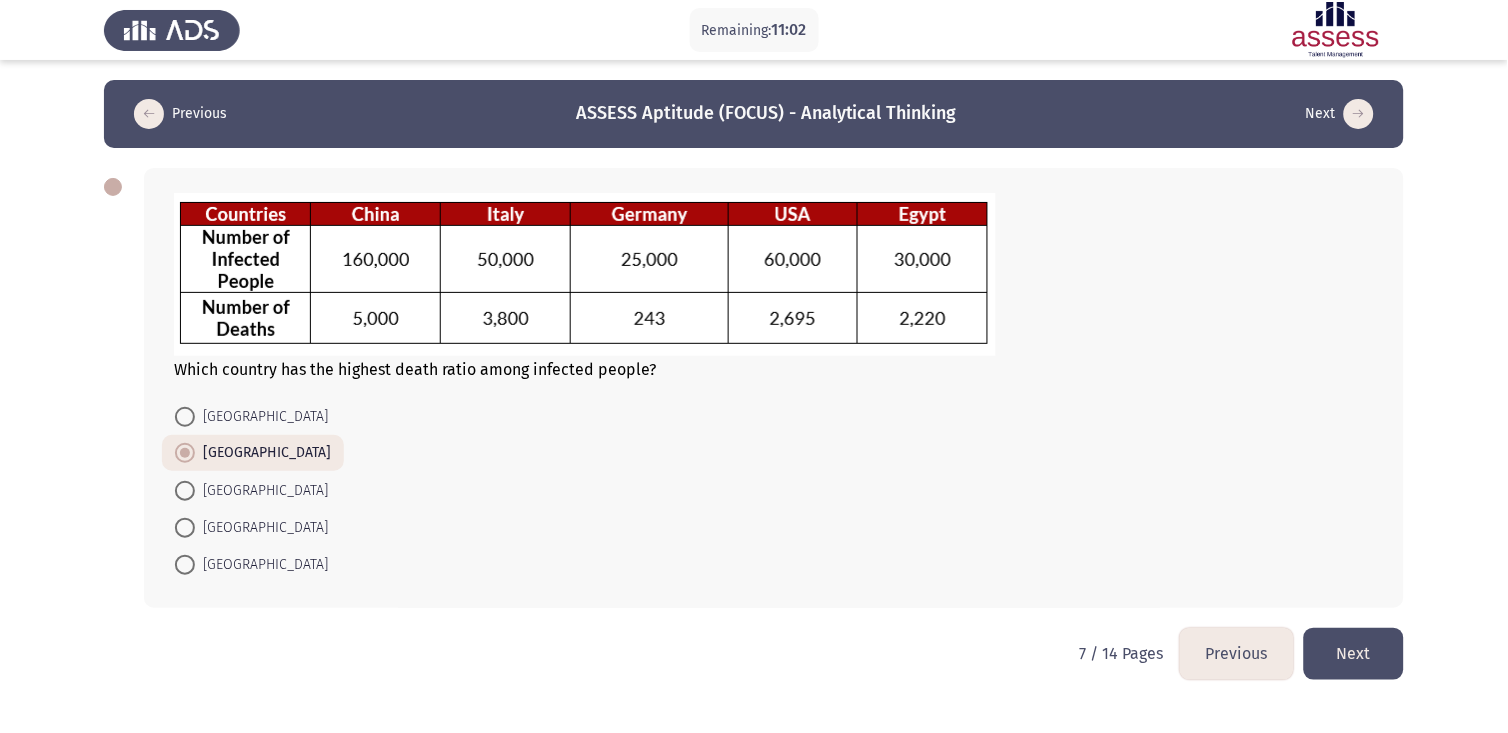 click on "Next" 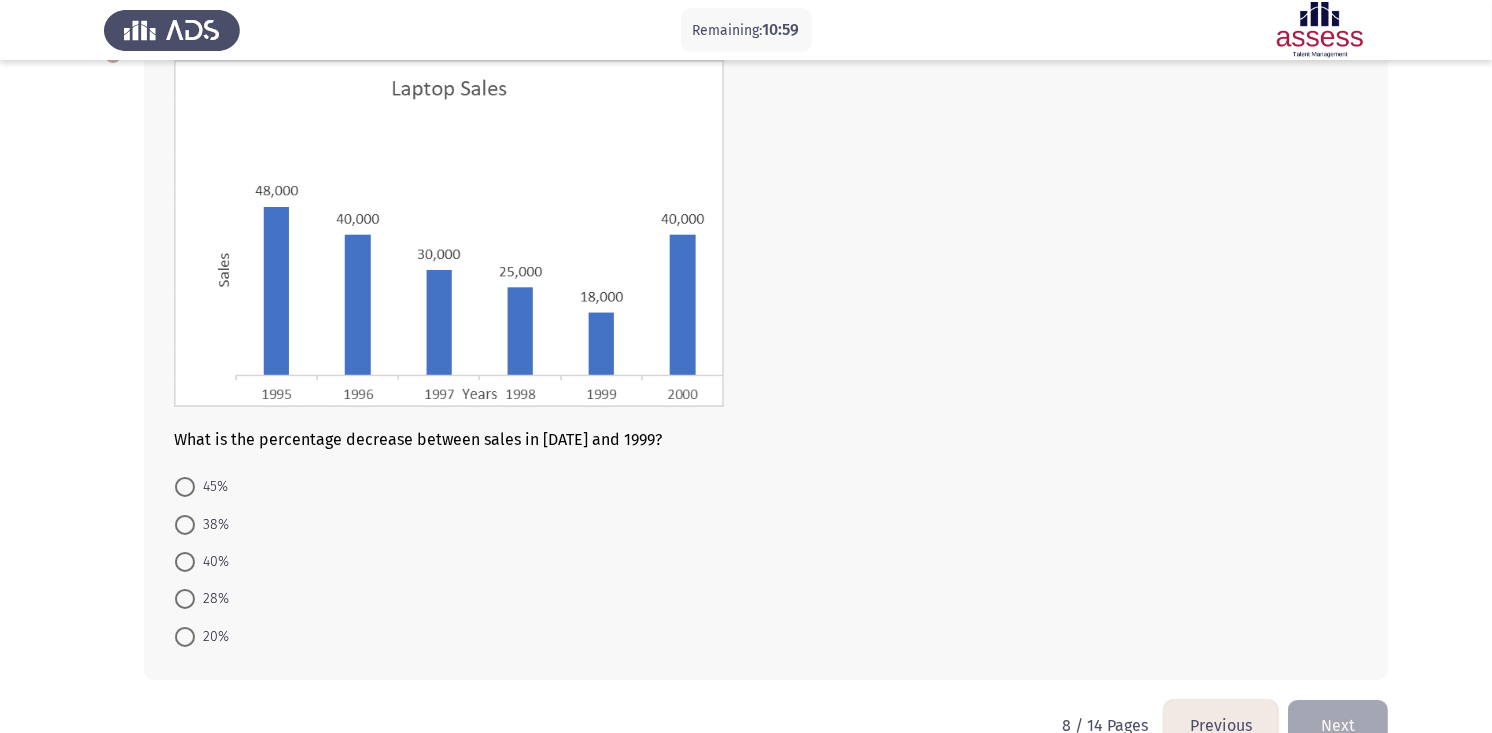 scroll, scrollTop: 135, scrollLeft: 0, axis: vertical 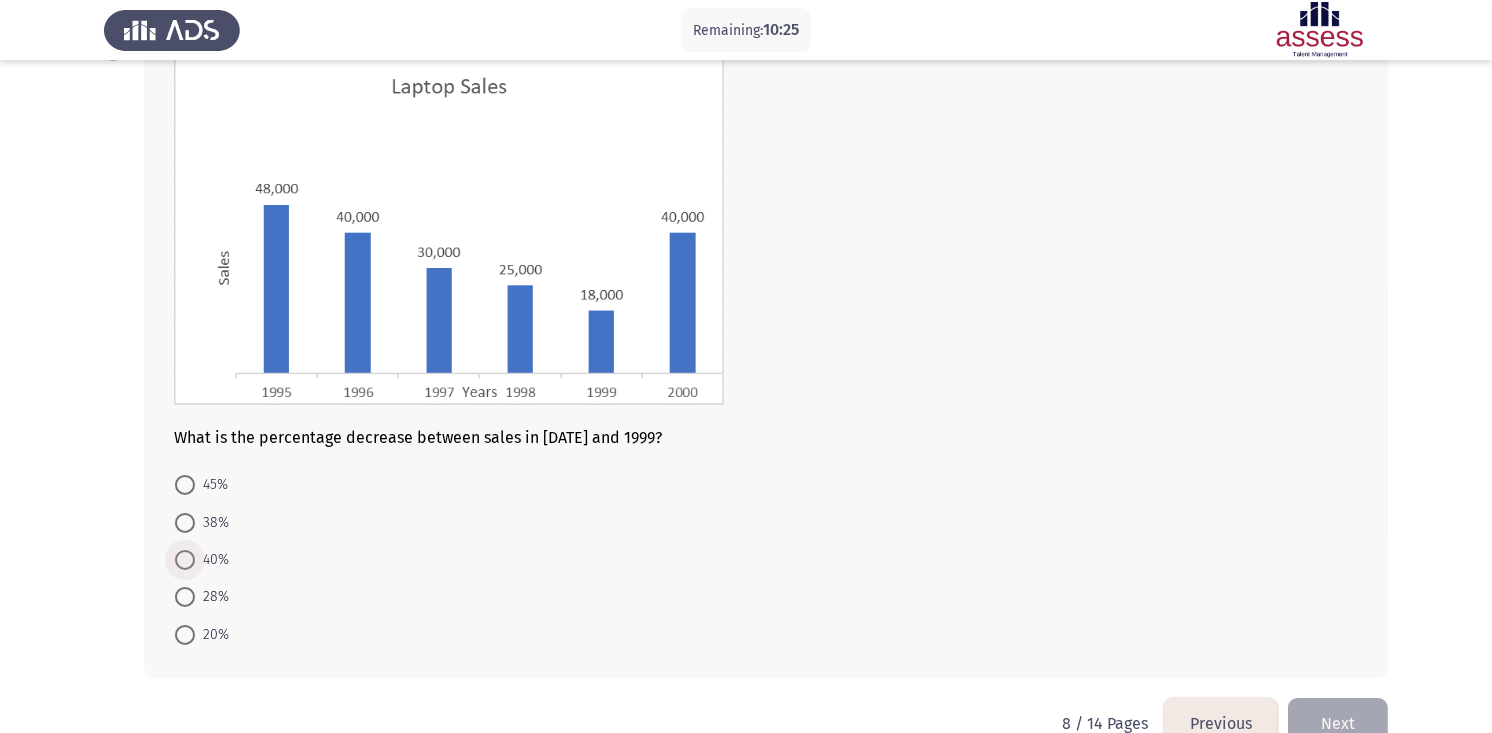 click on "40%" at bounding box center (212, 560) 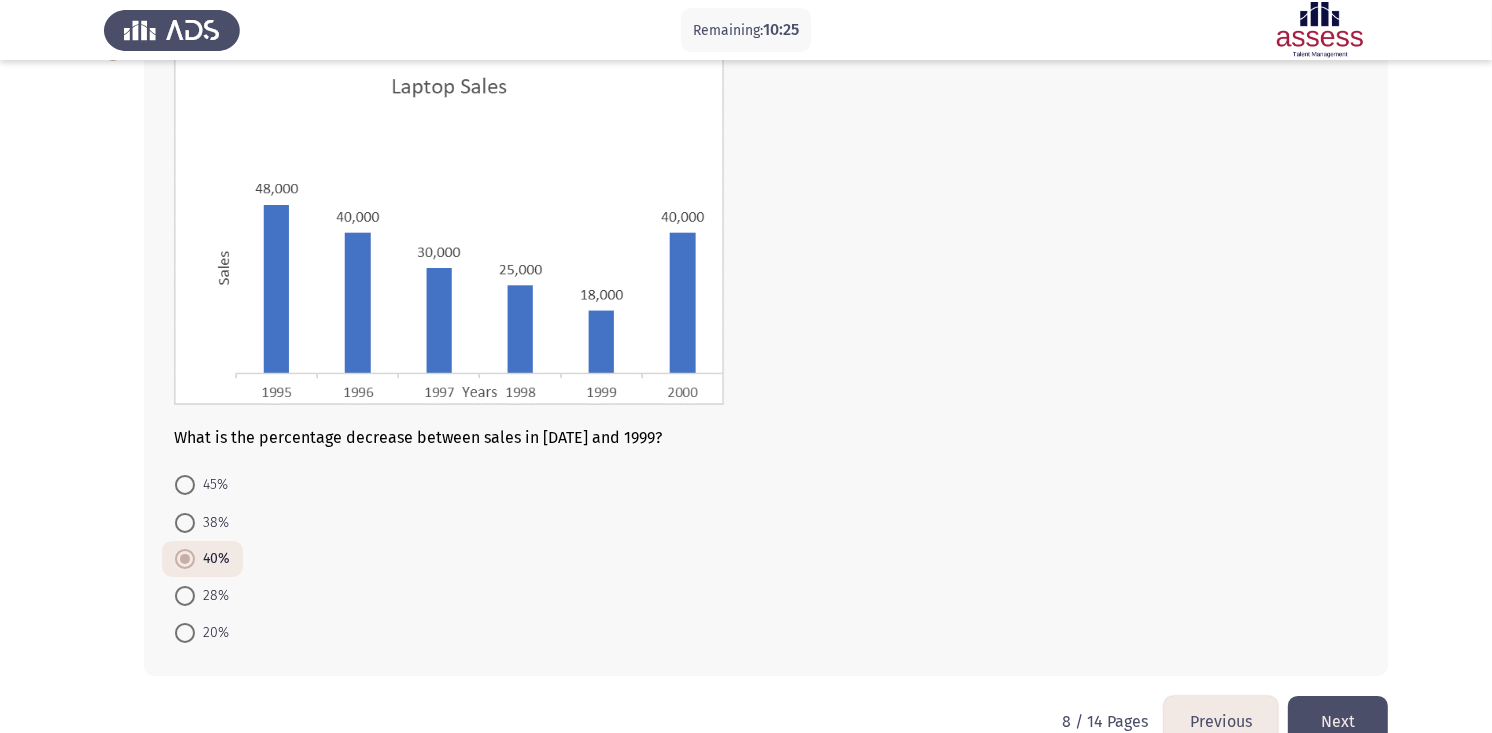 scroll, scrollTop: 176, scrollLeft: 0, axis: vertical 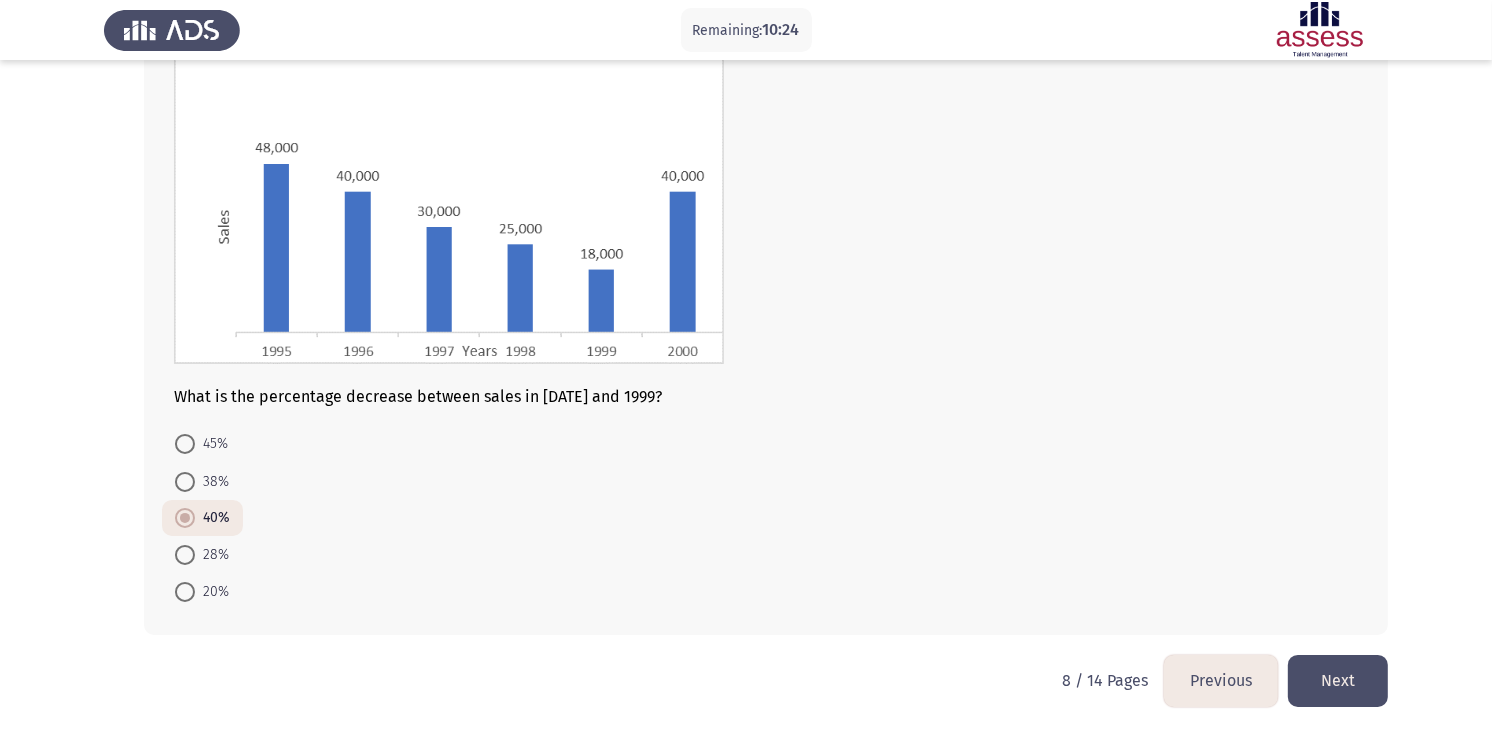 click on "Next" 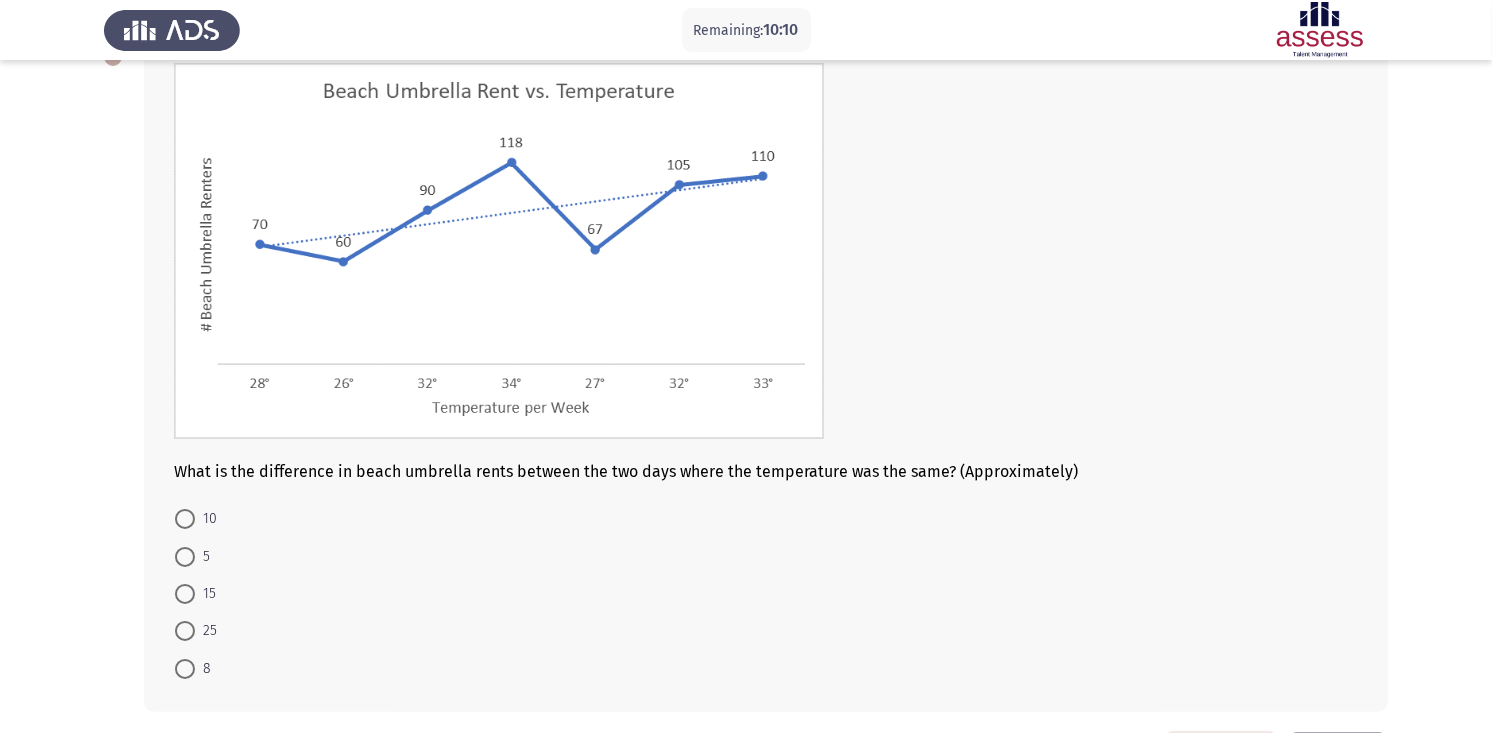 scroll, scrollTop: 128, scrollLeft: 0, axis: vertical 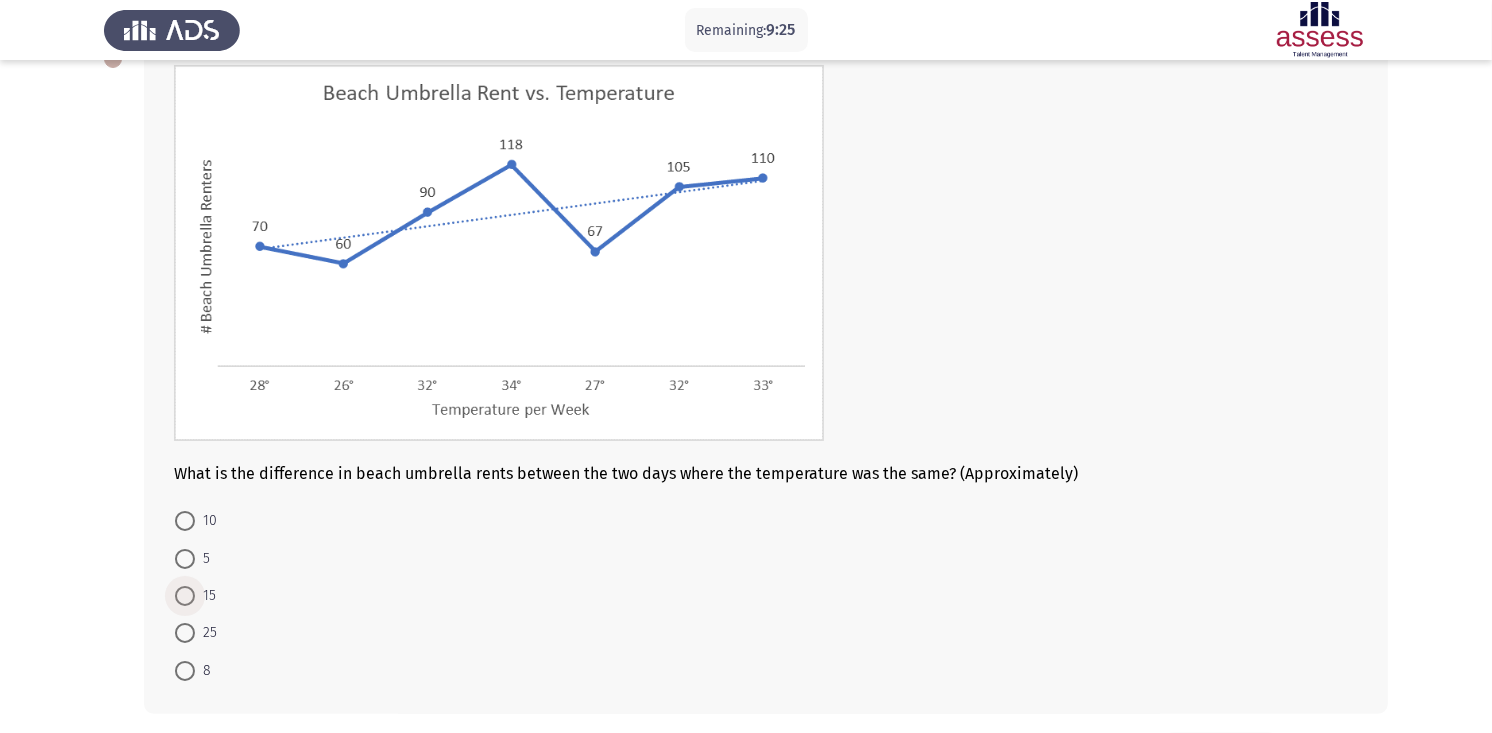 click on "15" at bounding box center (205, 596) 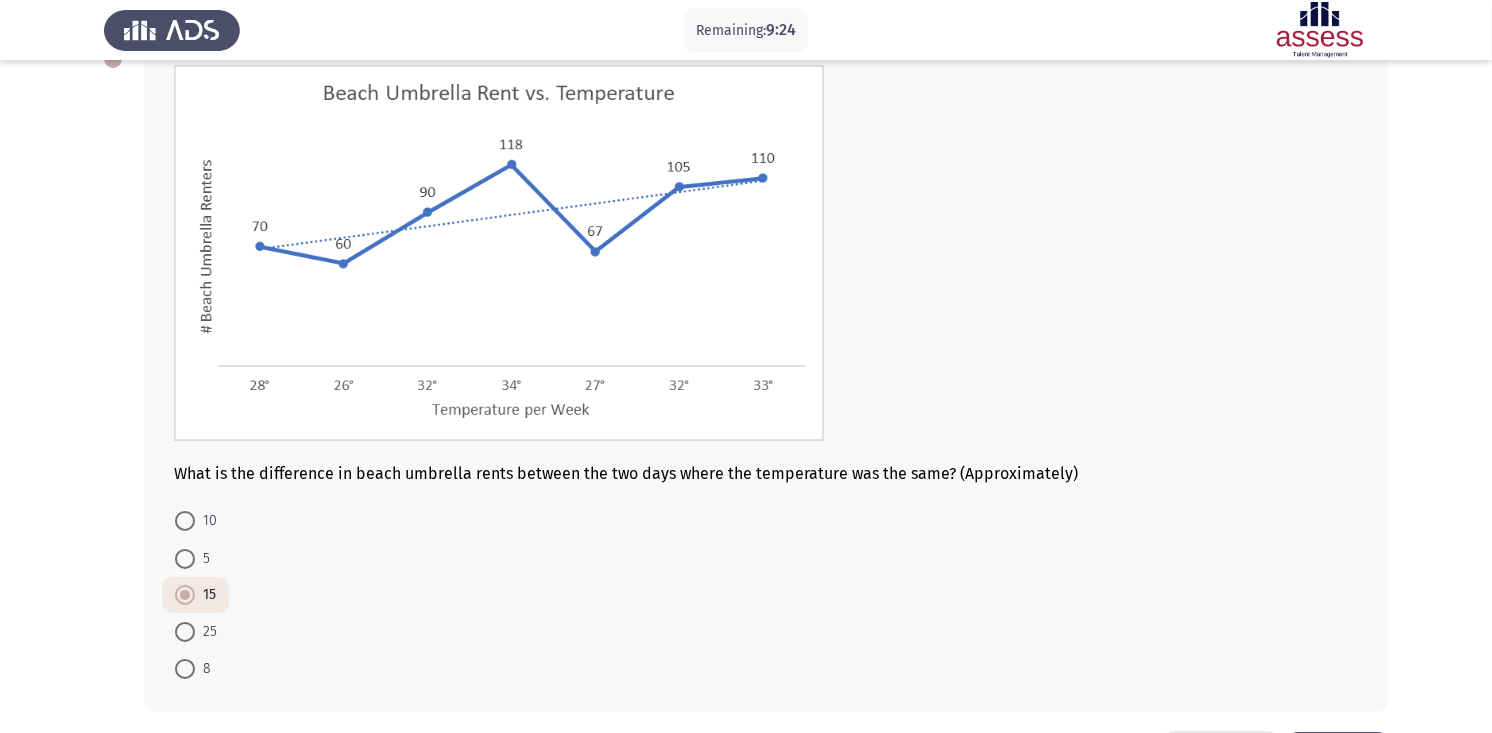 scroll, scrollTop: 205, scrollLeft: 0, axis: vertical 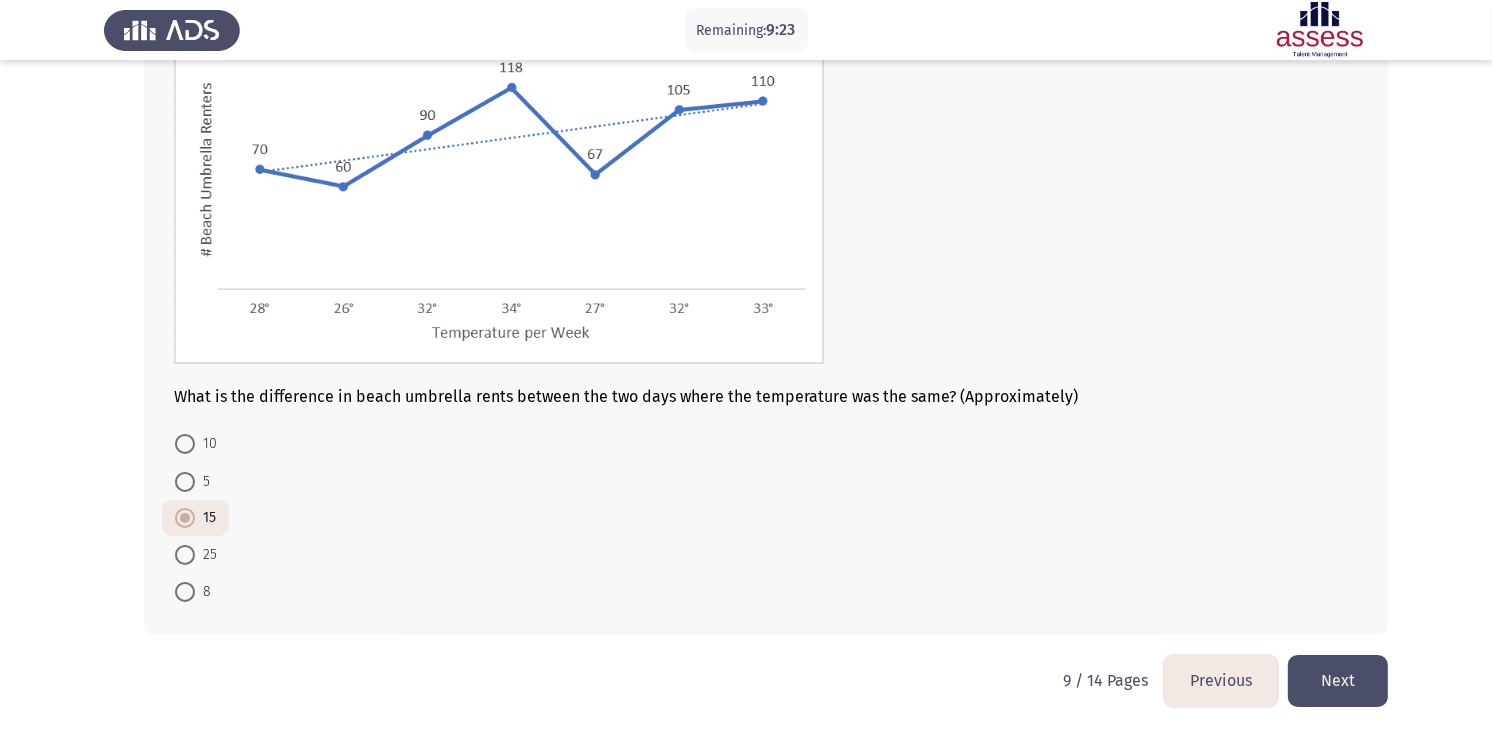 click on "Next" 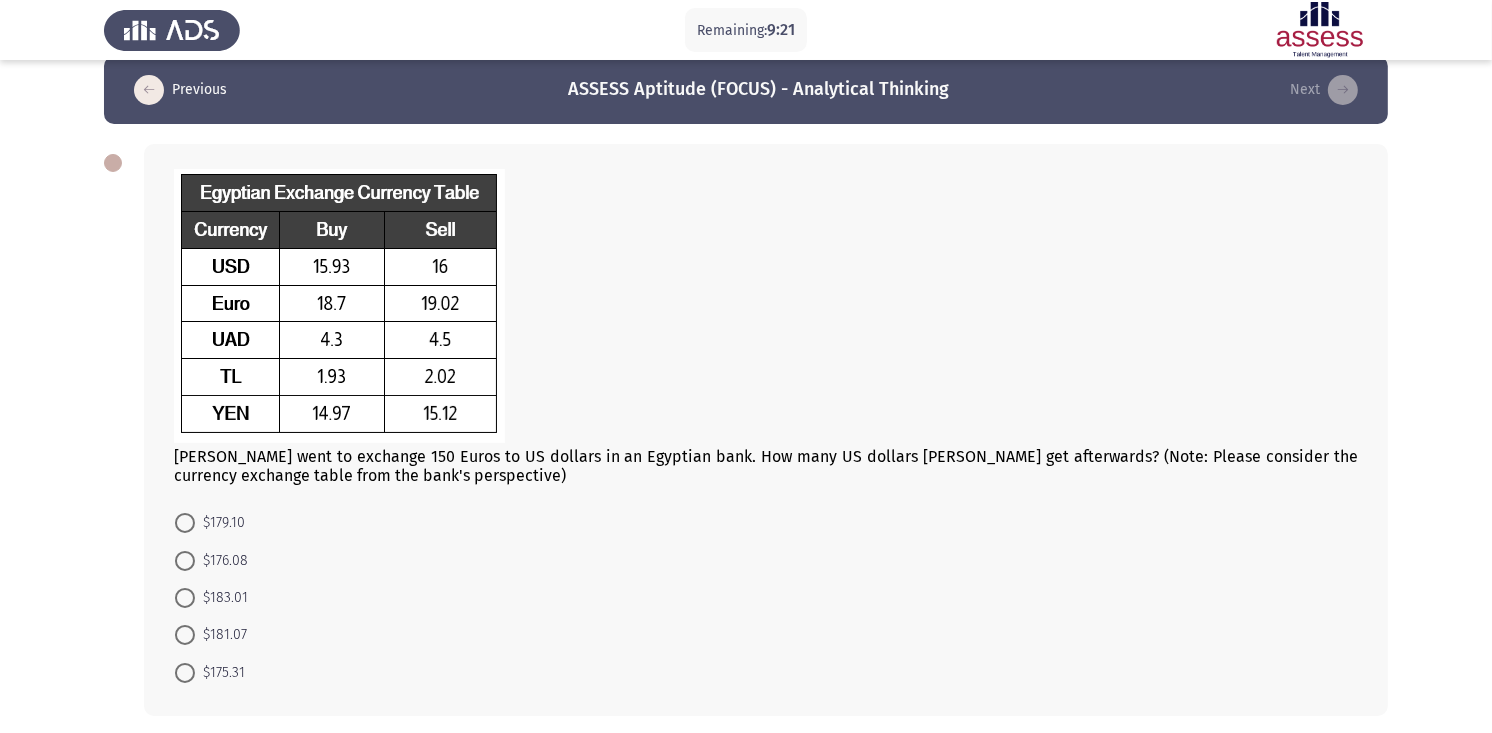 scroll, scrollTop: 26, scrollLeft: 0, axis: vertical 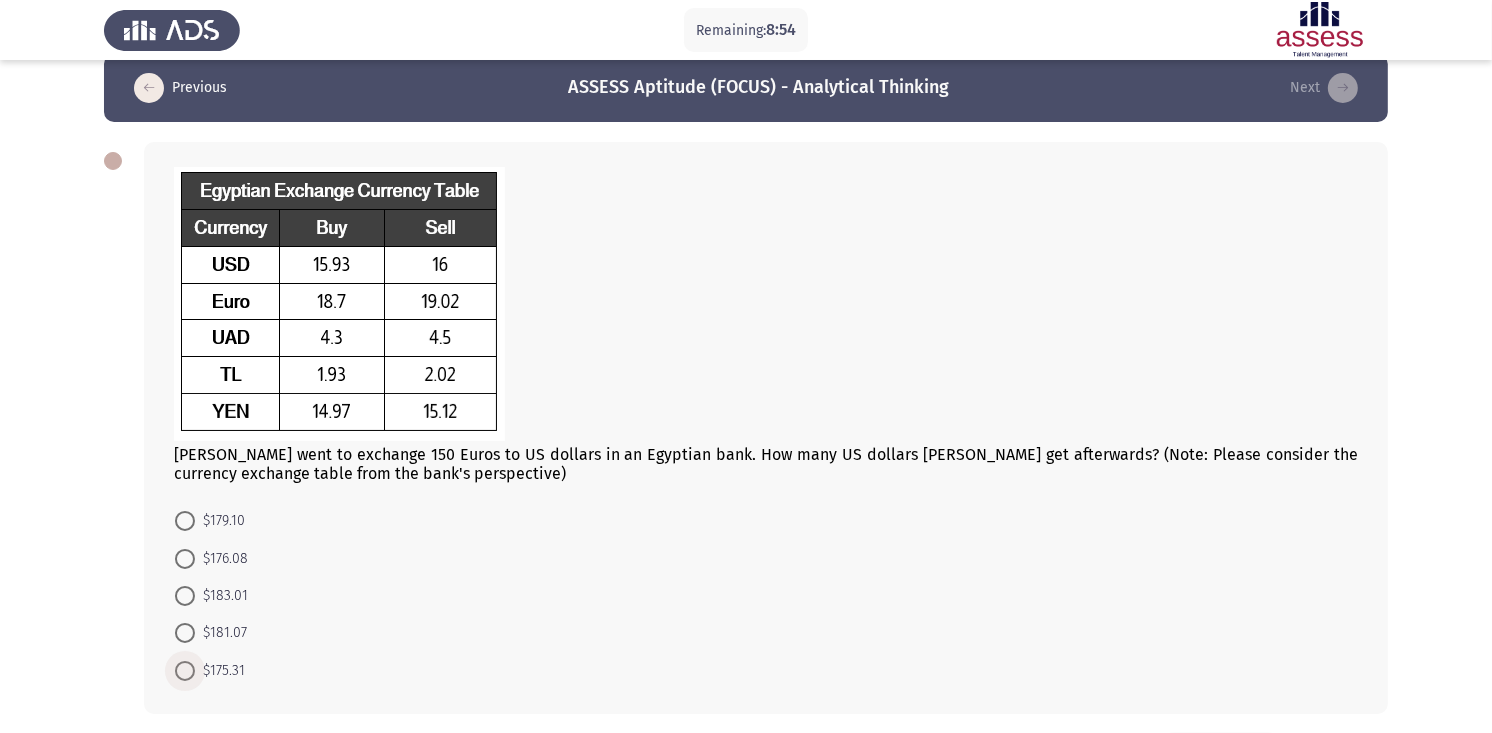 click on "$175.31" at bounding box center (220, 671) 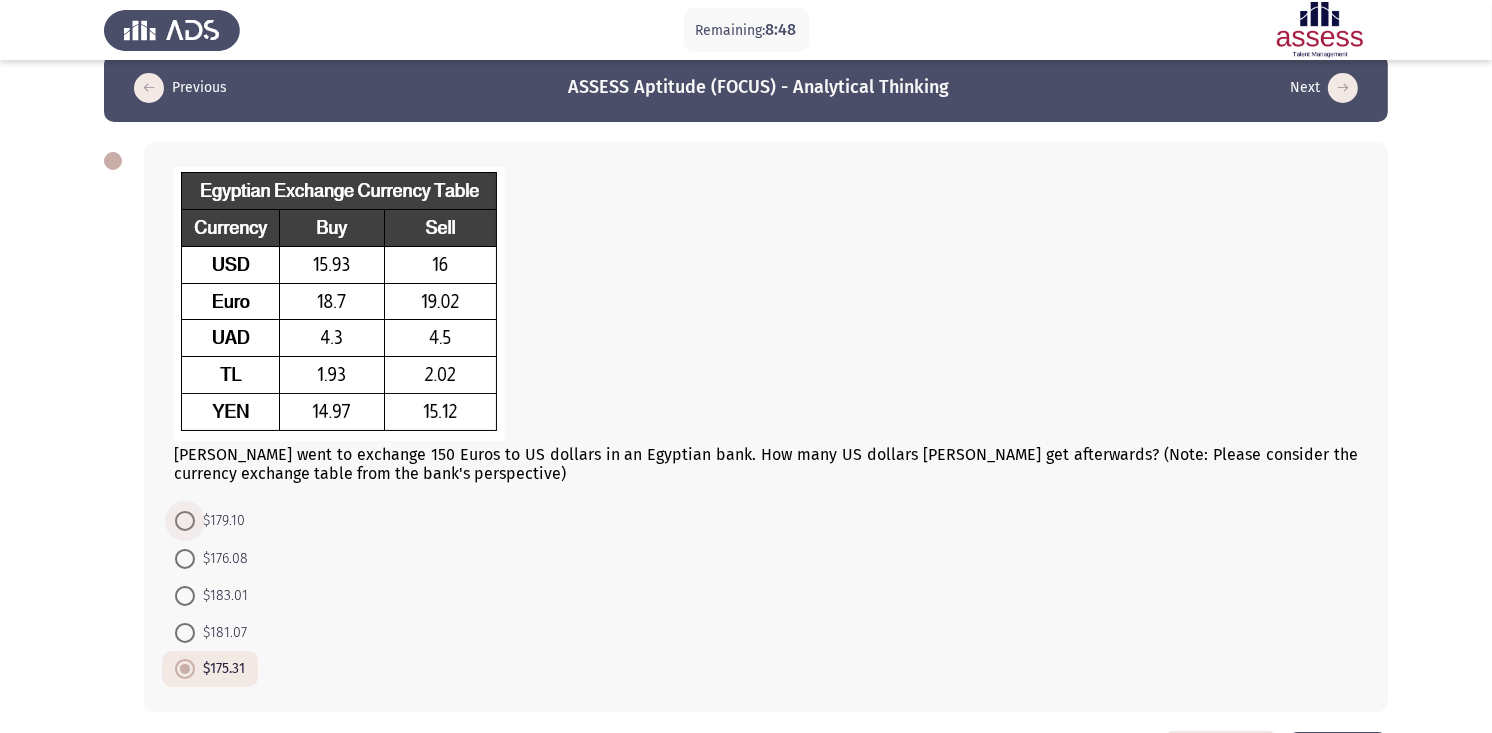 click on "$179.10" at bounding box center [220, 521] 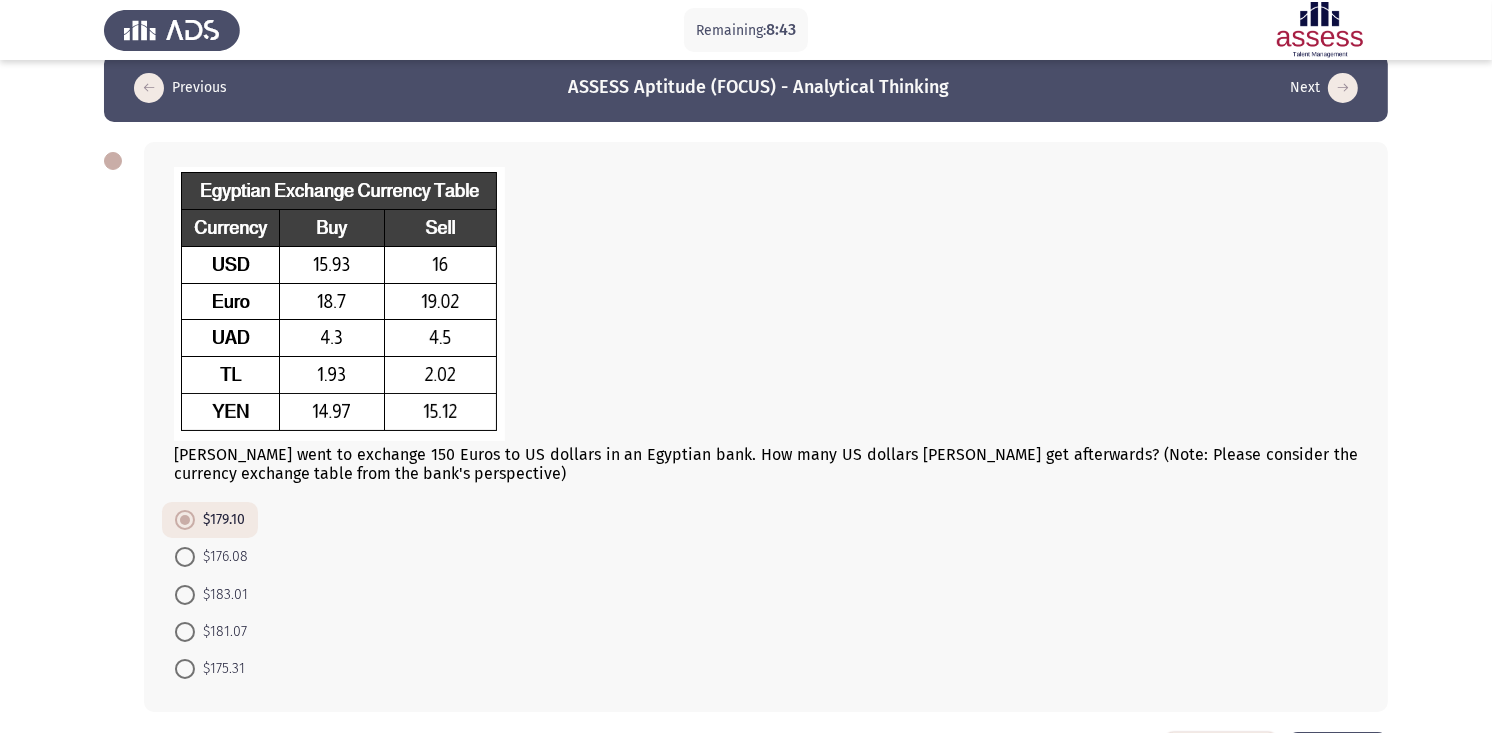 scroll, scrollTop: 103, scrollLeft: 0, axis: vertical 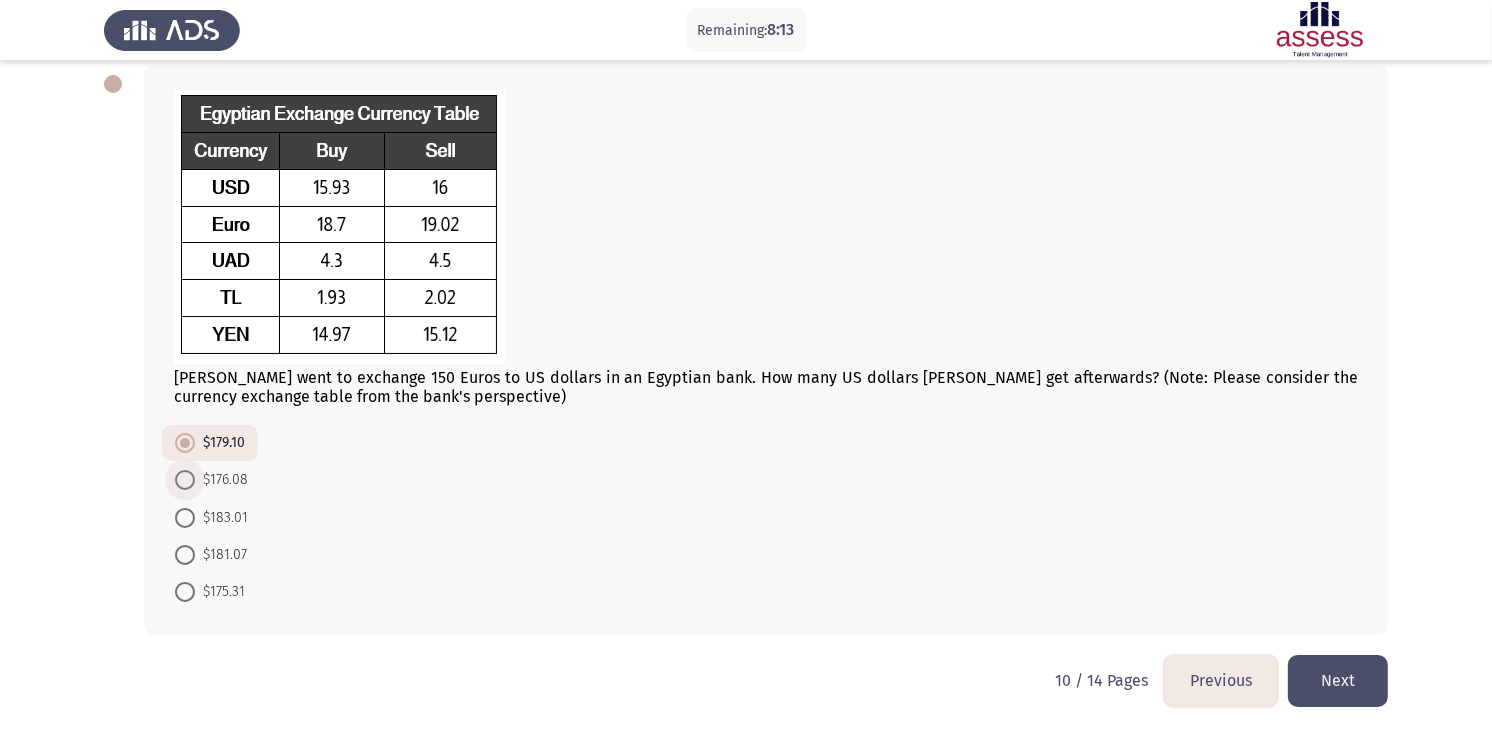 click on "$176.08" at bounding box center [221, 480] 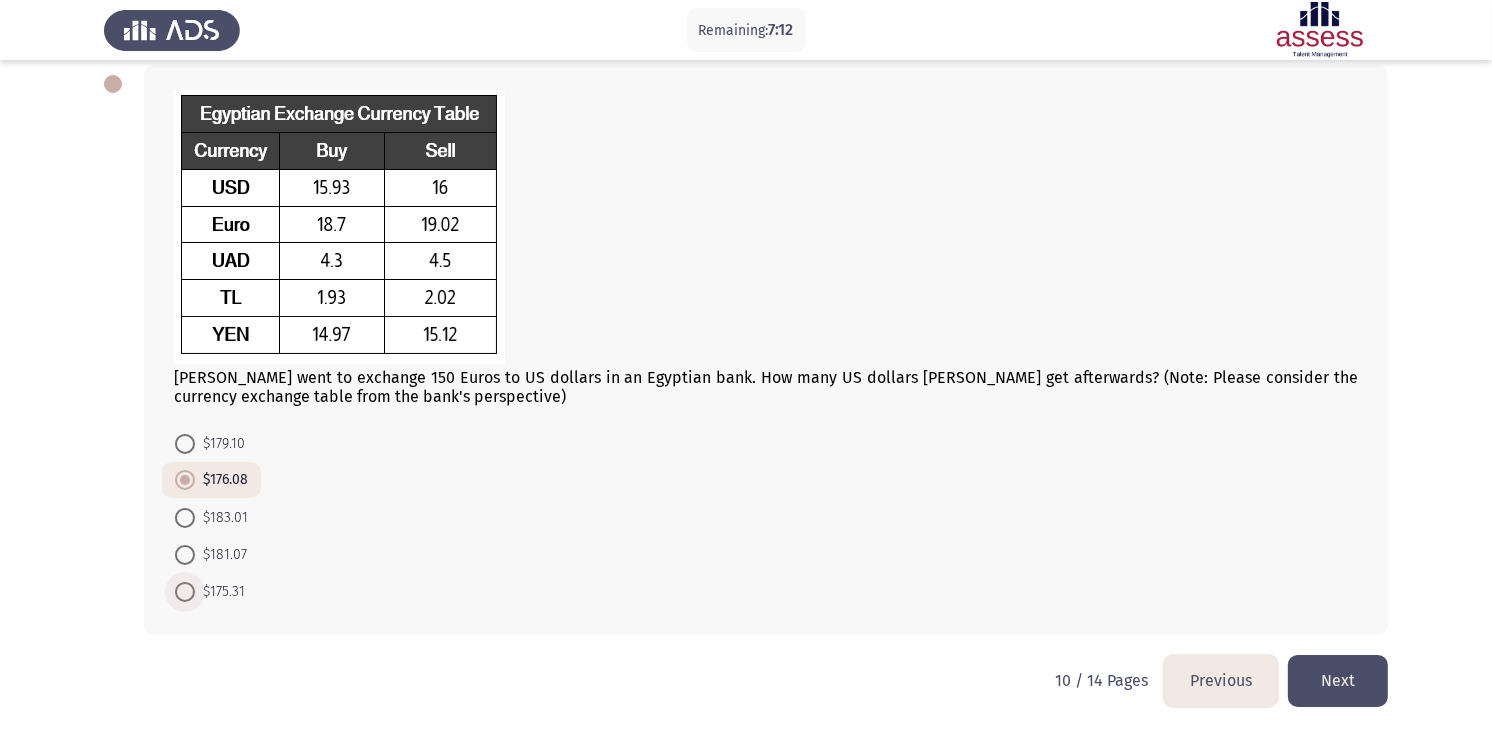 click on "$175.31" at bounding box center (220, 592) 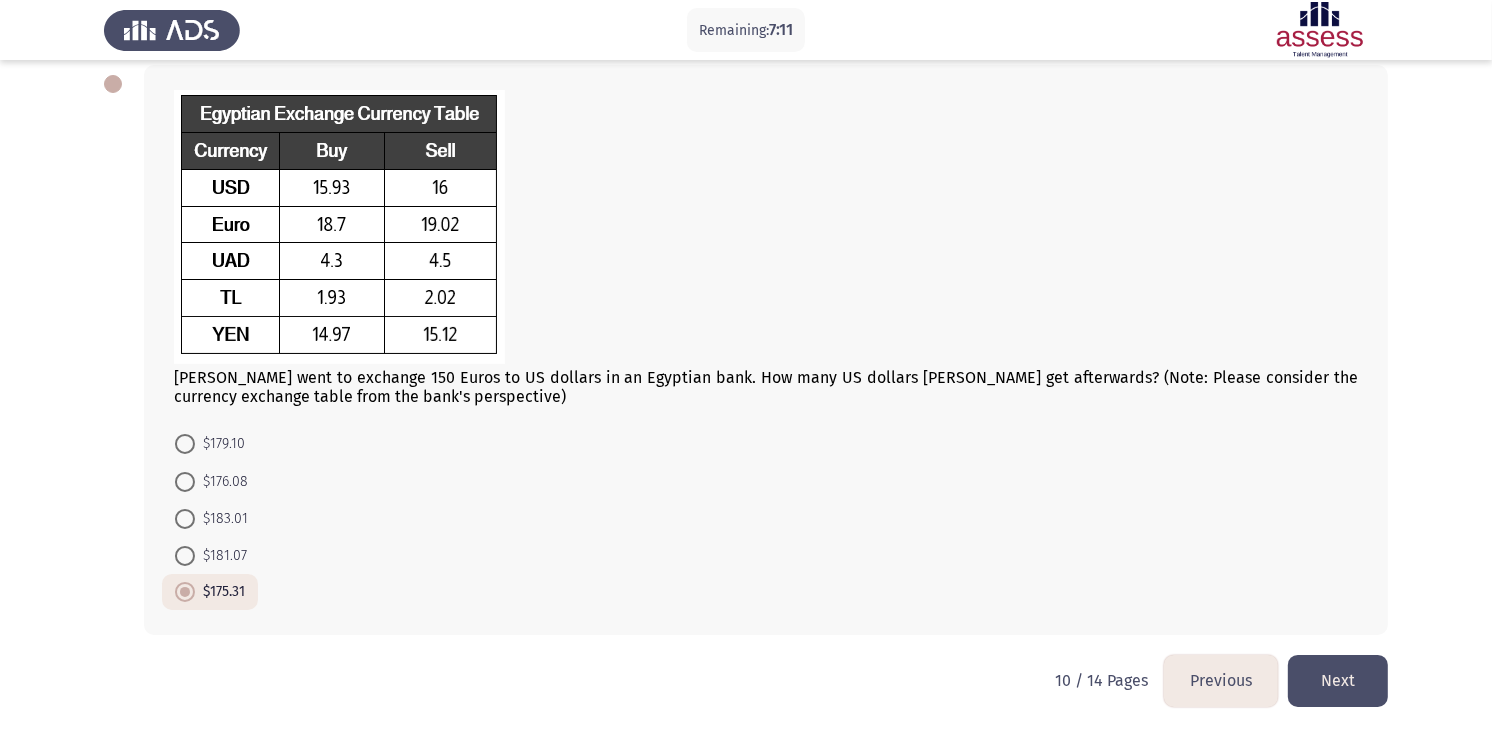 click on "Next" 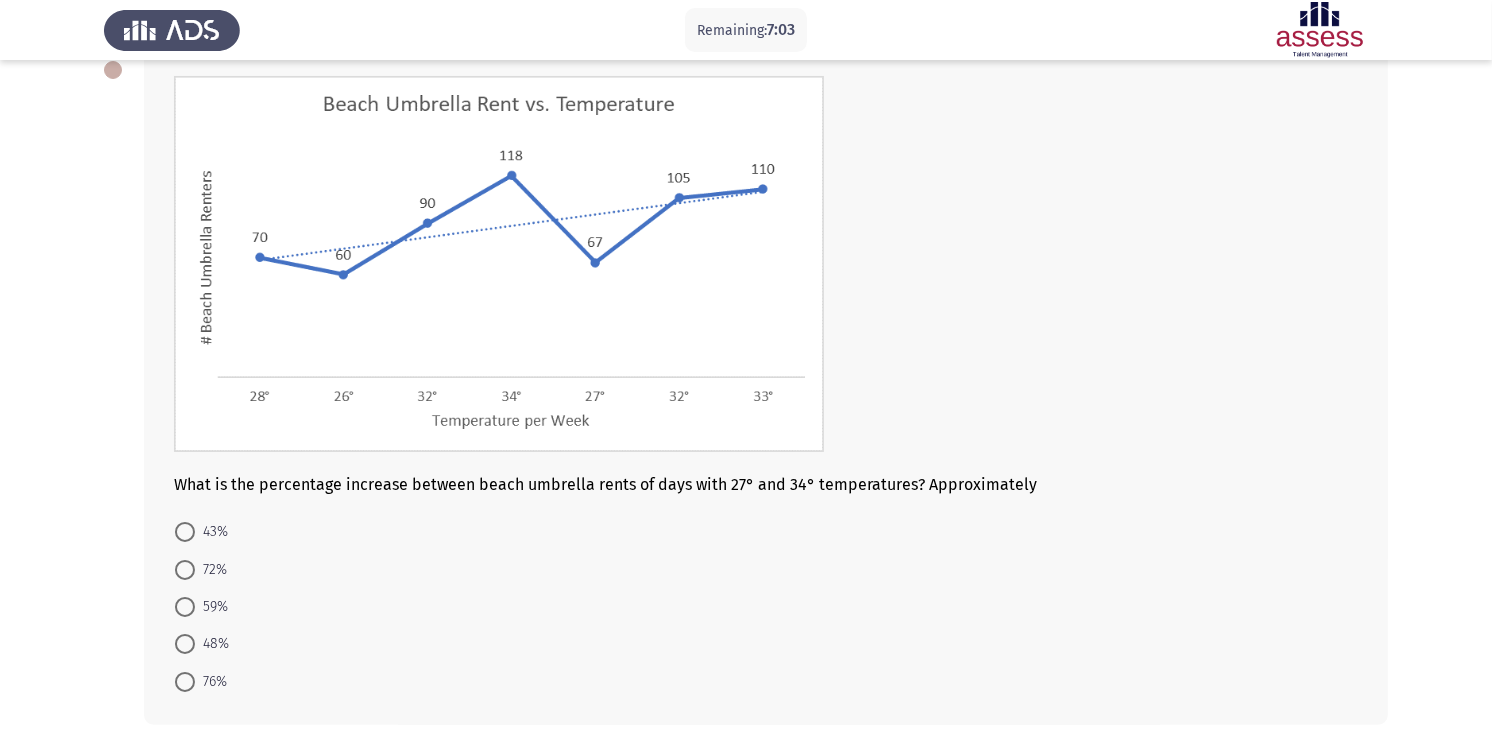 scroll, scrollTop: 116, scrollLeft: 0, axis: vertical 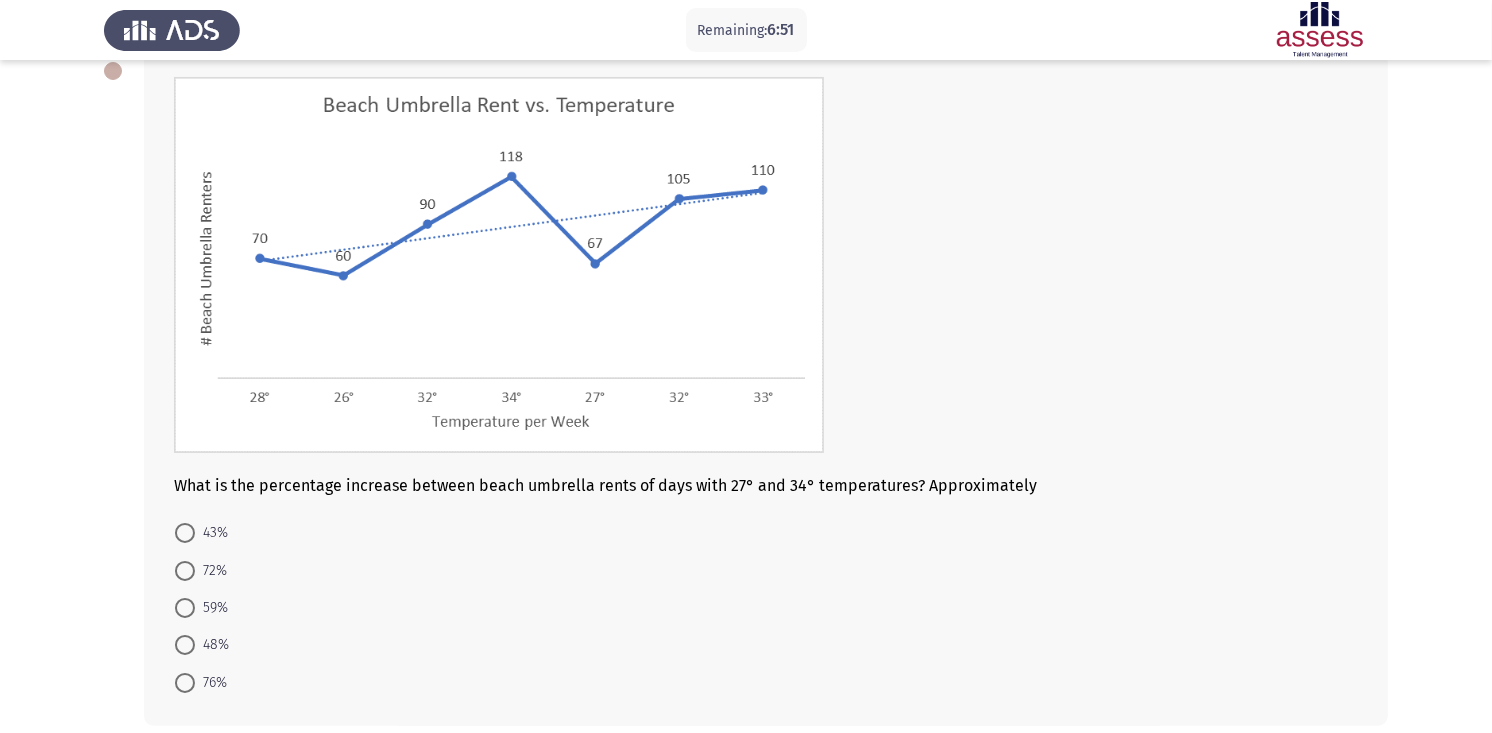 click on "What is the percentage increase between beach umbrella rents of days with 27° and 34° temperatures? Approximately    43%     72%     59%     48%     76%" 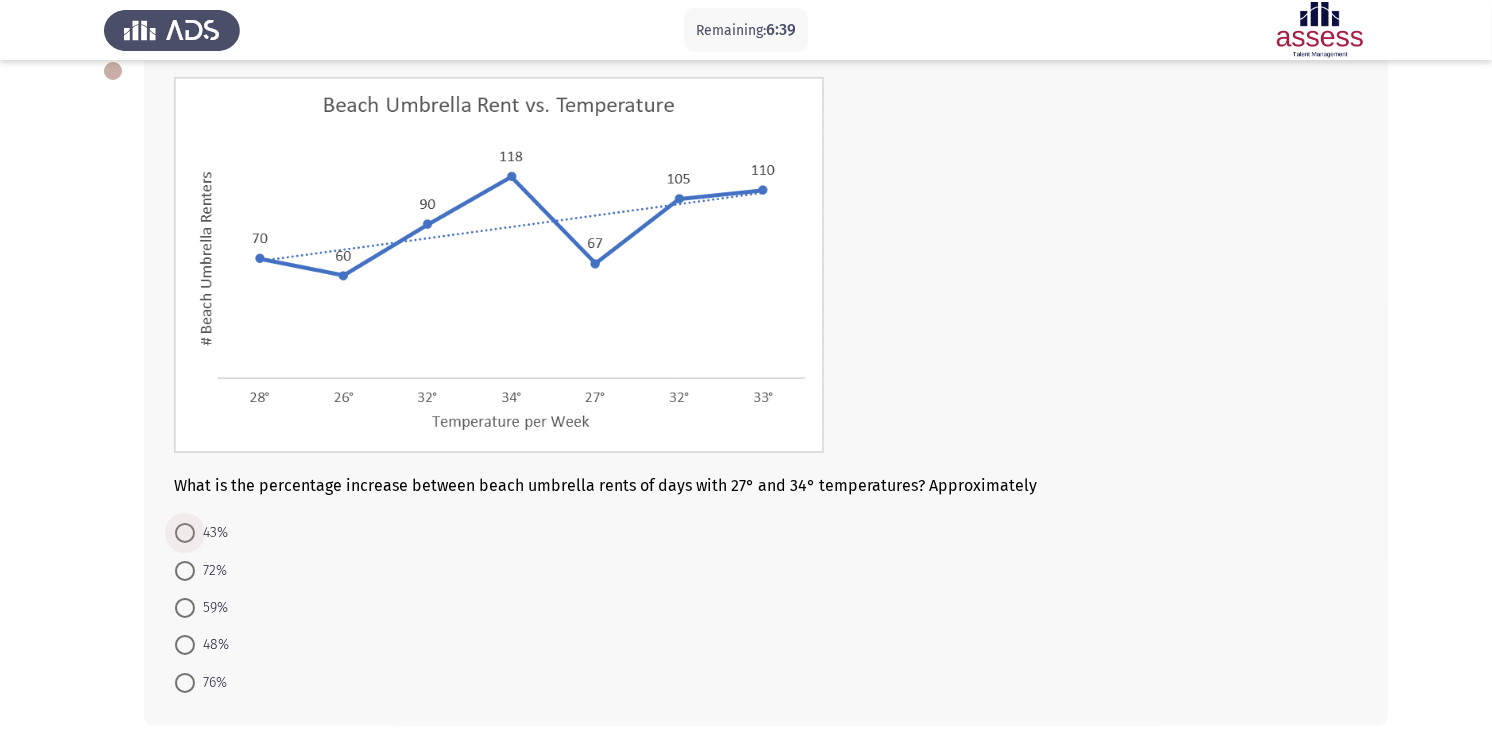 click at bounding box center [185, 533] 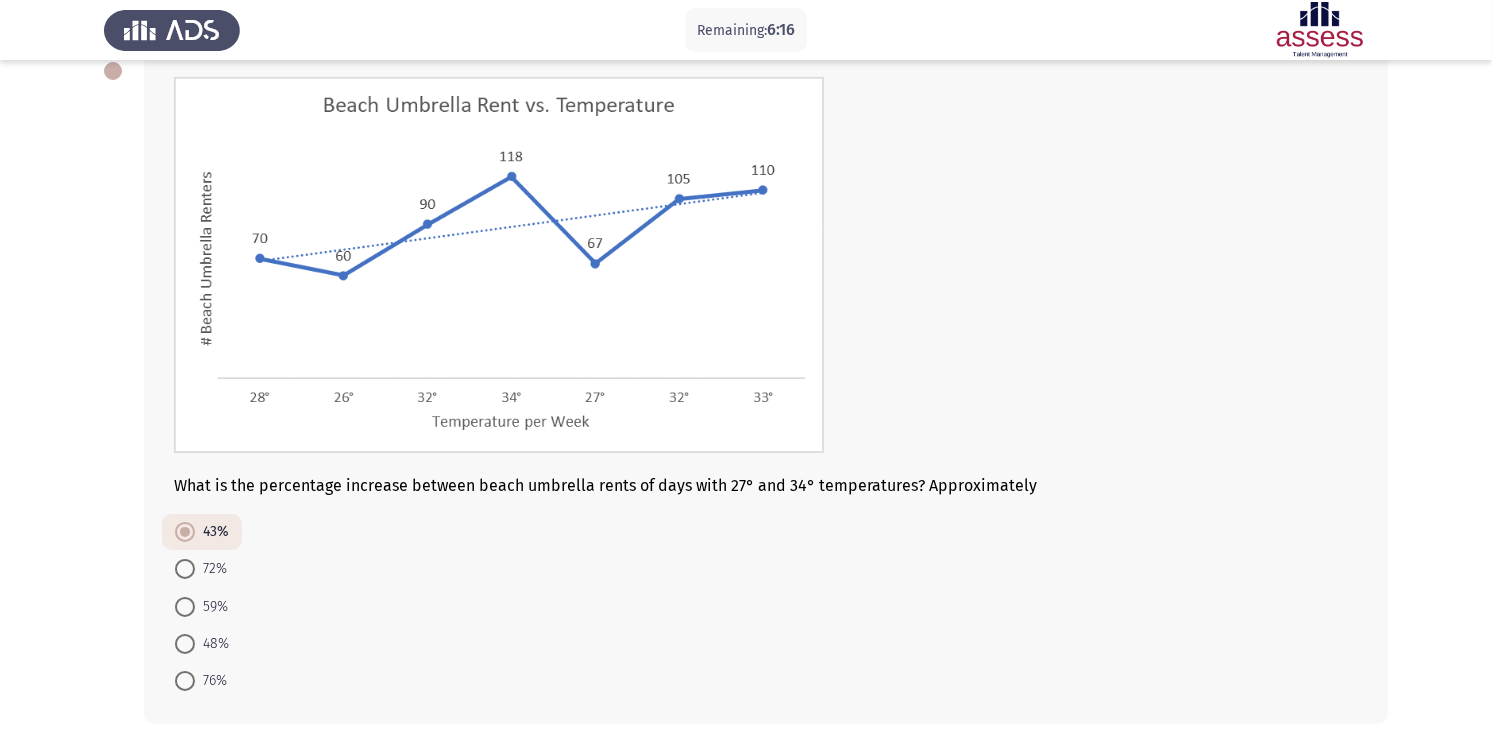 click on "43%     72%     59%     48%     76%" 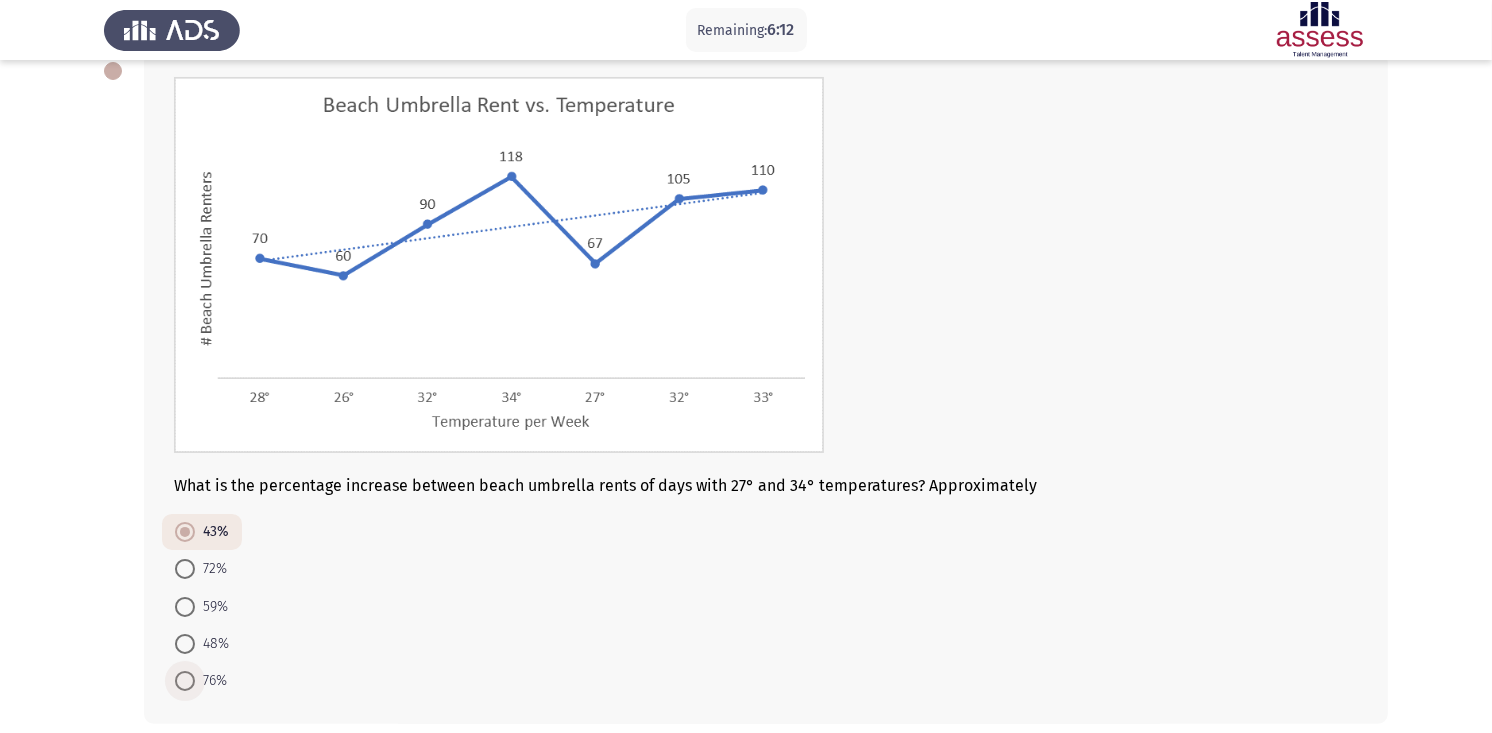 click on "76%" at bounding box center [211, 681] 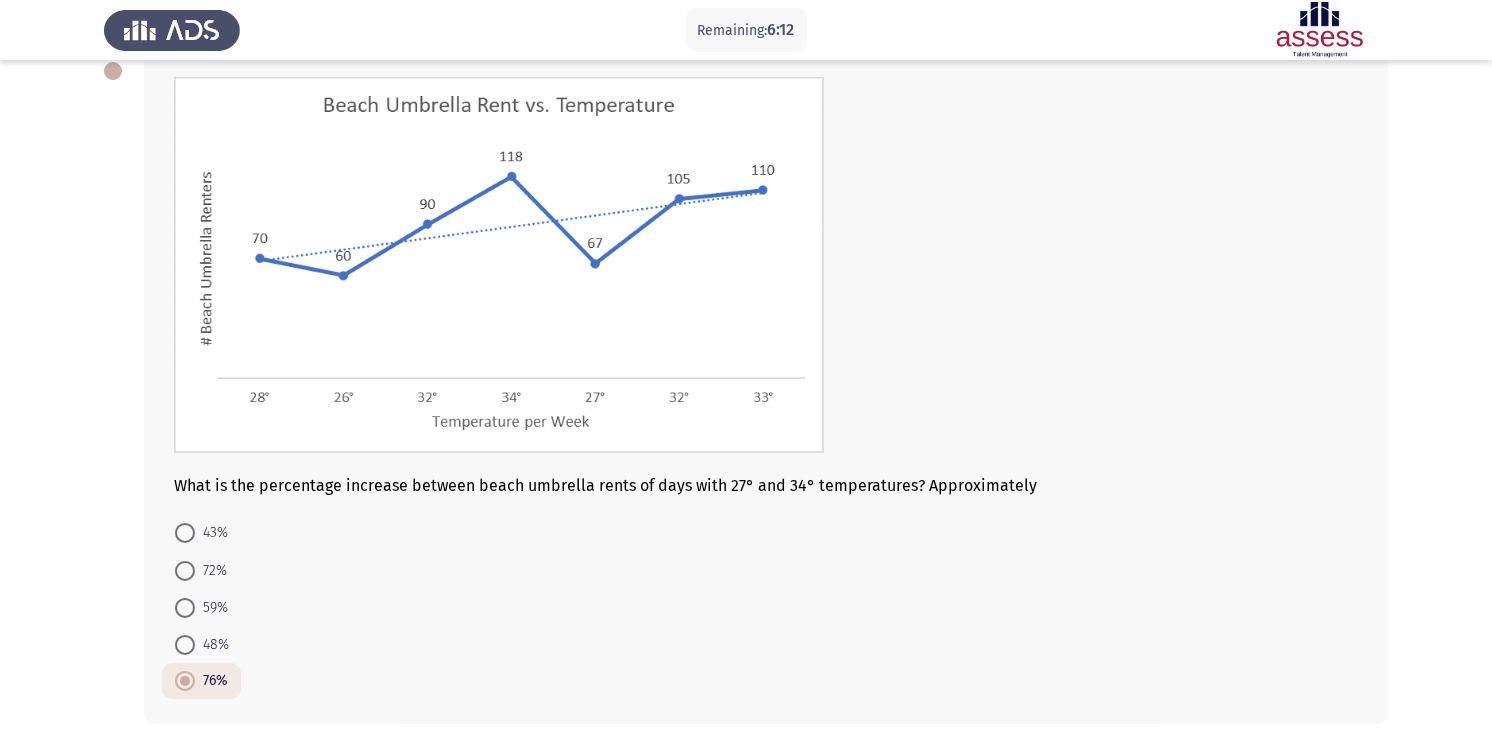 scroll, scrollTop: 205, scrollLeft: 0, axis: vertical 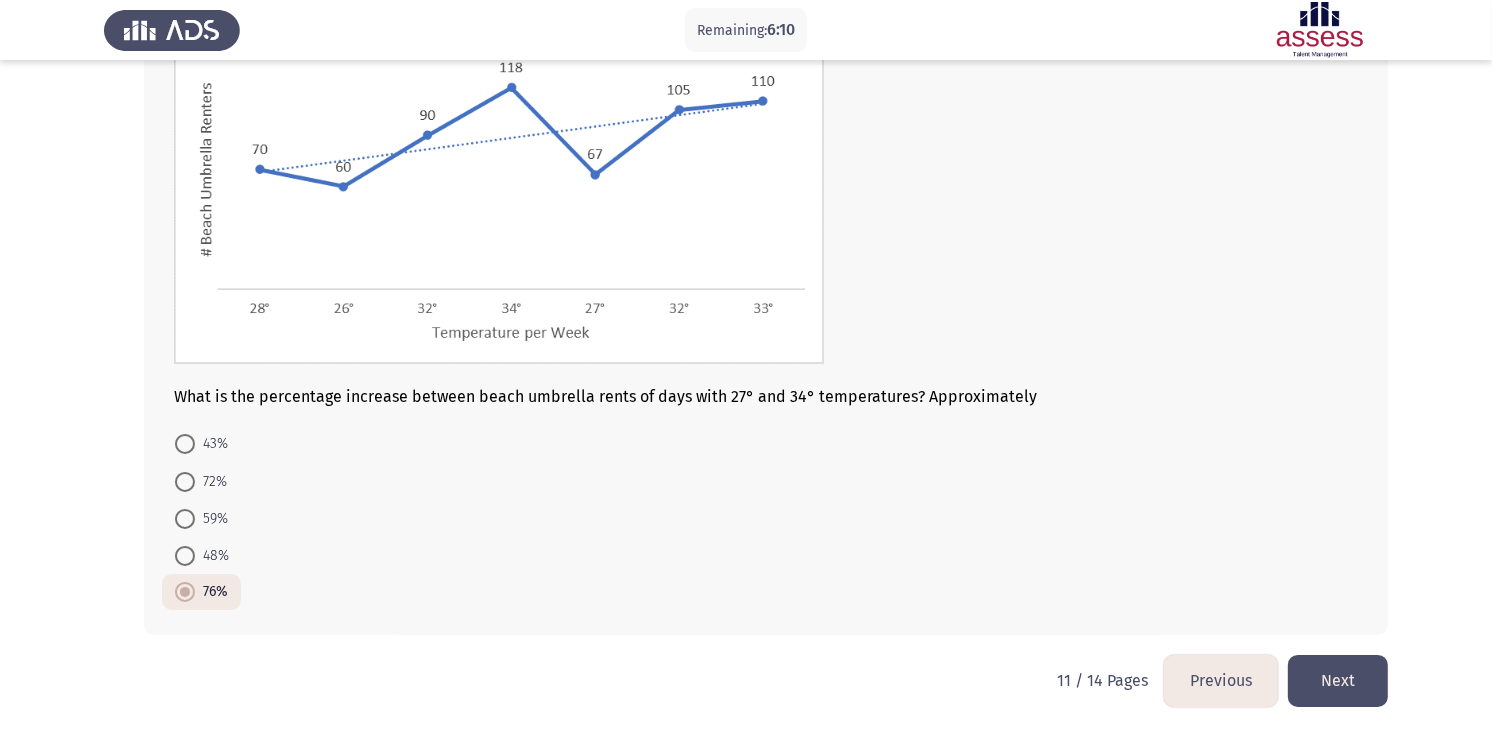 click on "Next" 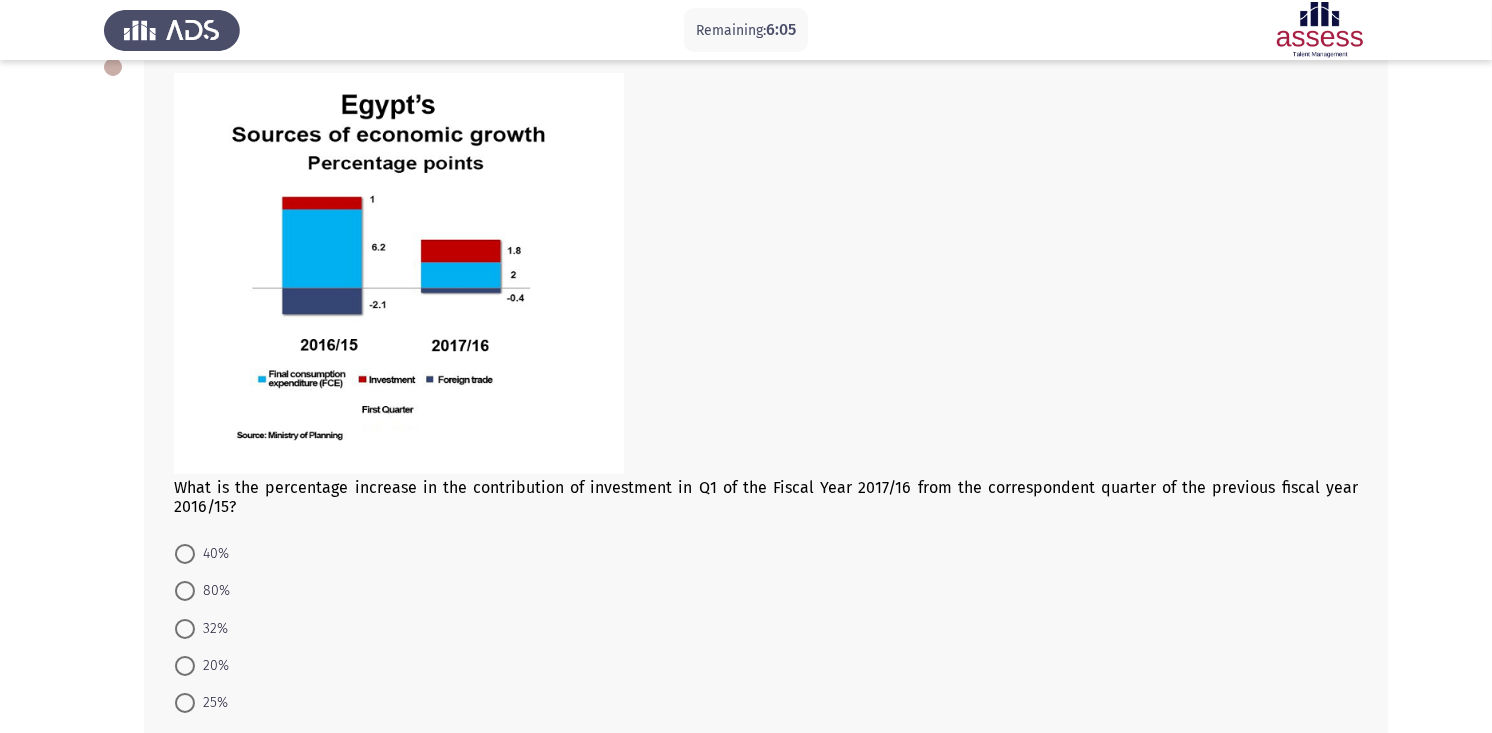 scroll, scrollTop: 125, scrollLeft: 0, axis: vertical 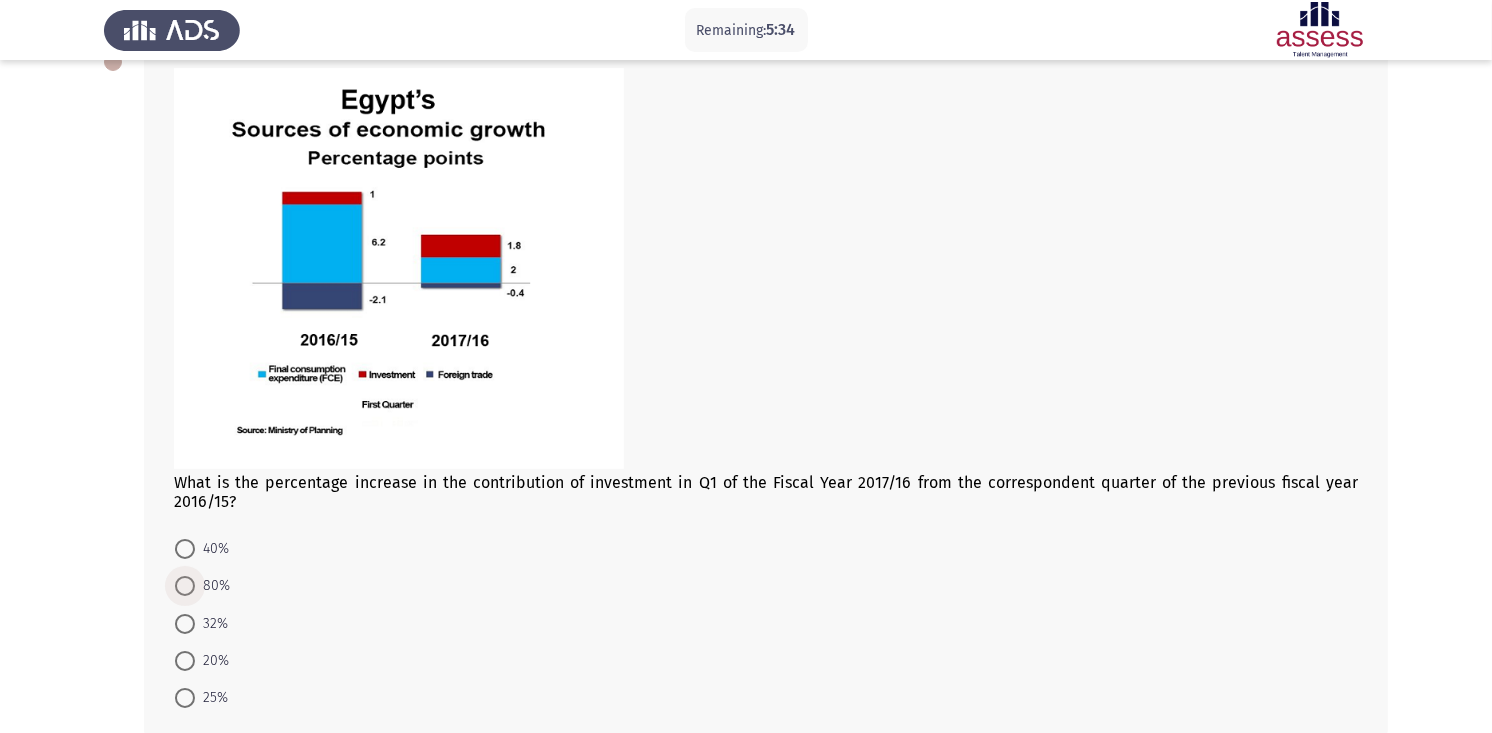 click on "80%" at bounding box center [212, 586] 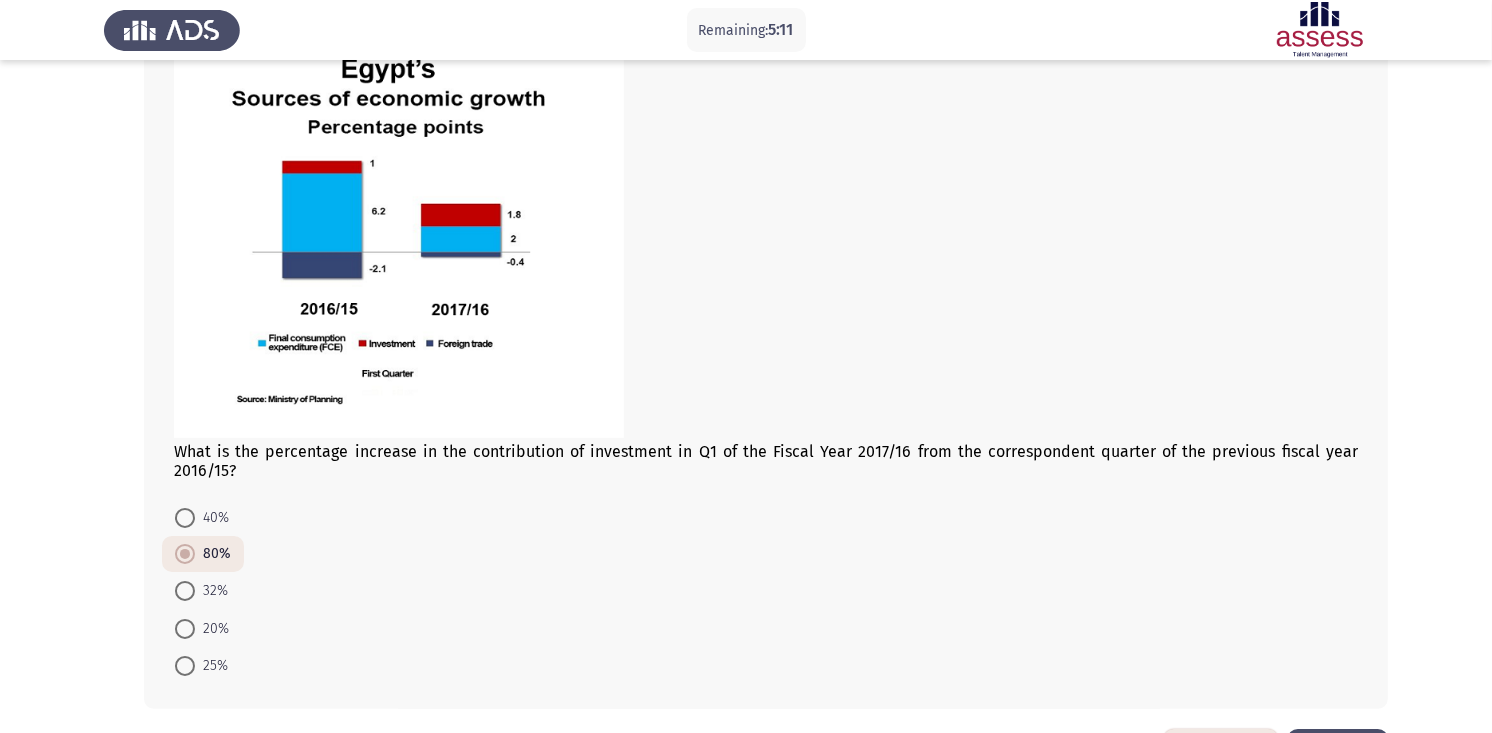 scroll, scrollTop: 230, scrollLeft: 0, axis: vertical 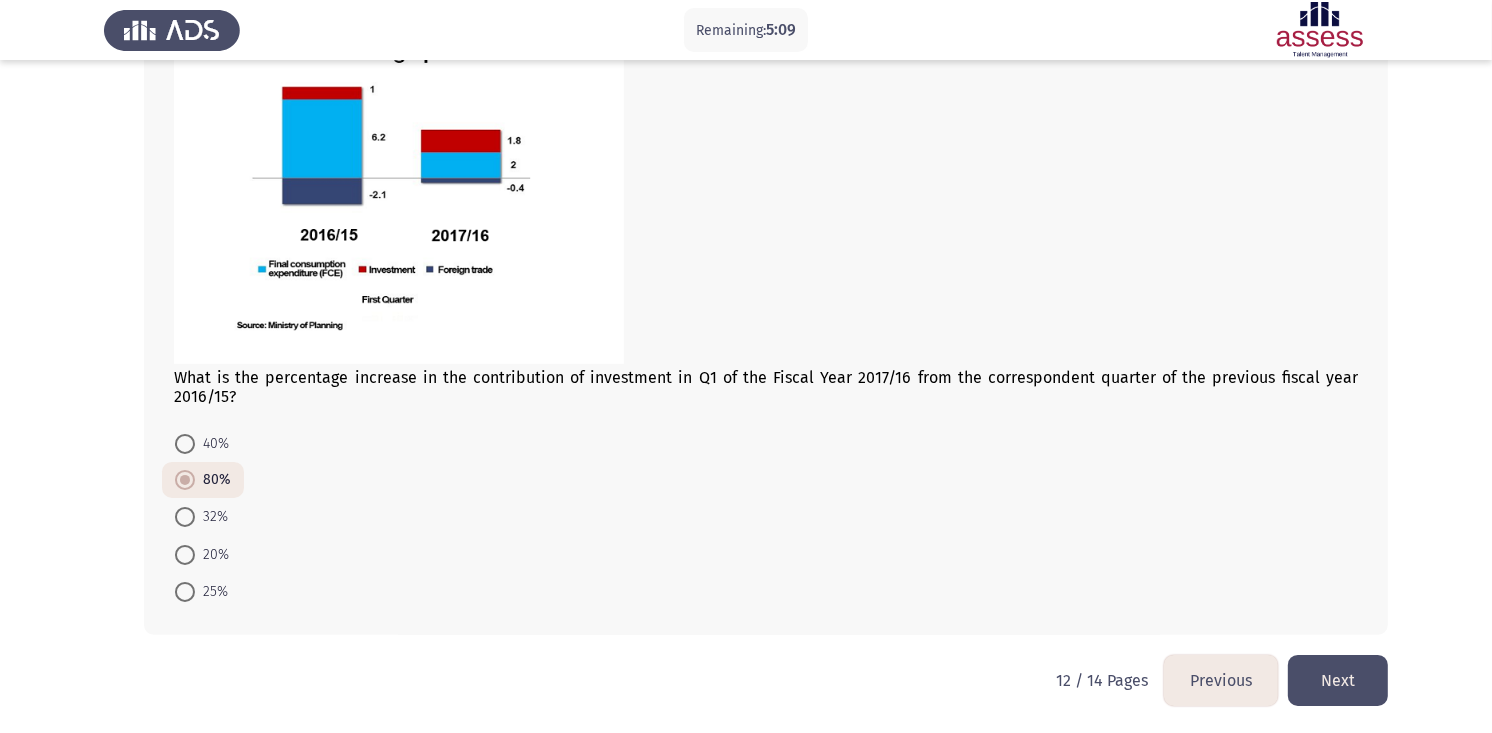 click on "Next" 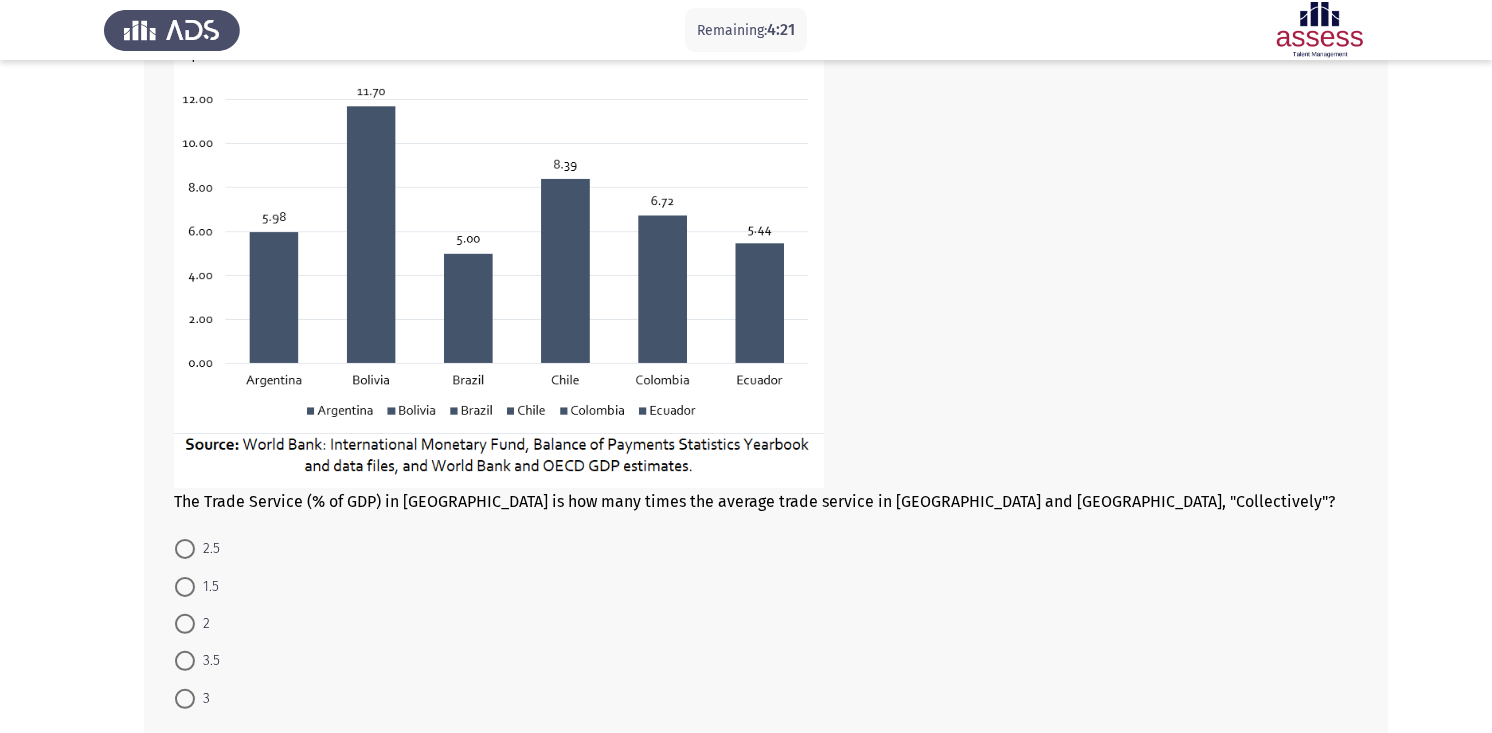 scroll, scrollTop: 232, scrollLeft: 0, axis: vertical 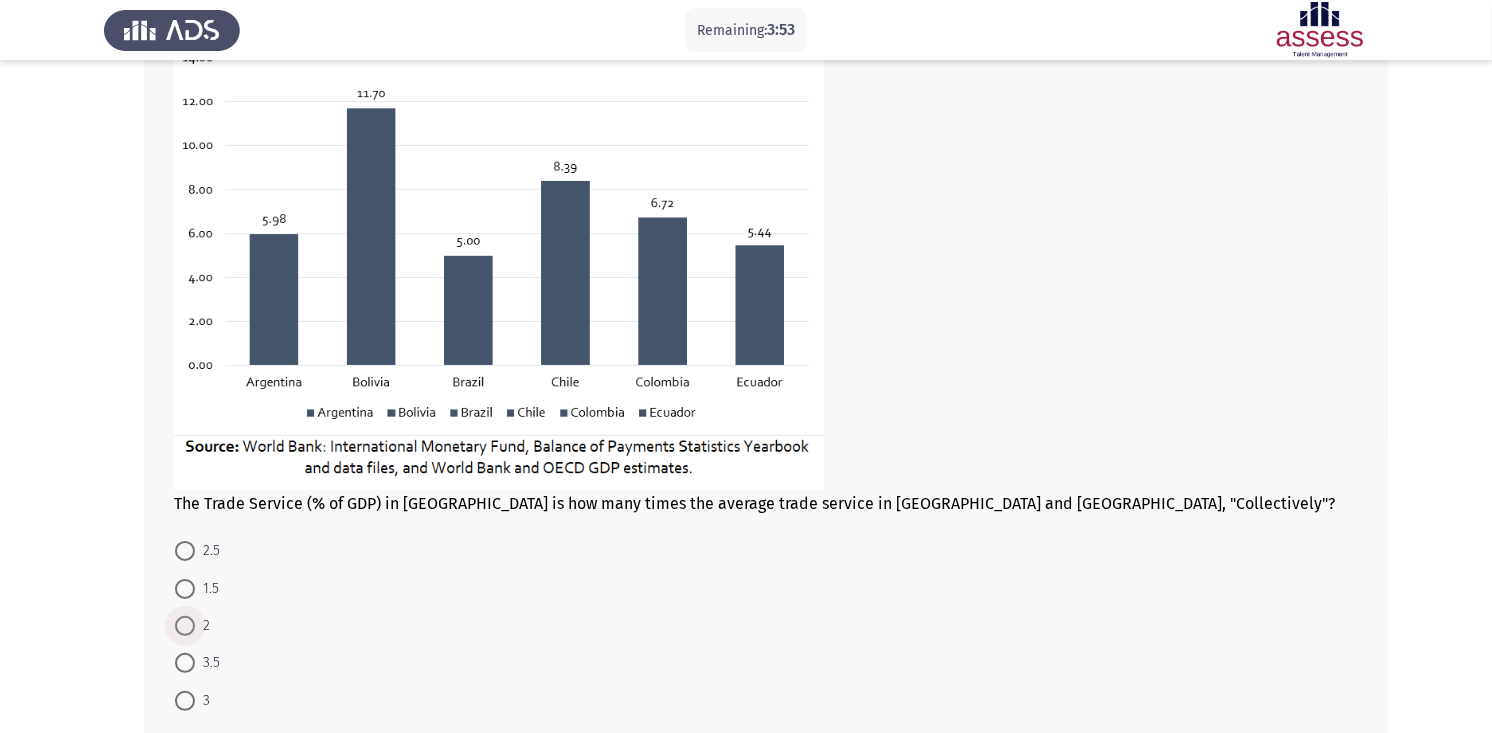 click at bounding box center [185, 626] 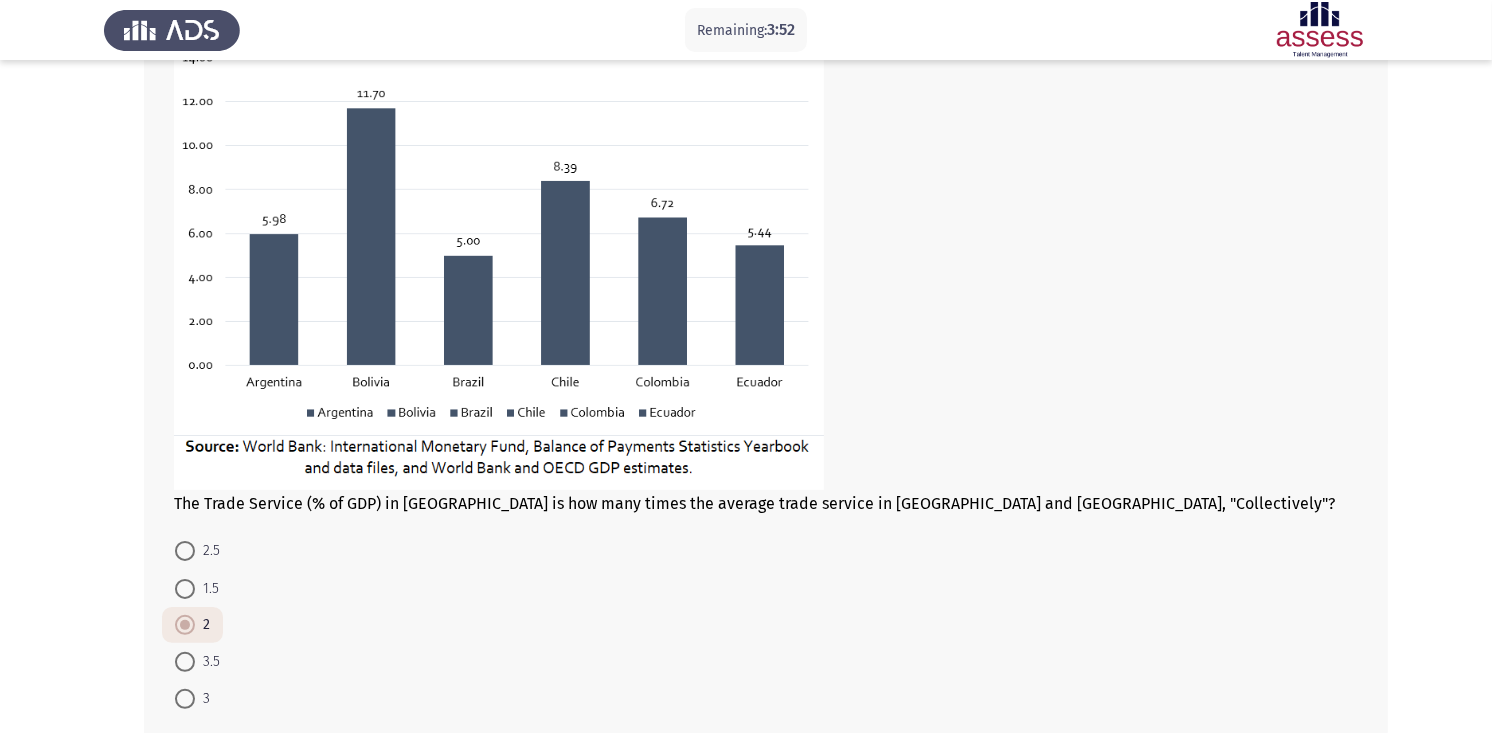 scroll, scrollTop: 340, scrollLeft: 0, axis: vertical 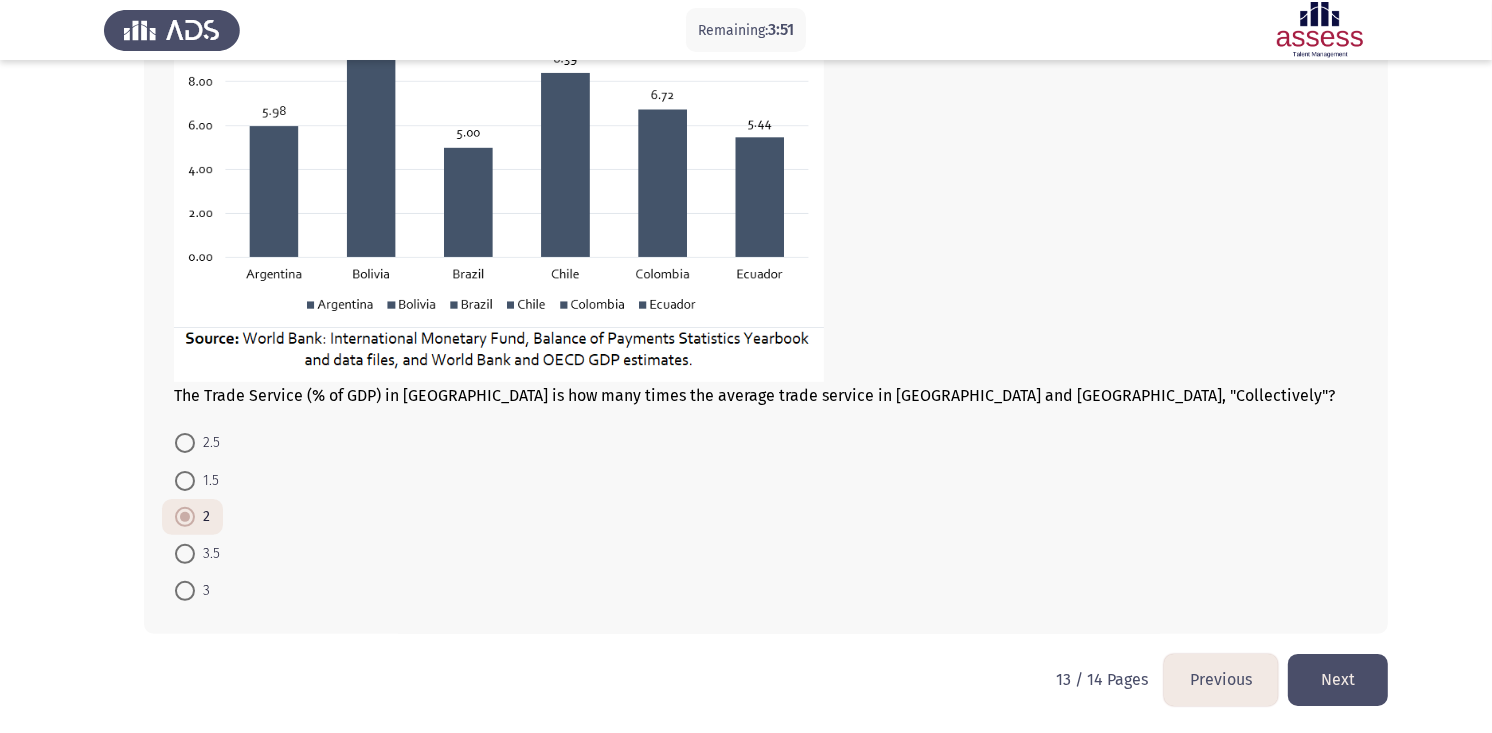 click on "Next" 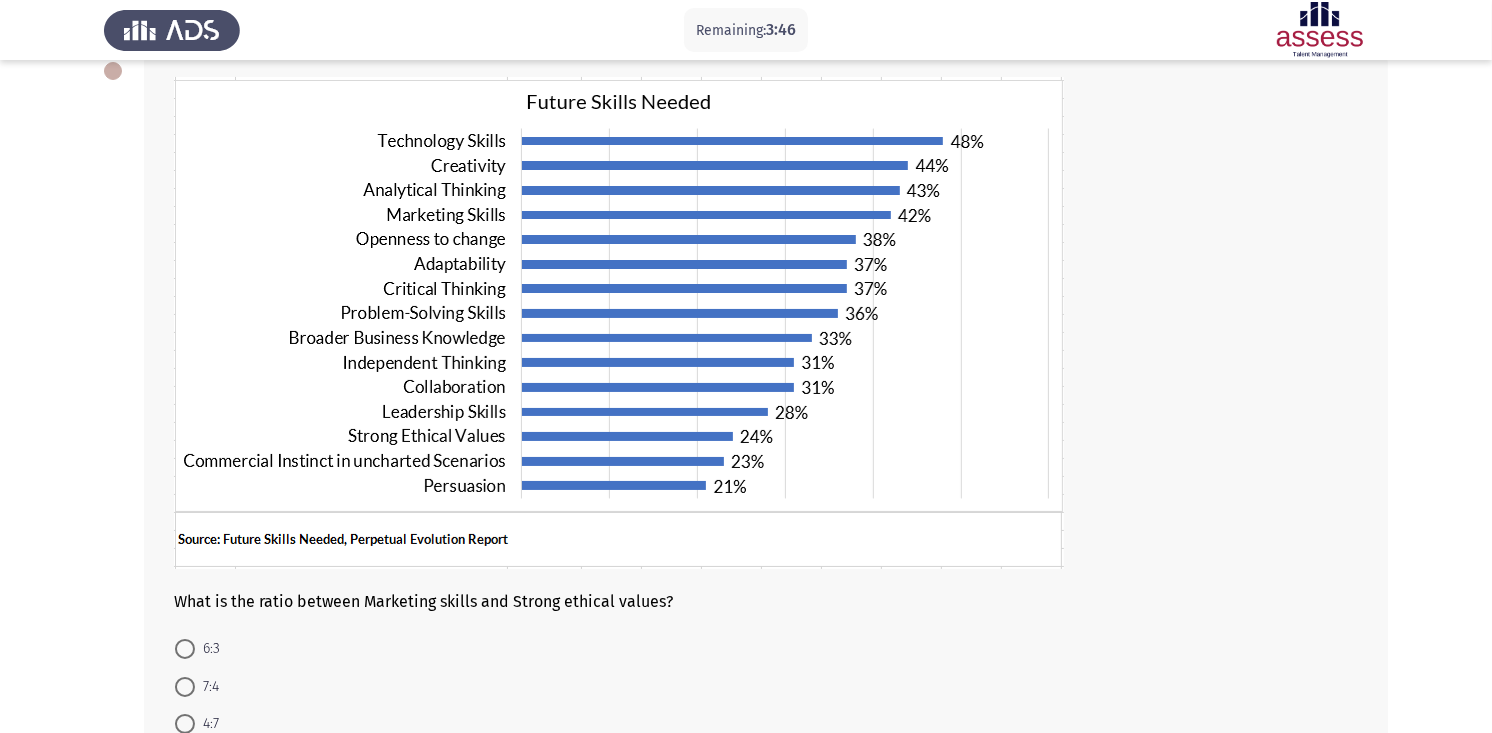 scroll, scrollTop: 87, scrollLeft: 0, axis: vertical 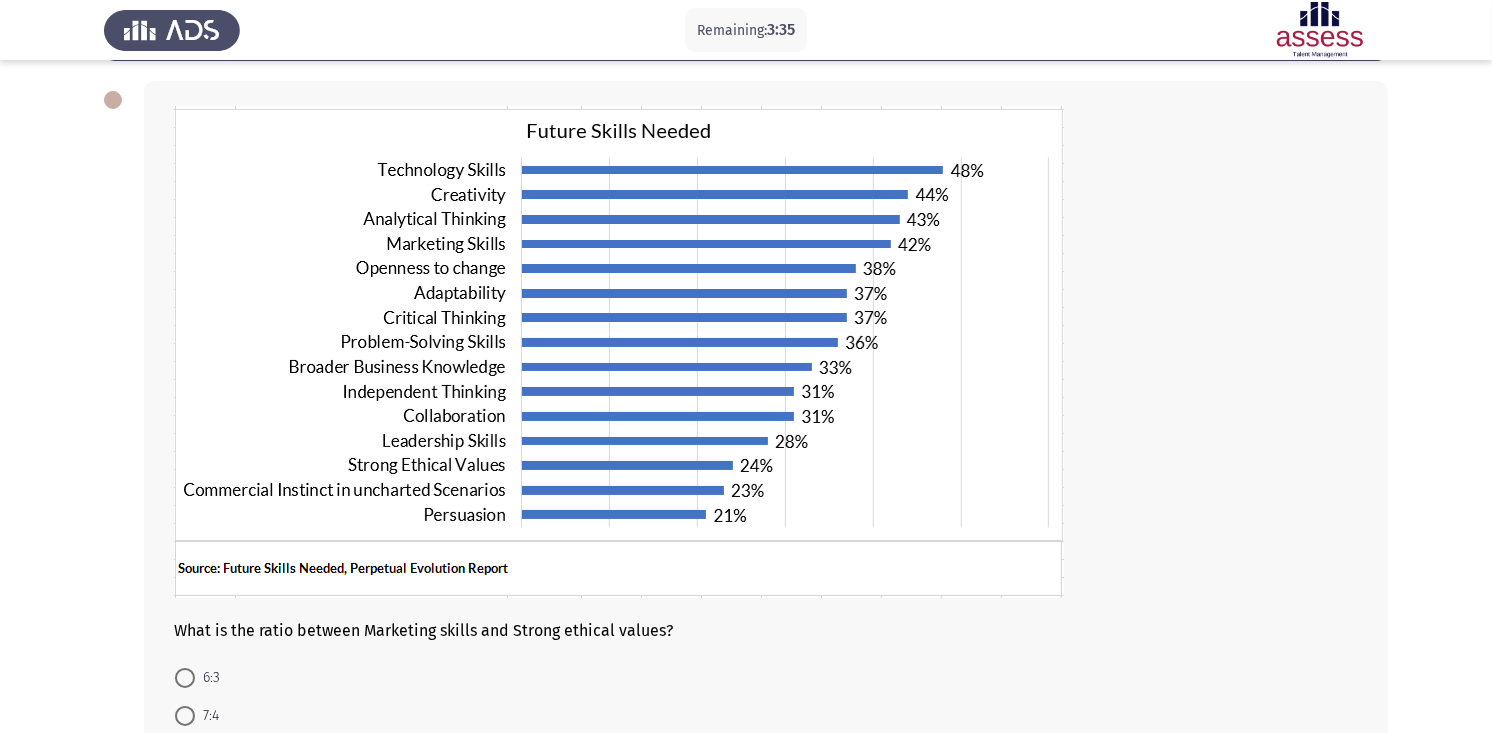 click 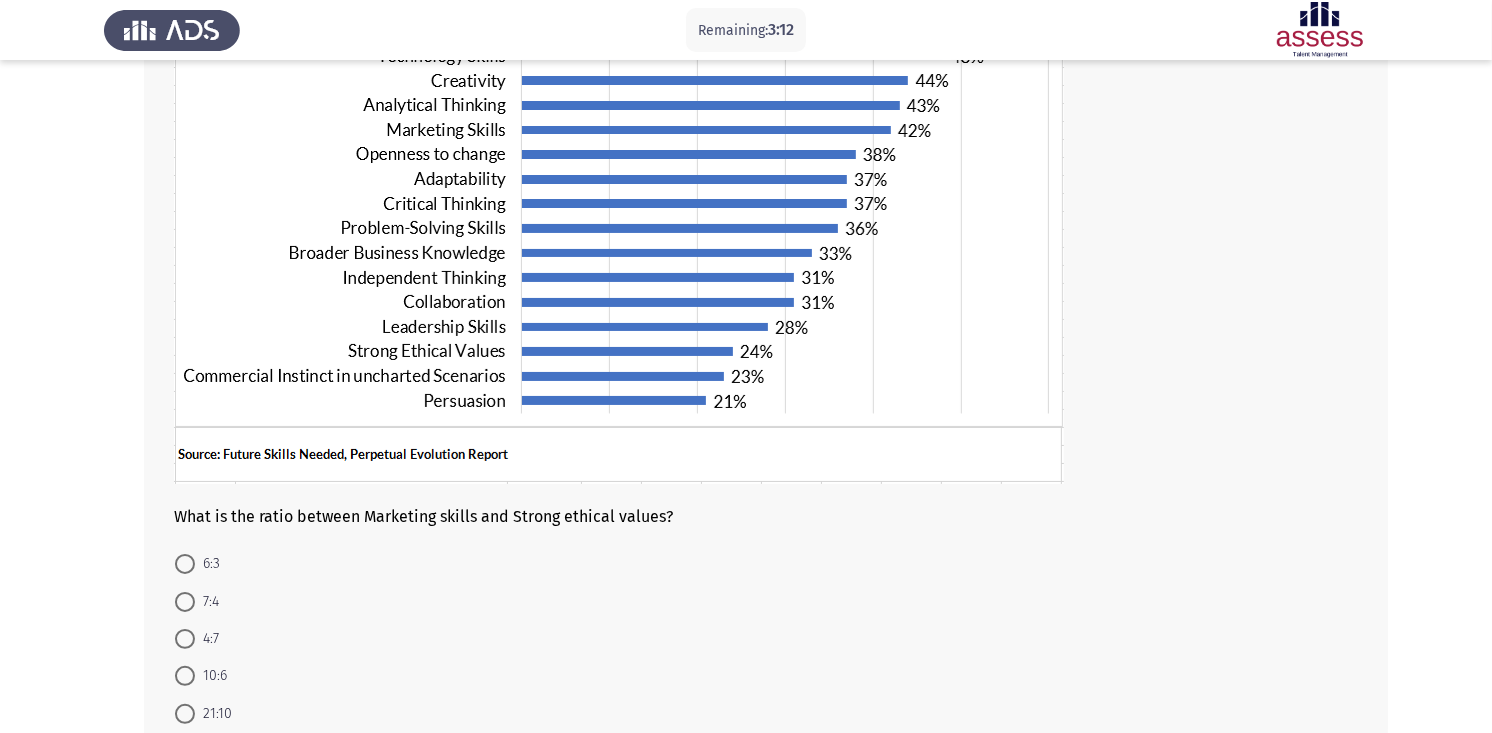 scroll, scrollTop: 205, scrollLeft: 0, axis: vertical 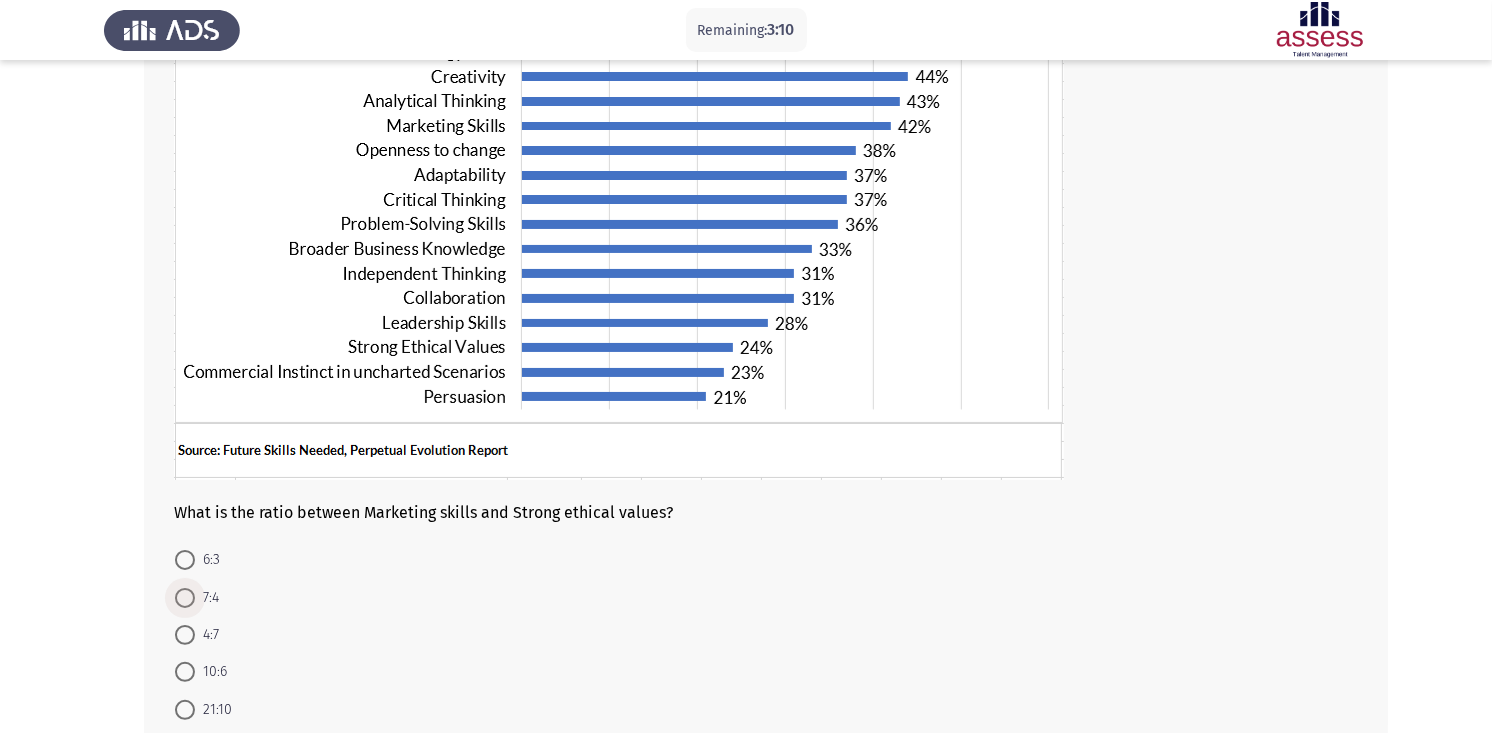 click at bounding box center [185, 598] 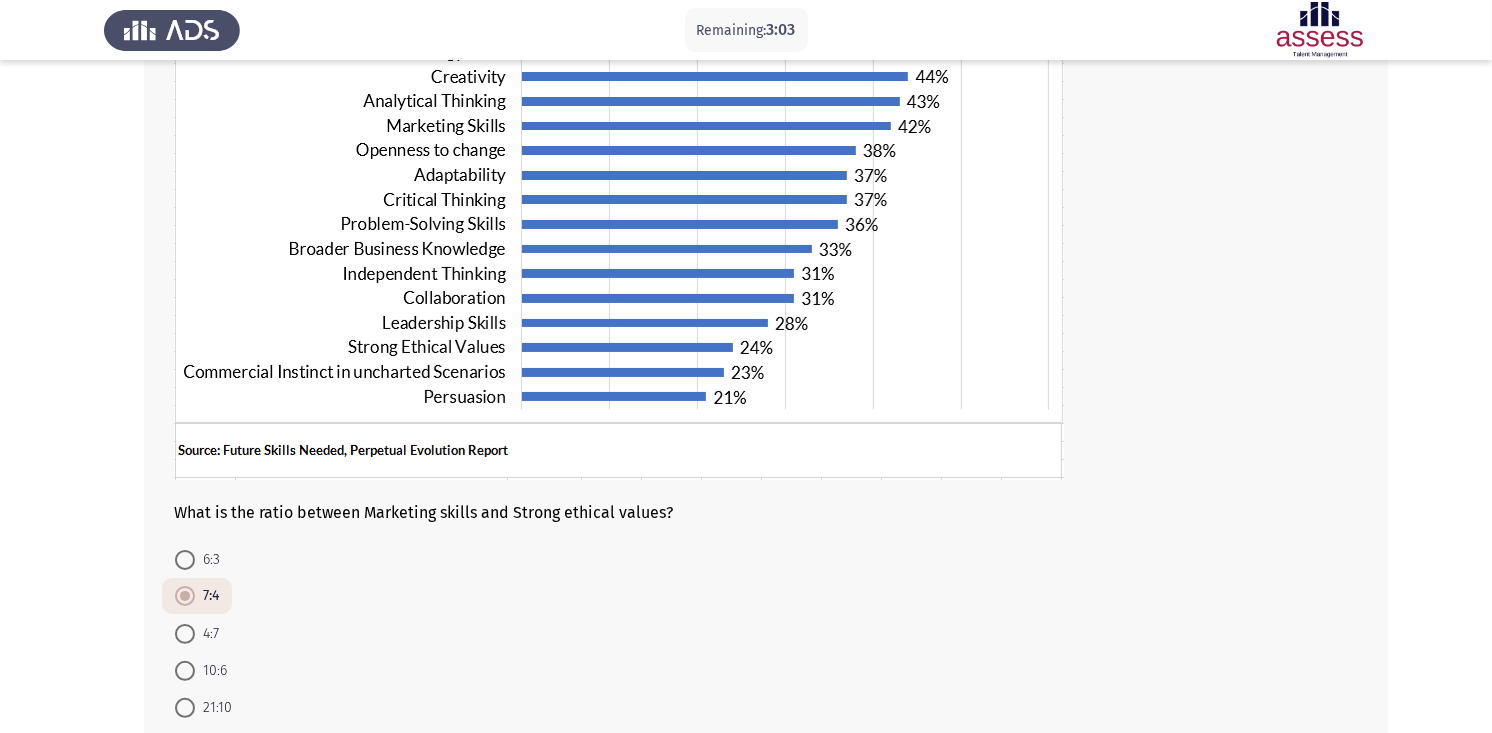 scroll, scrollTop: 322, scrollLeft: 0, axis: vertical 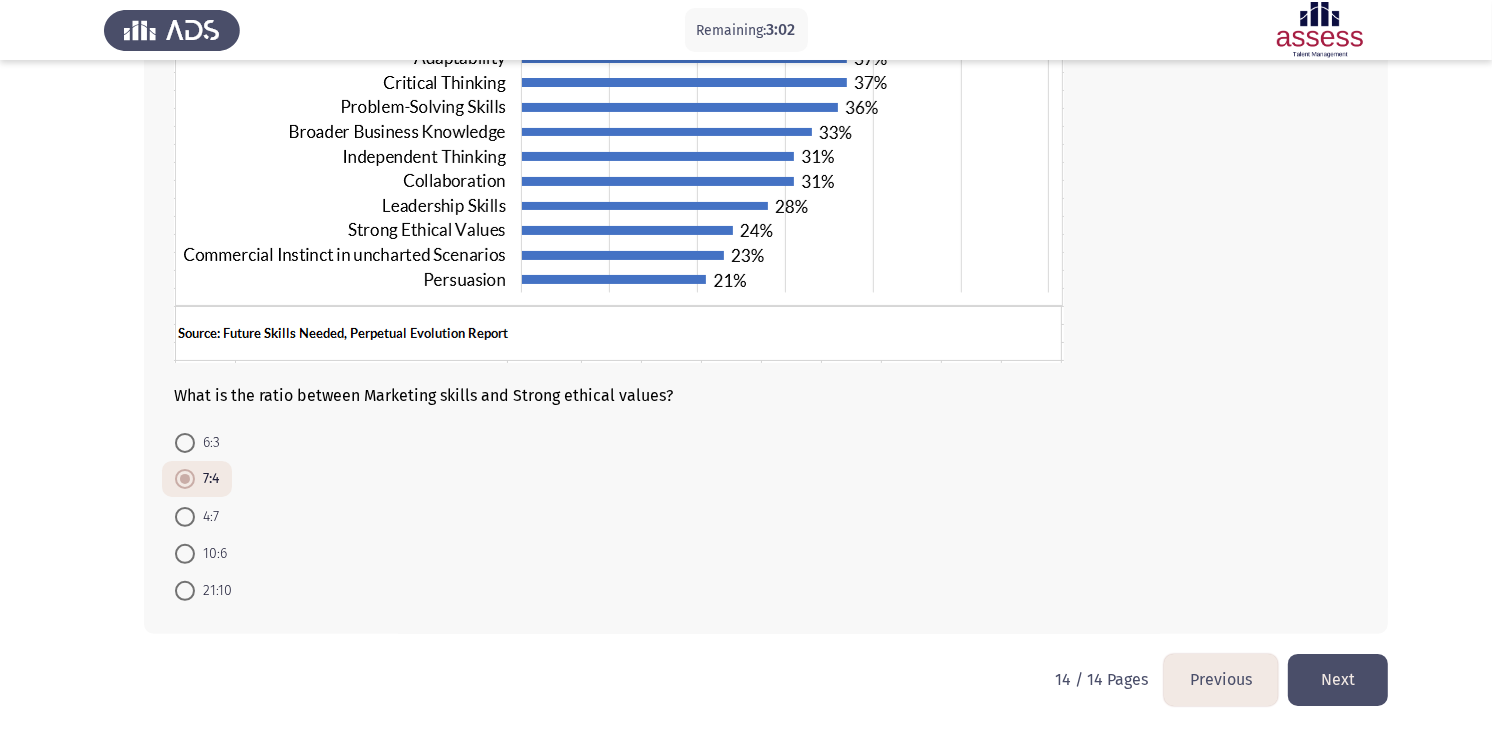 click on "Next" 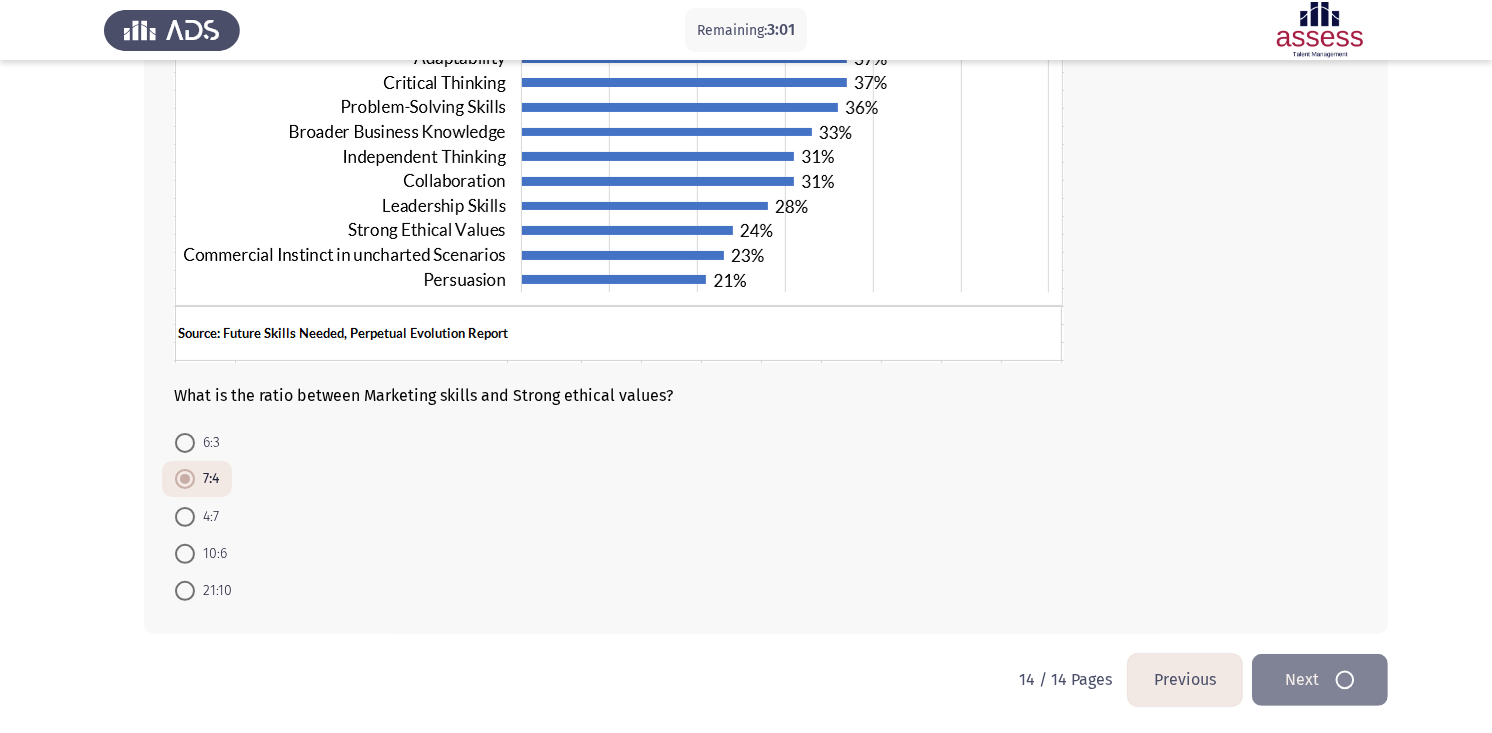 scroll, scrollTop: 0, scrollLeft: 0, axis: both 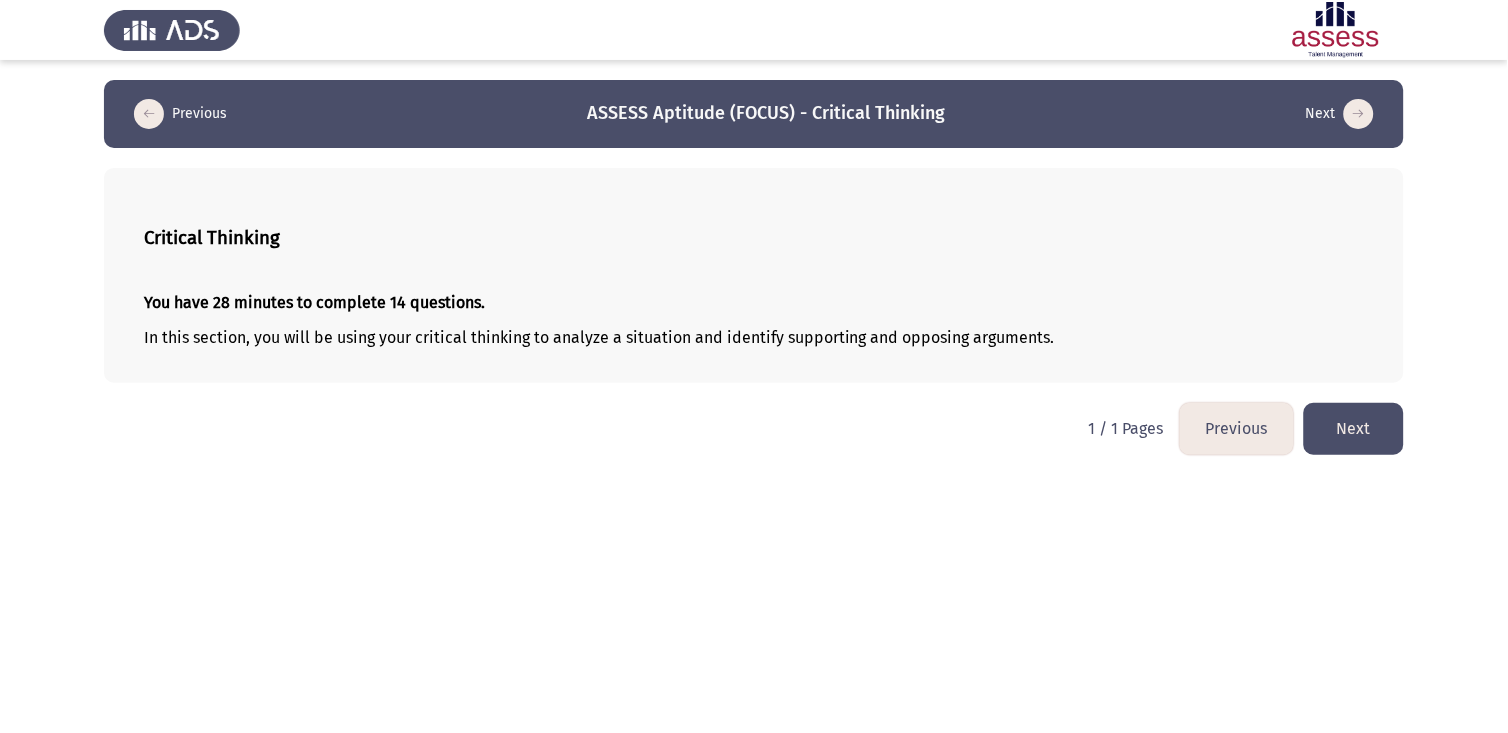 click on "Next" 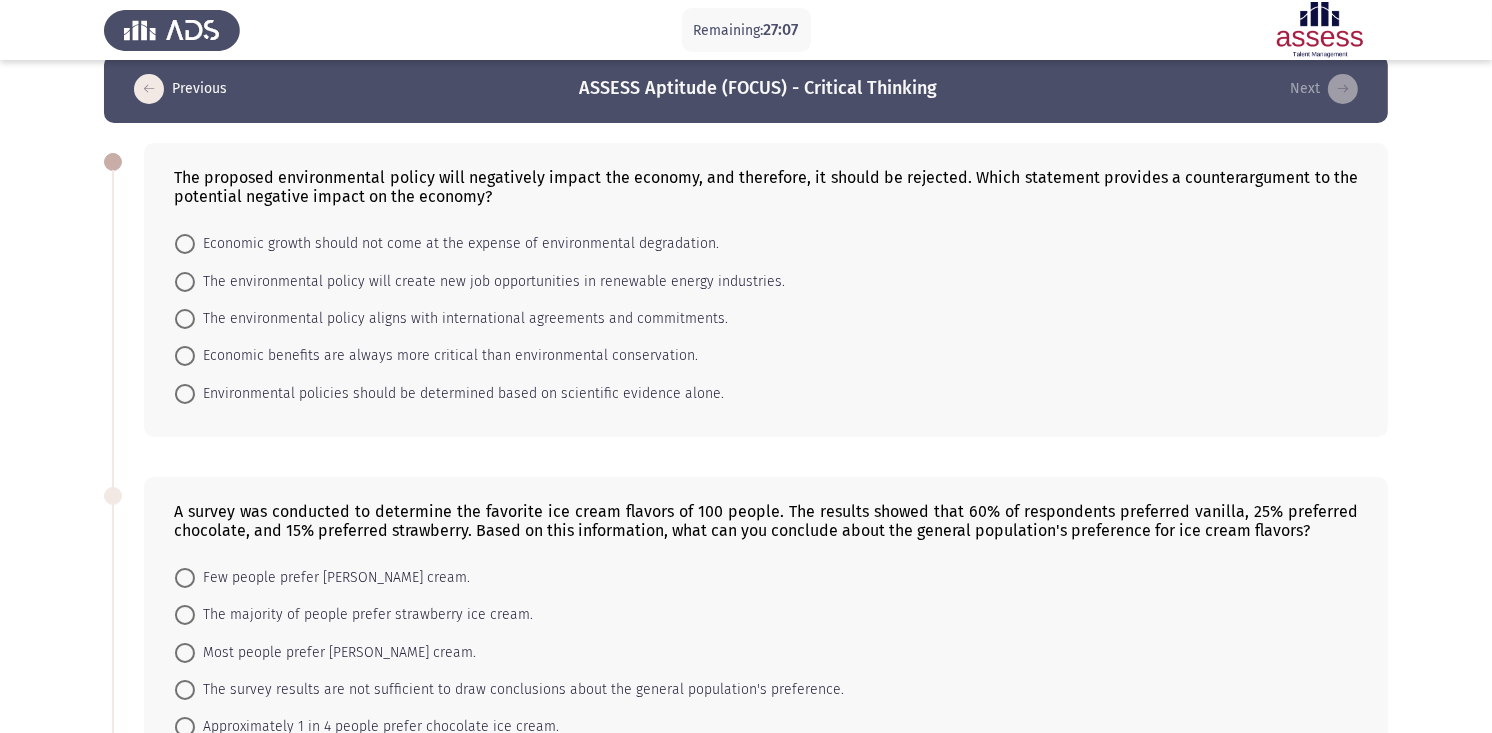 scroll, scrollTop: 0, scrollLeft: 0, axis: both 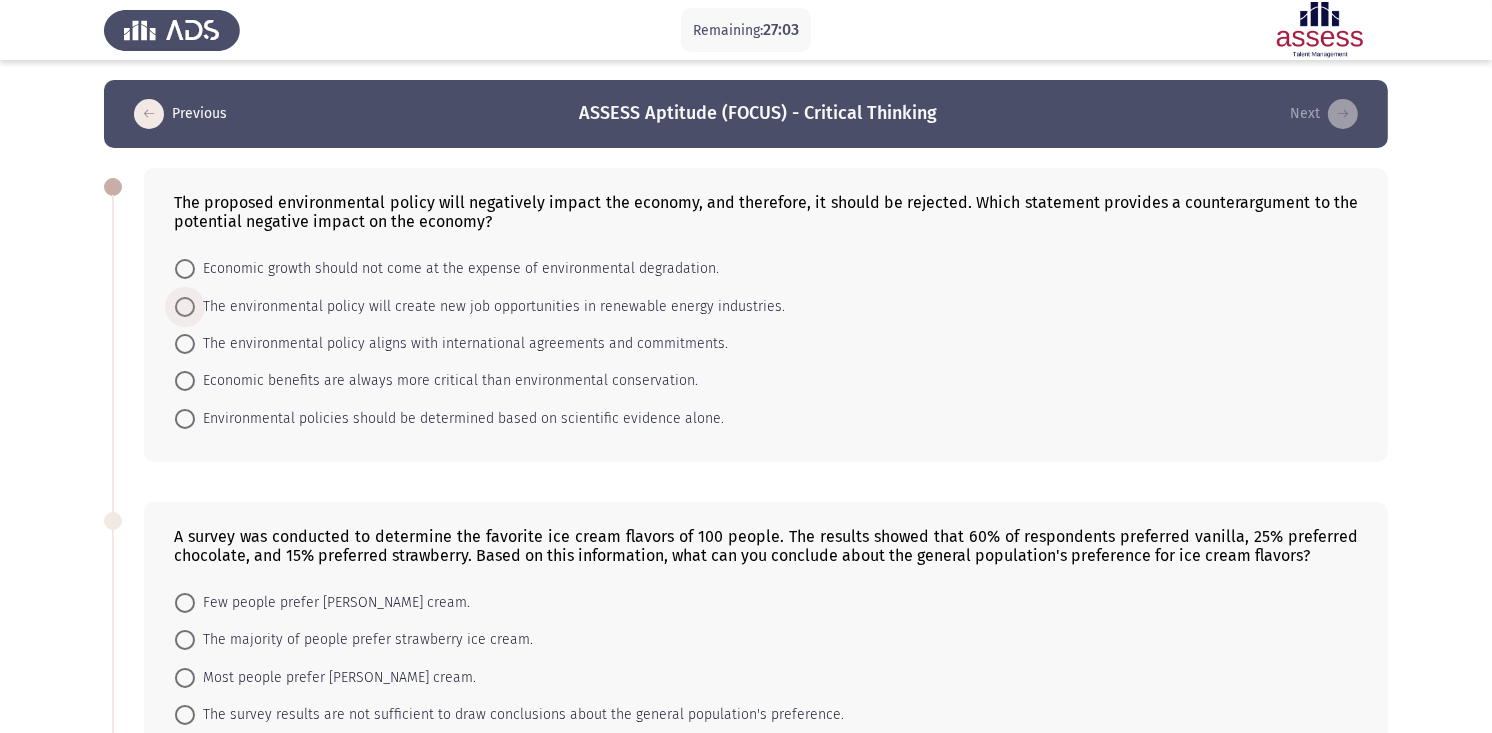 click on "The environmental policy will create new job opportunities in renewable energy industries." at bounding box center (490, 307) 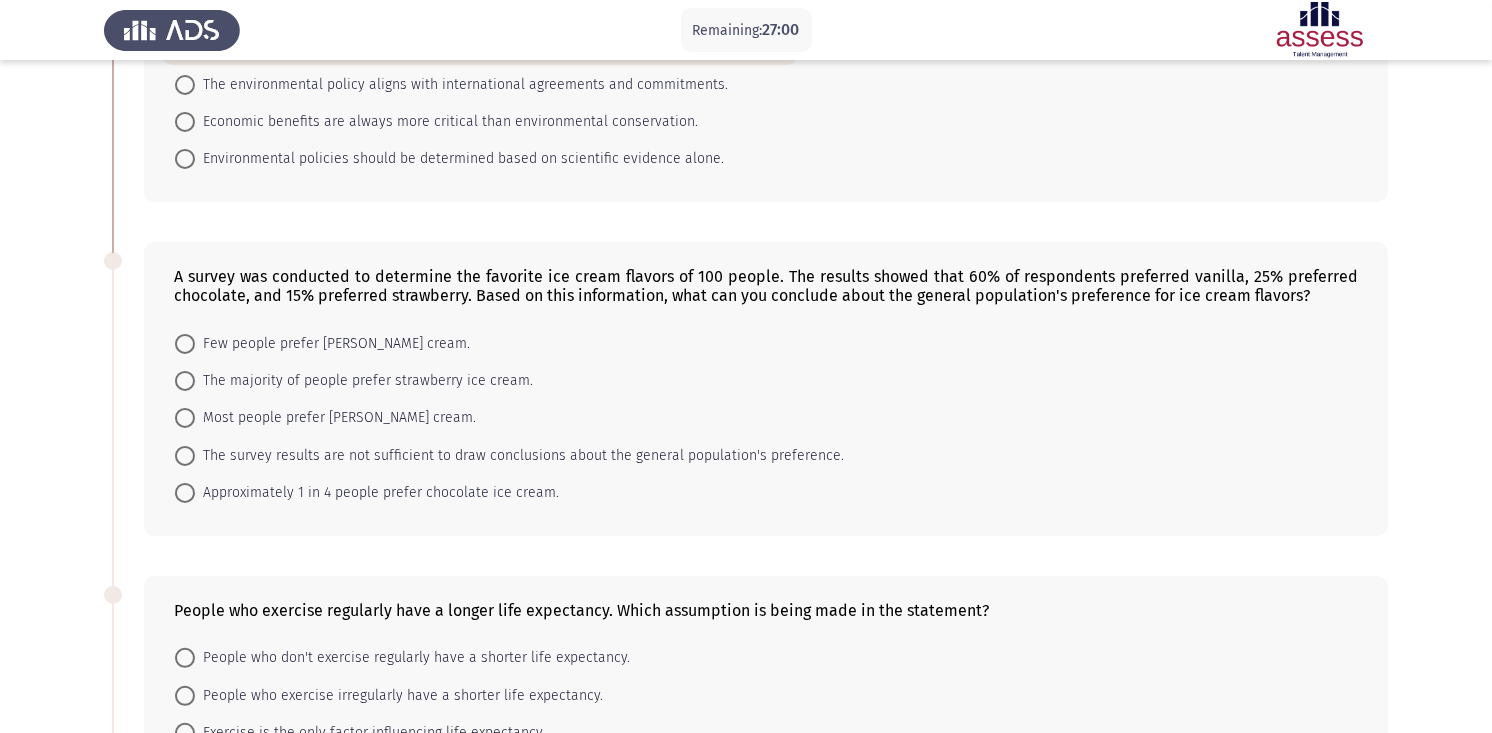 scroll, scrollTop: 265, scrollLeft: 0, axis: vertical 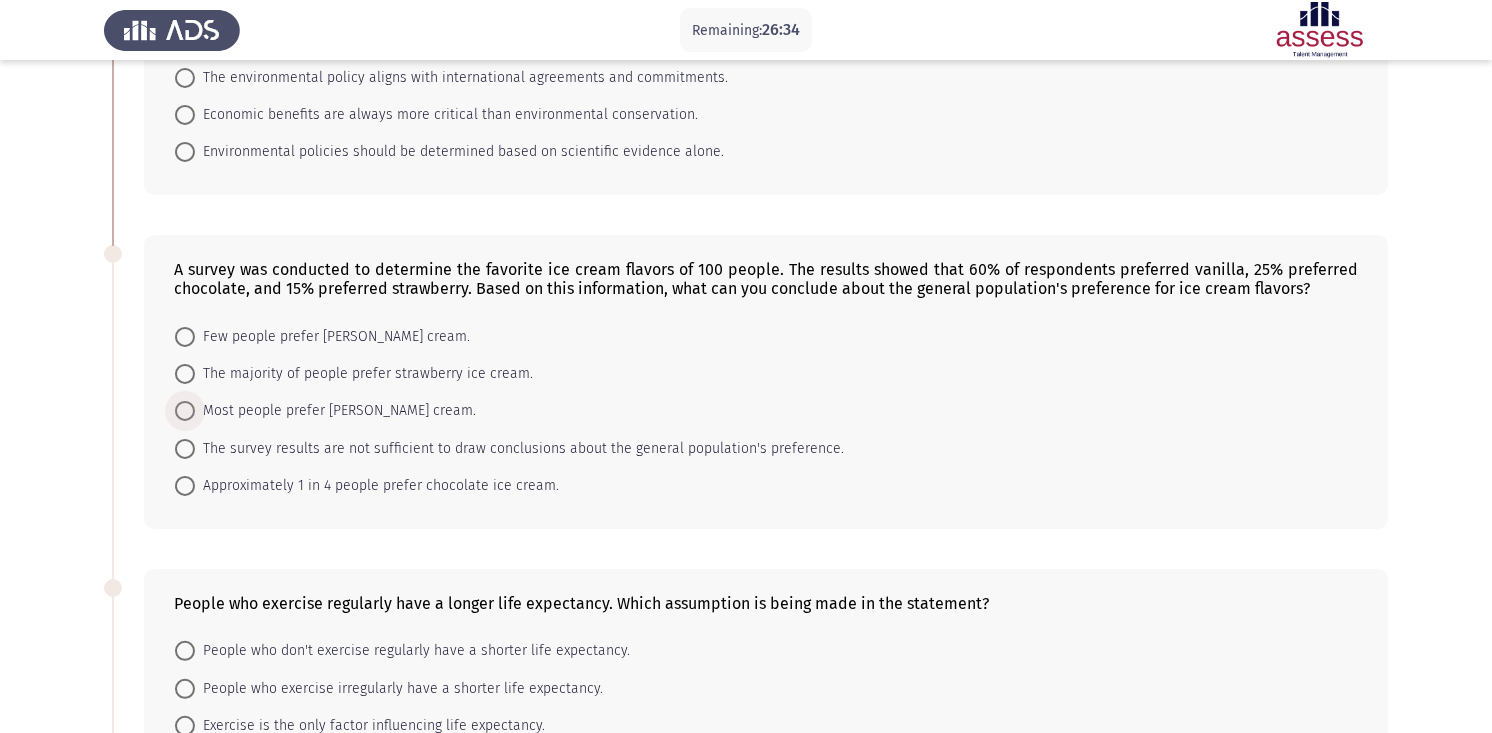 click on "Most people prefer [PERSON_NAME] cream." at bounding box center (335, 411) 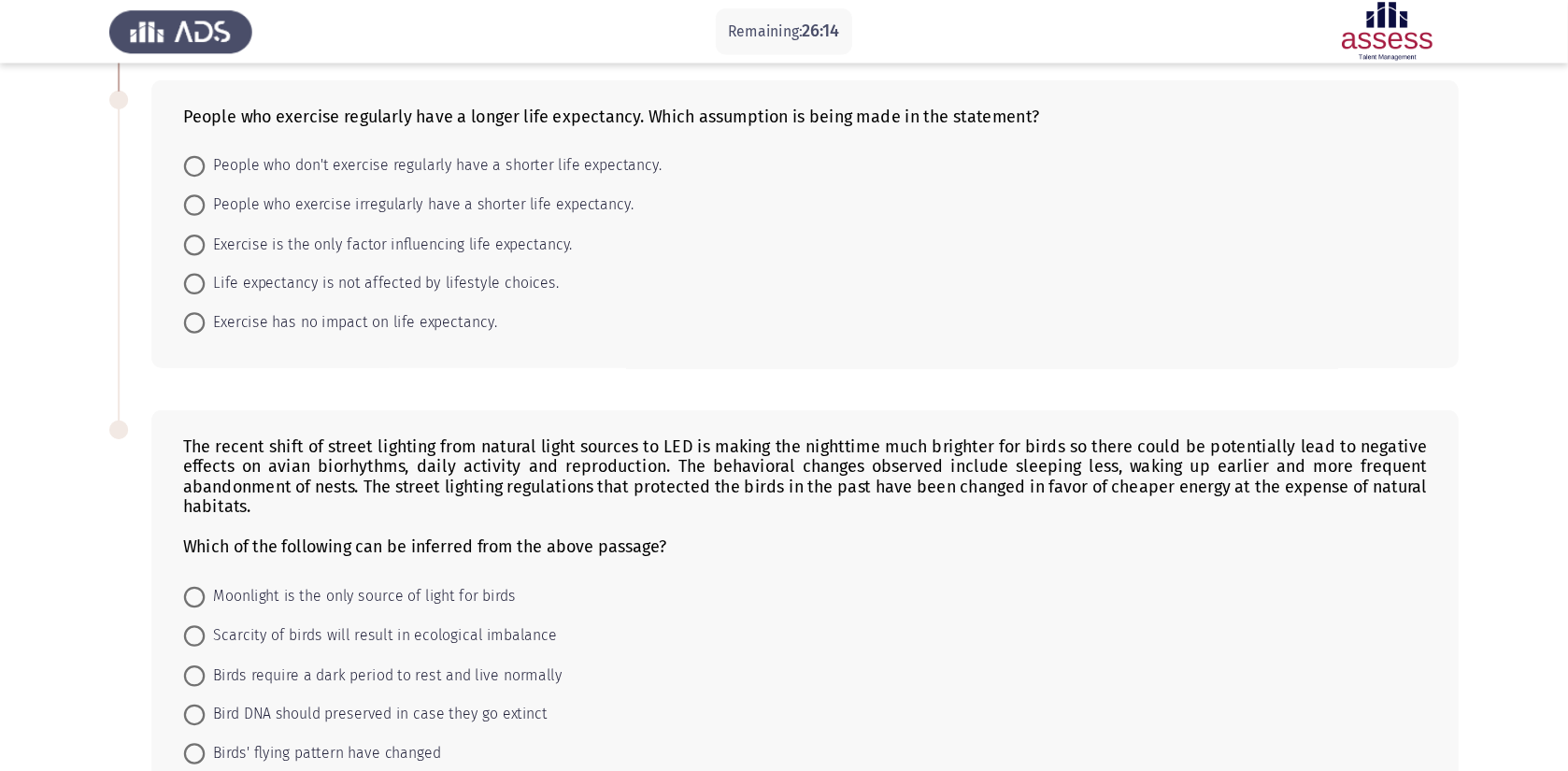 scroll, scrollTop: 707, scrollLeft: 0, axis: vertical 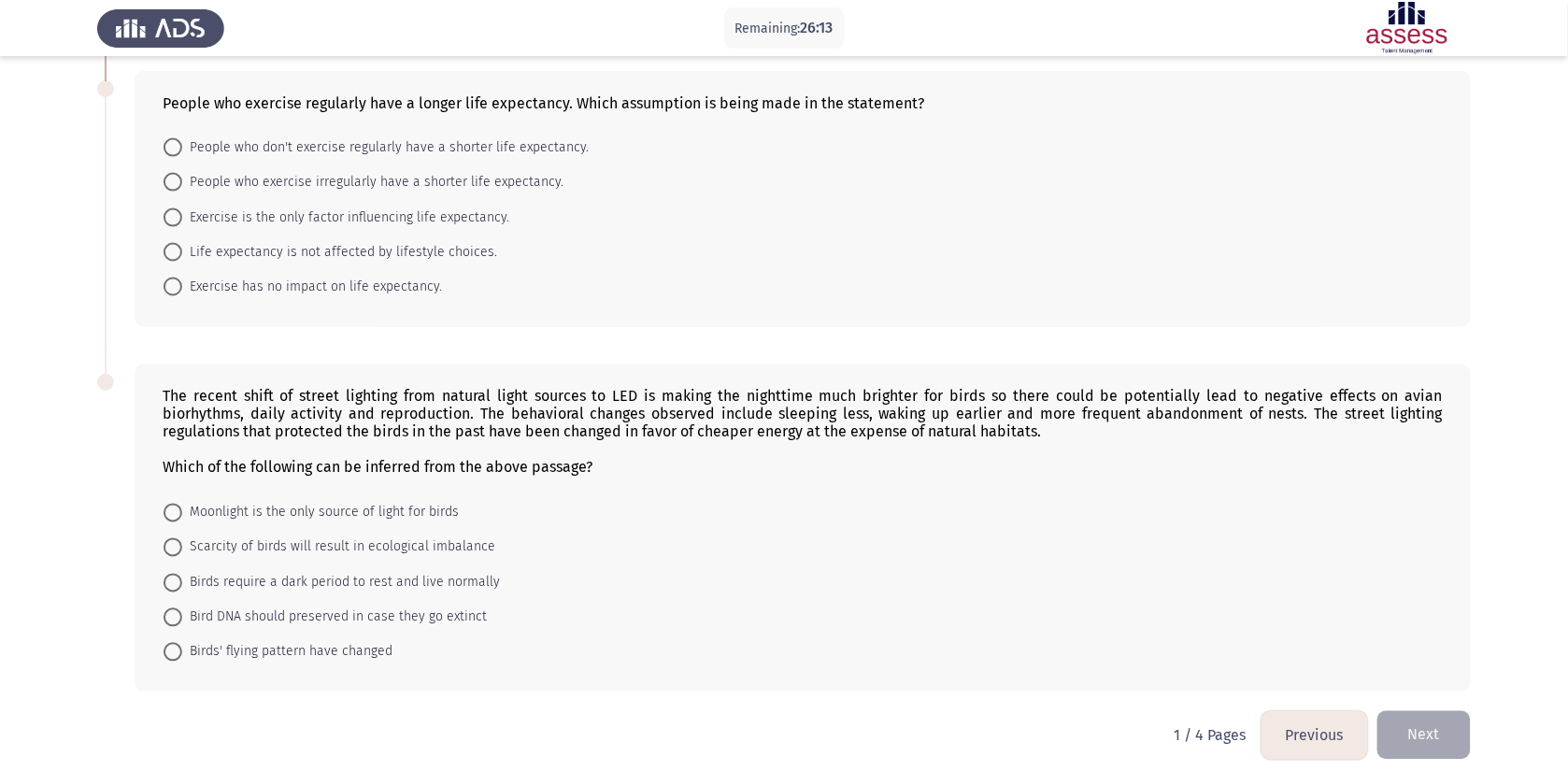drag, startPoint x: 1339, startPoint y: 0, endPoint x: 921, endPoint y: 244, distance: 484.00413 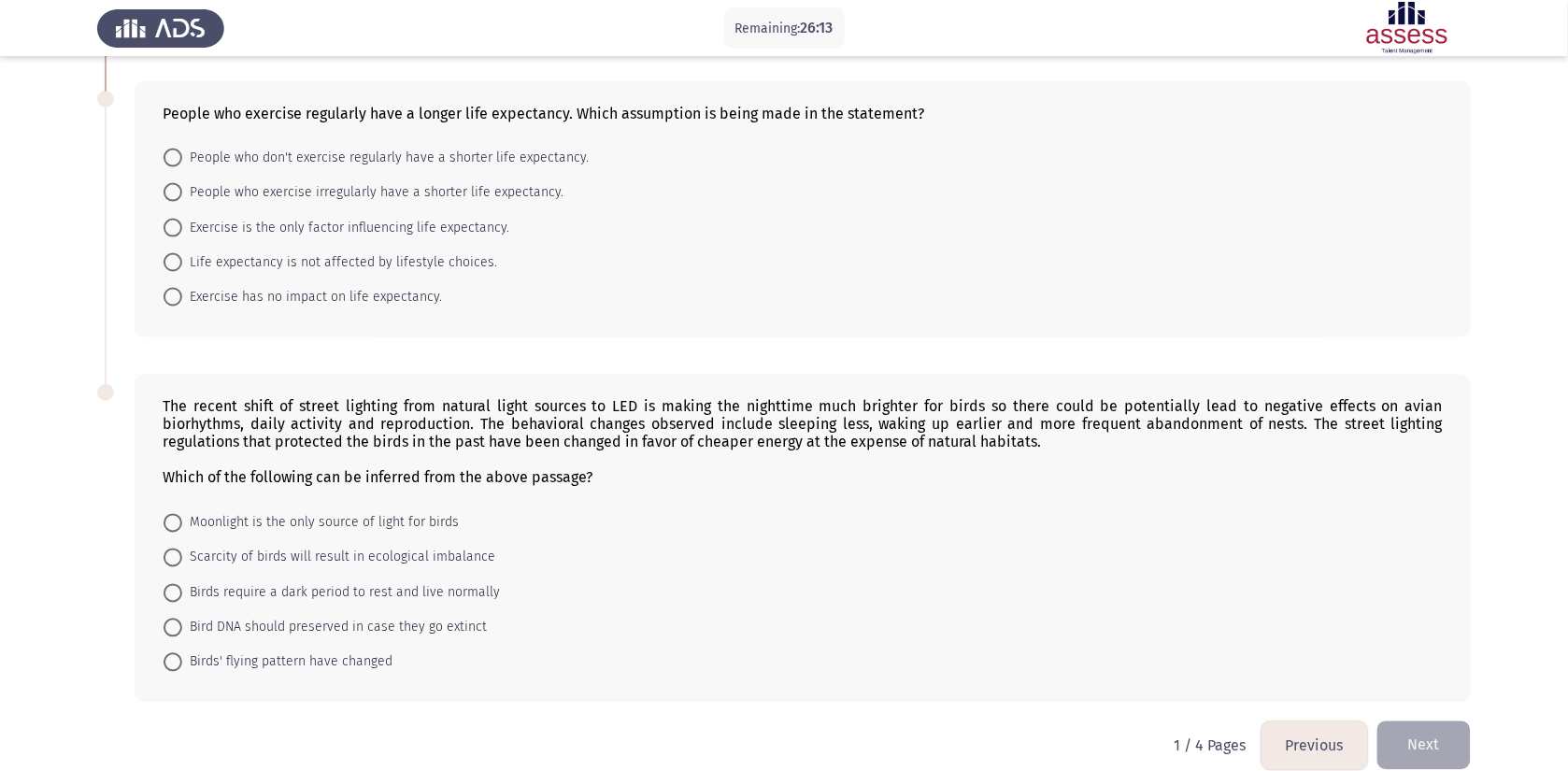 scroll, scrollTop: 701, scrollLeft: 0, axis: vertical 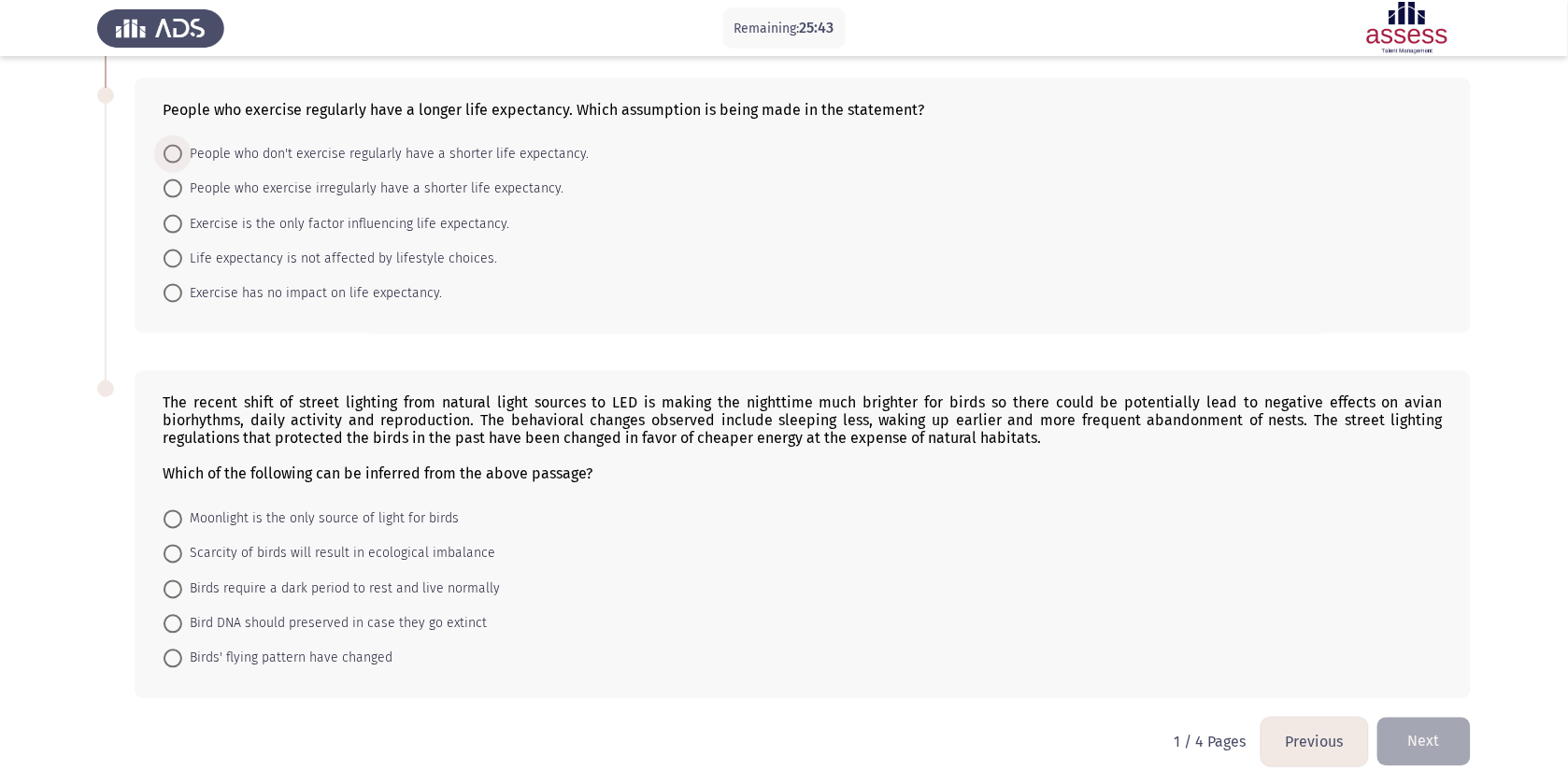 click on "People who don't exercise regularly have a shorter life expectancy." at bounding box center [385, 154] 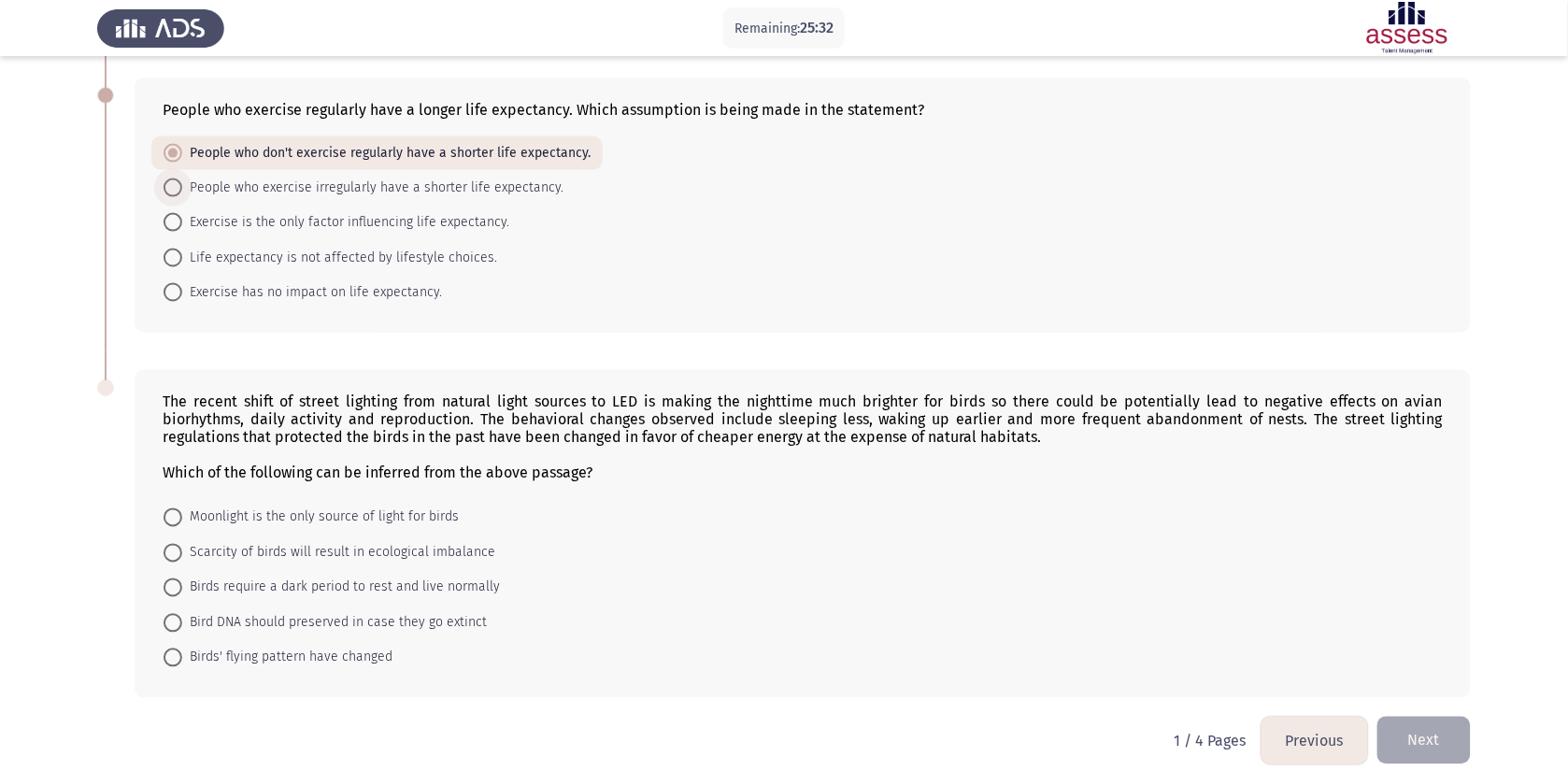 click on "People who exercise irregularly have a shorter life expectancy." at bounding box center (373, 188) 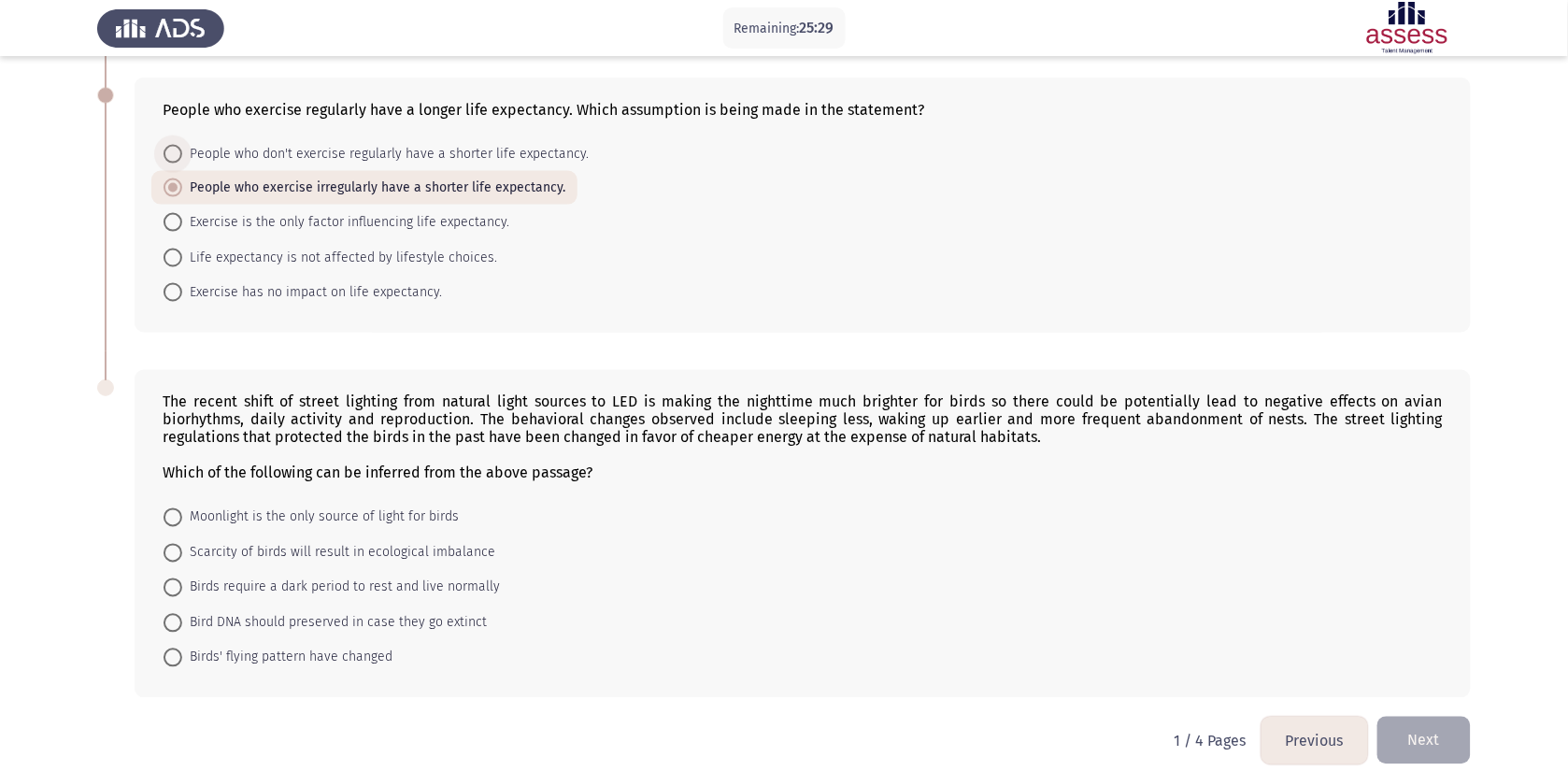 click on "People who don't exercise regularly have a shorter life expectancy." at bounding box center (385, 154) 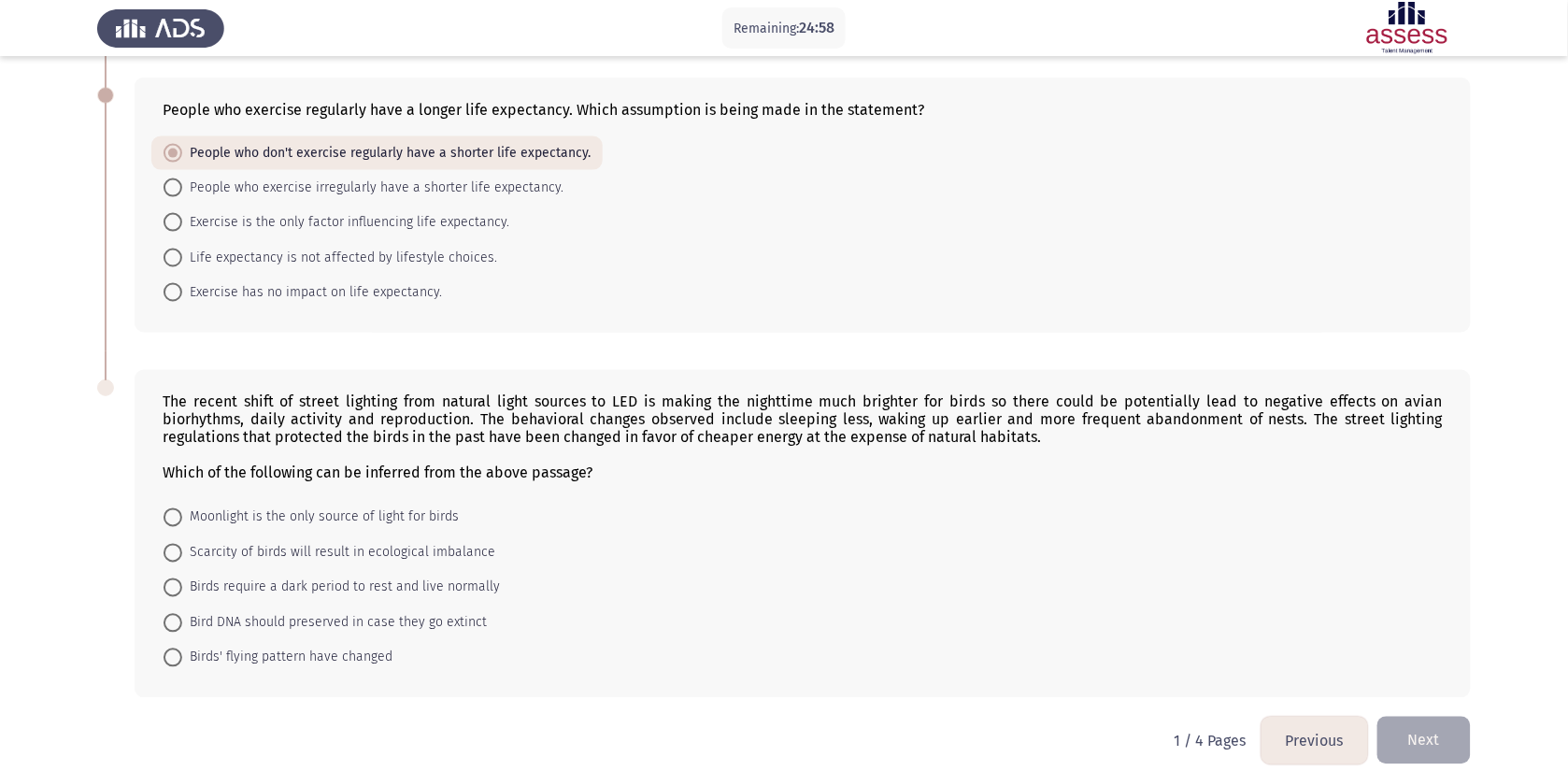 scroll, scrollTop: 713, scrollLeft: 0, axis: vertical 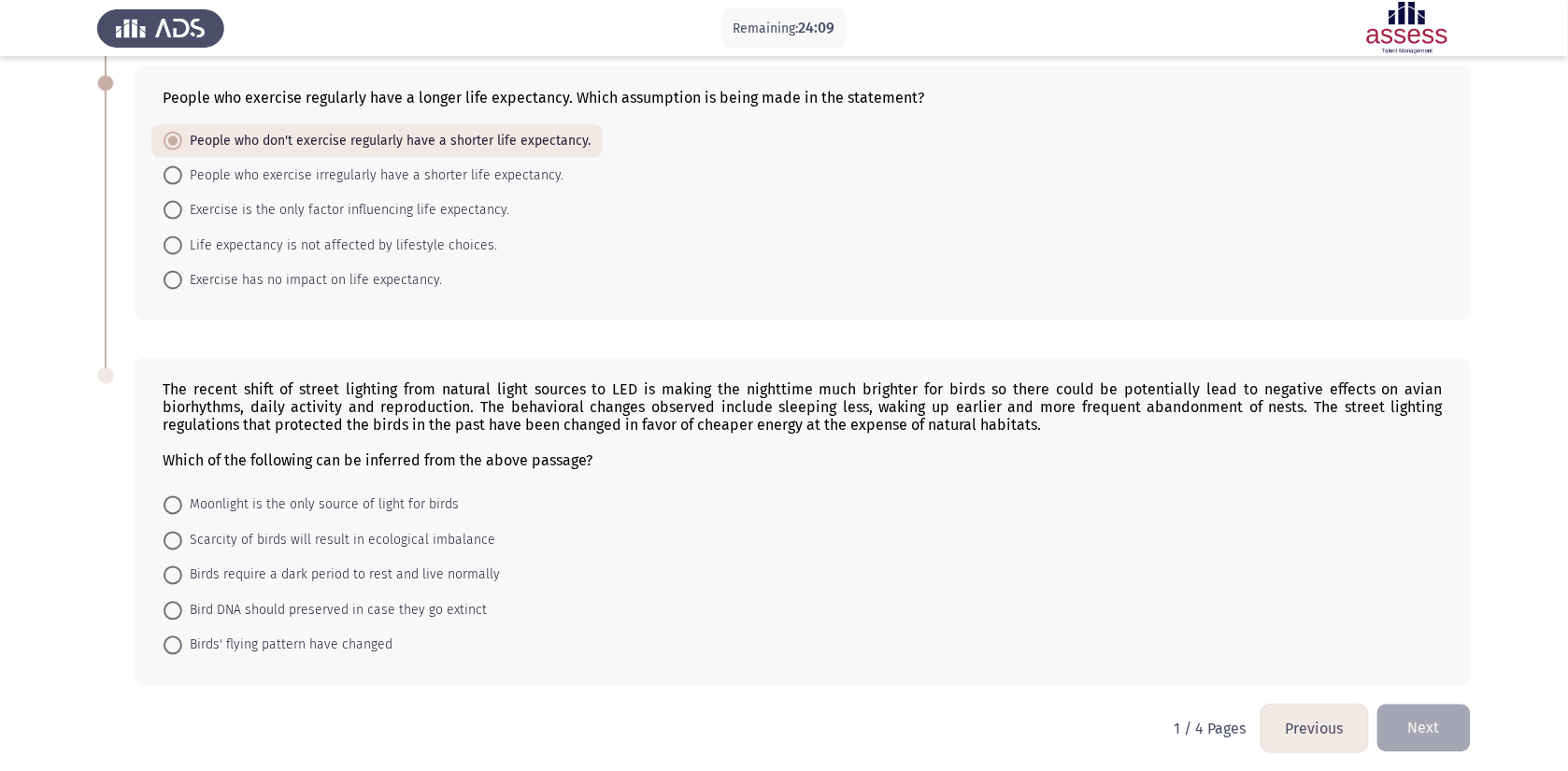 click on "Bird DNA should preserved in case they go extinct" at bounding box center [335, 611] 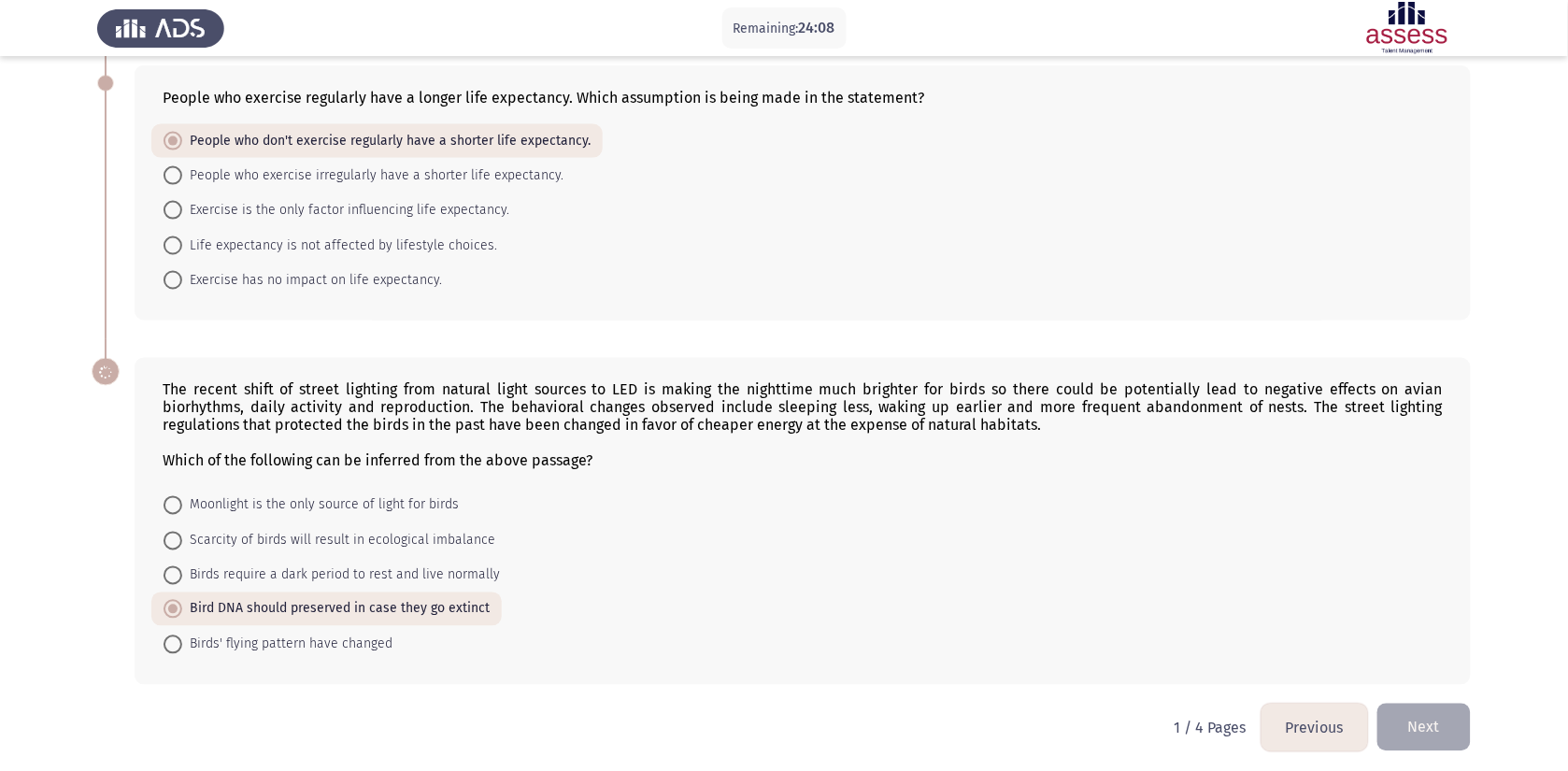 scroll, scrollTop: 712, scrollLeft: 0, axis: vertical 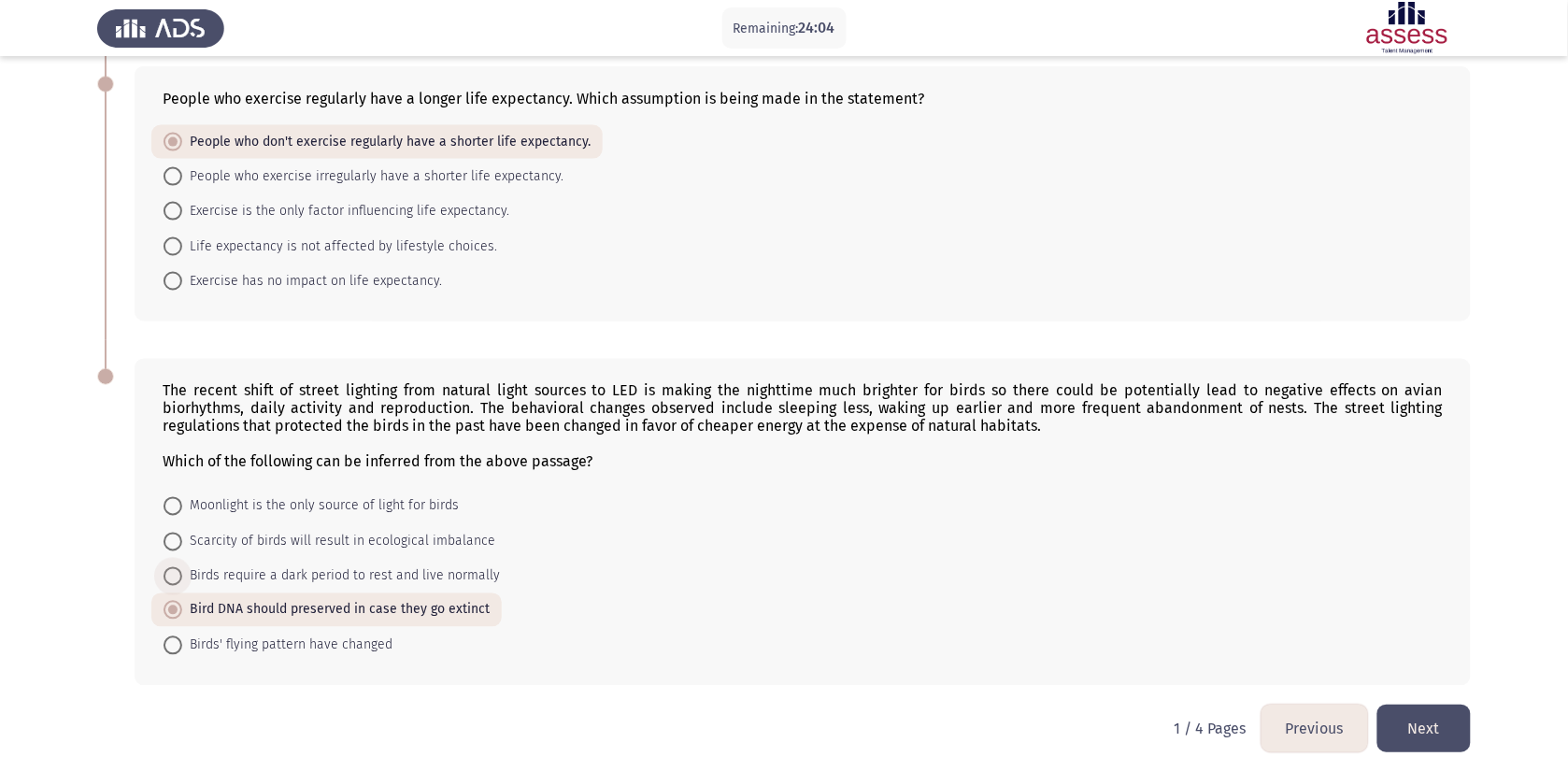 click on "Birds require a dark period to rest and live normally" at bounding box center [341, 577] 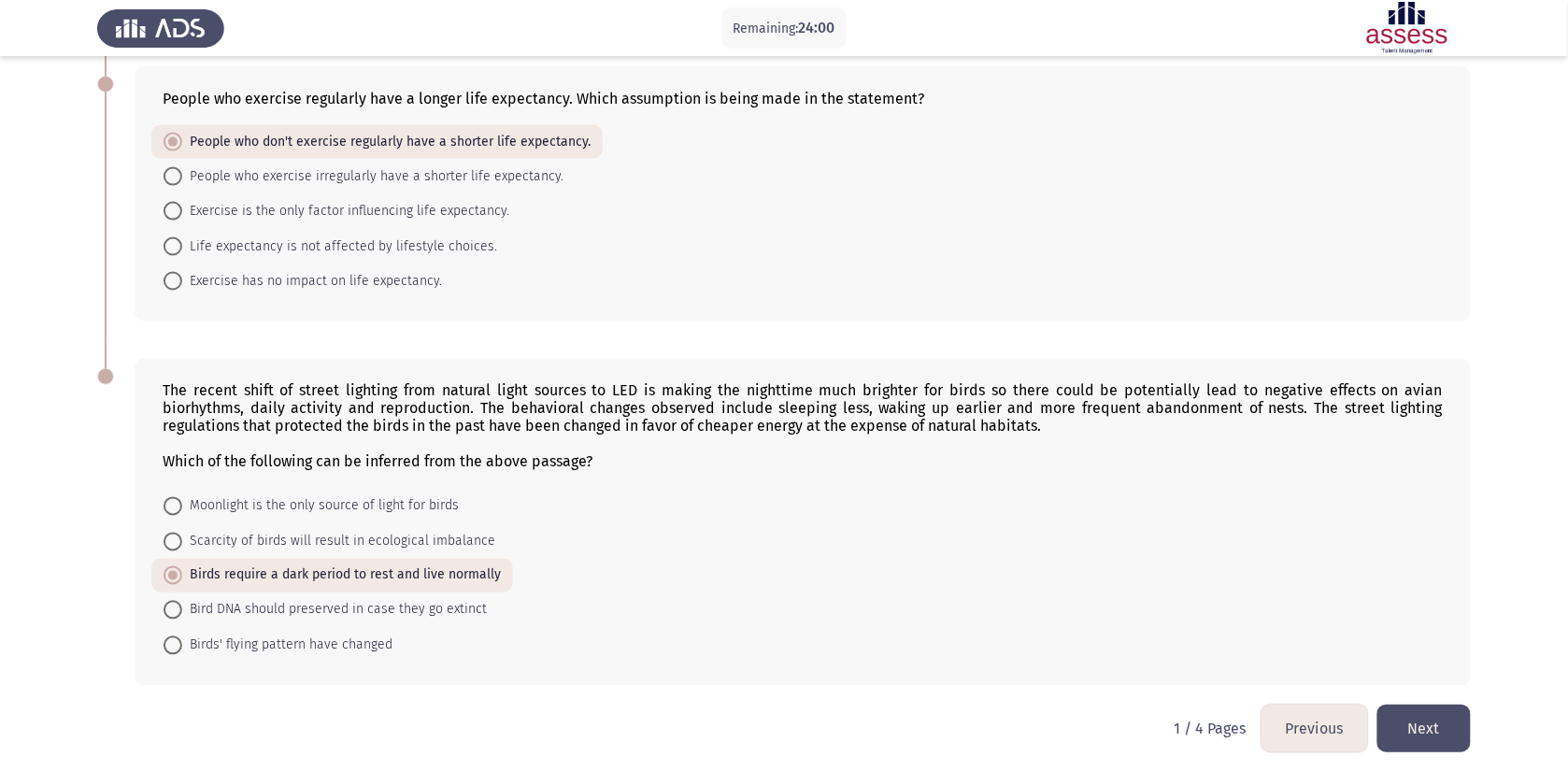 click on "Next" 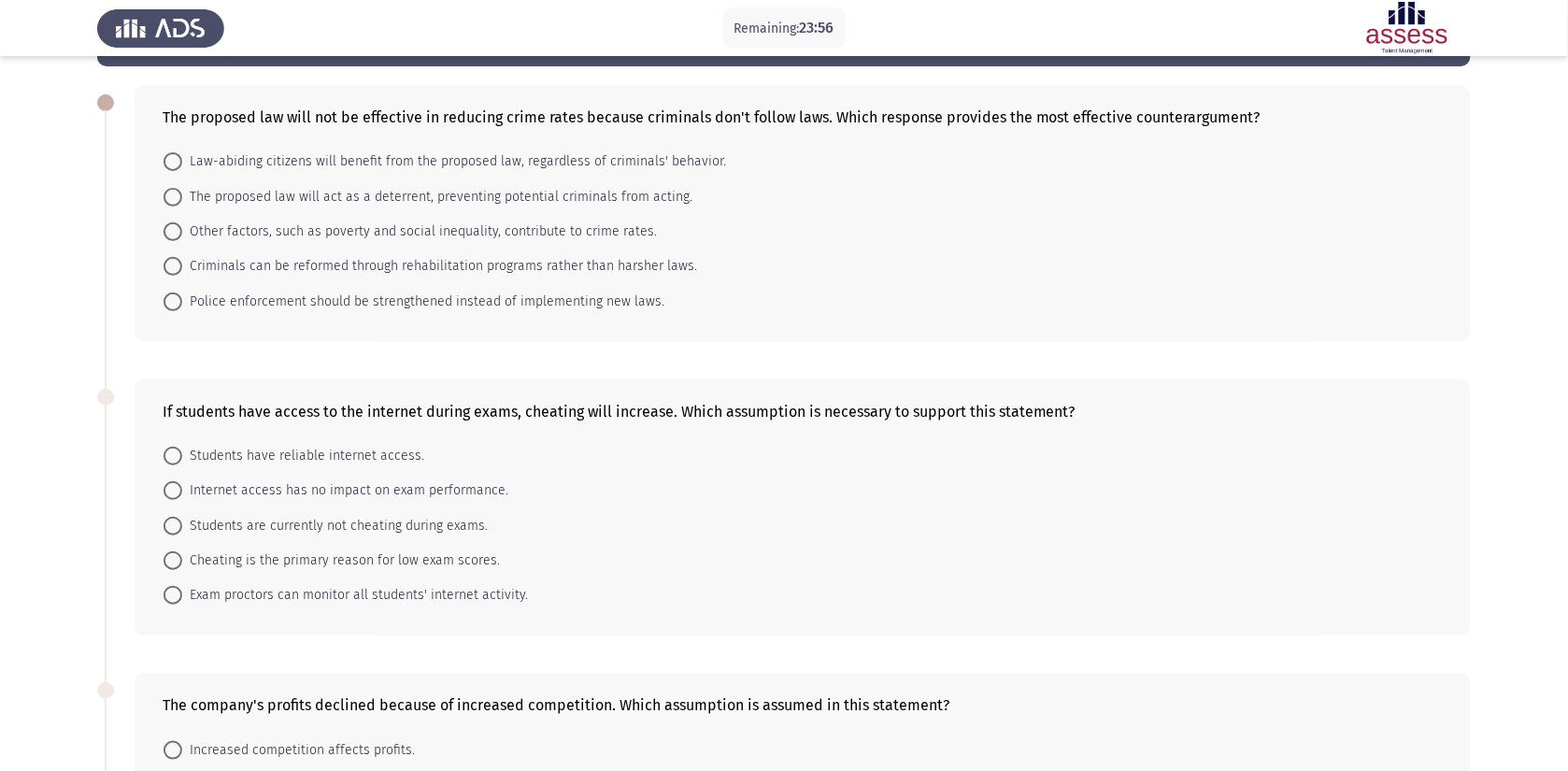 scroll, scrollTop: 71, scrollLeft: 0, axis: vertical 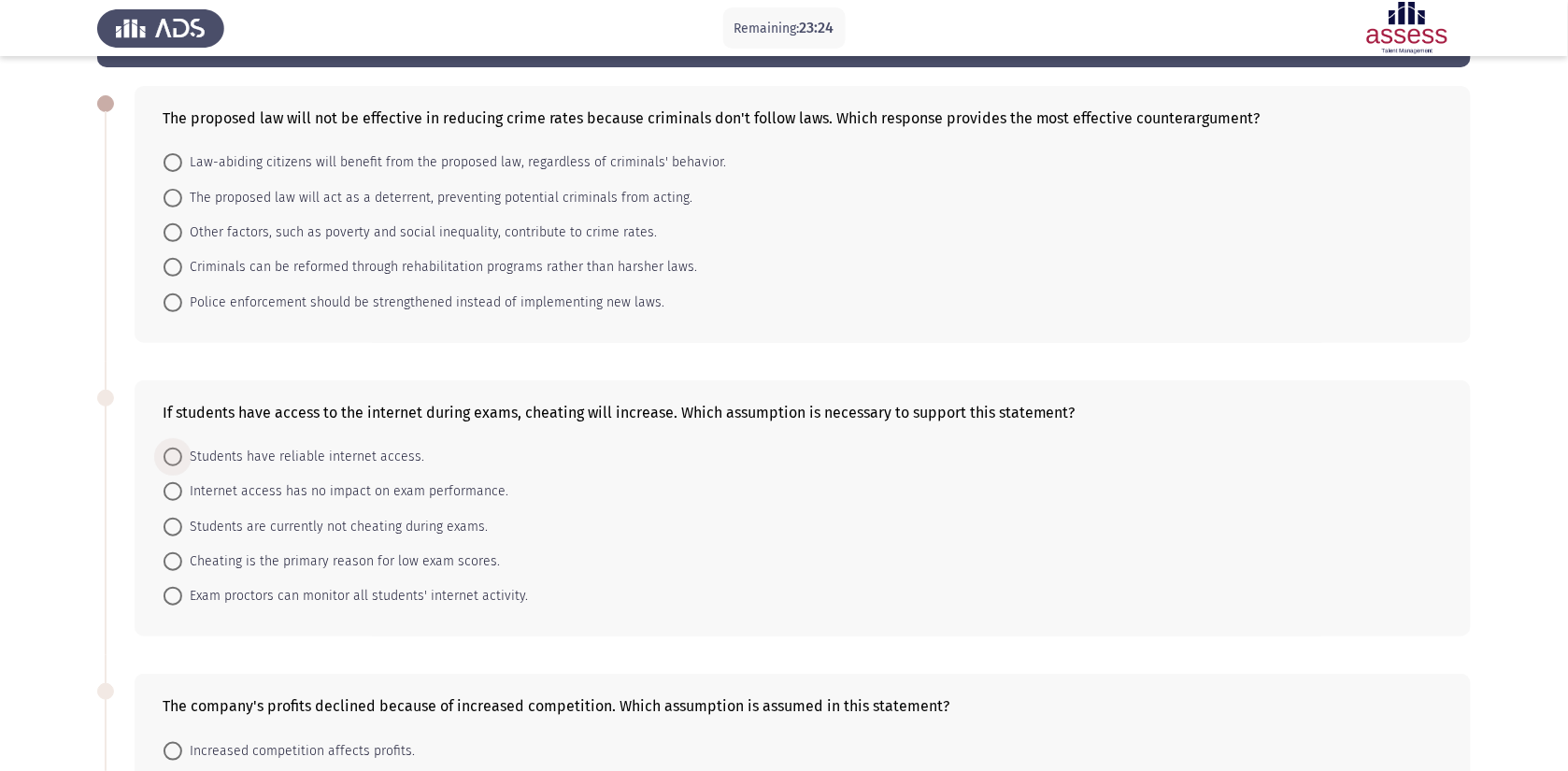 click on "Students have reliable internet access." at bounding box center [303, 457] 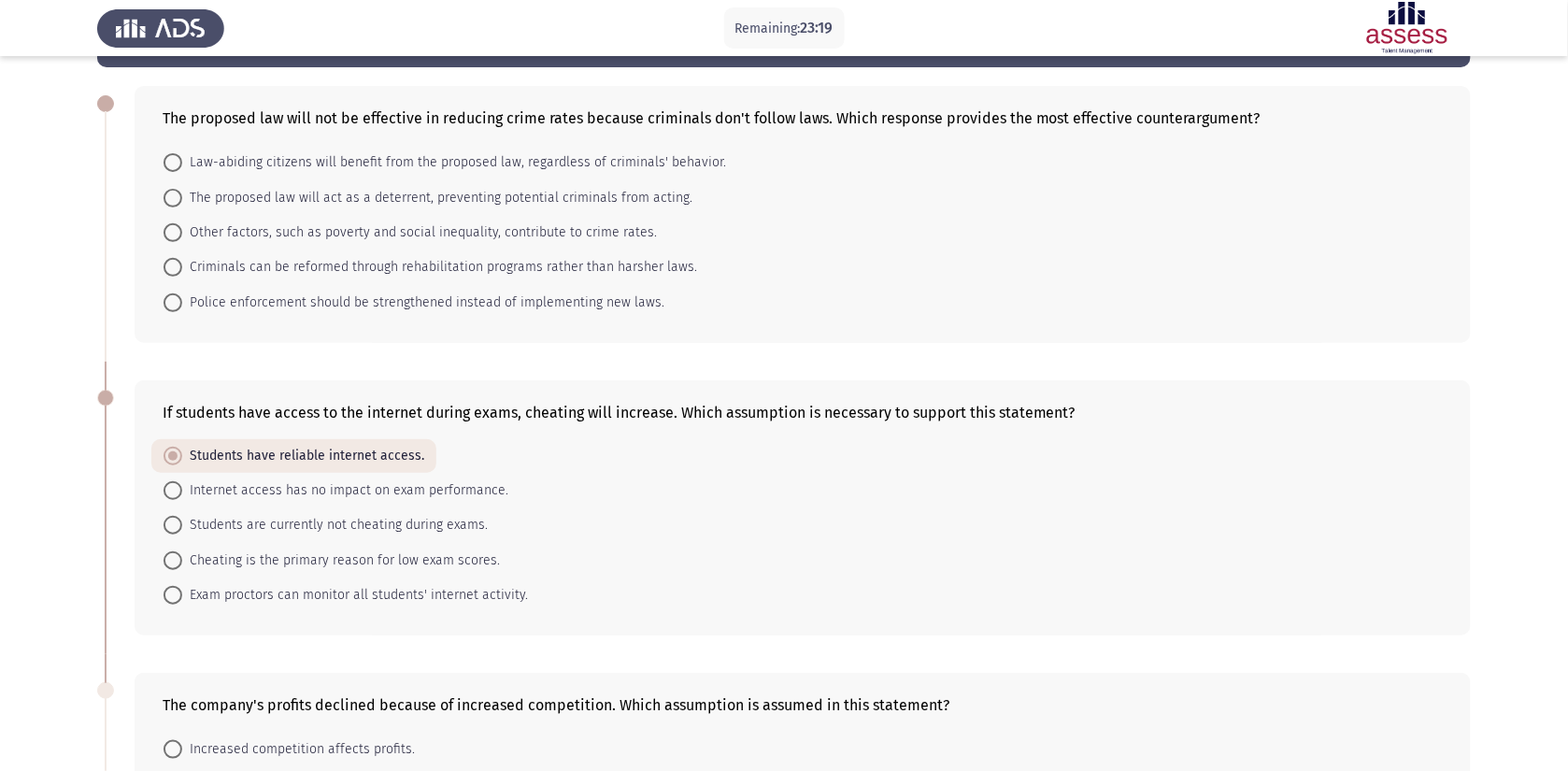 click on "Students are currently not cheating during exams." at bounding box center [335, 525] 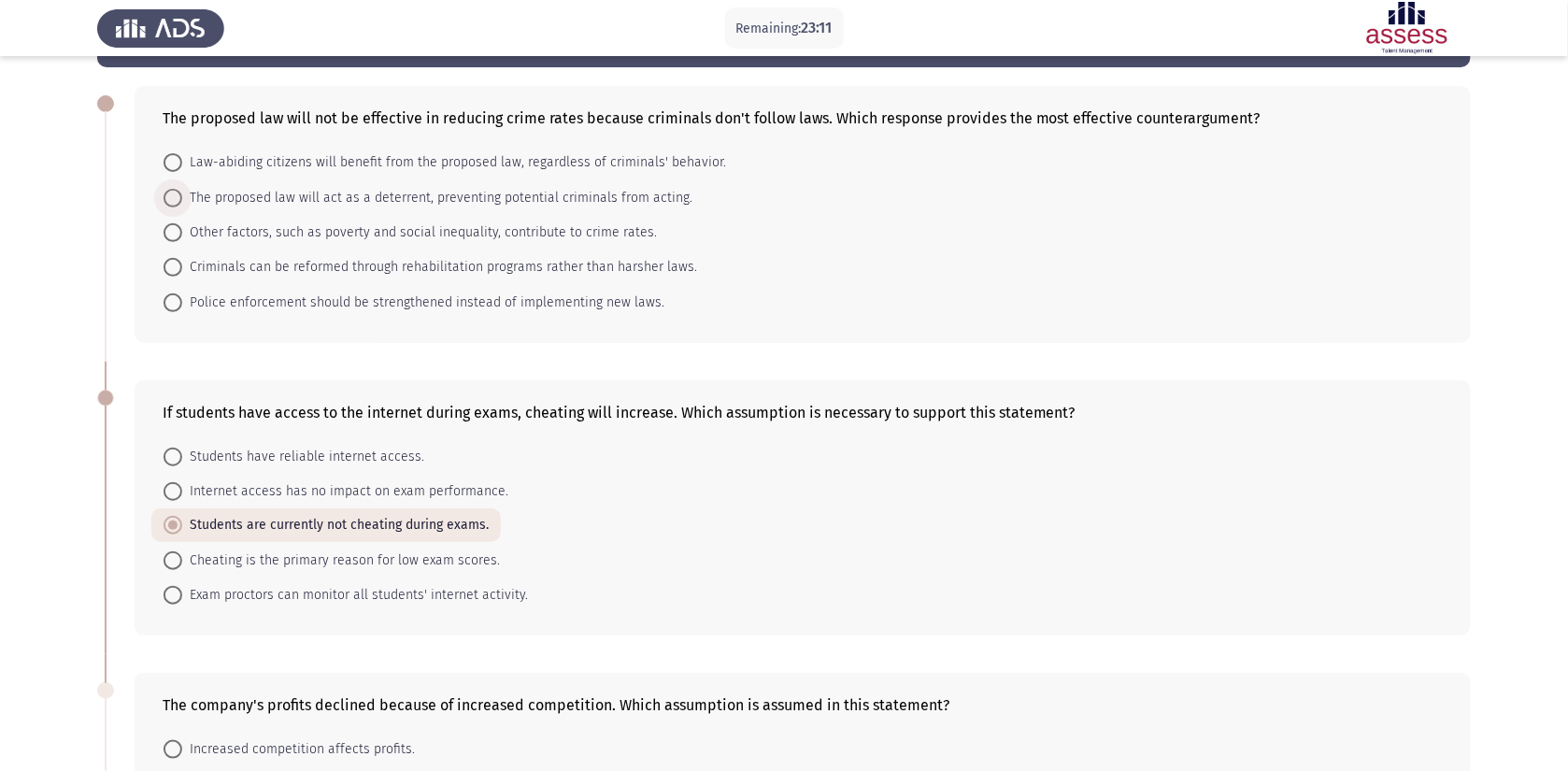 click on "The proposed law will act as a deterrent, preventing potential criminals from acting." at bounding box center [437, 198] 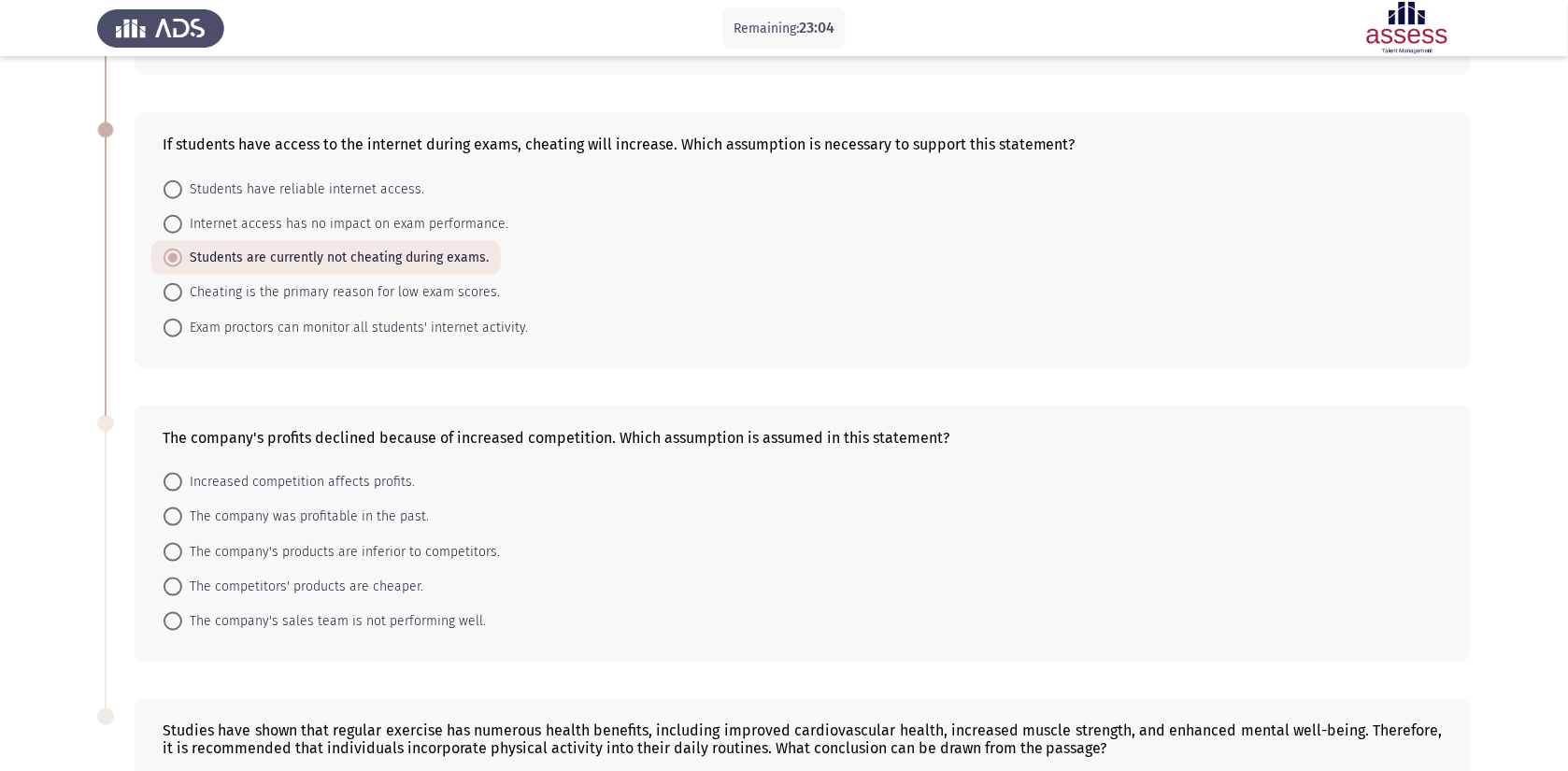 scroll, scrollTop: 338, scrollLeft: 0, axis: vertical 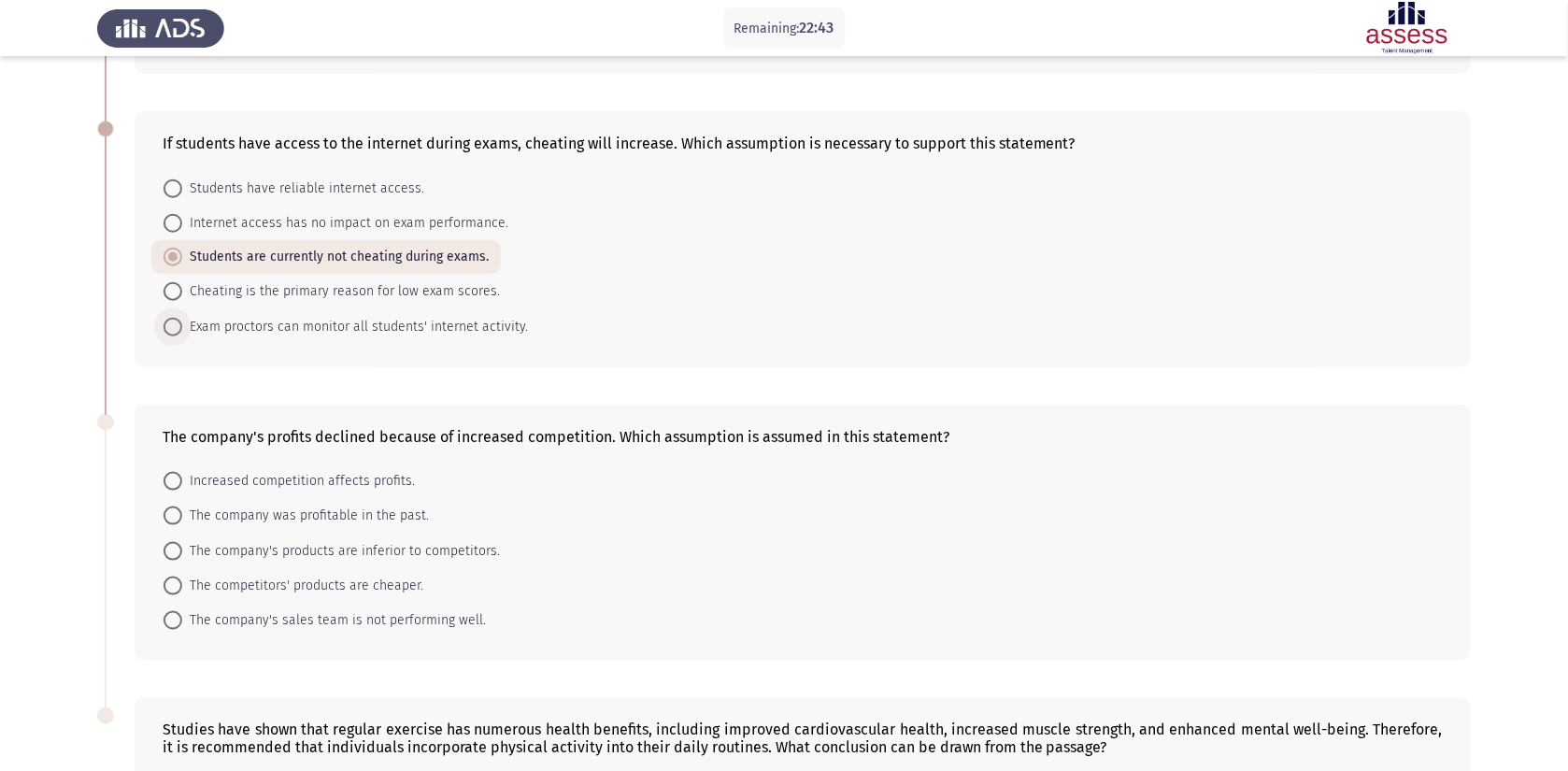 click on "Exam proctors can monitor all students' internet activity." at bounding box center (355, 327) 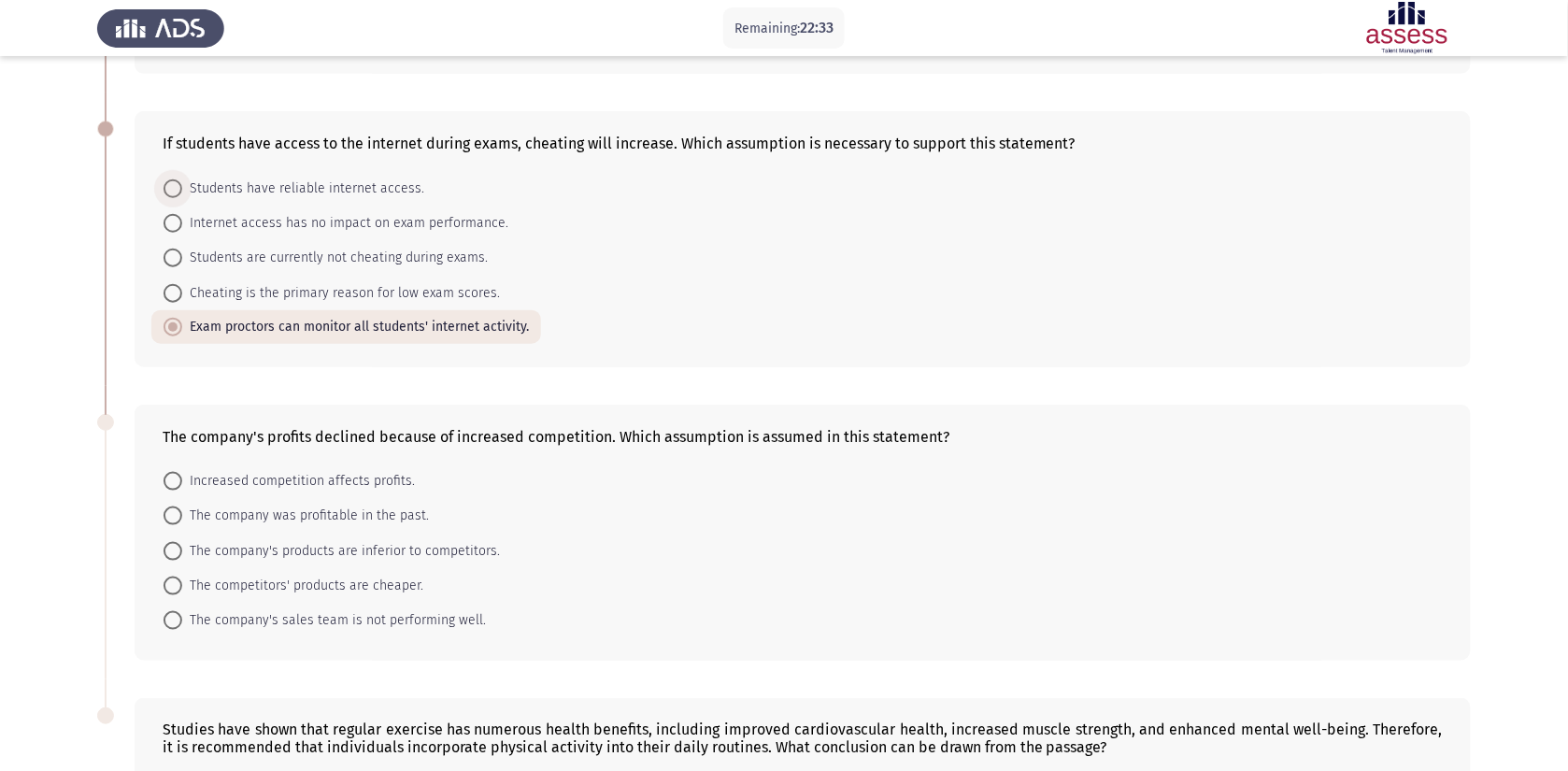 click on "Students have reliable internet access." at bounding box center (303, 189) 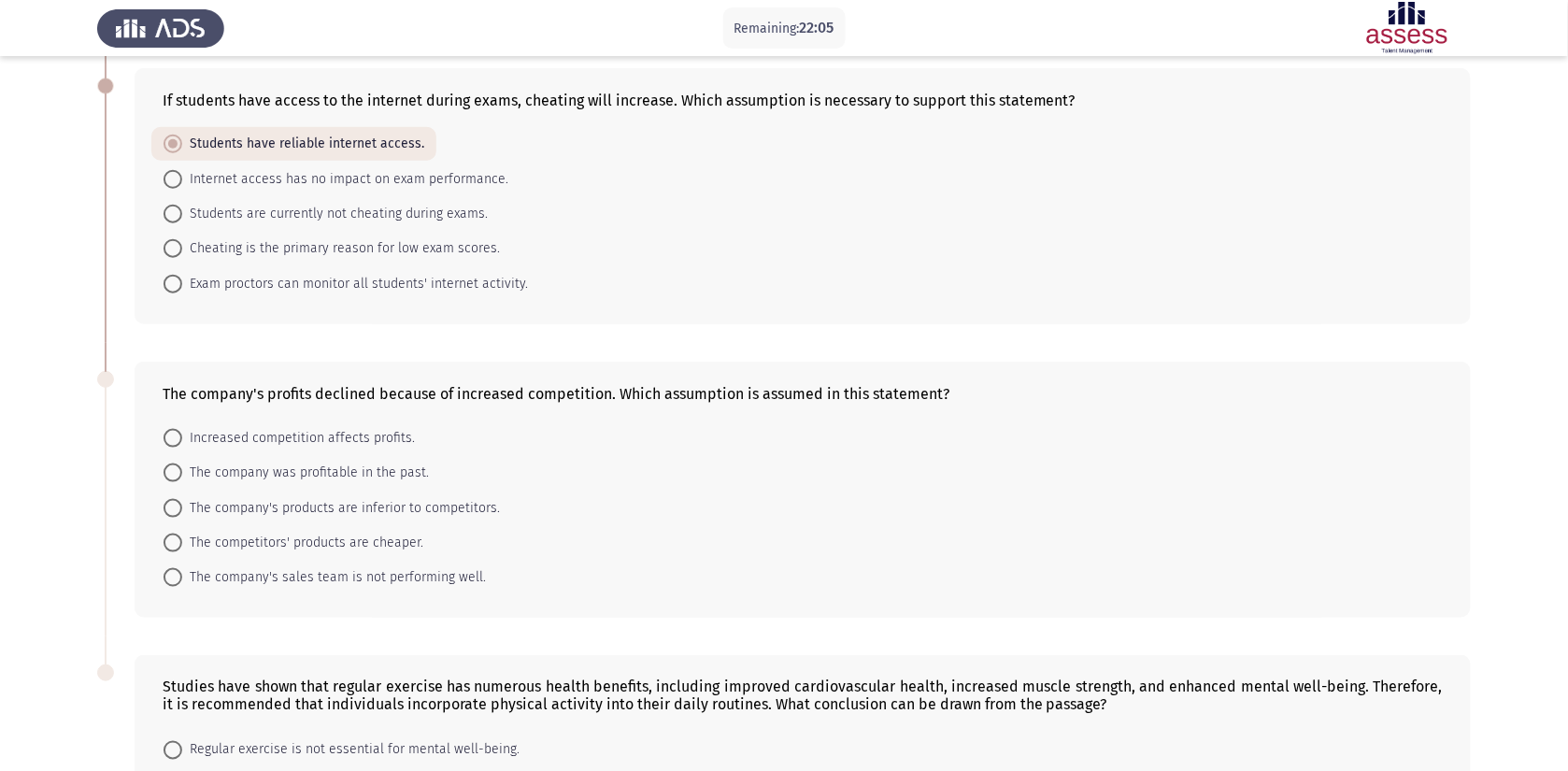 scroll, scrollTop: 380, scrollLeft: 0, axis: vertical 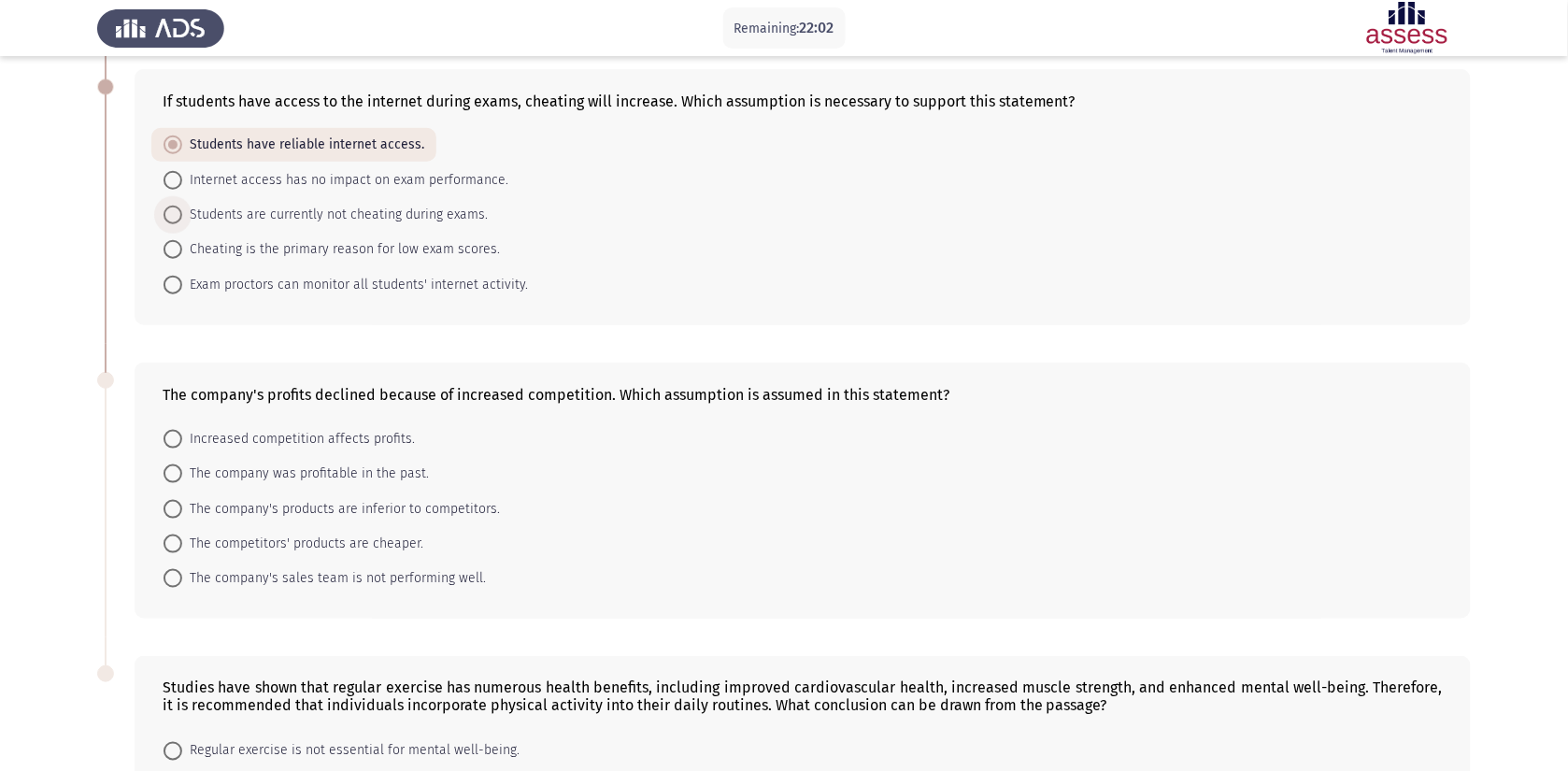 click on "Students are currently not cheating during exams." at bounding box center (335, 215) 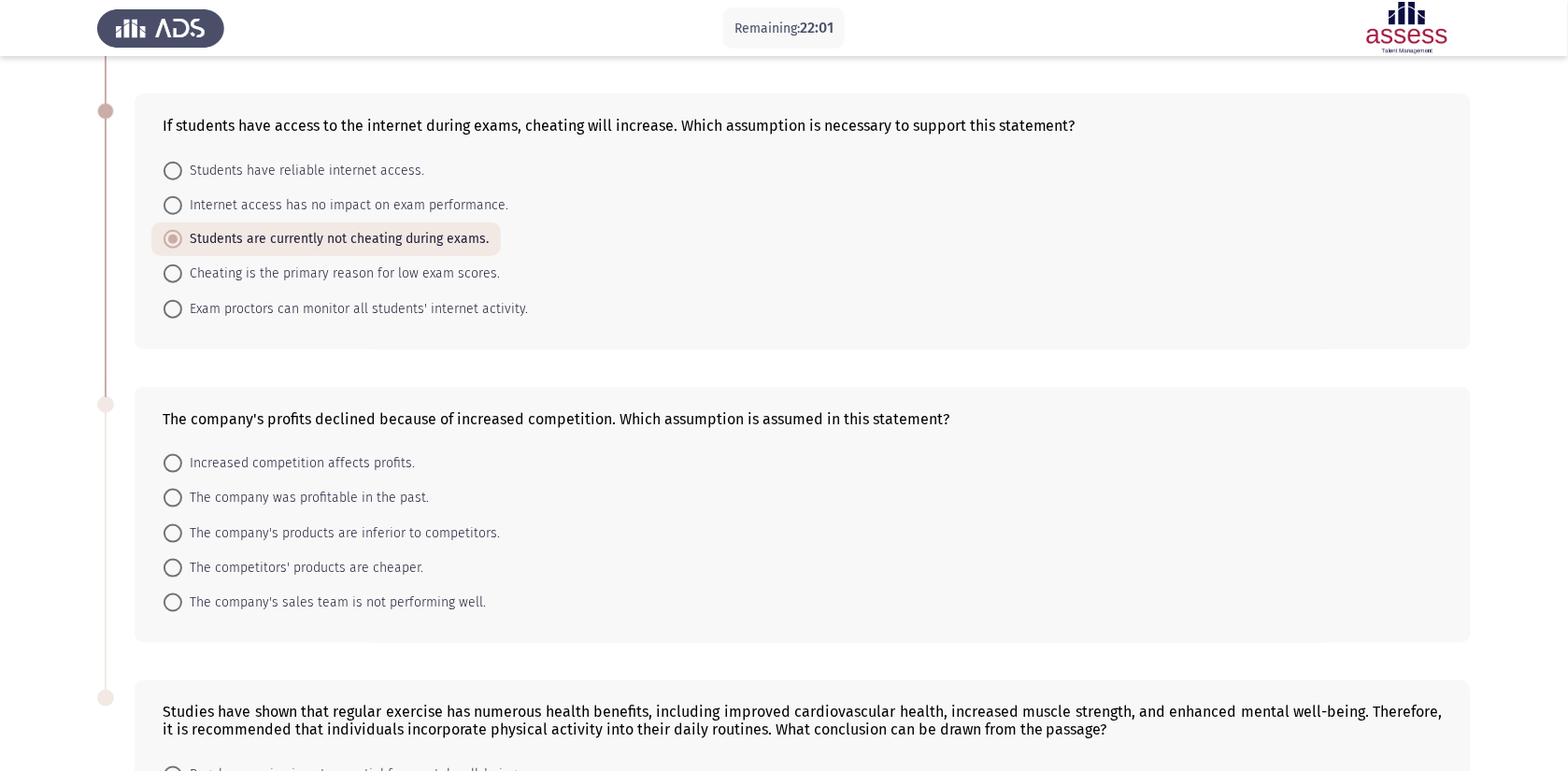 scroll, scrollTop: 352, scrollLeft: 0, axis: vertical 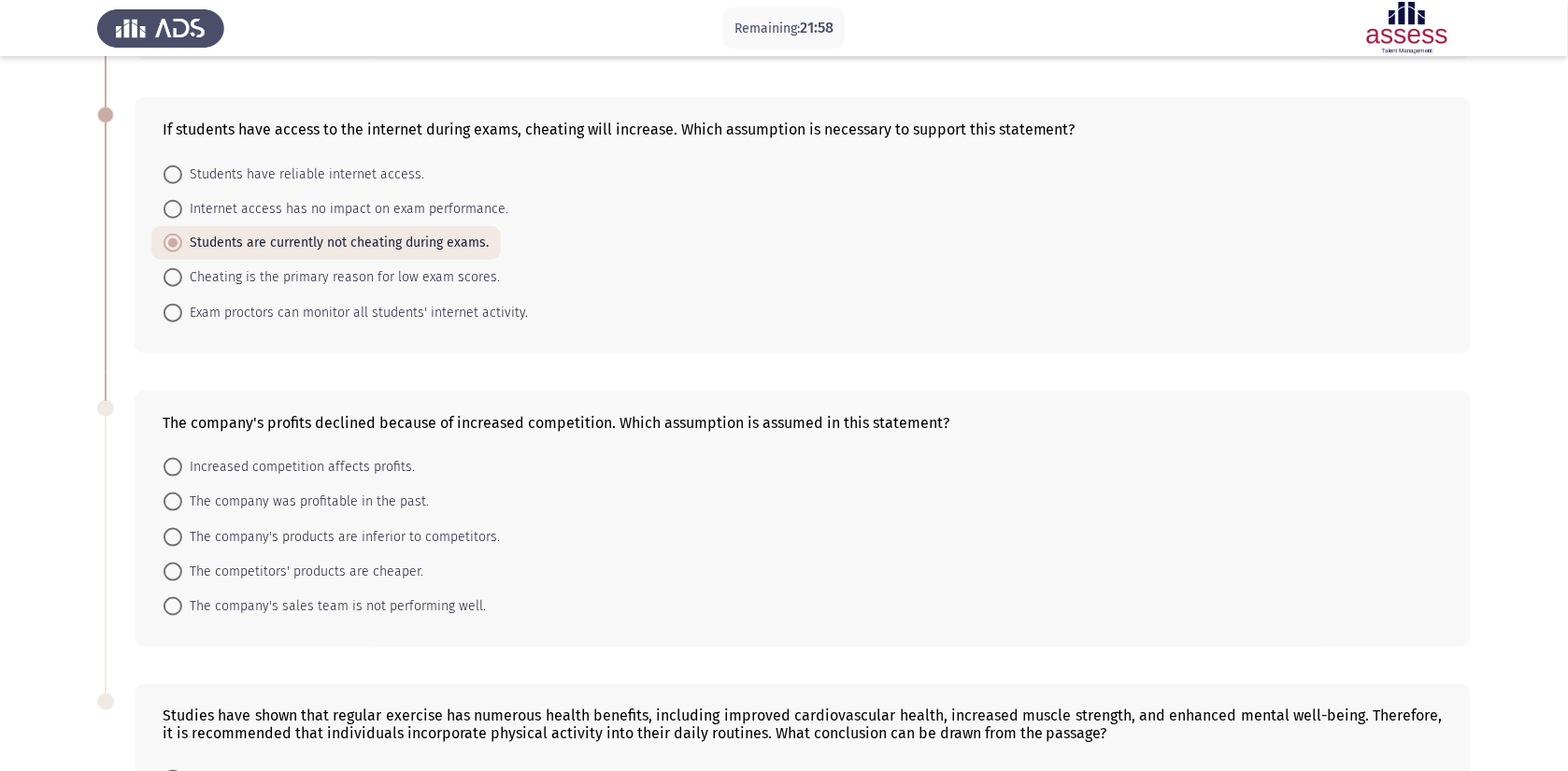 drag, startPoint x: 1091, startPoint y: 134, endPoint x: 524, endPoint y: 146, distance: 567.127 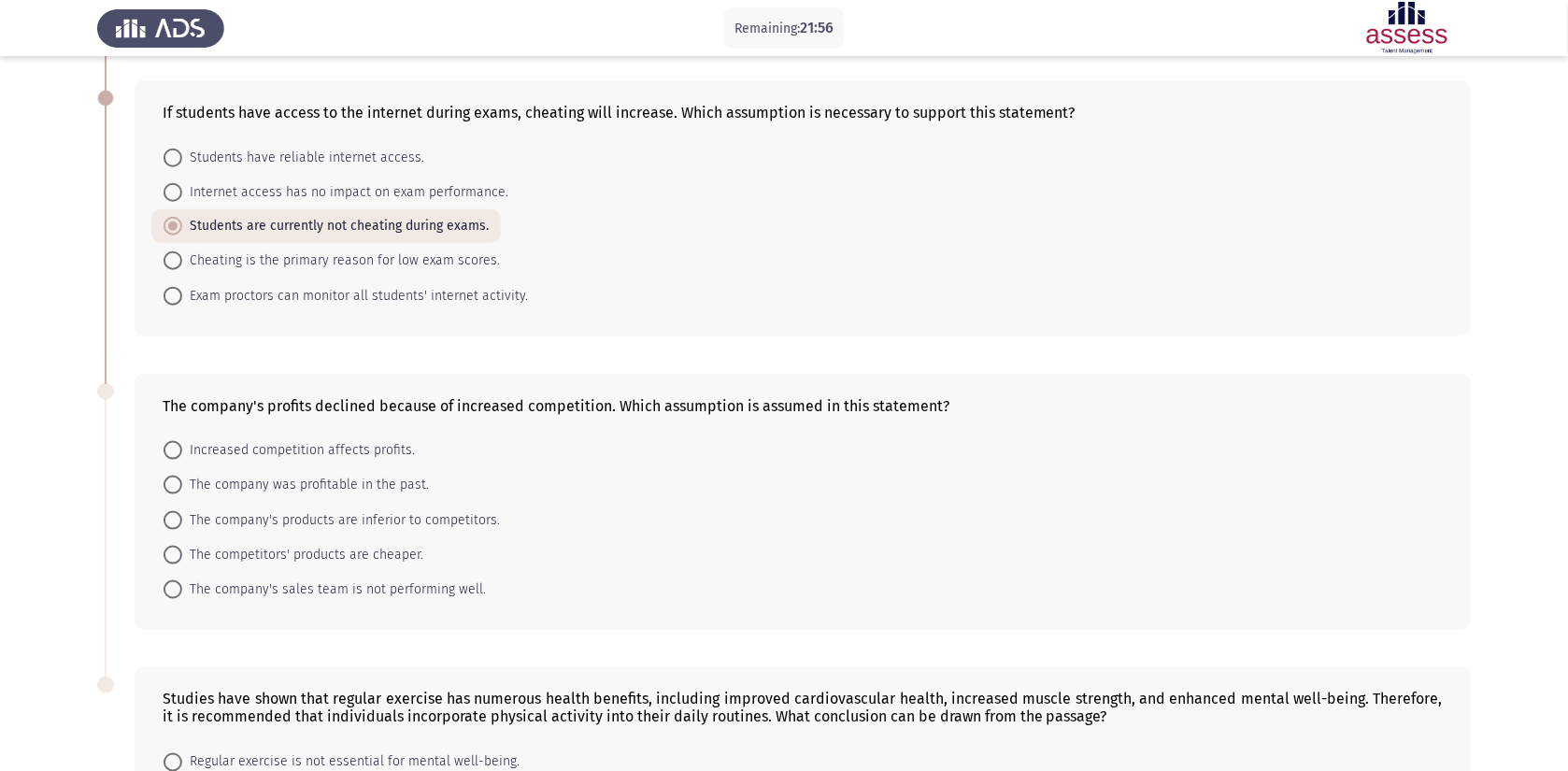 scroll, scrollTop: 367, scrollLeft: 0, axis: vertical 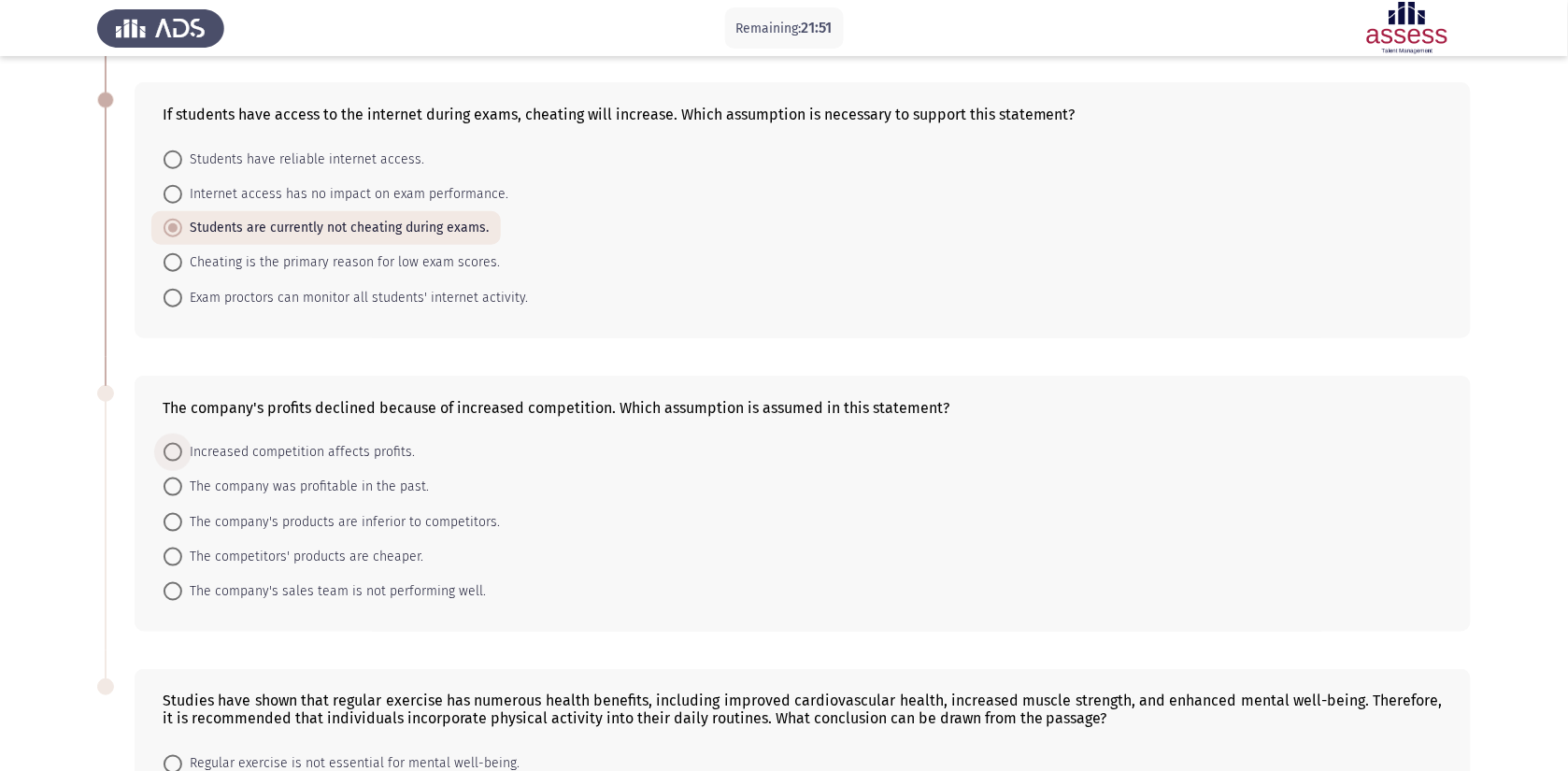 click on "Increased competition affects profits." at bounding box center [298, 452] 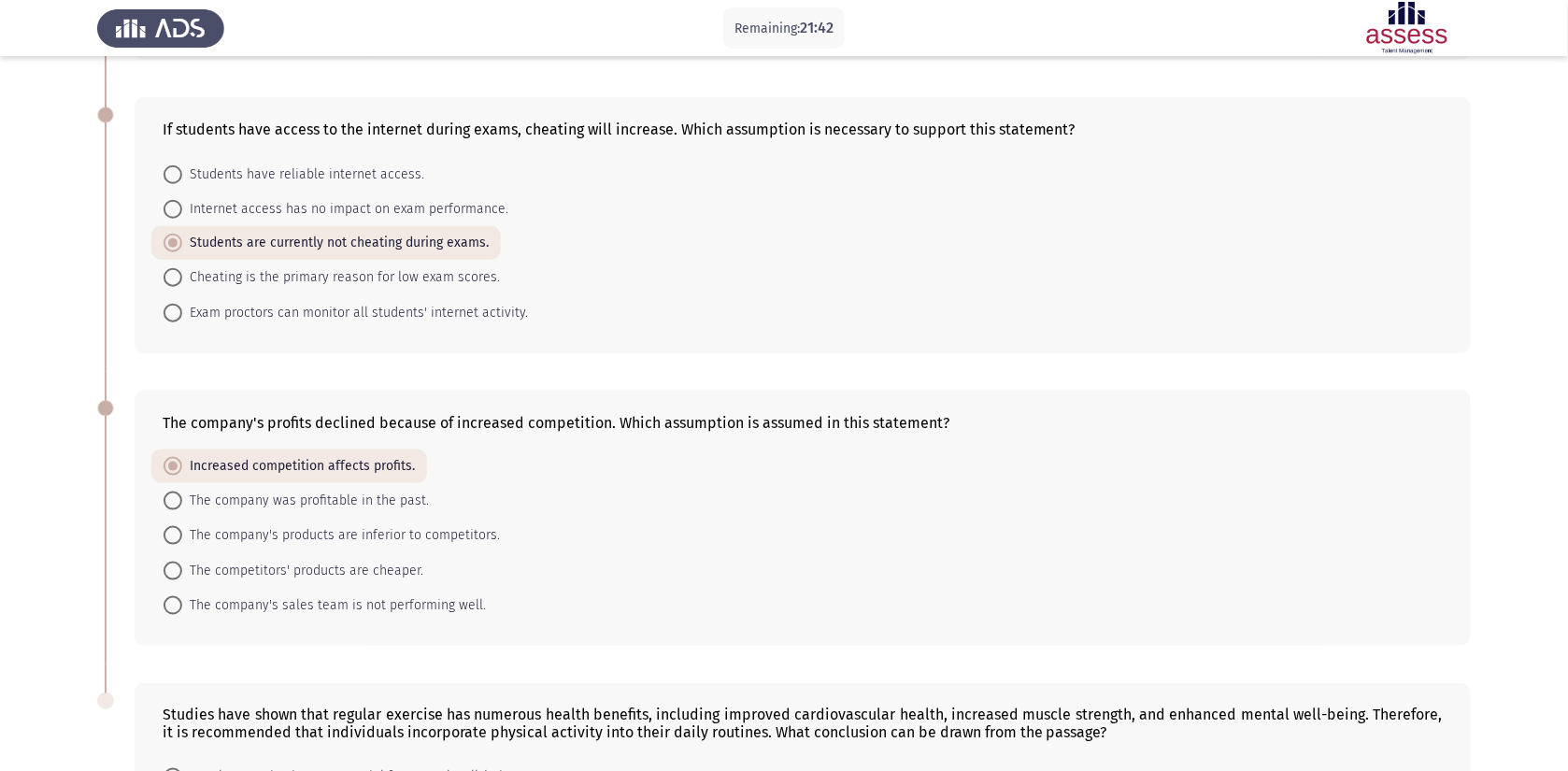 scroll, scrollTop: 353, scrollLeft: 0, axis: vertical 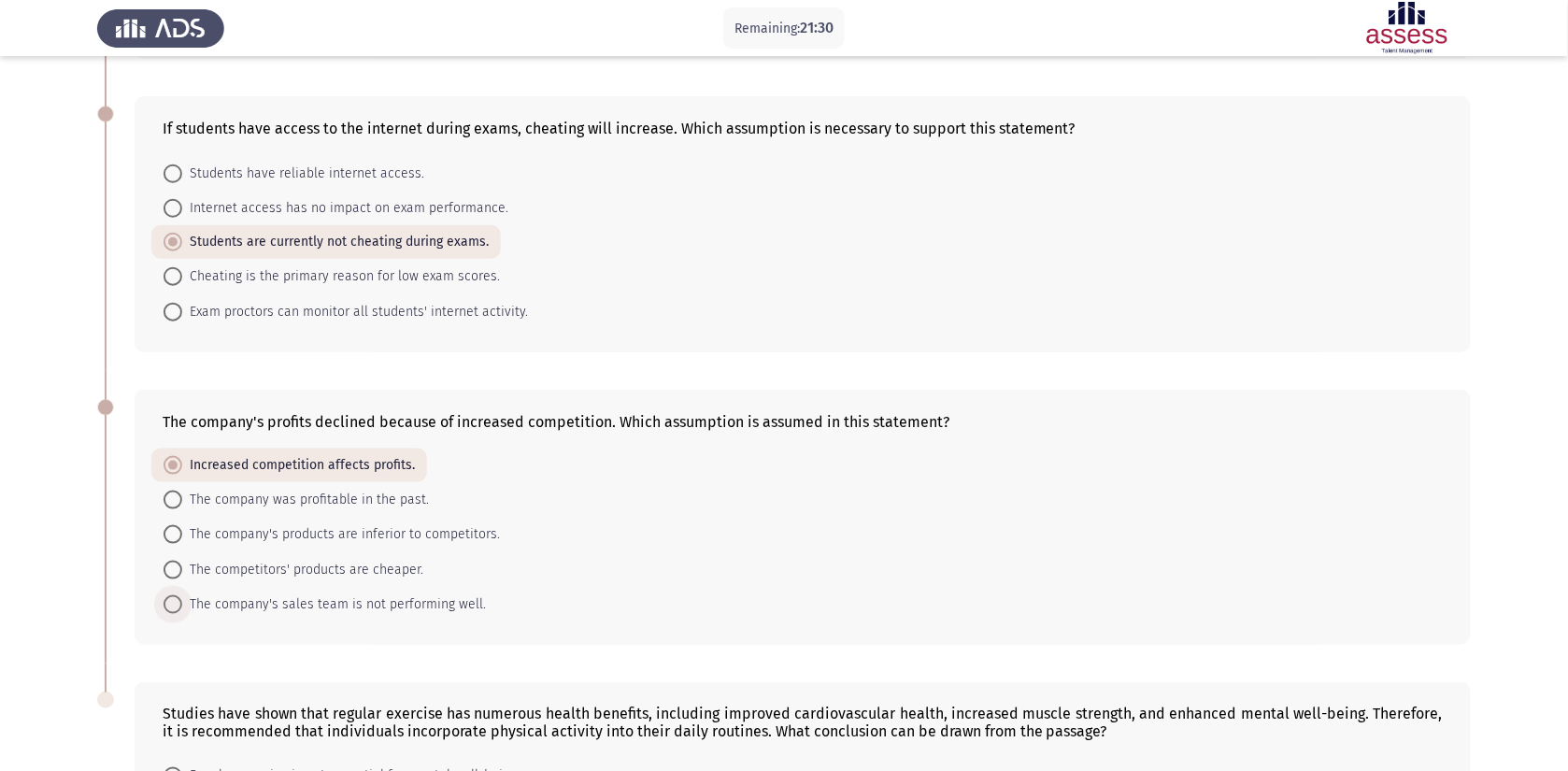 click on "The company's sales team is not performing well." at bounding box center (334, 605) 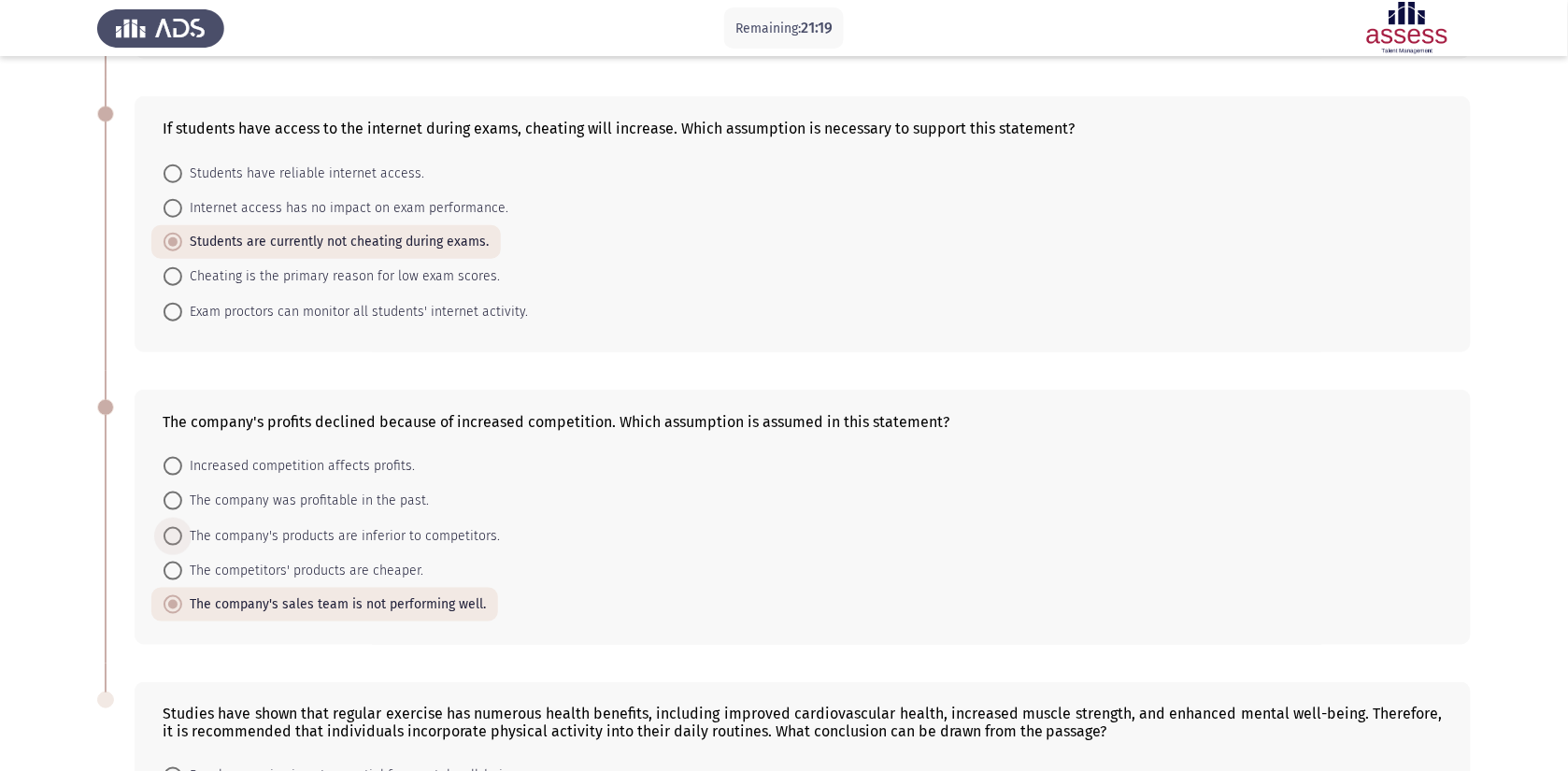 click on "The company's products are inferior to competitors." at bounding box center [341, 536] 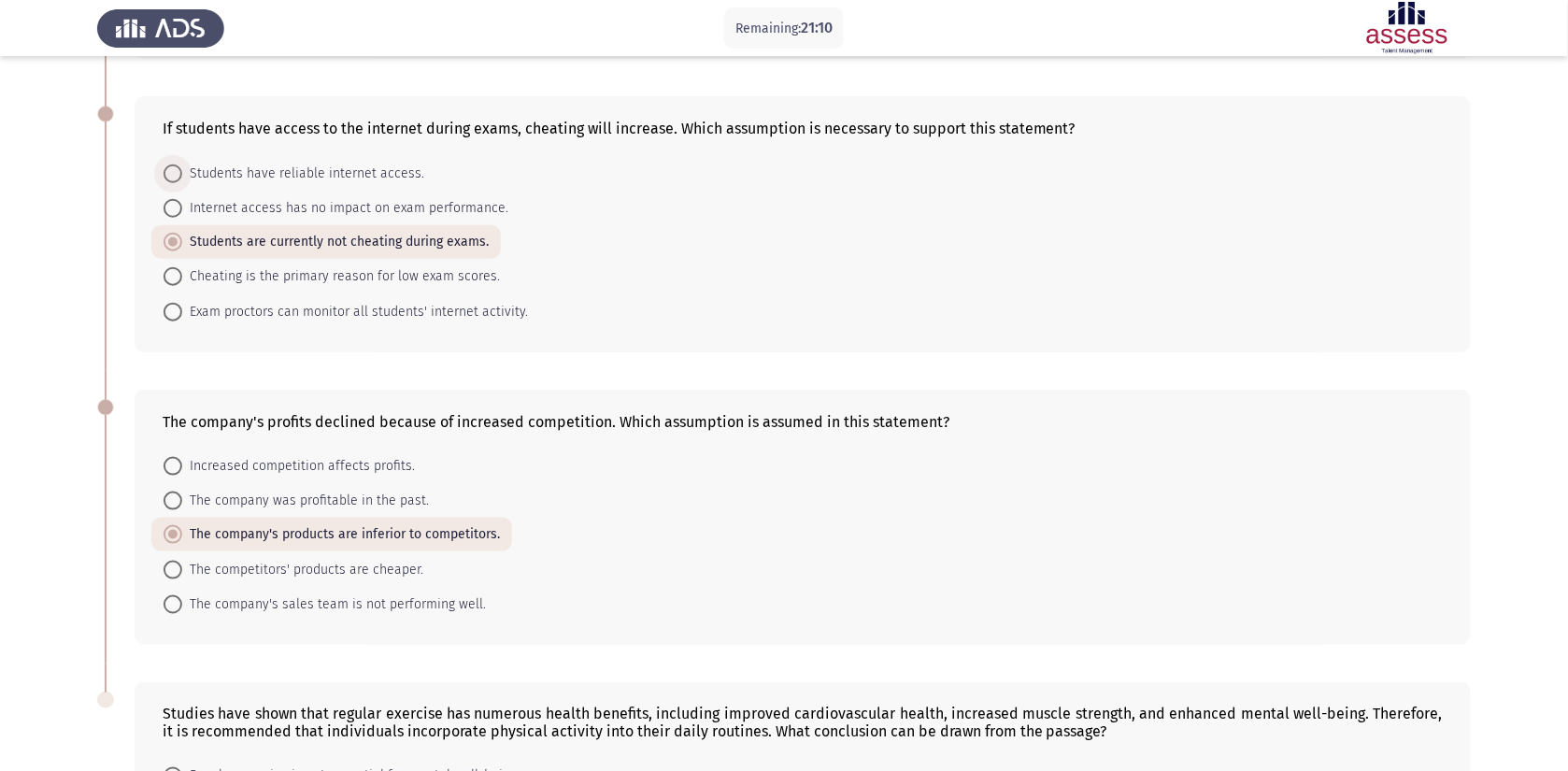 click on "Students have reliable internet access." at bounding box center [303, 174] 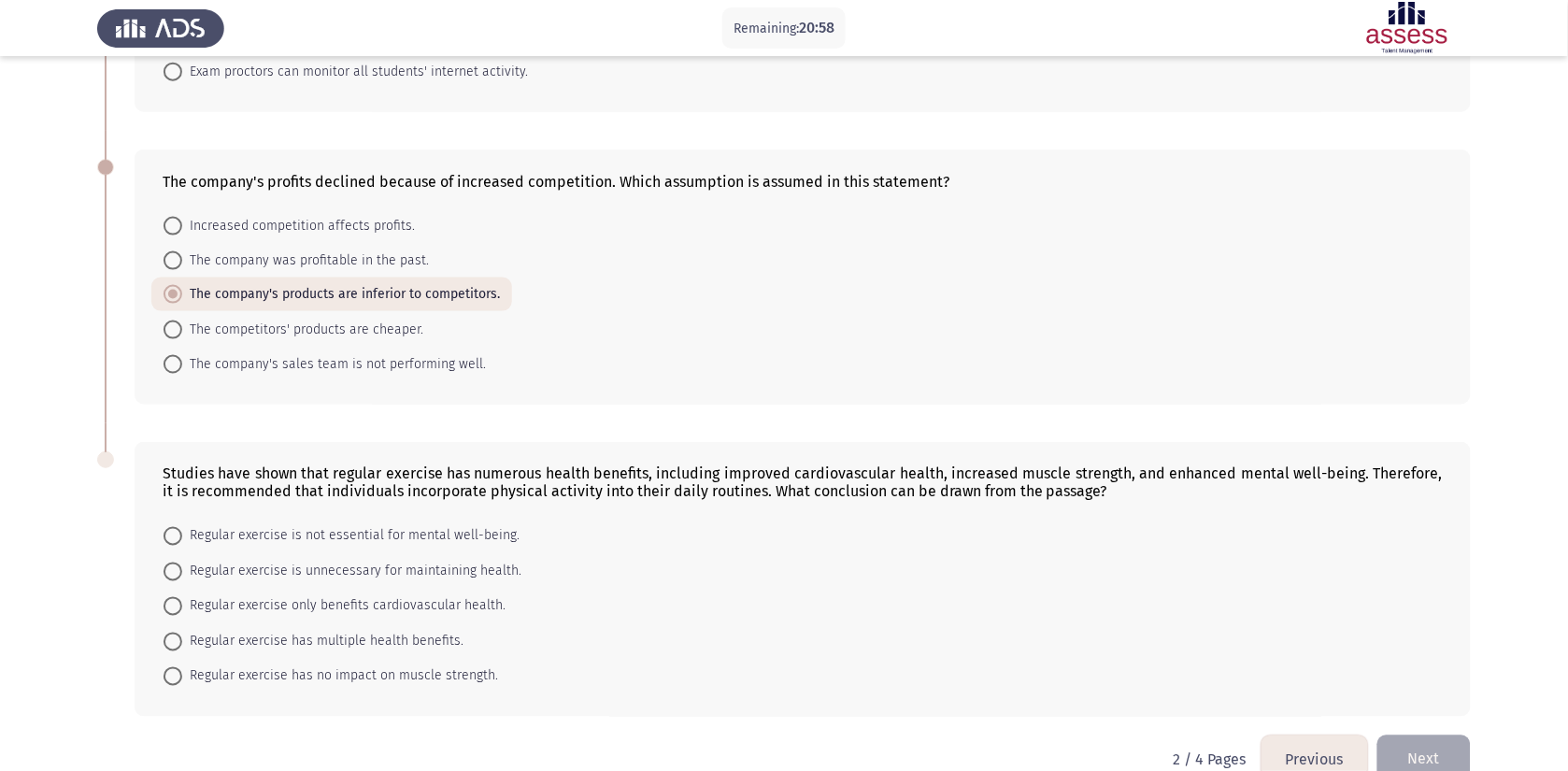 scroll, scrollTop: 626, scrollLeft: 0, axis: vertical 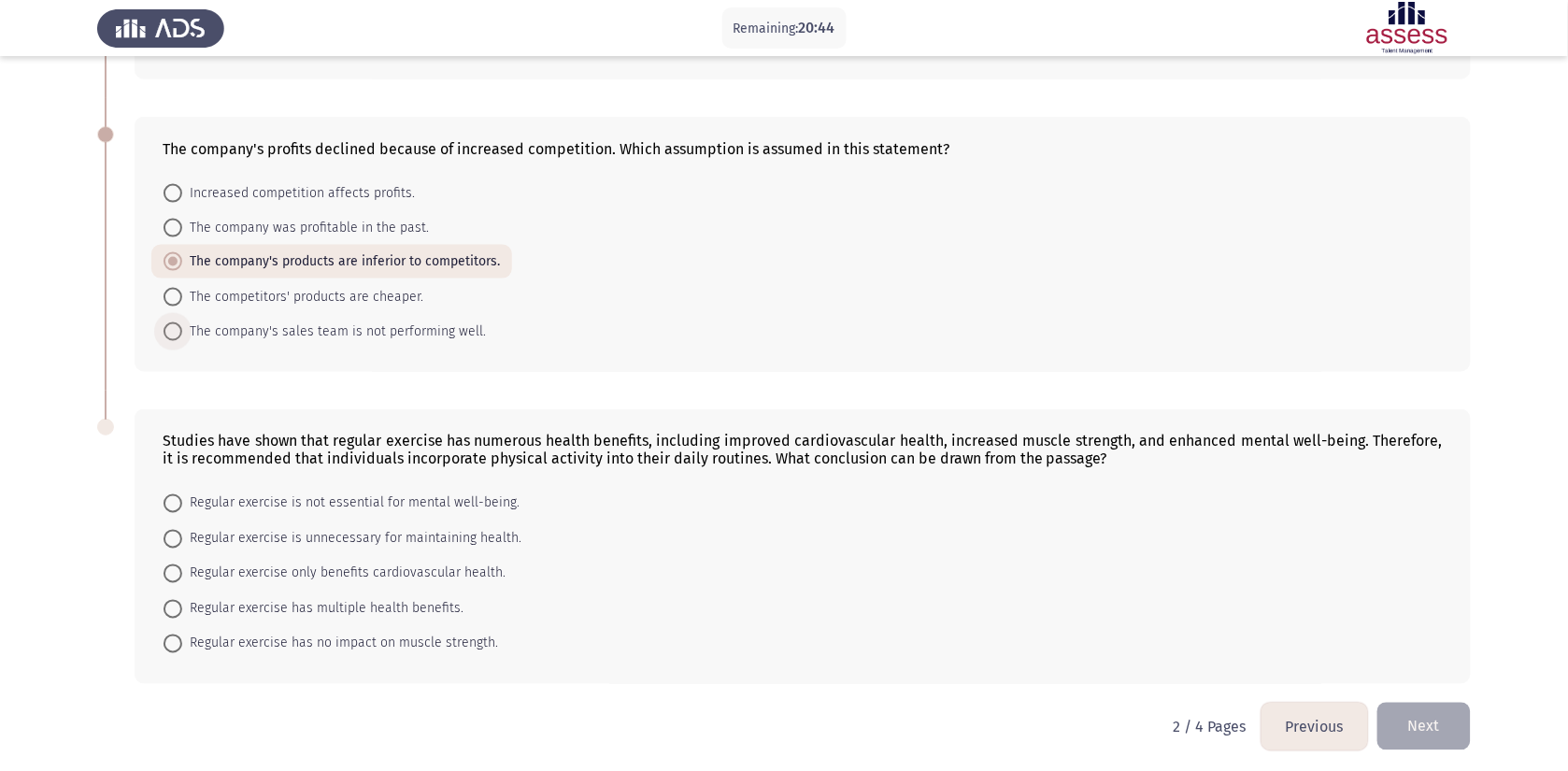 click on "The company's sales team is not performing well." at bounding box center (334, 332) 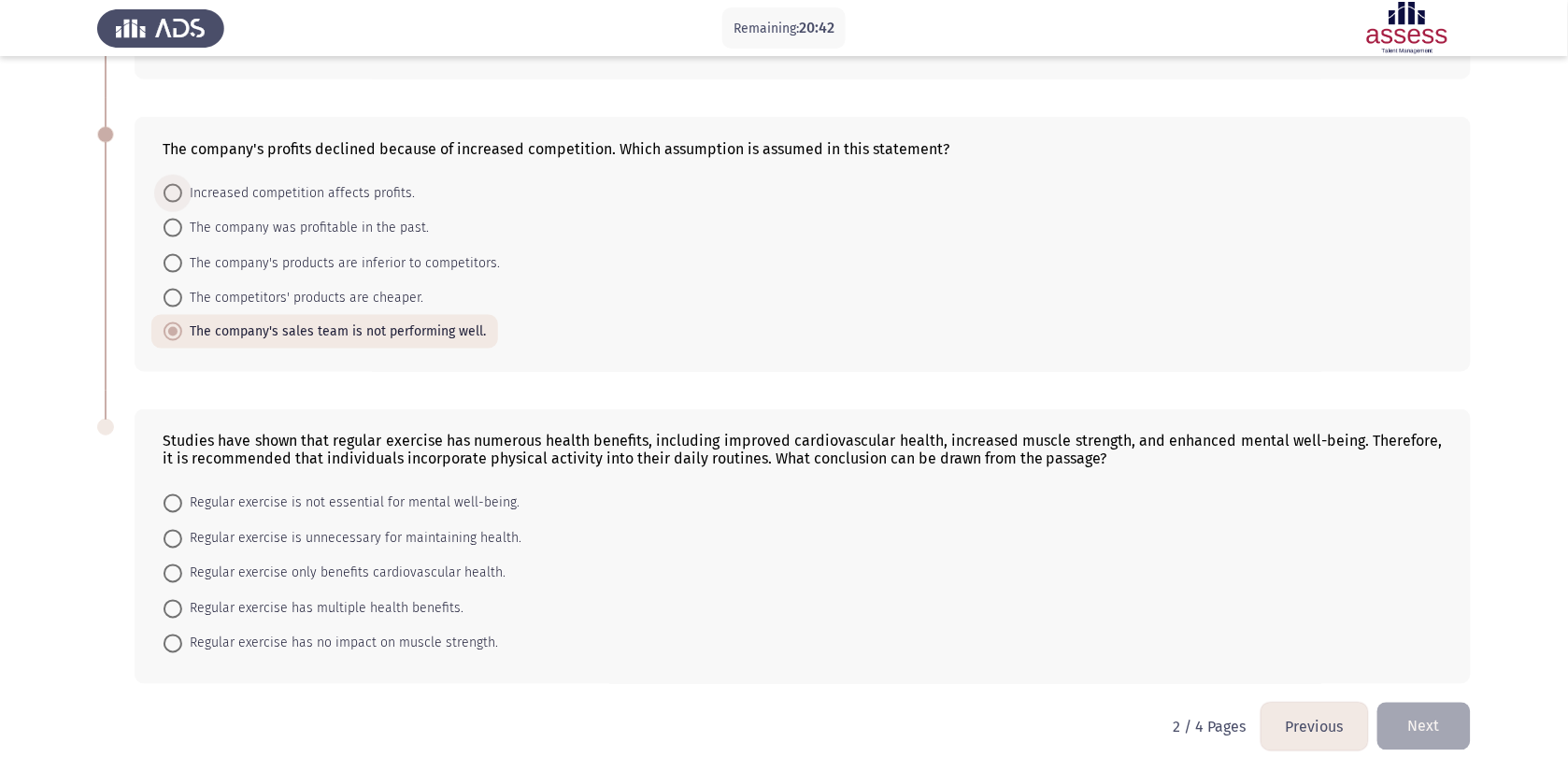 click on "Increased competition affects profits." at bounding box center [298, 193] 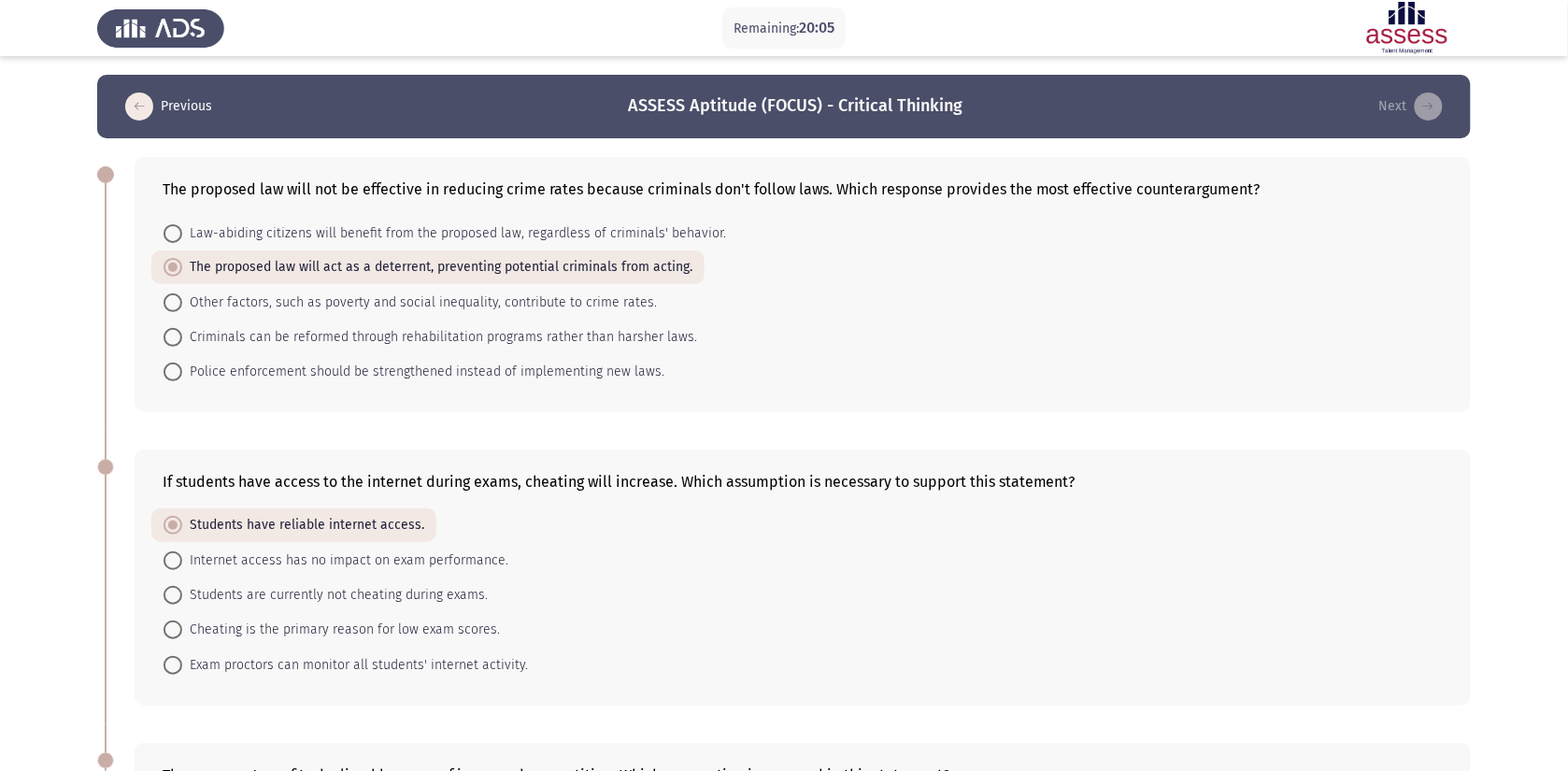 scroll, scrollTop: 626, scrollLeft: 0, axis: vertical 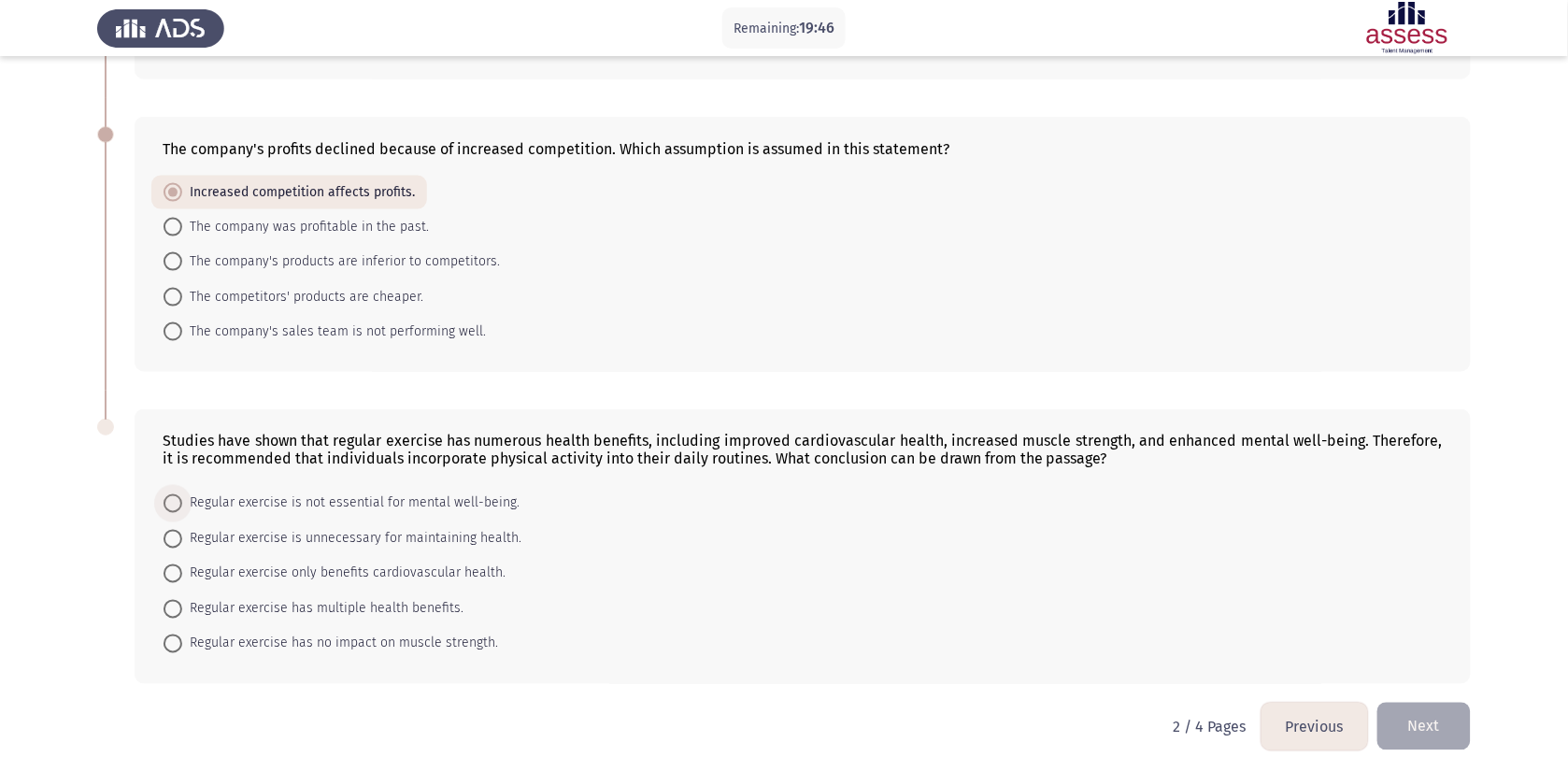 click on "Regular exercise is not essential for mental well-being." at bounding box center [350, 504] 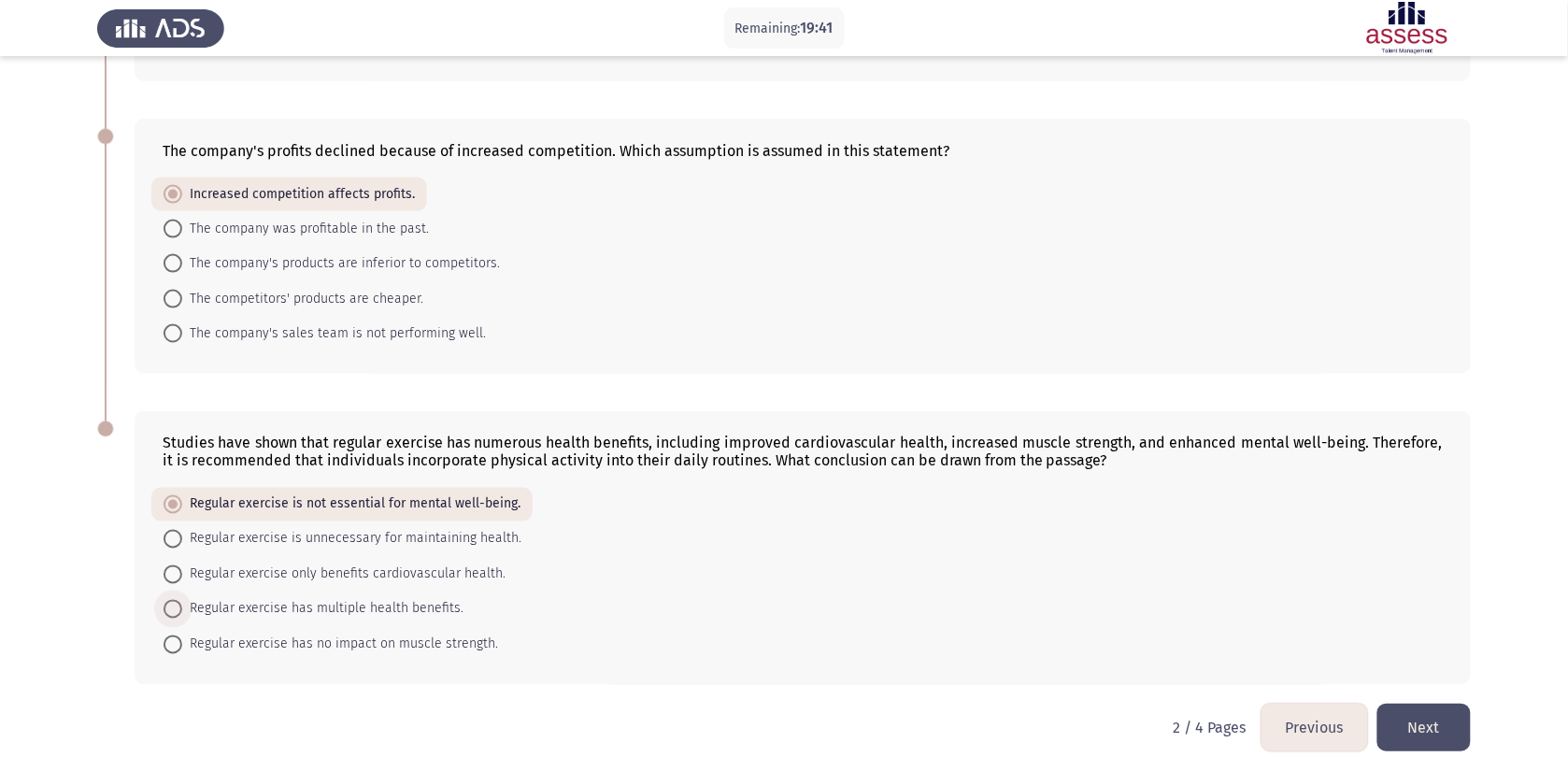 click on "Regular exercise has multiple health benefits." at bounding box center (322, 609) 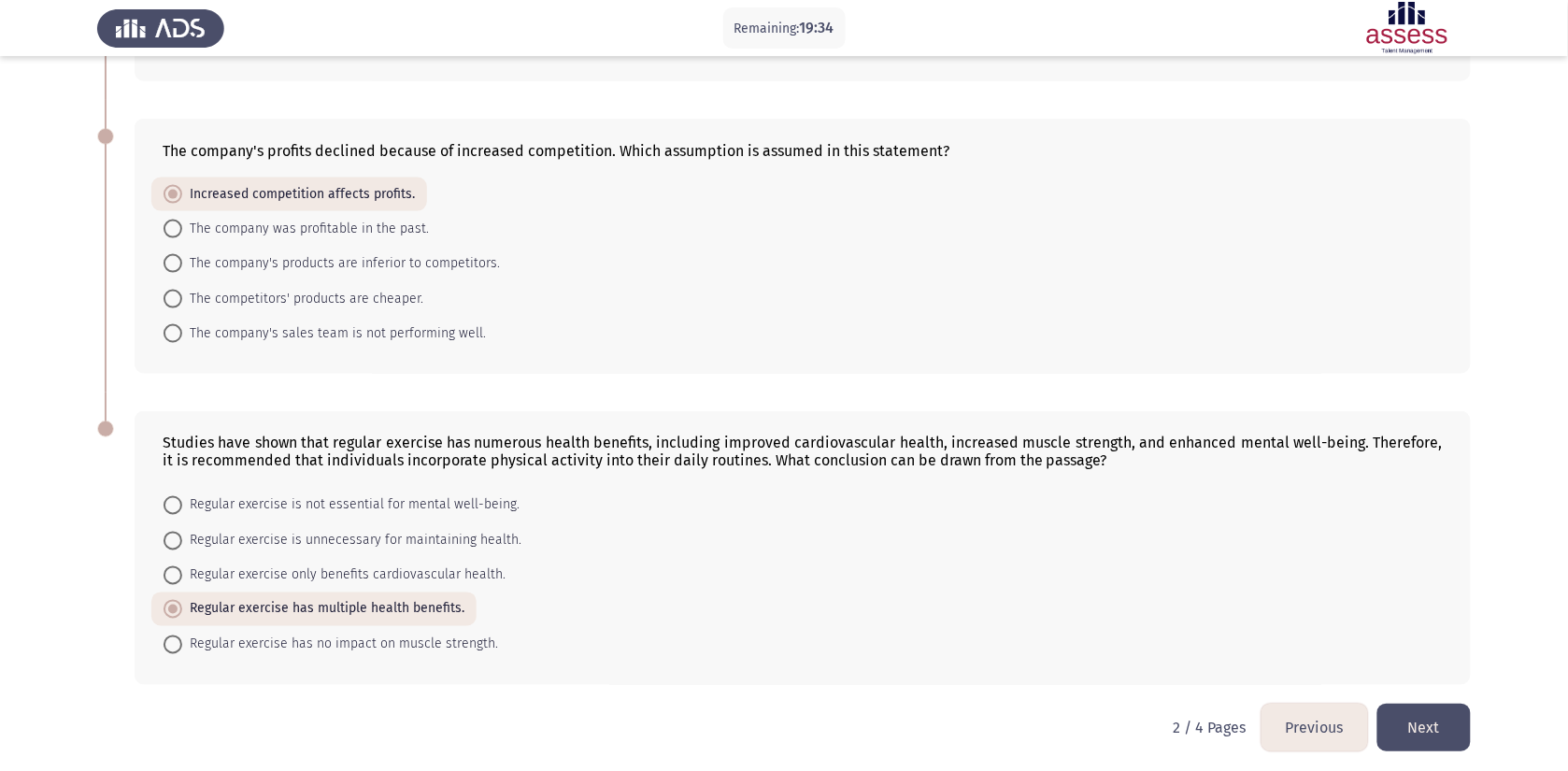 click on "Next" 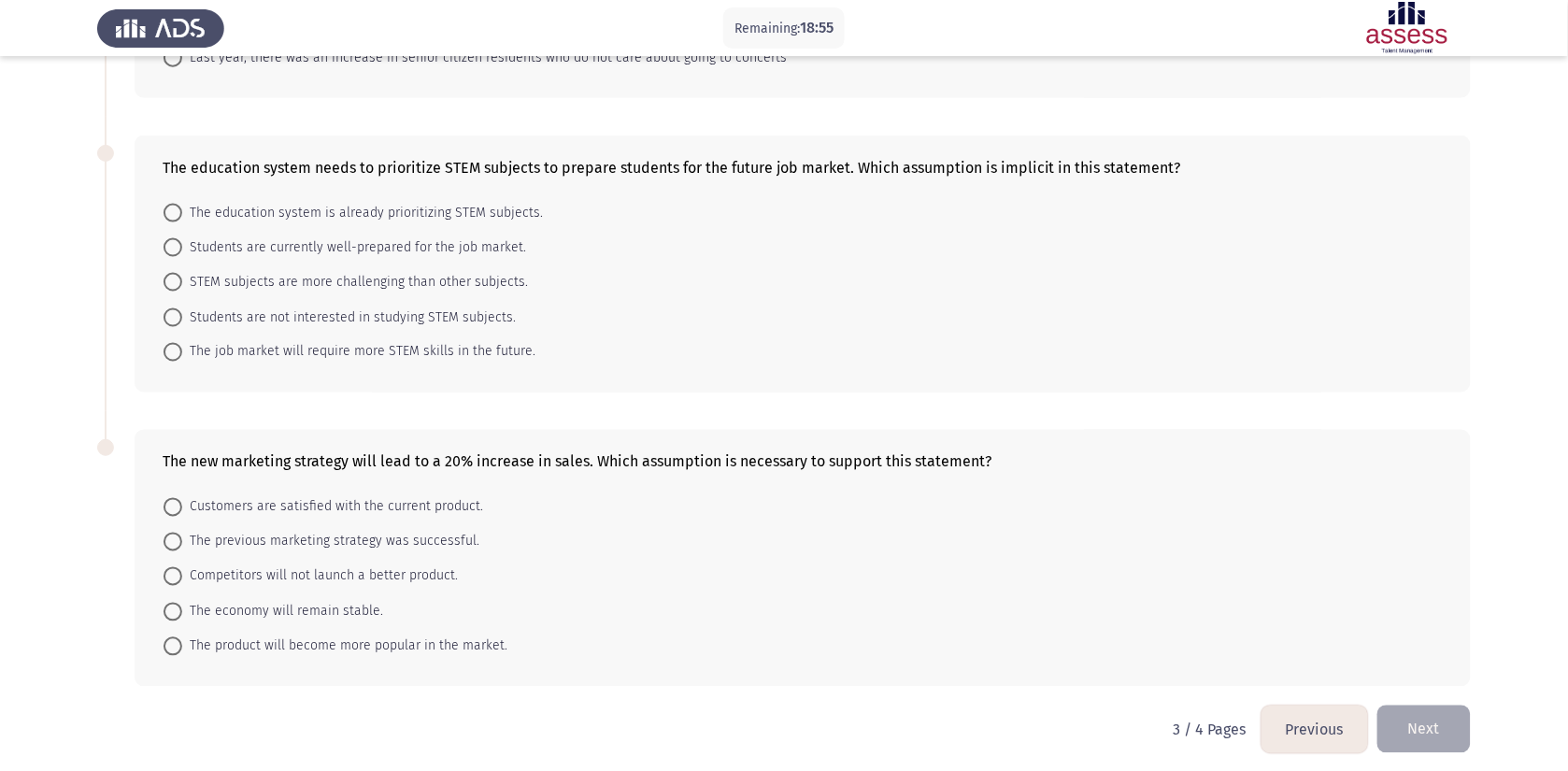 scroll, scrollTop: 0, scrollLeft: 0, axis: both 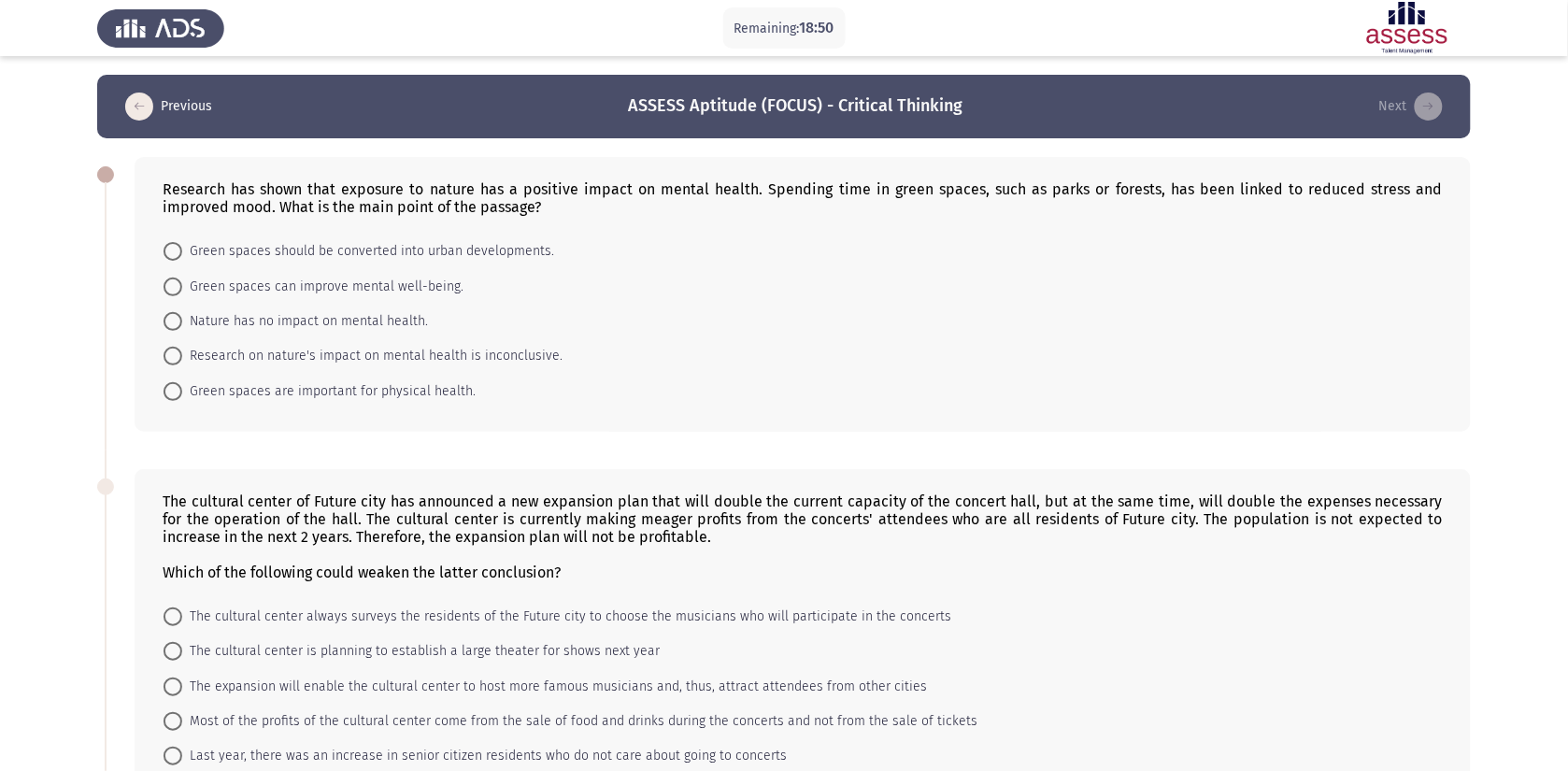 click on "Green spaces should be converted into urban developments.     Green spaces can improve mental well-being.     Nature has no impact on mental health.     Research on nature's impact on mental health is inconclusive.     Green spaces are important for physical health." 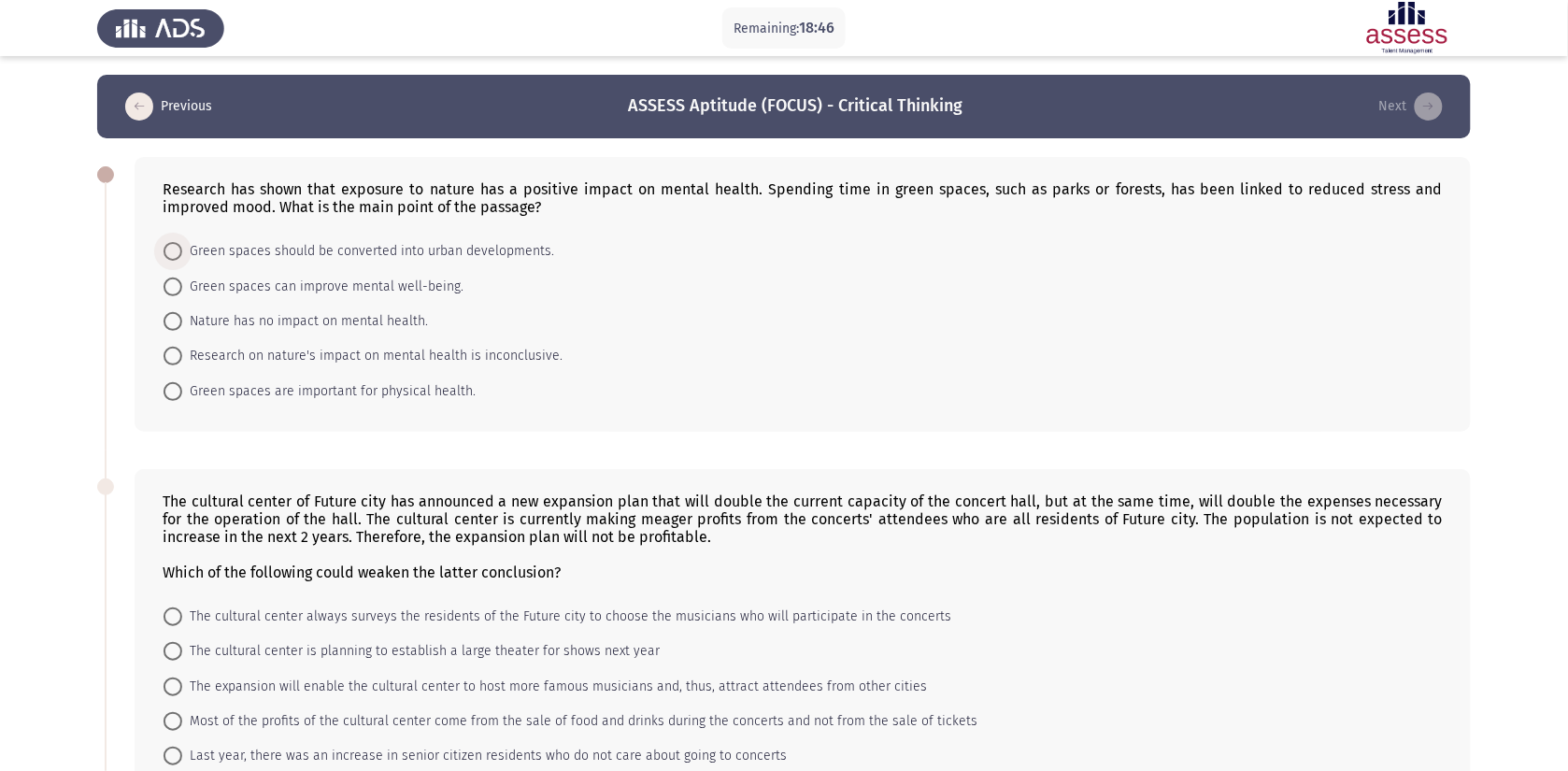 click on "Green spaces should be converted into urban developments." at bounding box center [368, 251] 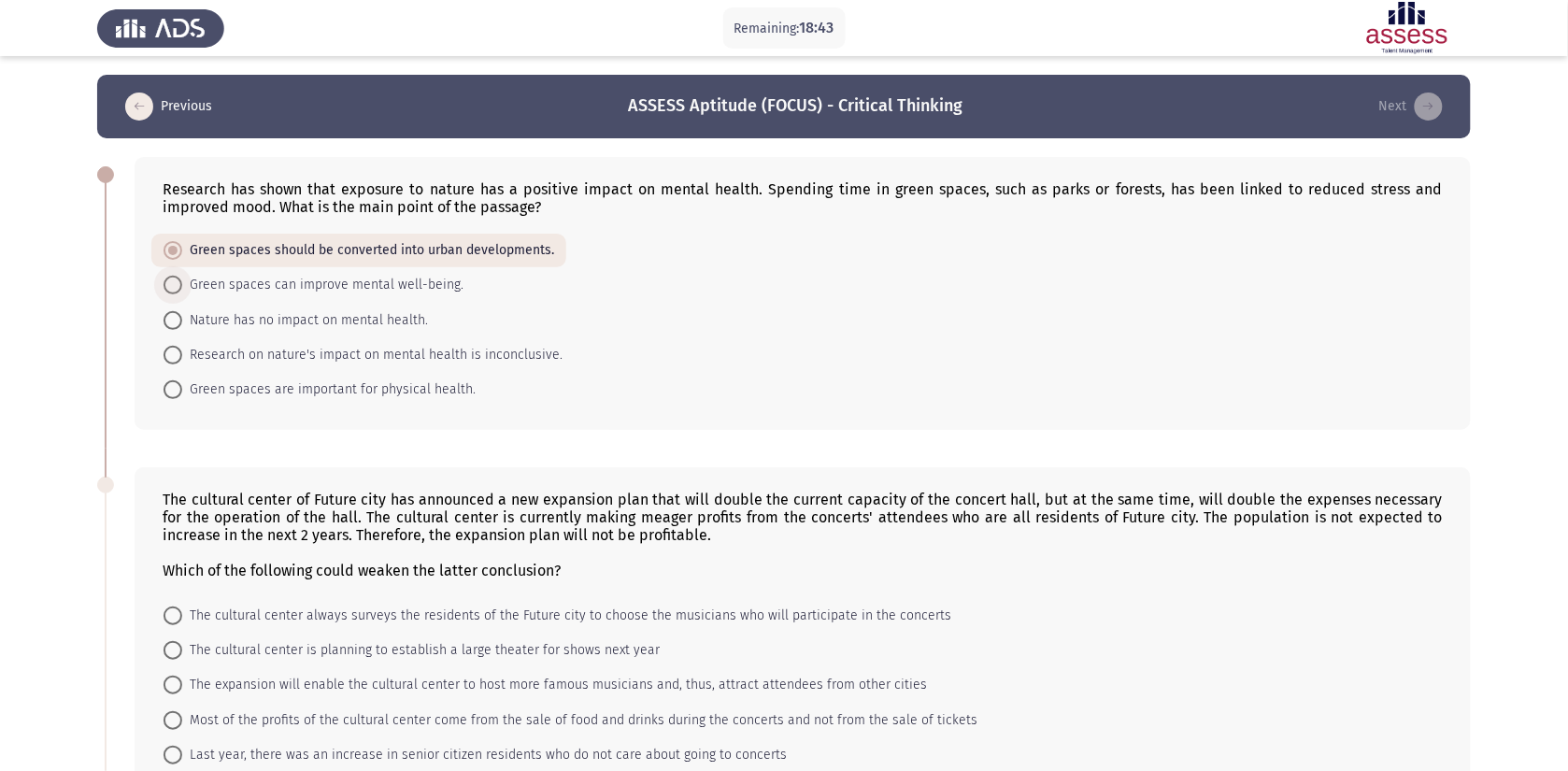 click on "Green spaces can improve mental well-being." at bounding box center (322, 285) 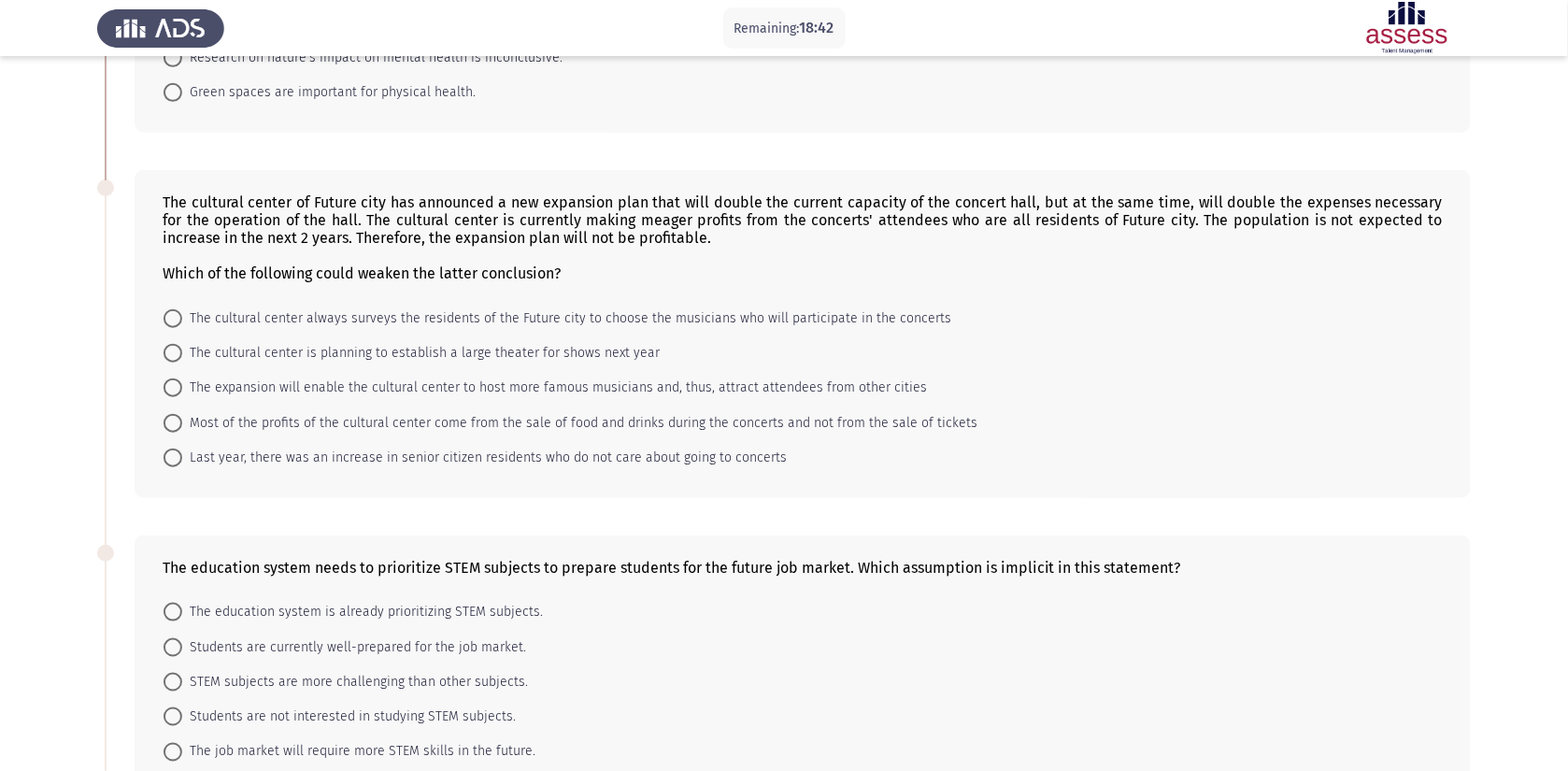 scroll, scrollTop: 381, scrollLeft: 0, axis: vertical 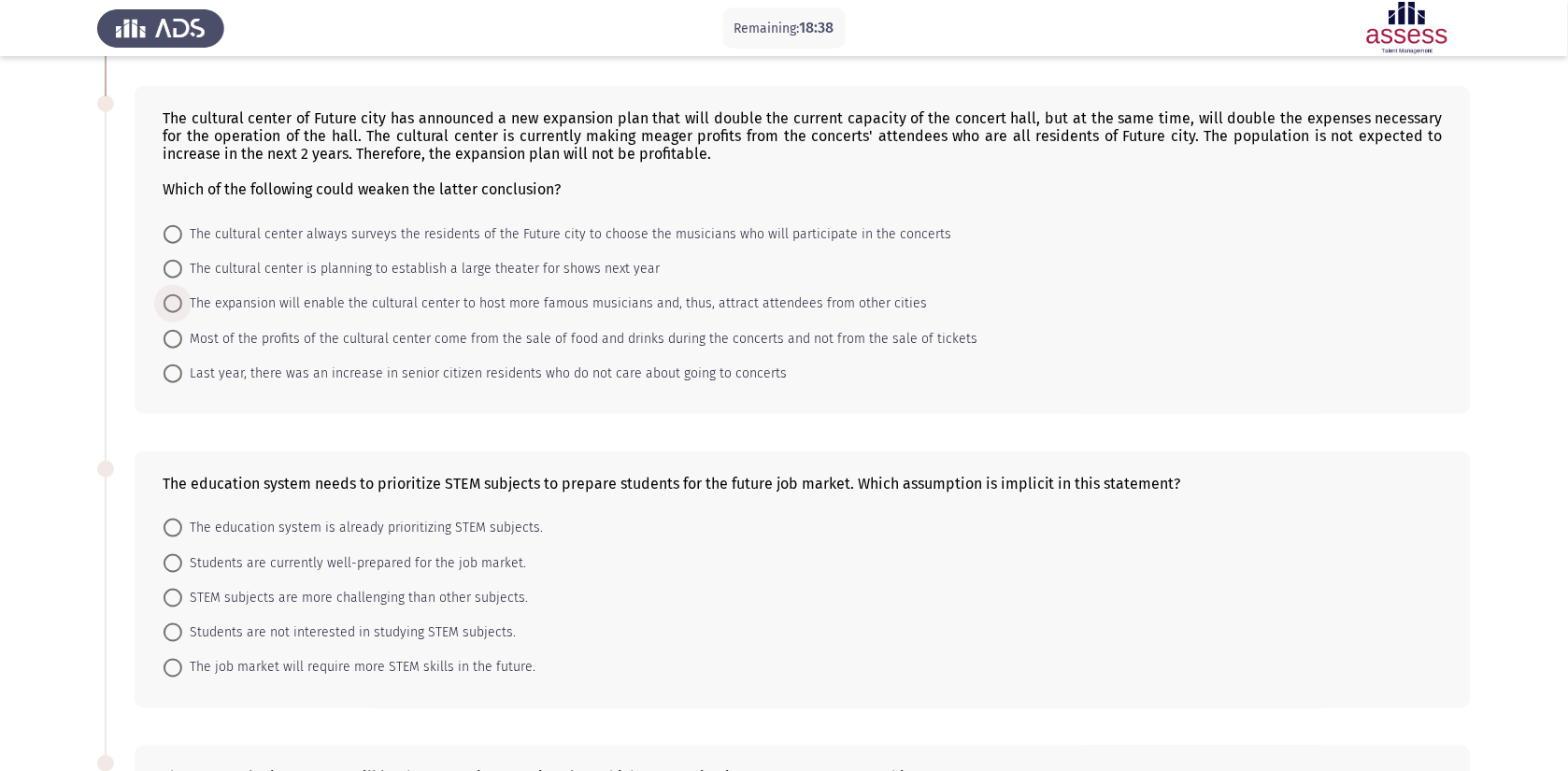 click on "The expansion will enable the cultural center to host more famous musicians and, thus, attract attendees from other cities" at bounding box center [554, 304] 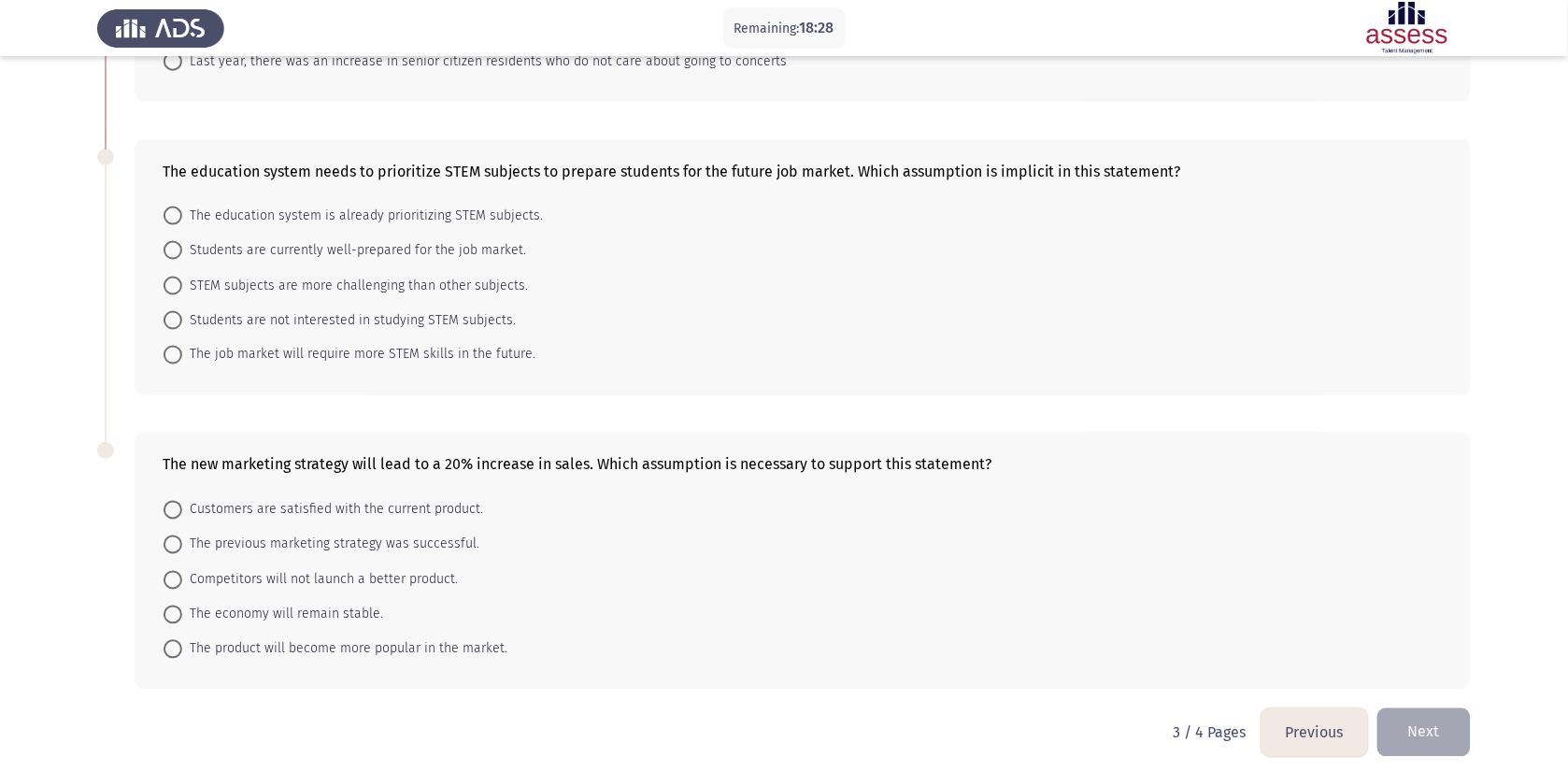scroll, scrollTop: 690, scrollLeft: 0, axis: vertical 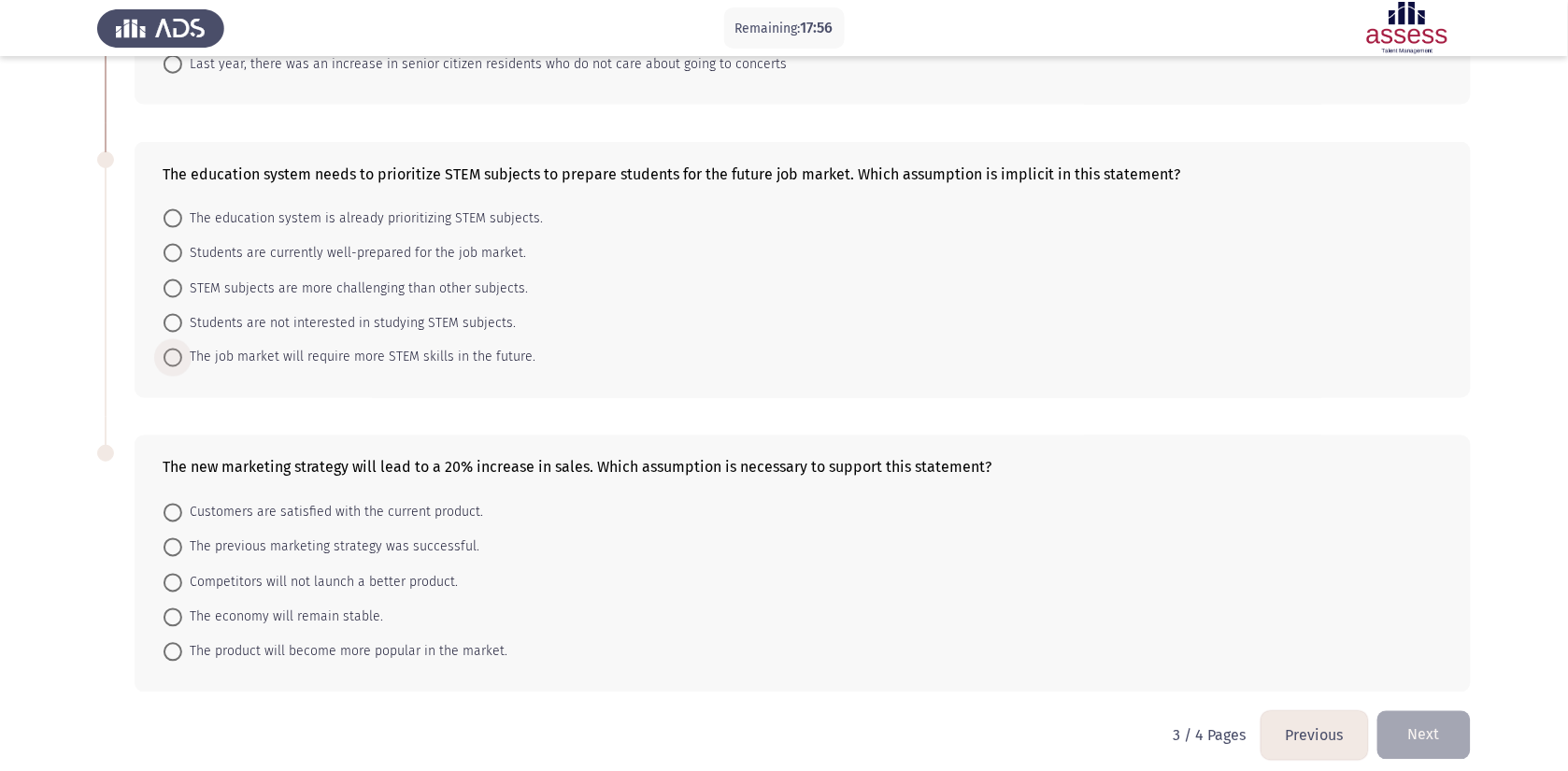 click on "The job market will require more STEM skills in the future." at bounding box center [359, 358] 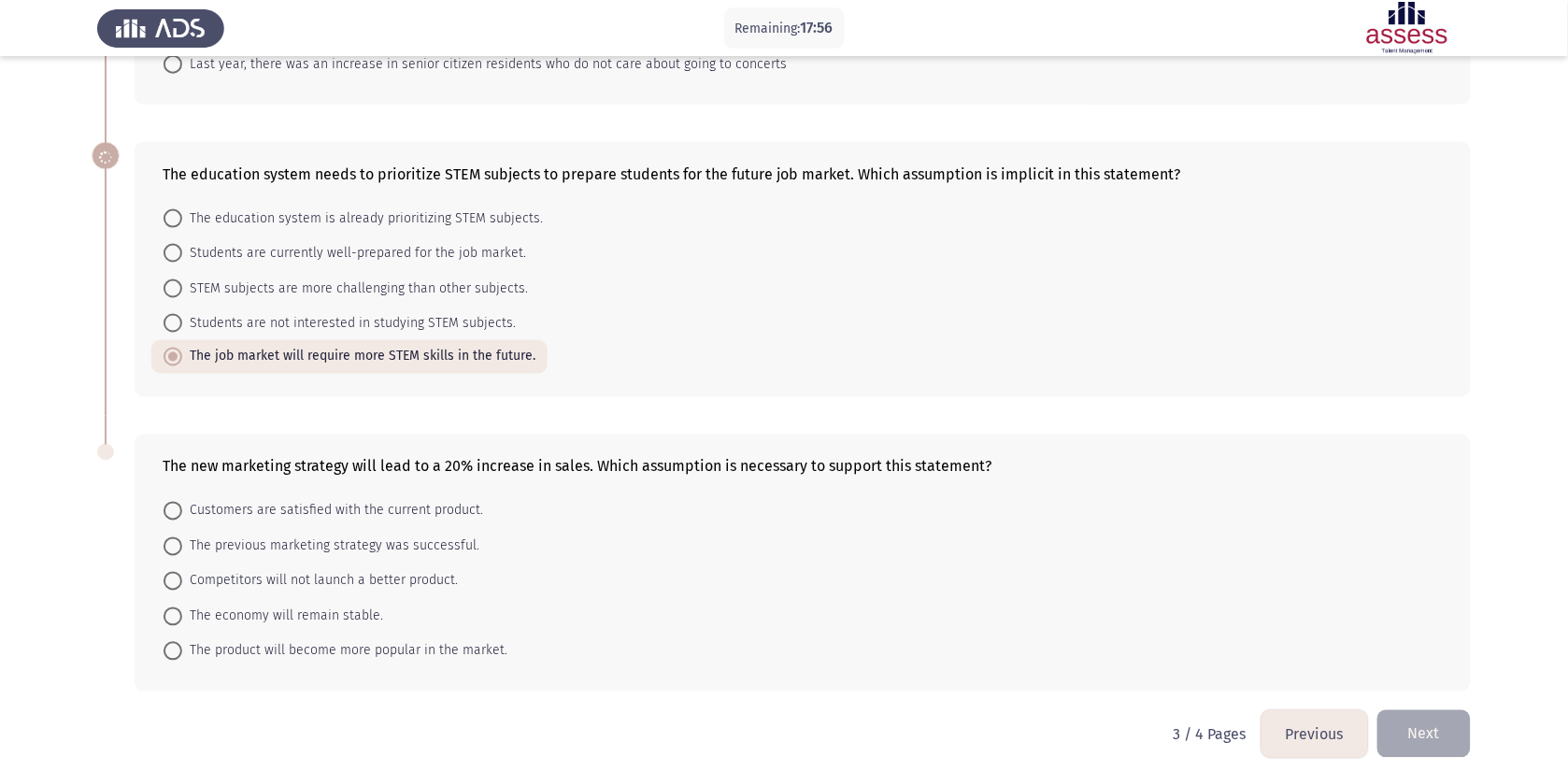 scroll, scrollTop: 696, scrollLeft: 0, axis: vertical 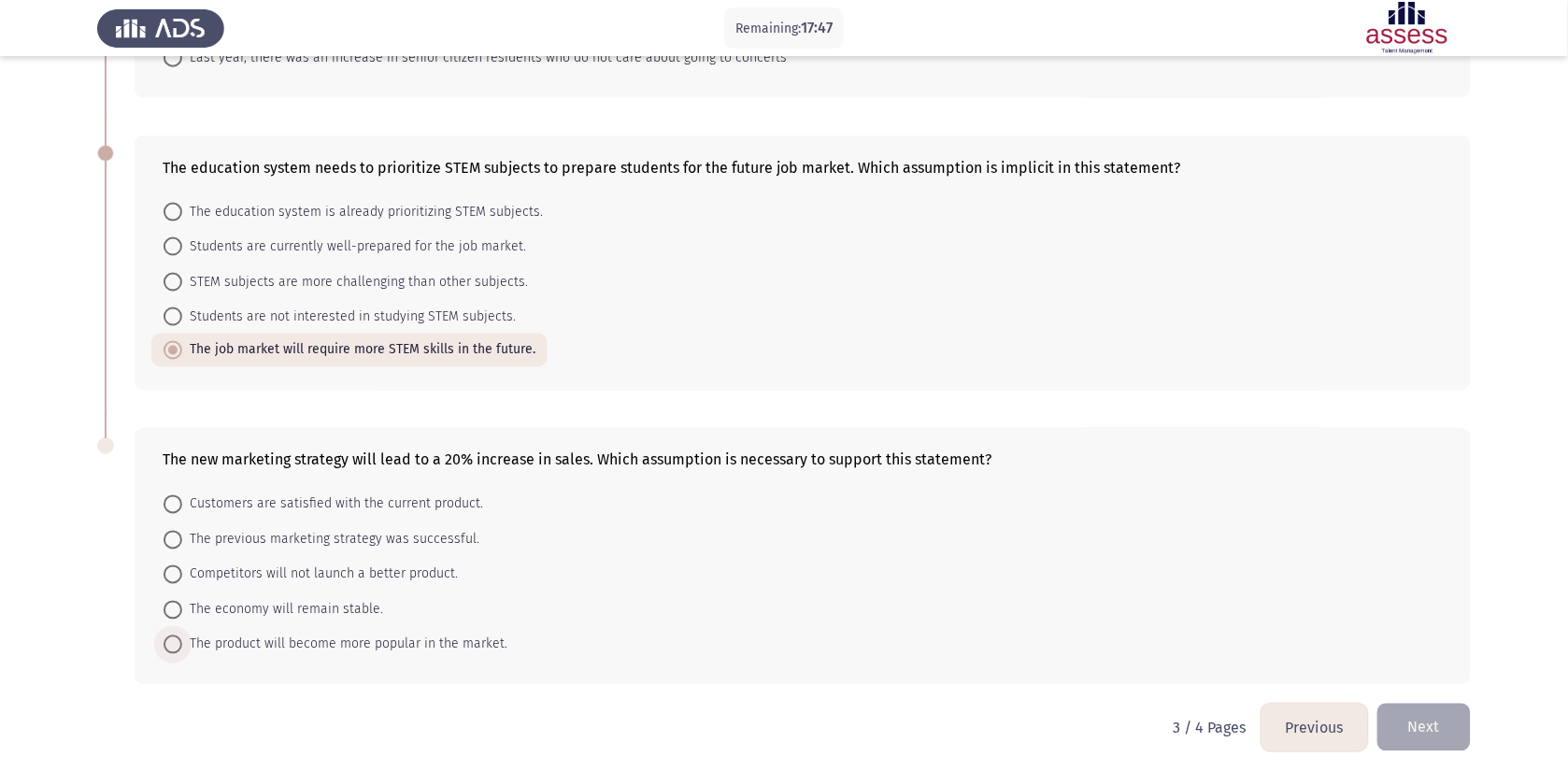 click on "The product will become more popular in the market." at bounding box center (345, 645) 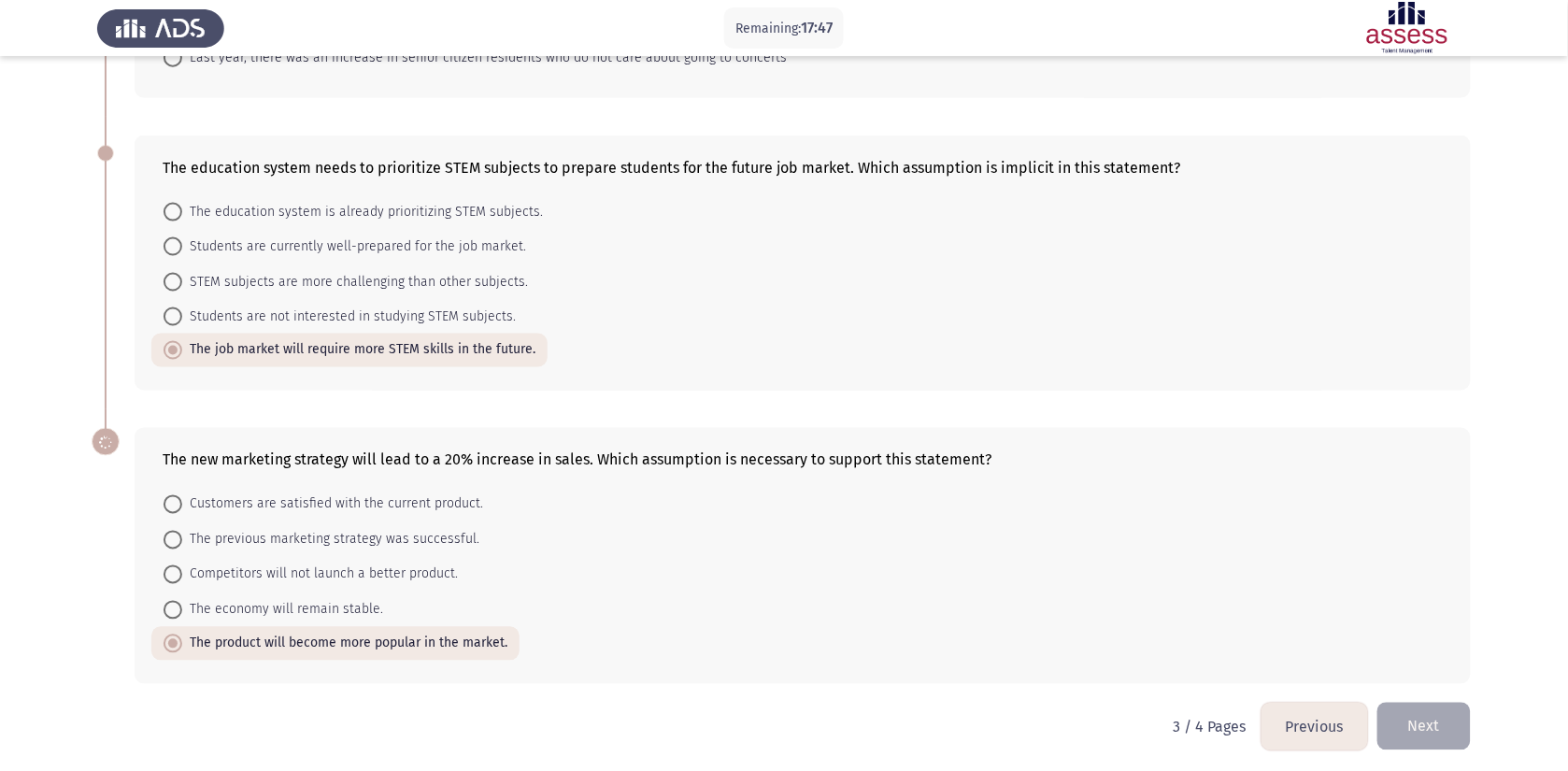 scroll, scrollTop: 694, scrollLeft: 0, axis: vertical 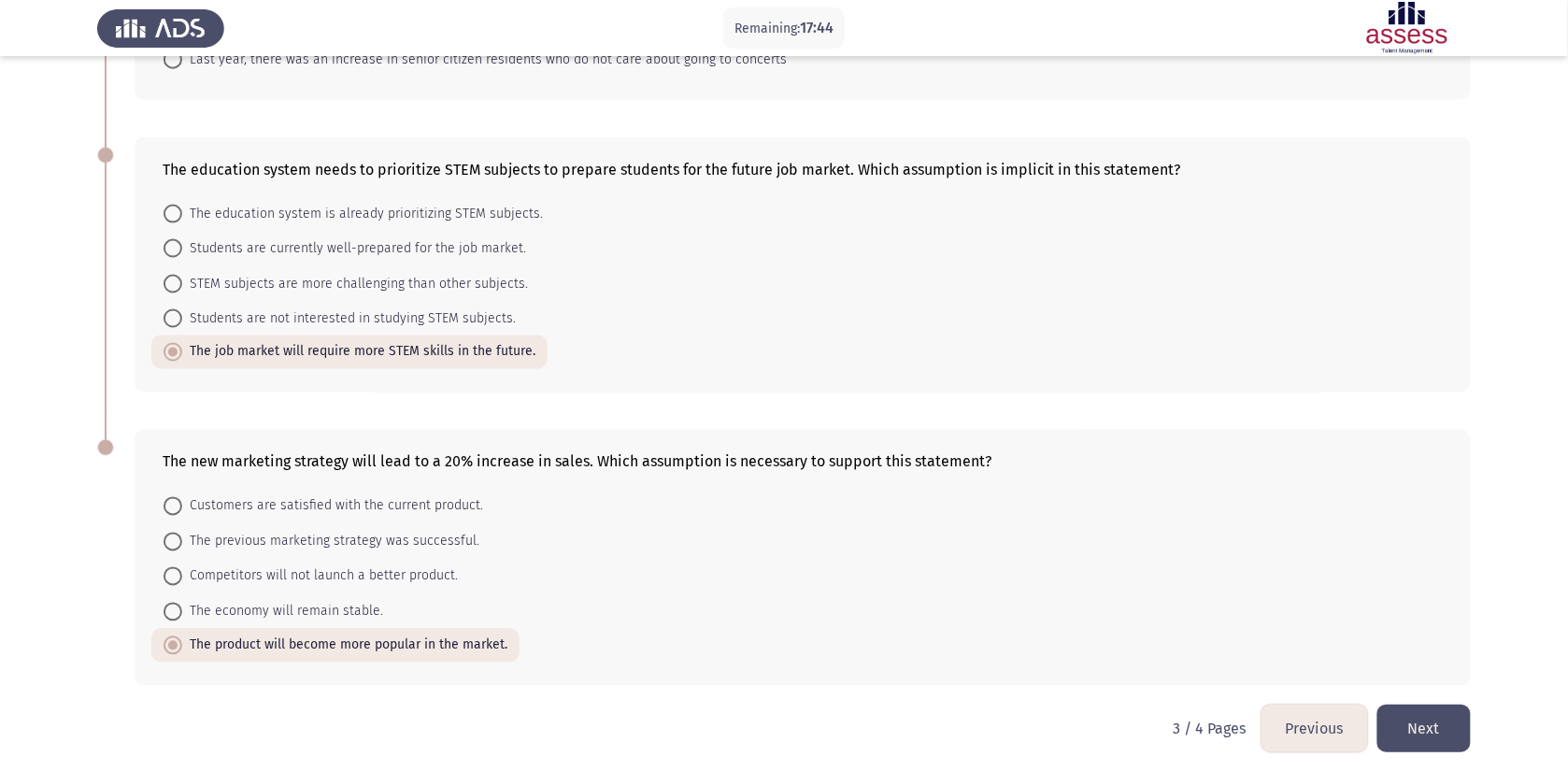 click on "Next" 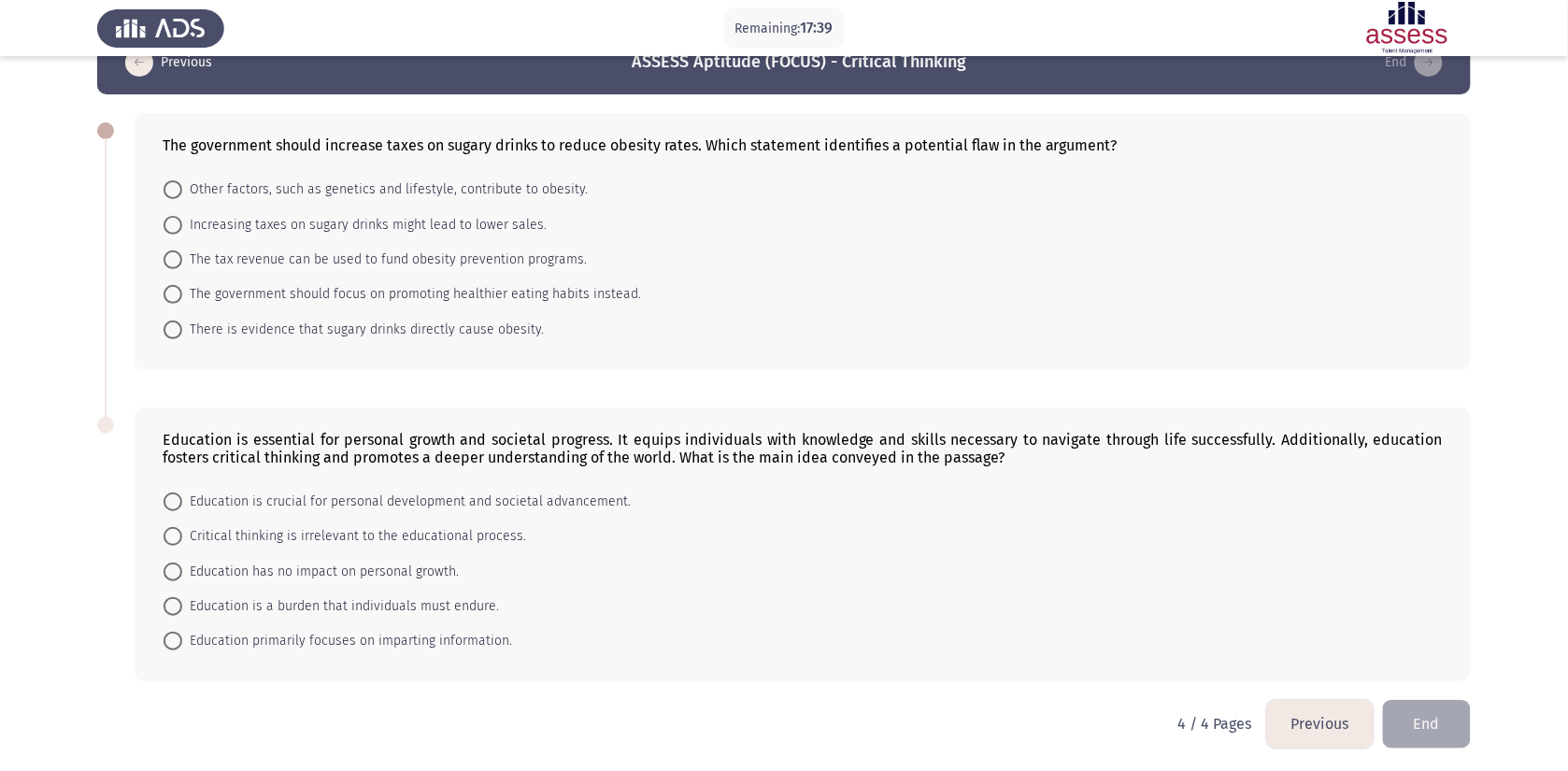 scroll, scrollTop: 33, scrollLeft: 0, axis: vertical 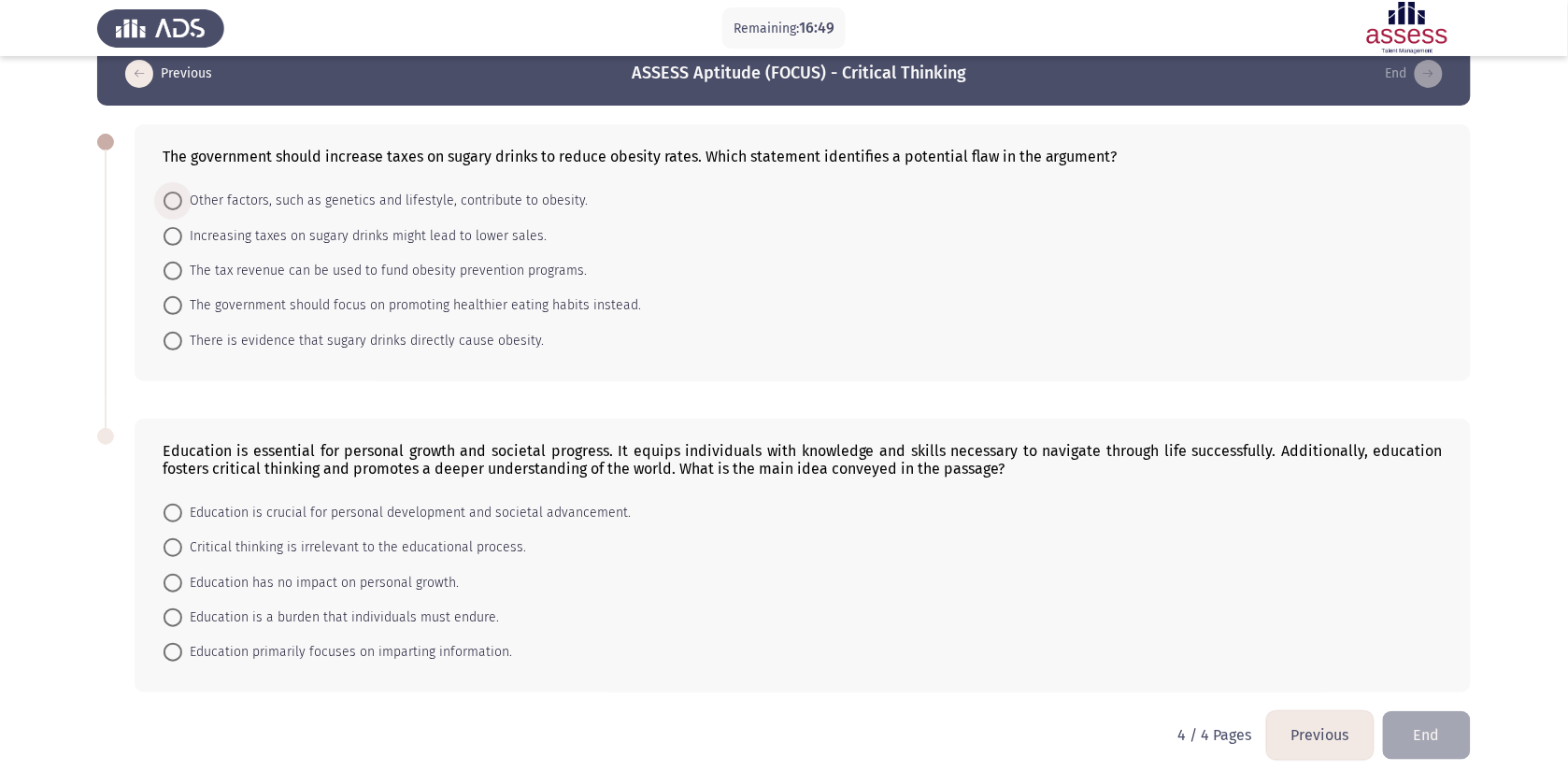 click on "Other factors, such as genetics and lifestyle, contribute to obesity." at bounding box center [385, 201] 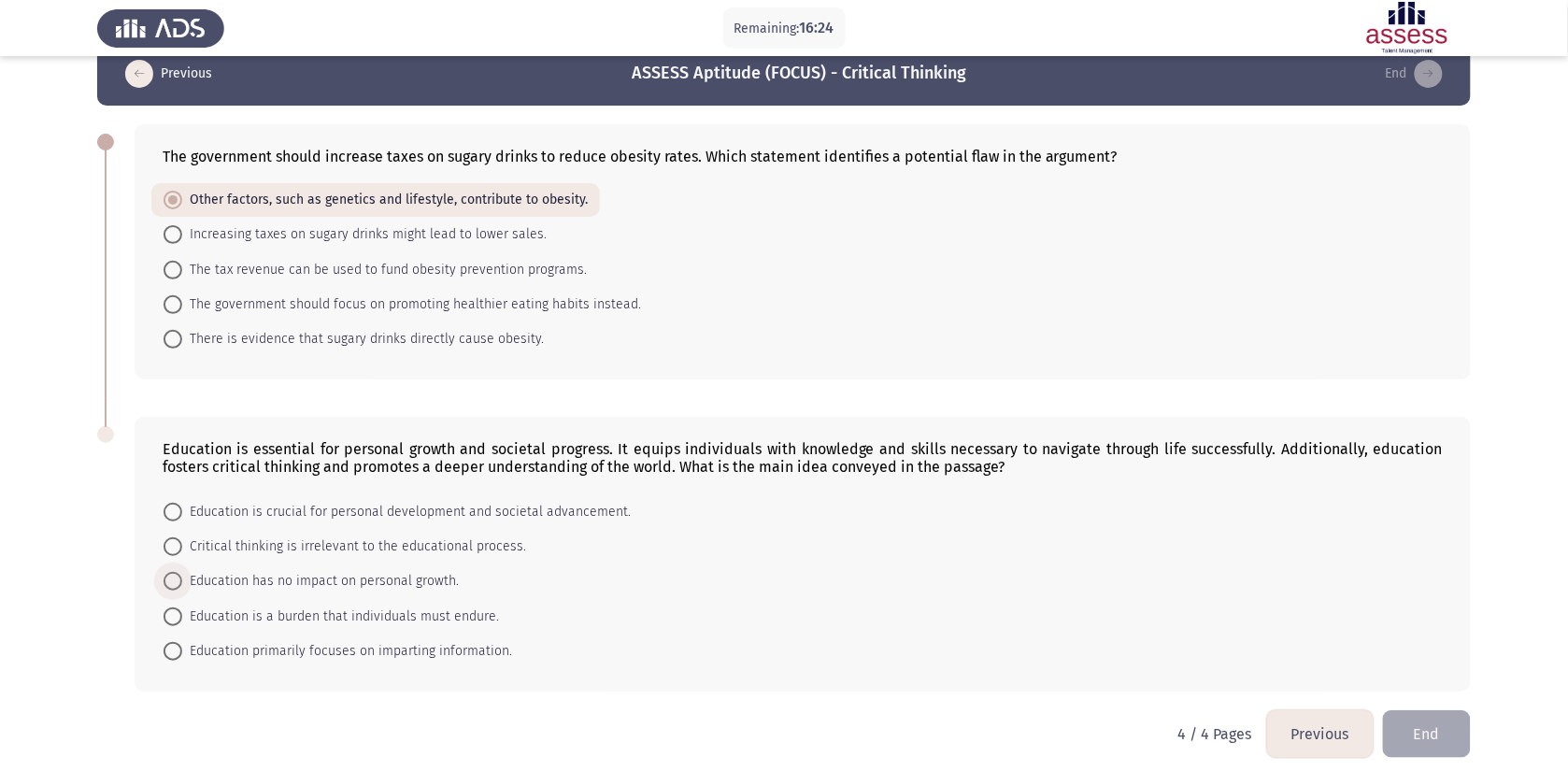 click on "Education has no impact on personal growth." at bounding box center (321, 581) 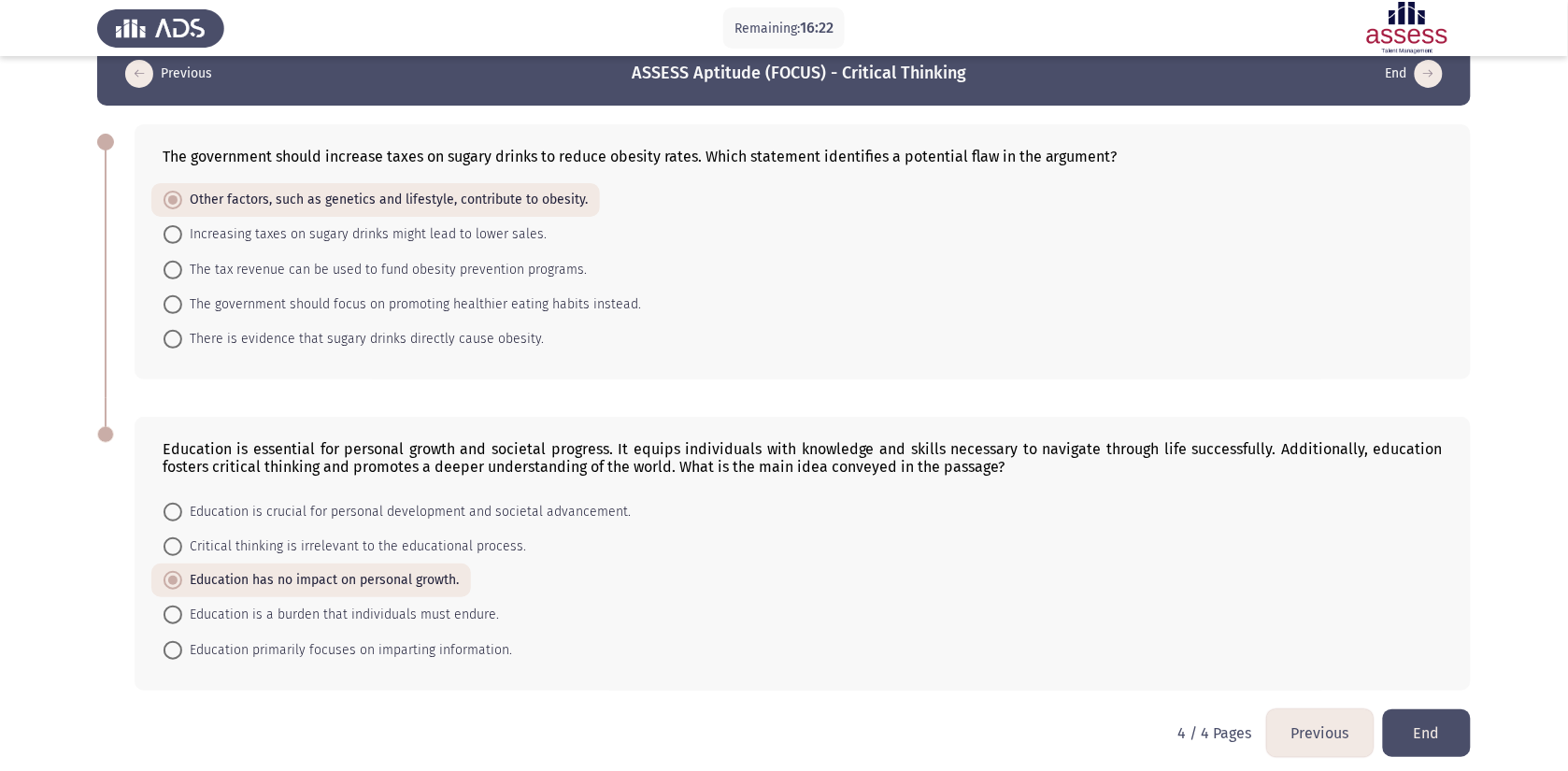click on "Education is a burden that individuals must endure." at bounding box center [340, 615] 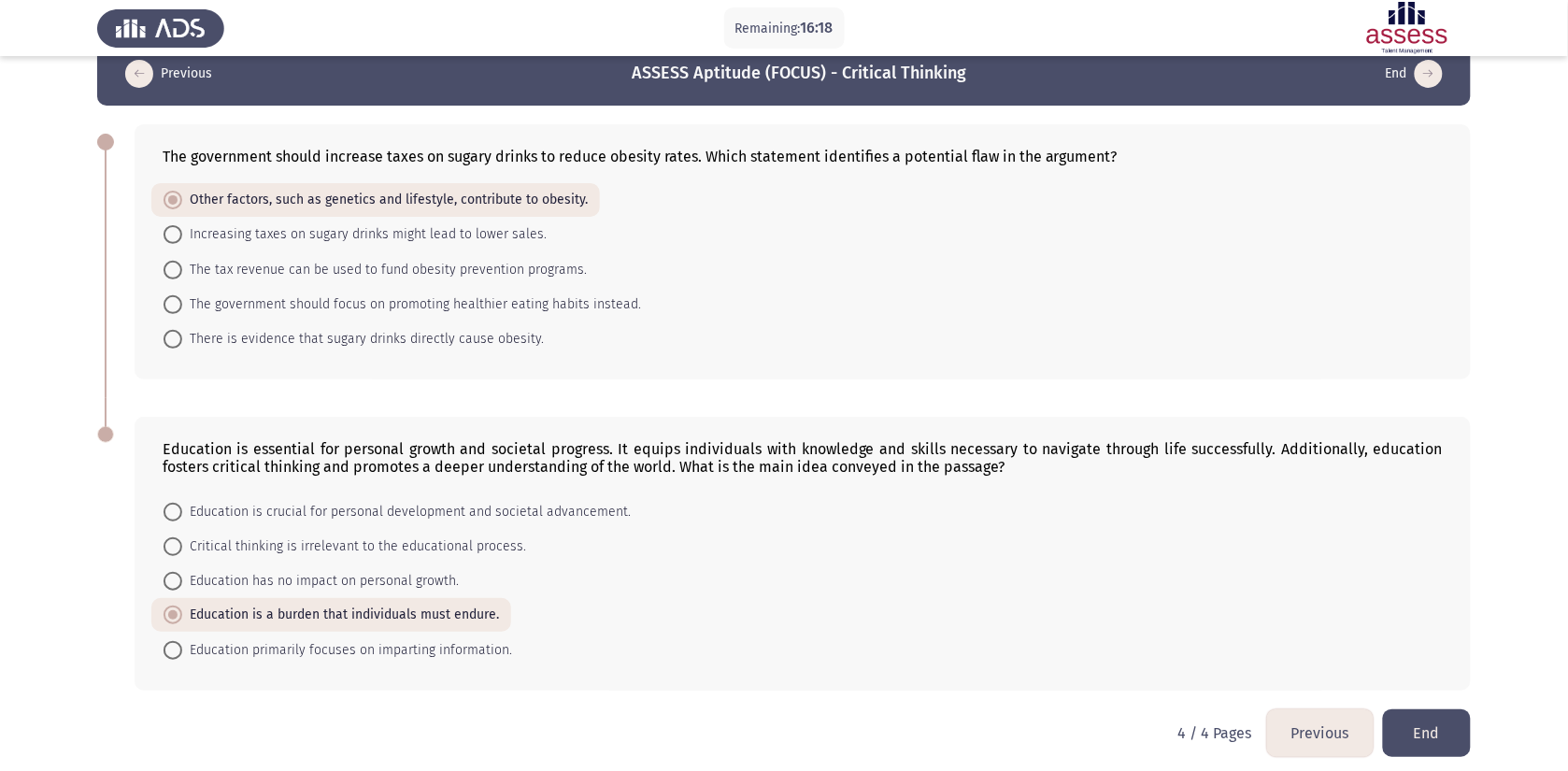 click on "Education primarily focuses on imparting information." at bounding box center [337, 649] 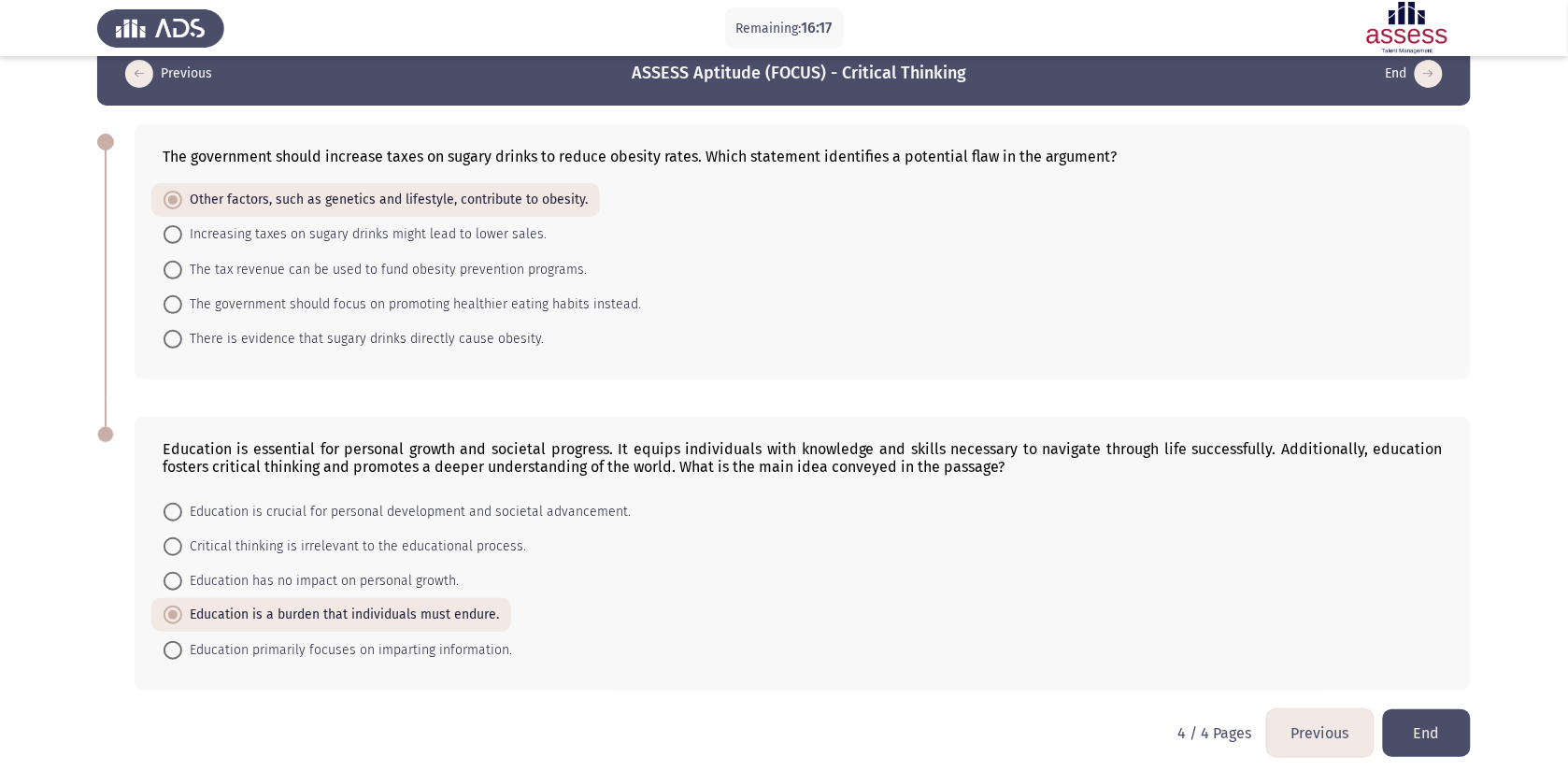 click on "Education is crucial for personal development and societal advancement." at bounding box center (406, 512) 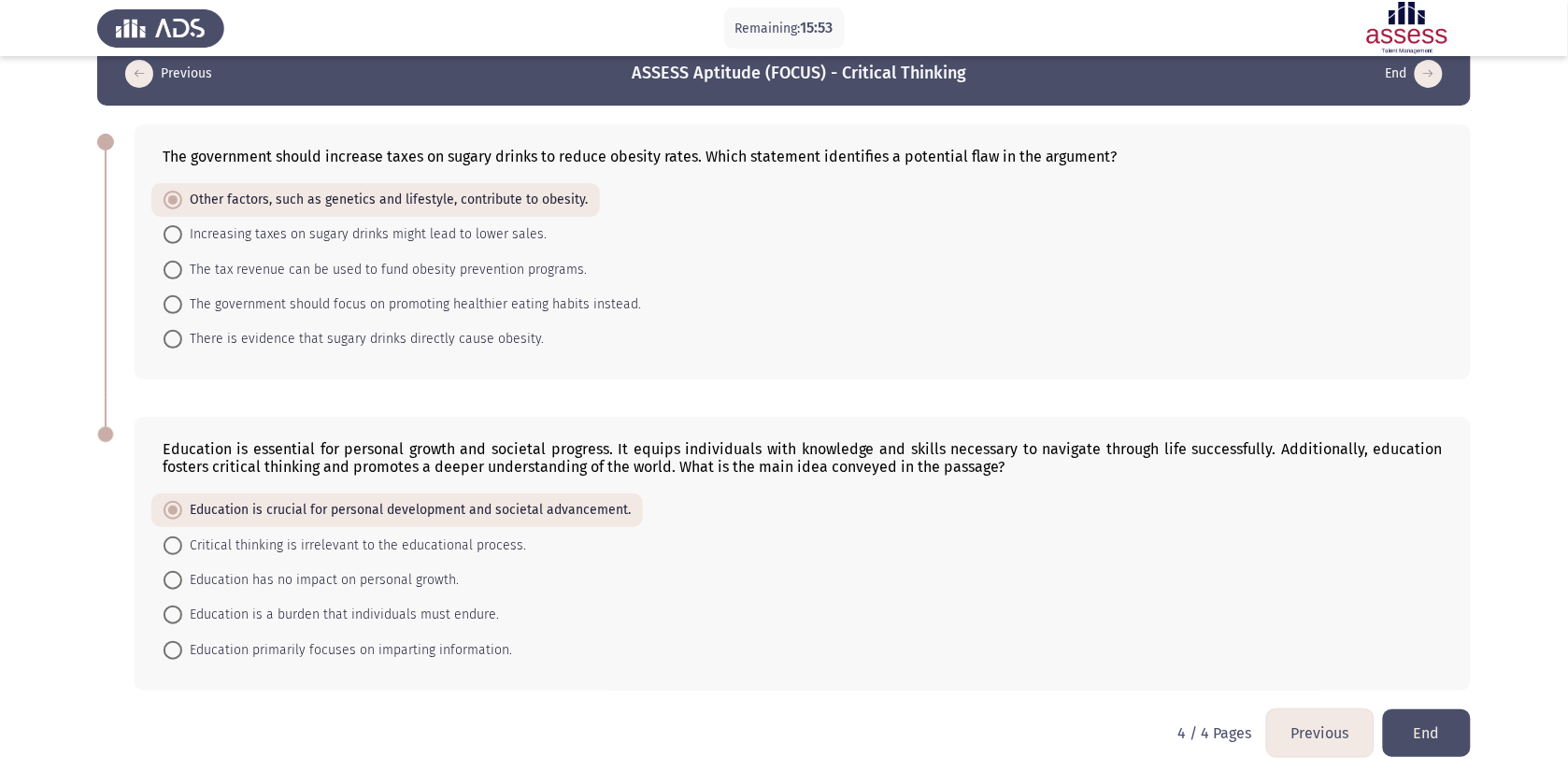 click on "End" 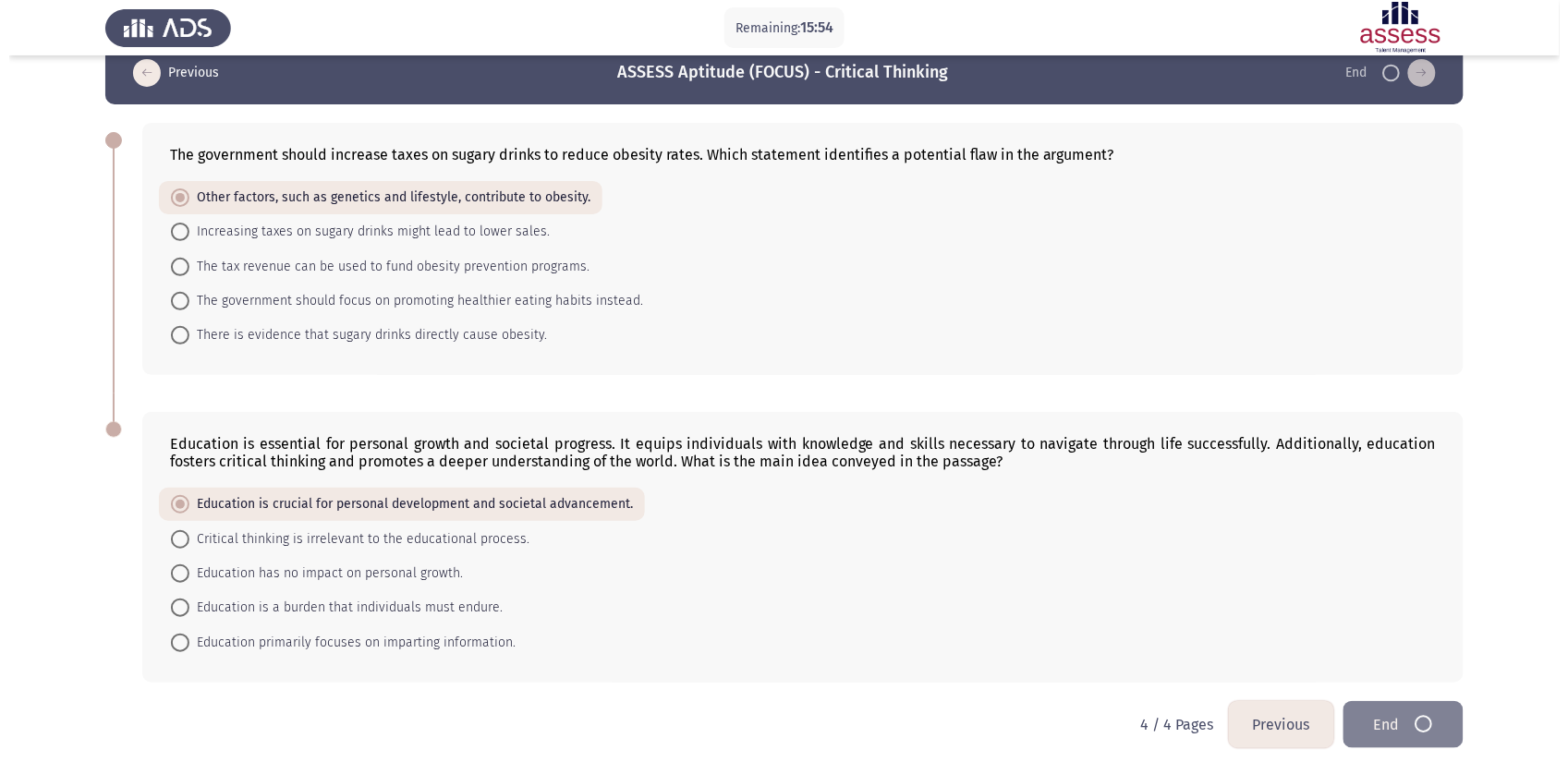 scroll, scrollTop: 0, scrollLeft: 0, axis: both 